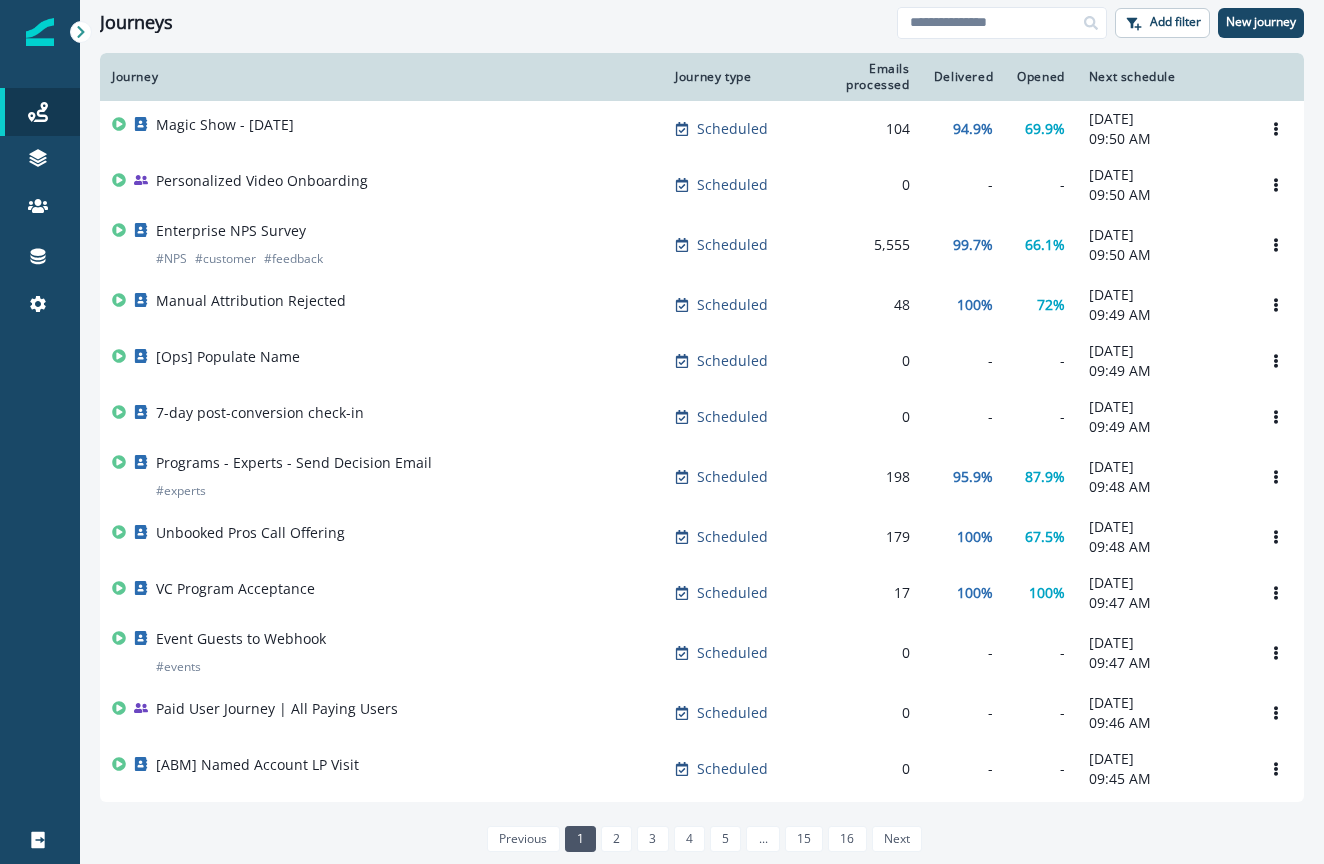 scroll, scrollTop: 0, scrollLeft: 0, axis: both 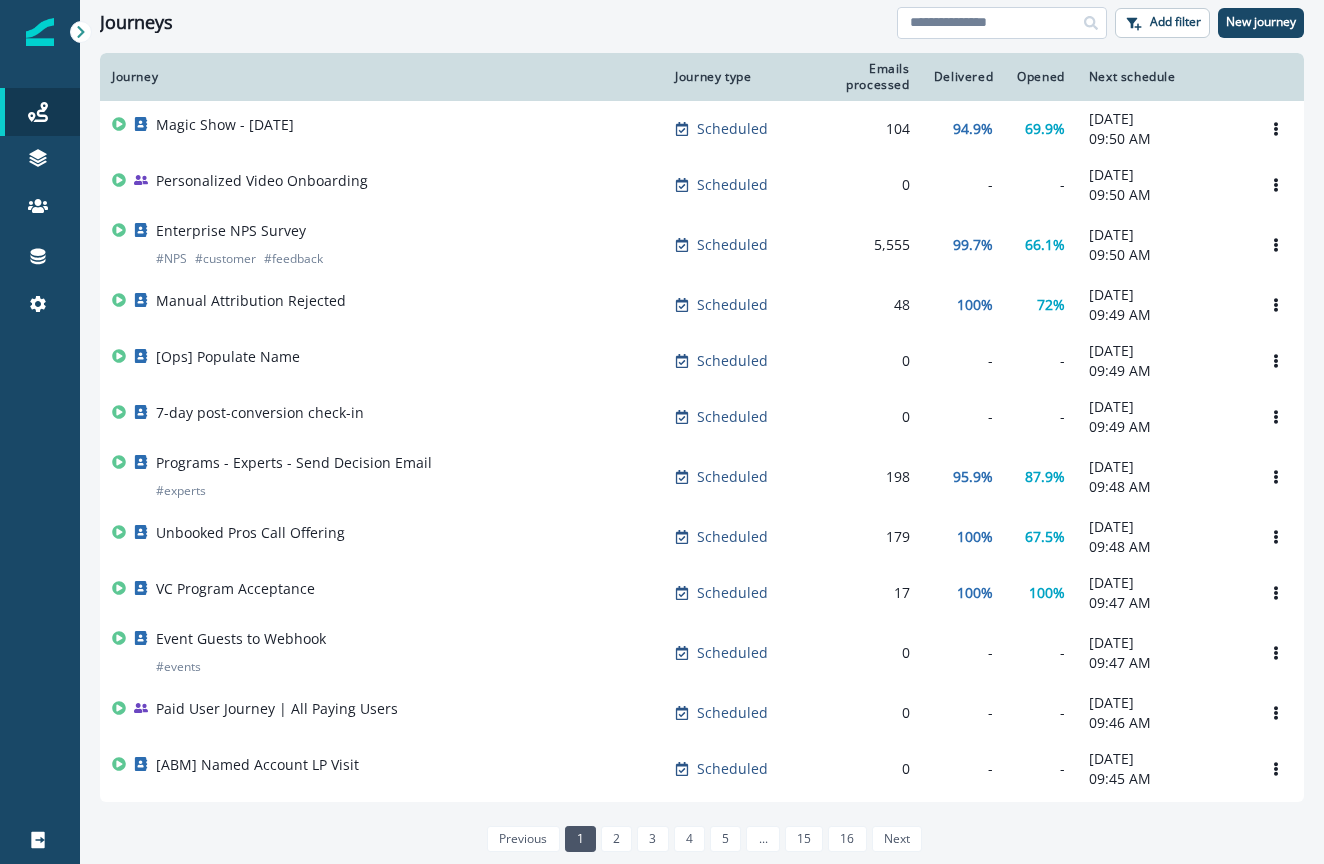 click at bounding box center [1002, 23] 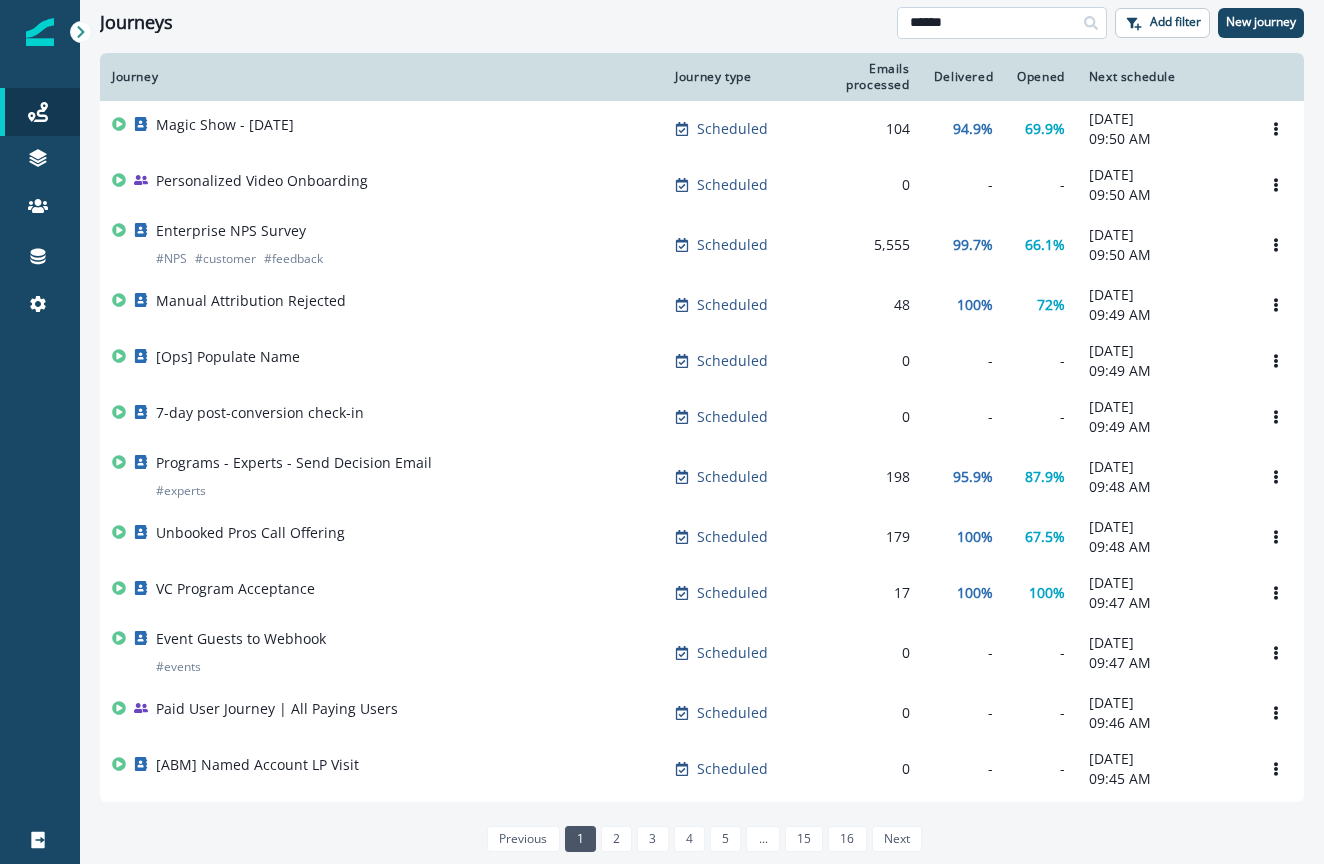 type on "******" 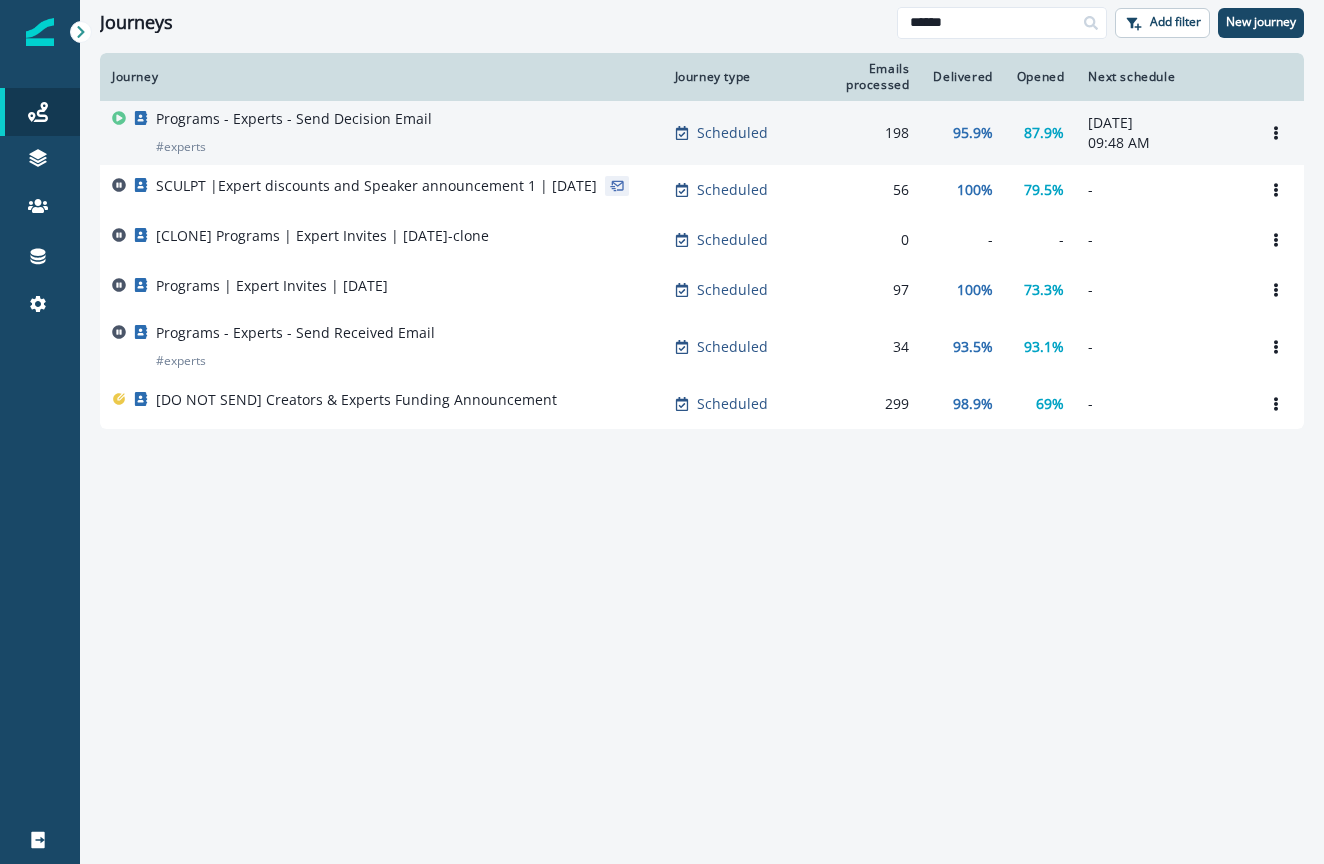 click on "Programs - Experts - Send Decision Email # experts" at bounding box center [381, 133] 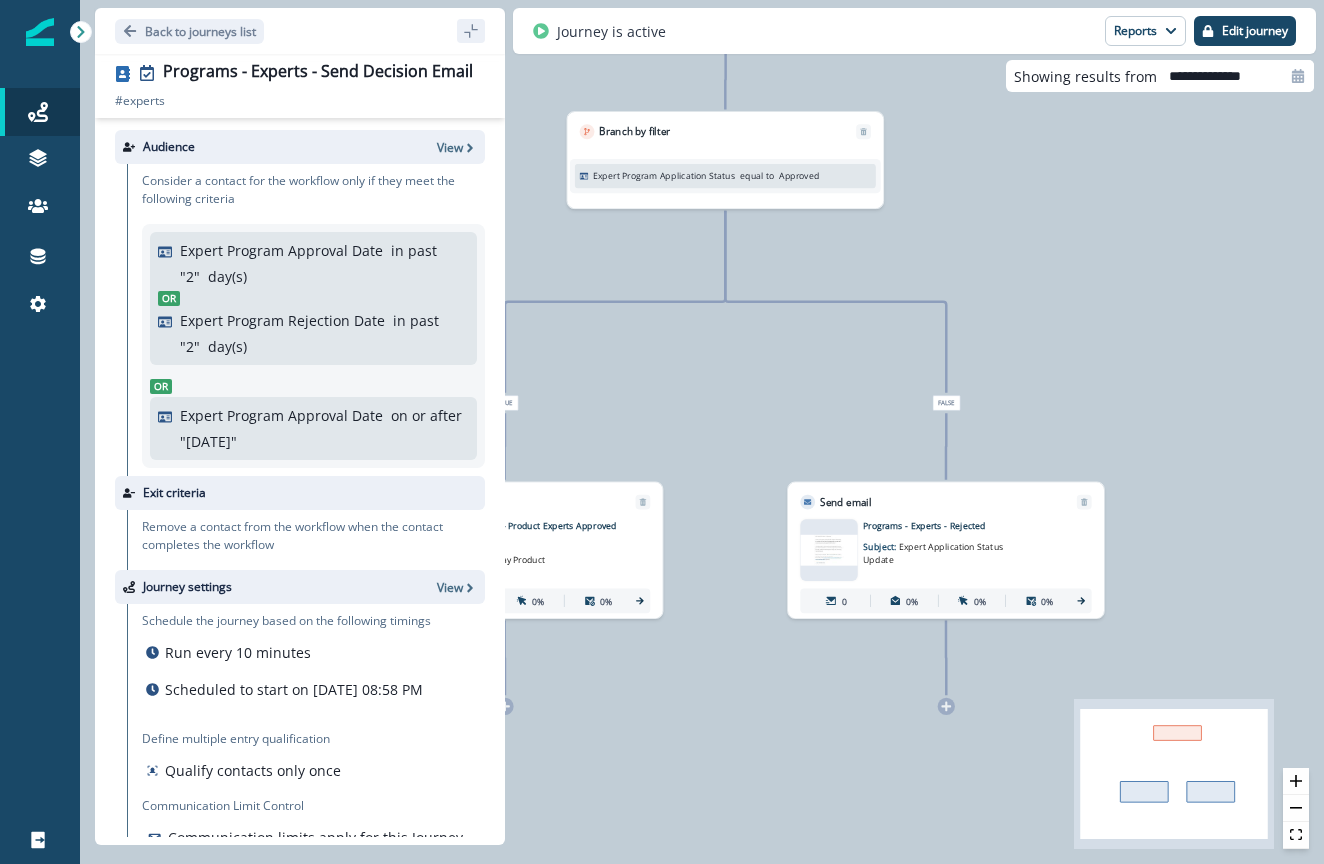 drag, startPoint x: 1102, startPoint y: 414, endPoint x: 1085, endPoint y: 356, distance: 60.440052 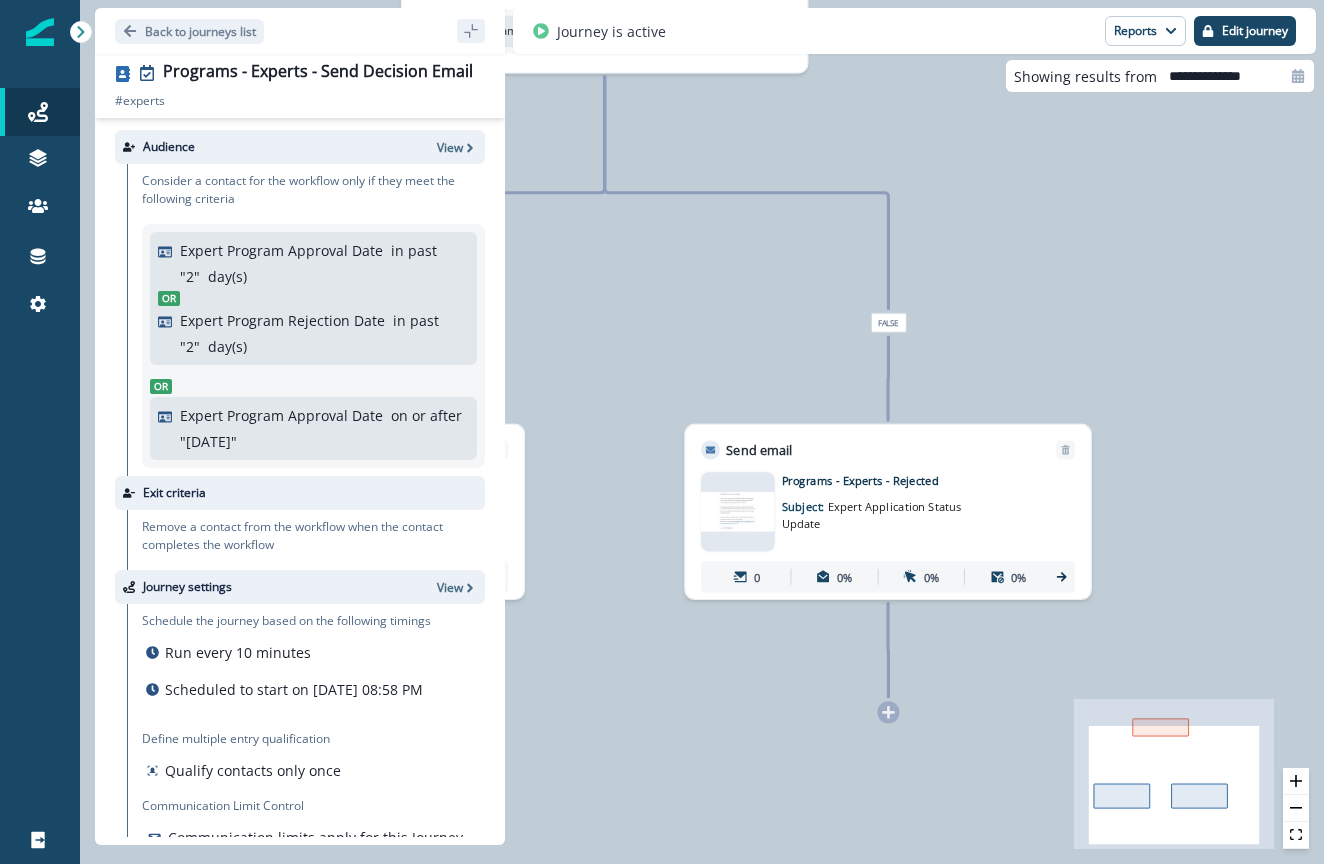 click on "False" at bounding box center (889, 323) 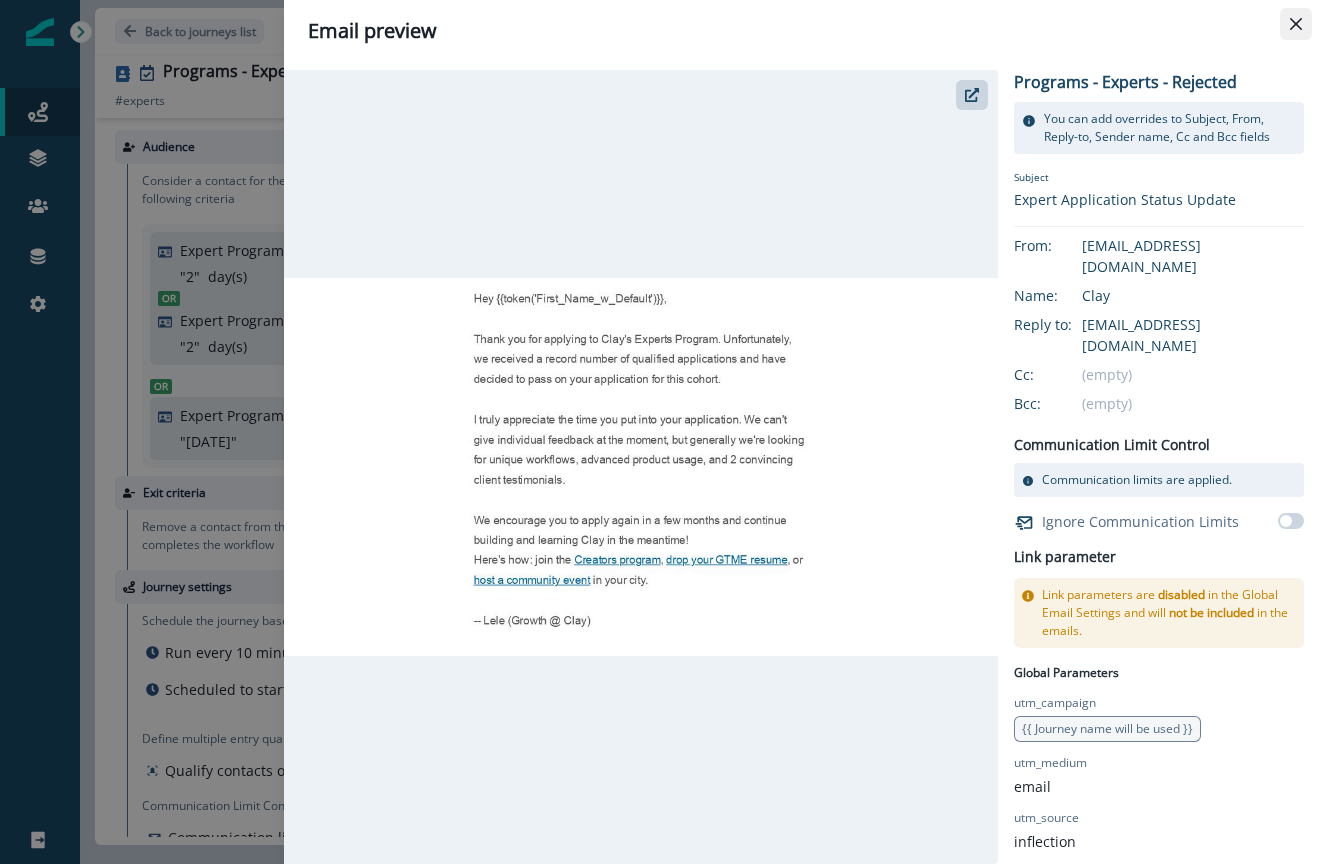 click 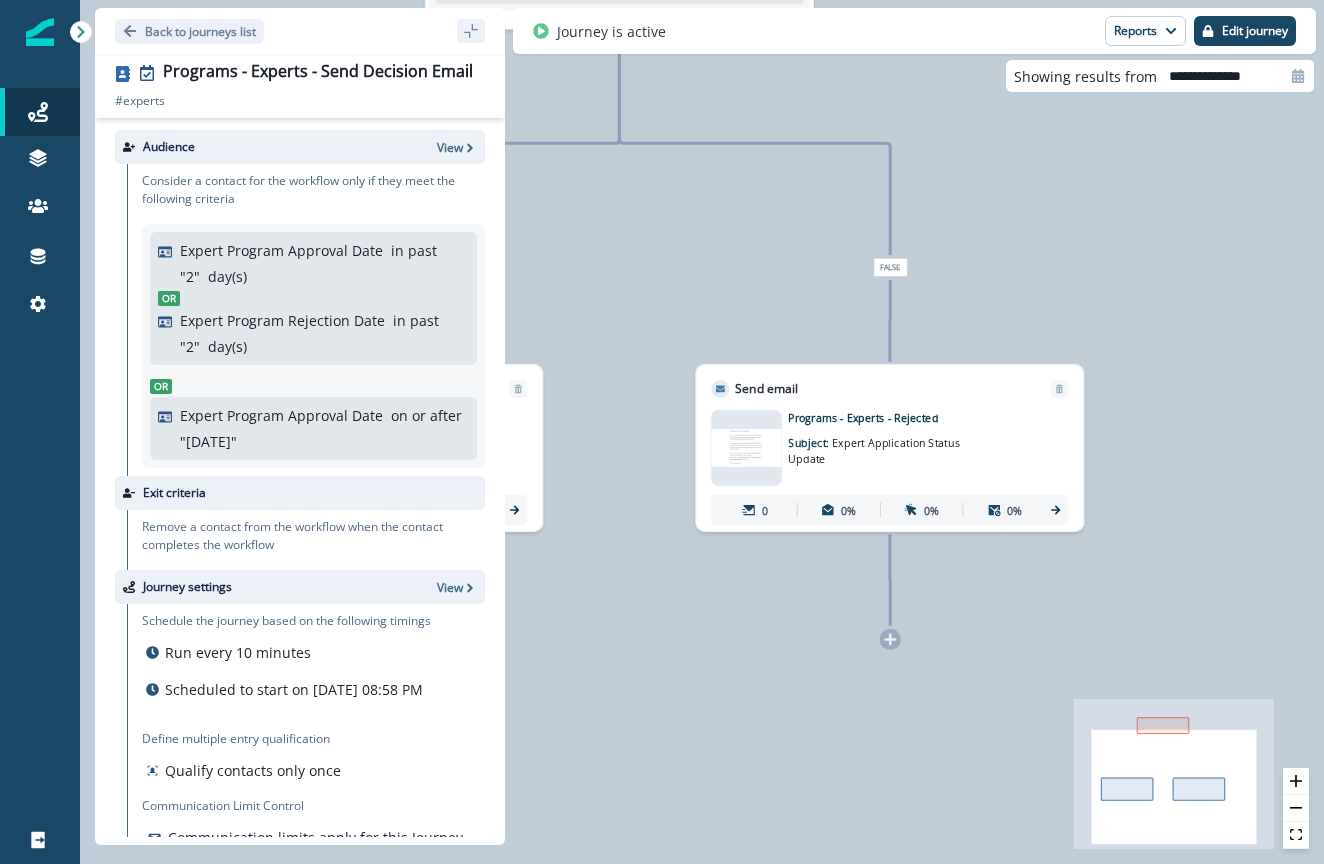 click on "Subject:   Expert Application Status Update" at bounding box center [882, 446] 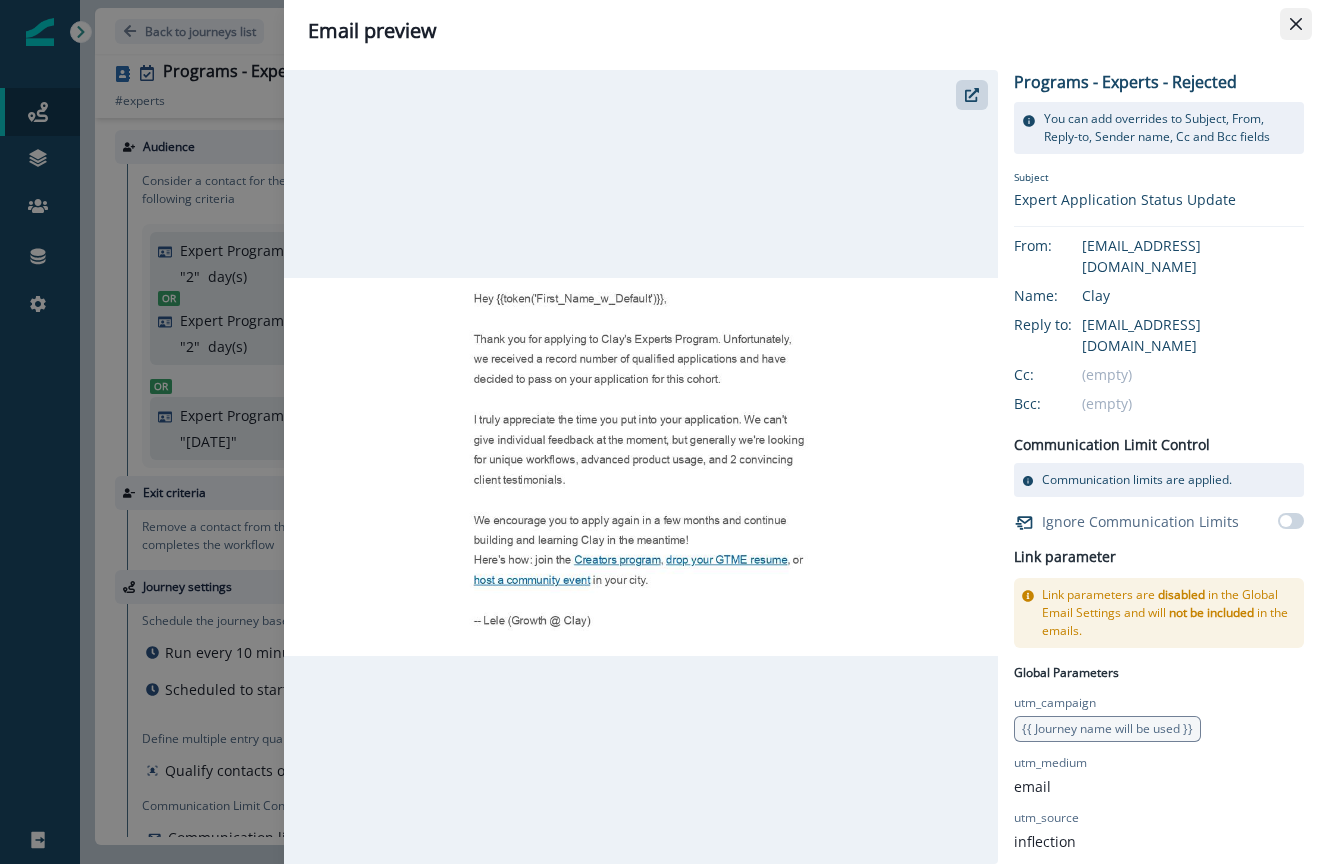 click at bounding box center (1296, 24) 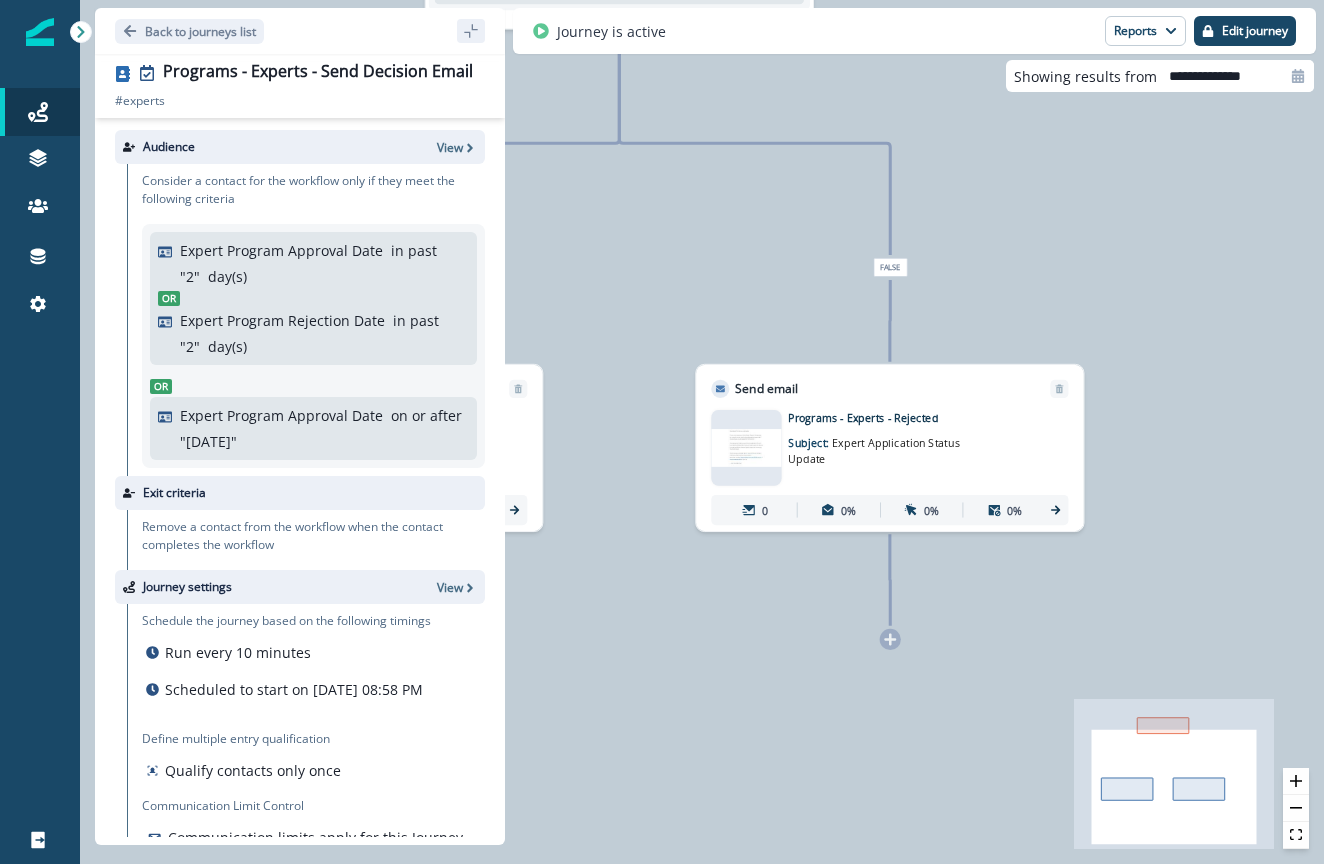 click on "Subject:   Expert Application Status Update" at bounding box center (882, 446) 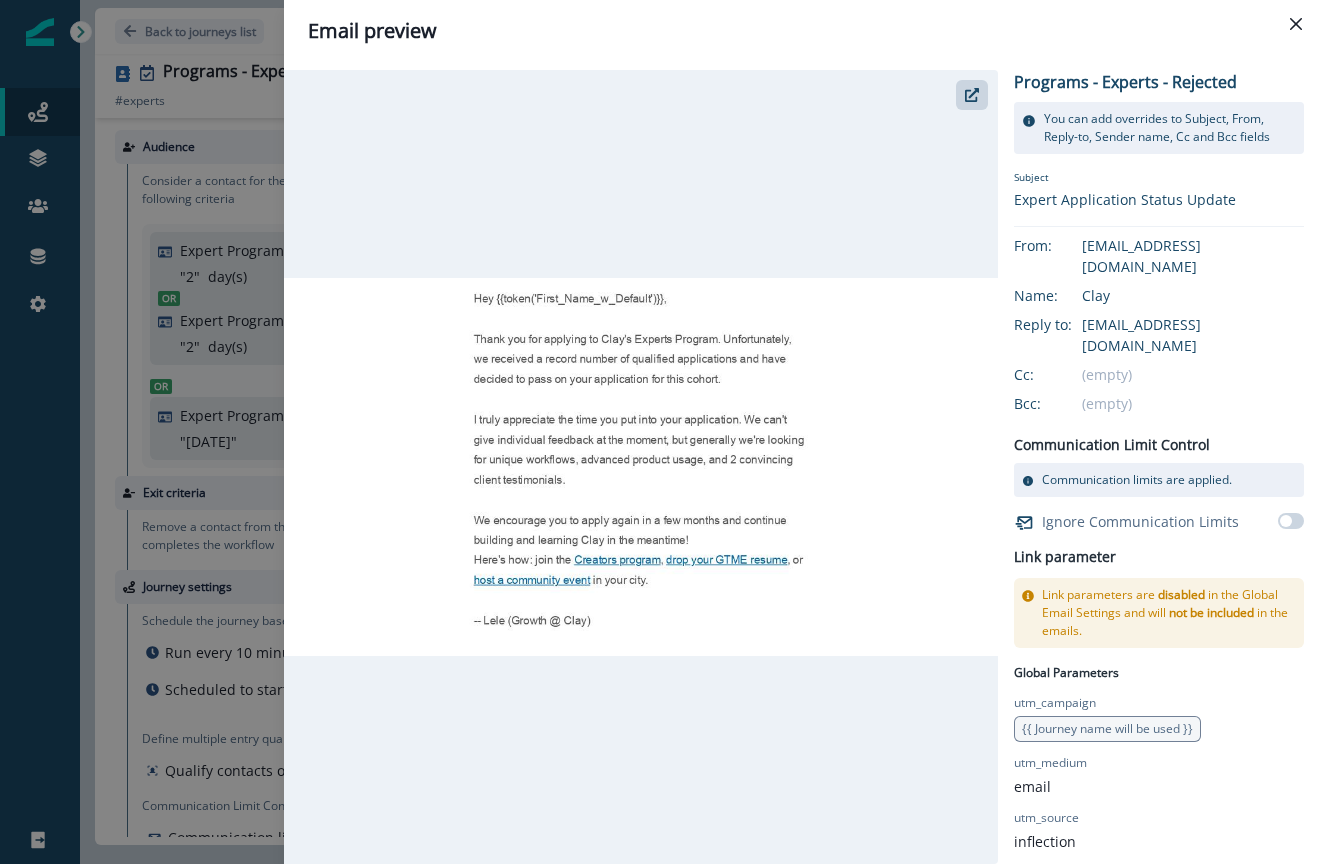 scroll, scrollTop: 0, scrollLeft: 0, axis: both 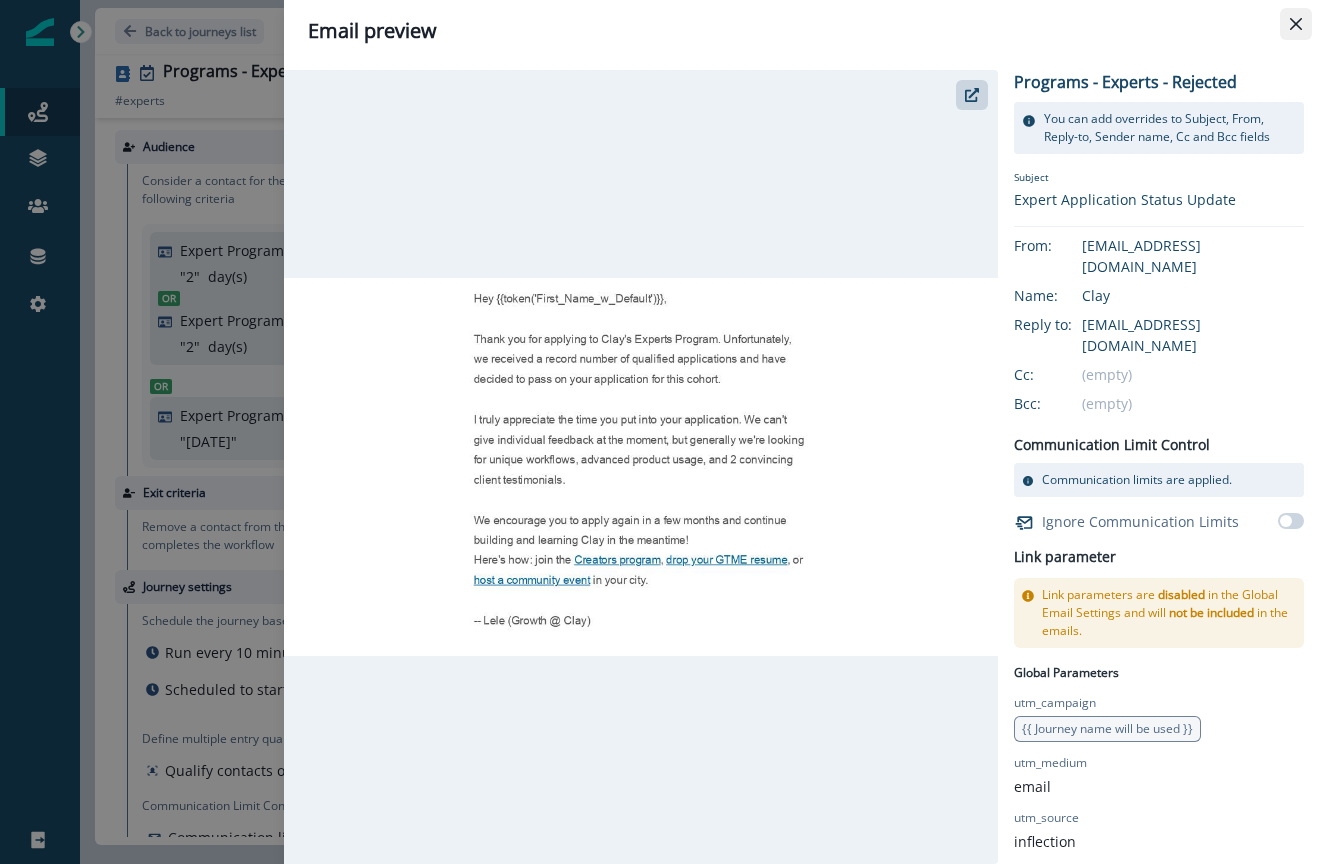 click 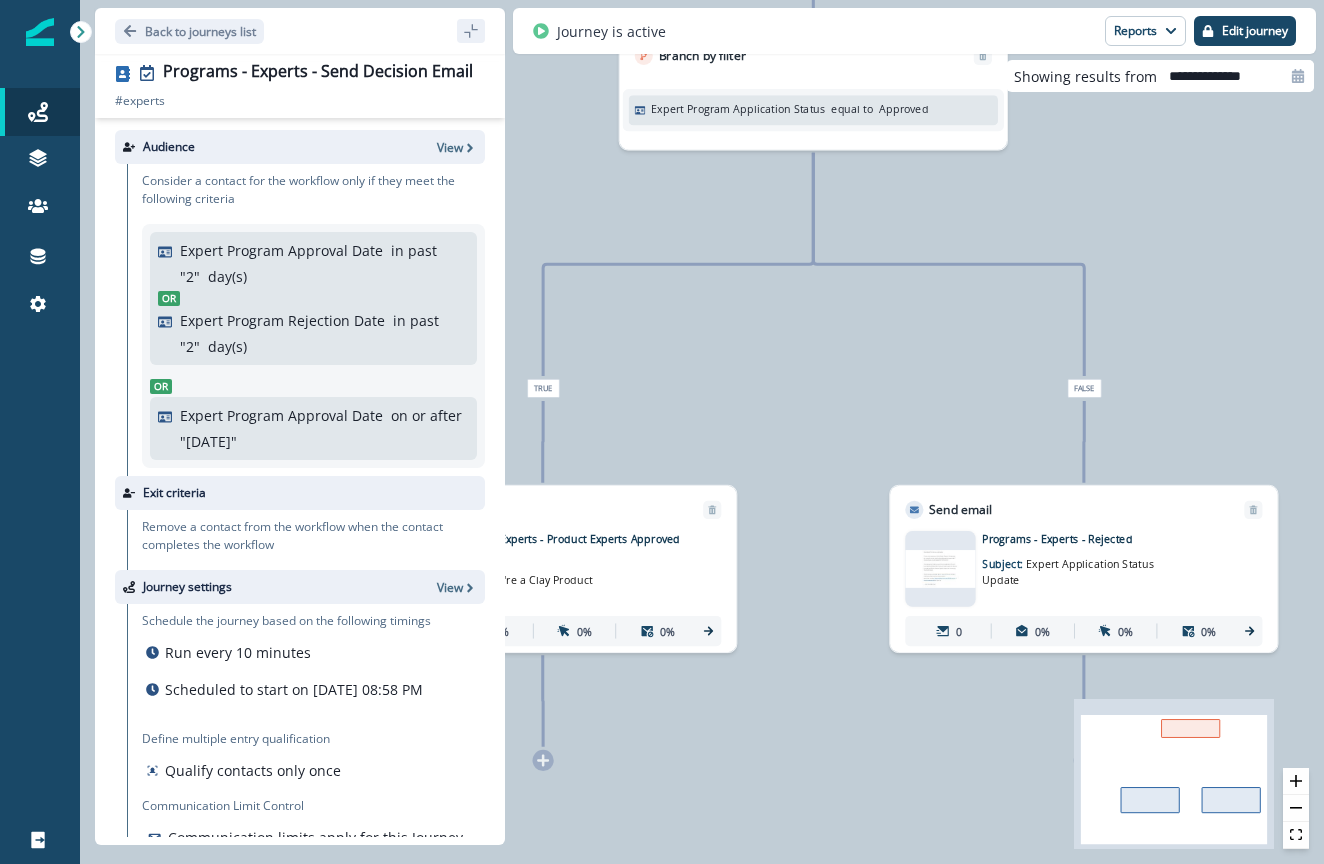 drag, startPoint x: 964, startPoint y: 268, endPoint x: 1117, endPoint y: 406, distance: 206.04126 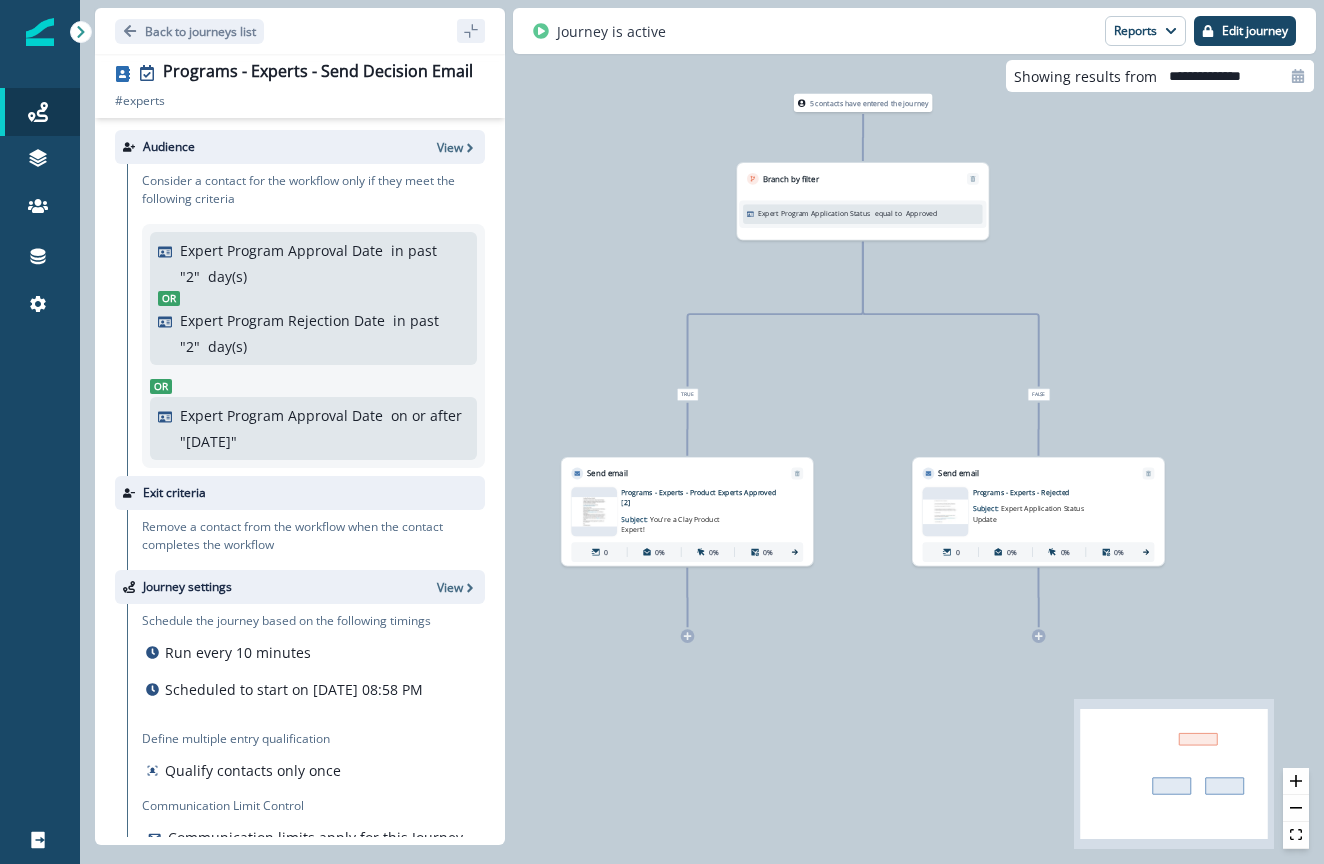 click on "Approved" at bounding box center (922, 213) 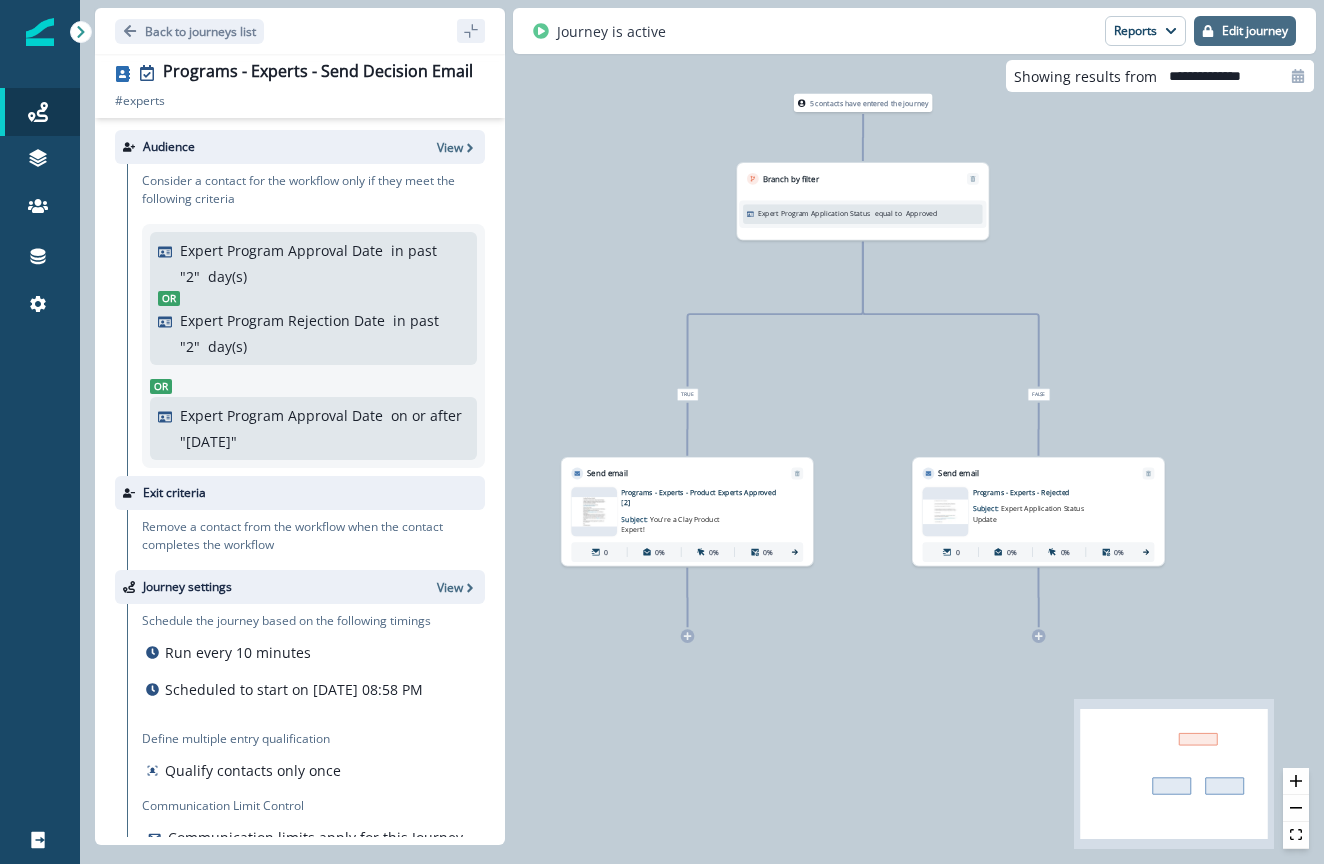 click on "Edit journey" at bounding box center (1255, 31) 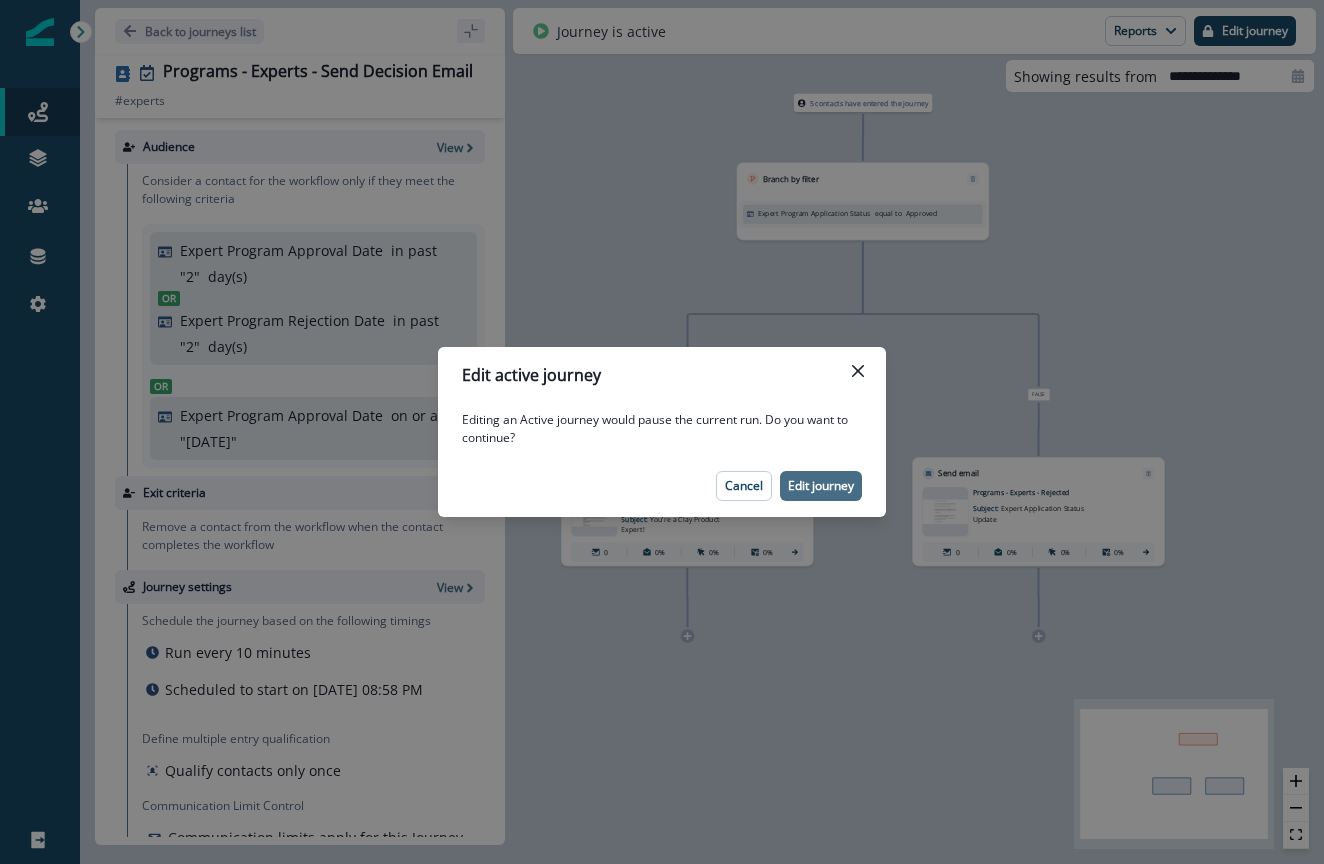 click on "Edit journey" at bounding box center (821, 486) 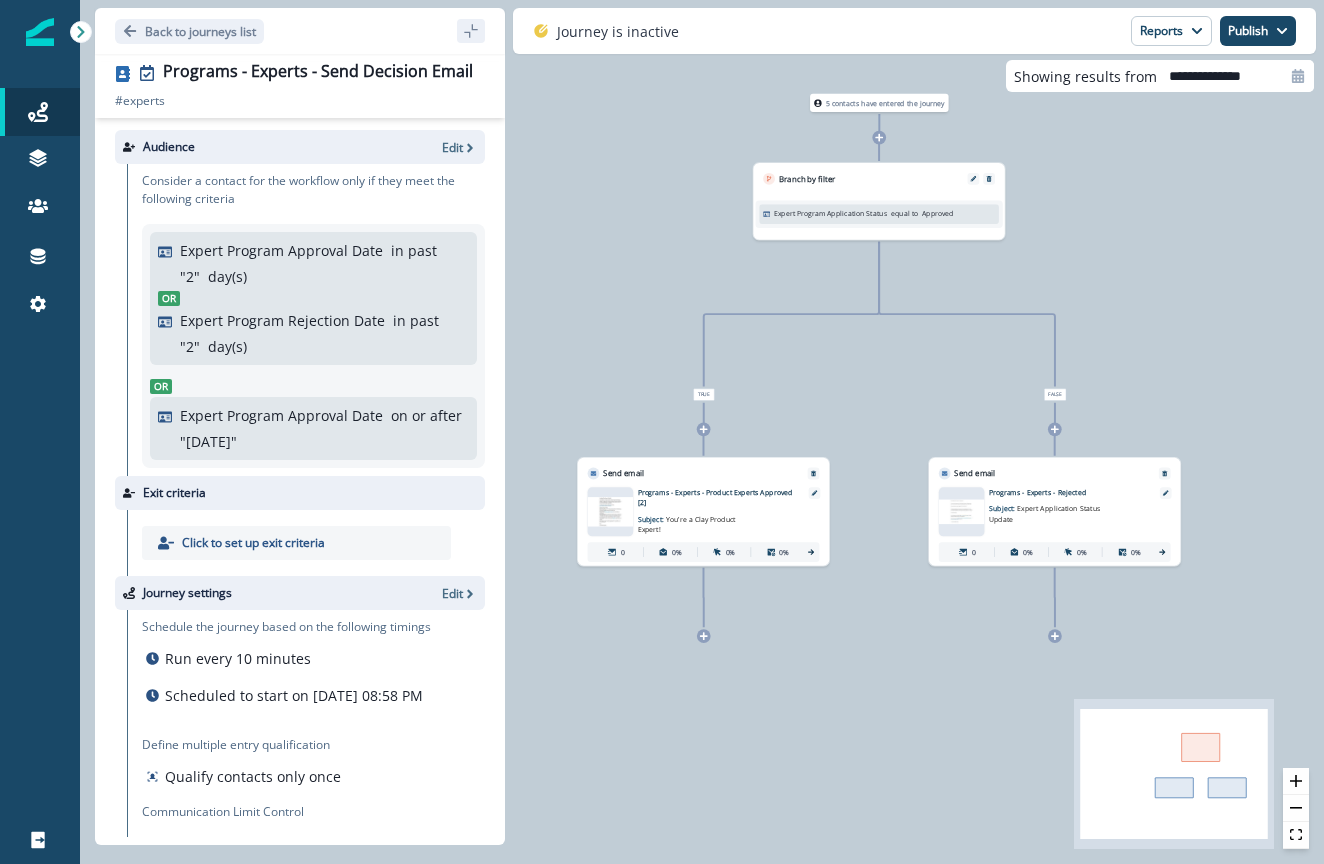 click on "Scheduled to start on May 10, 2025 at 08:58 PM" at bounding box center (294, 695) 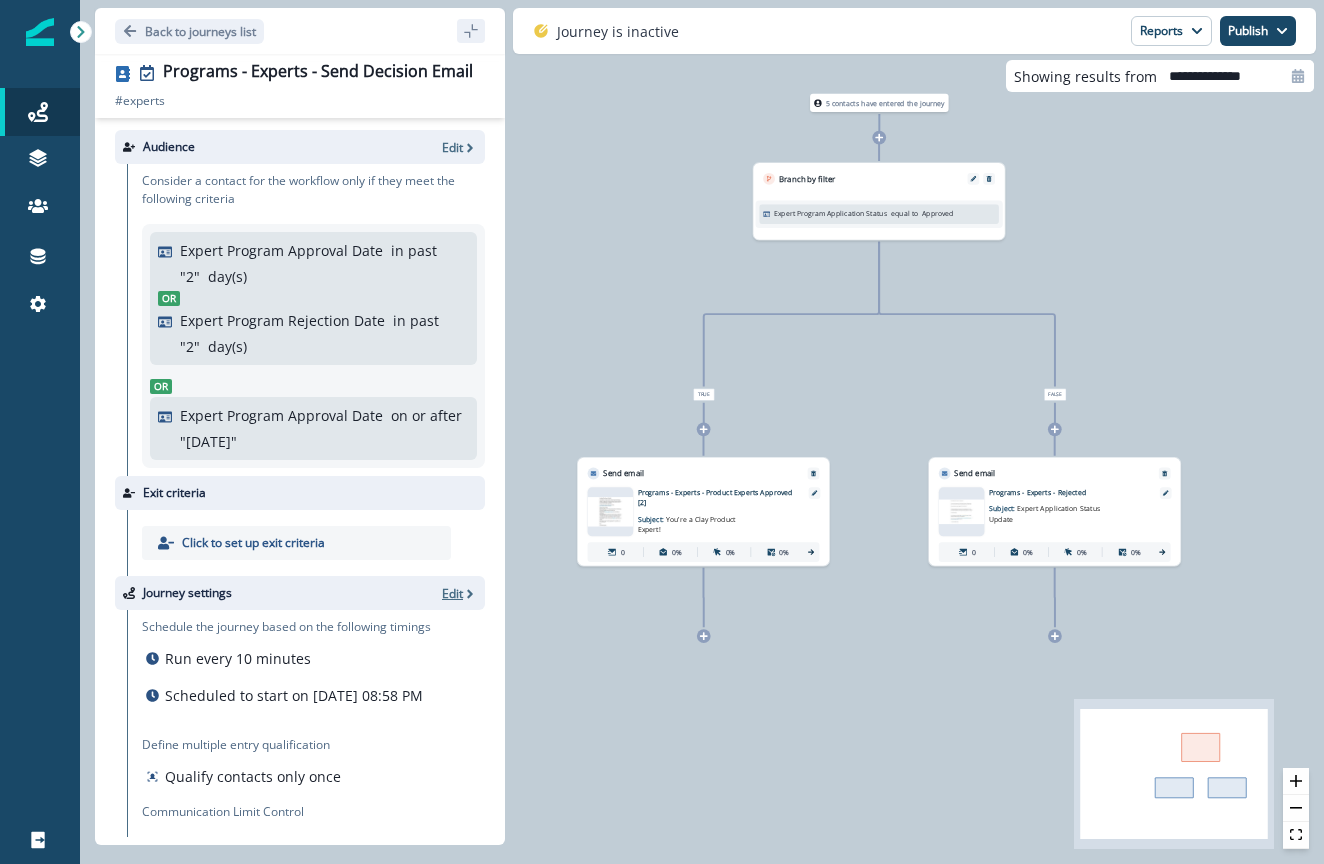 click on "Edit" at bounding box center [452, 593] 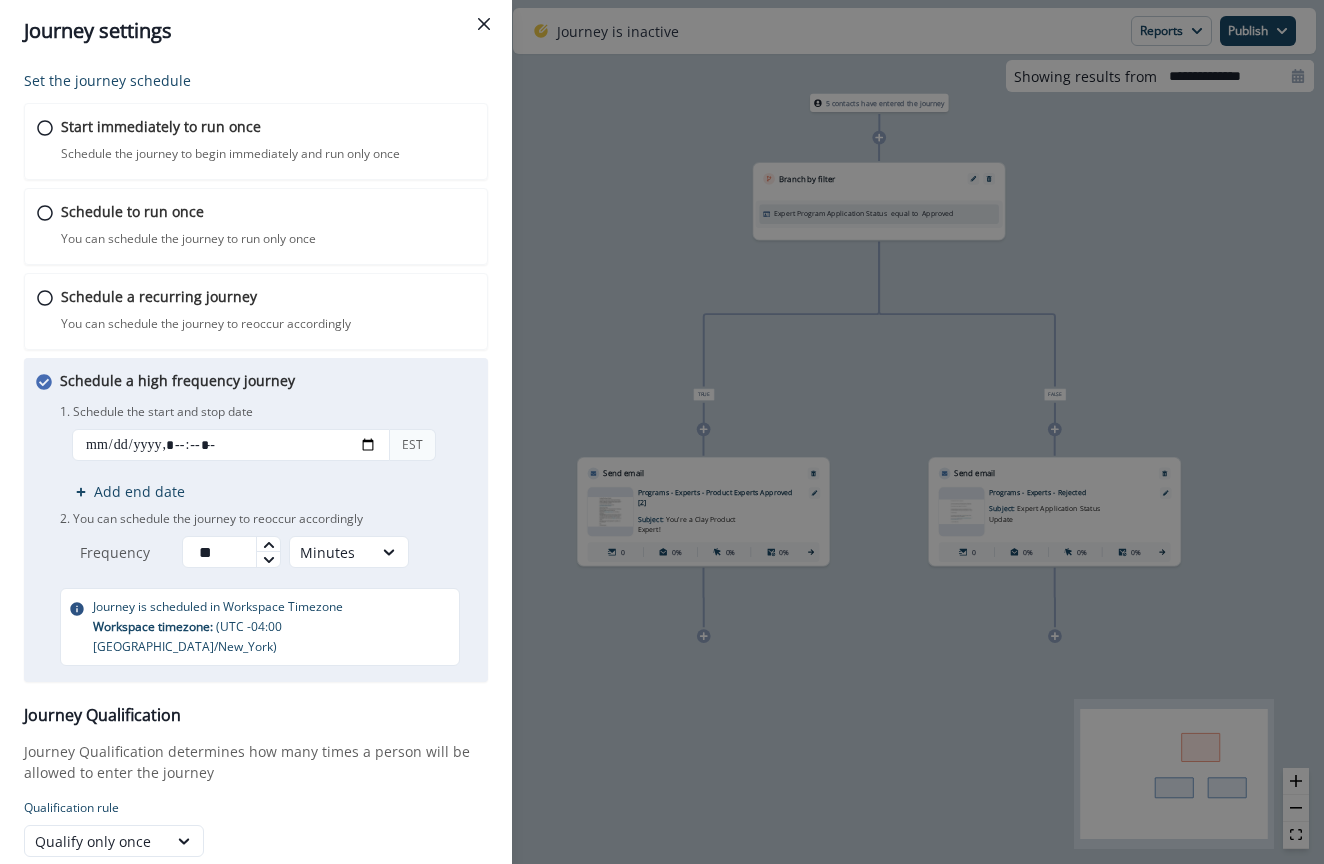 scroll, scrollTop: 64, scrollLeft: 0, axis: vertical 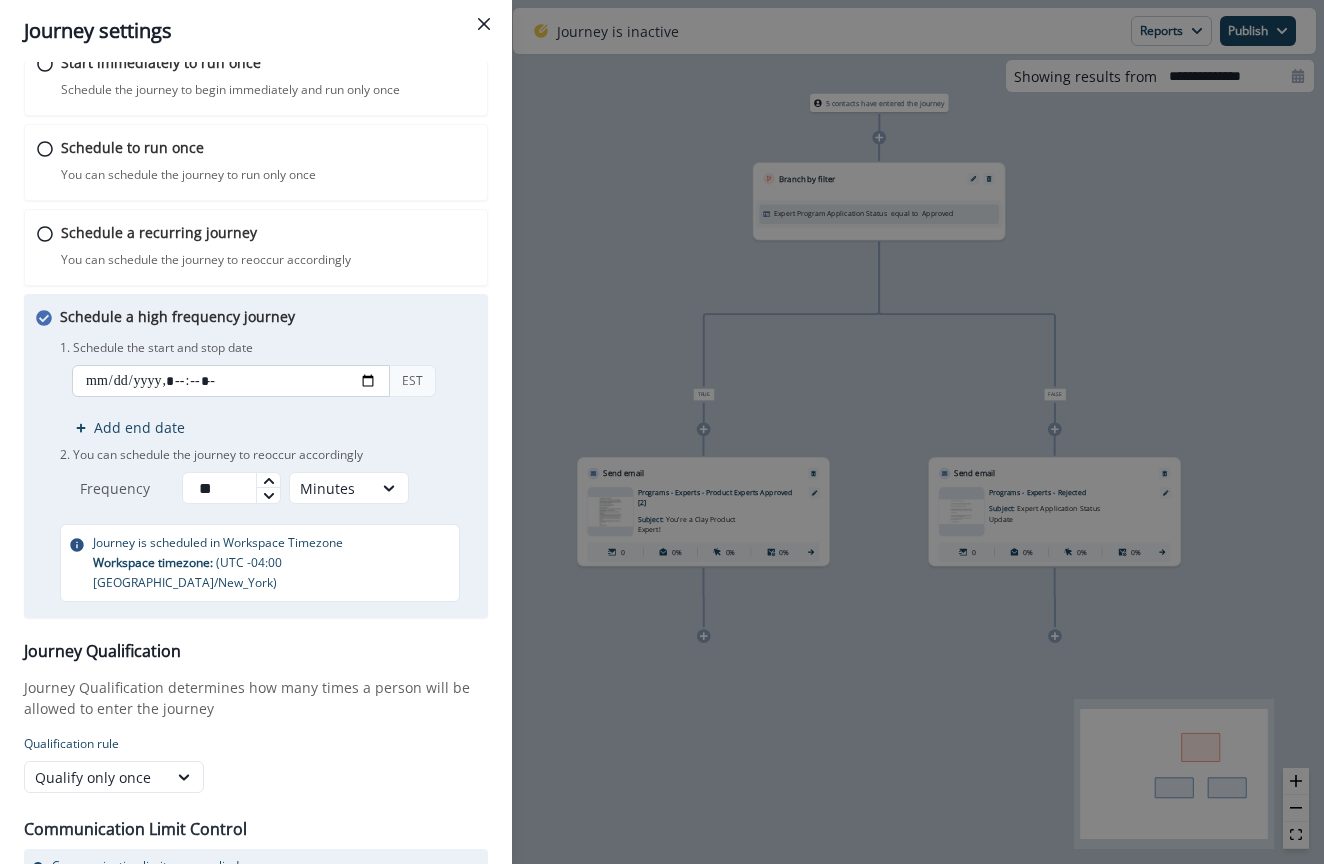 click at bounding box center (231, 381) 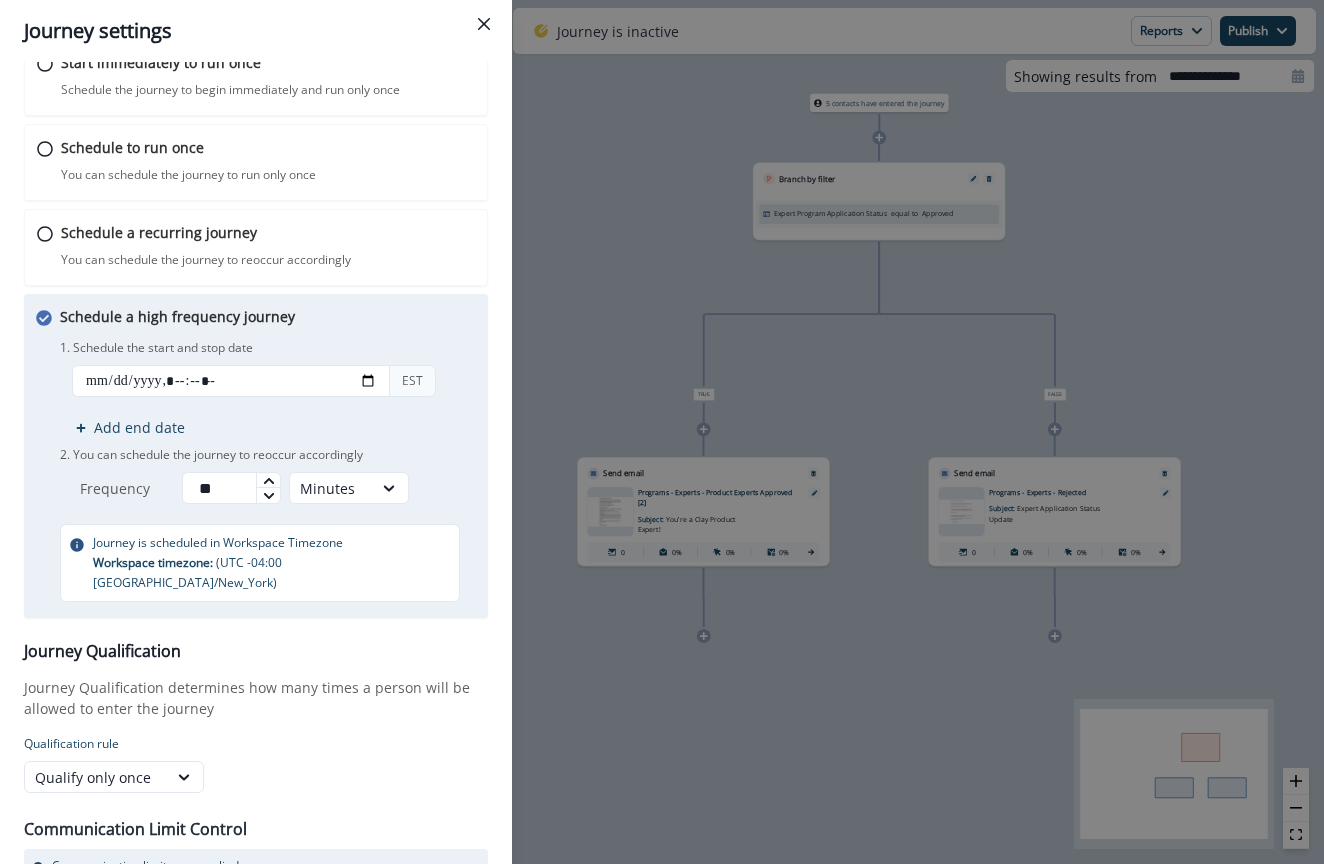 type on "**********" 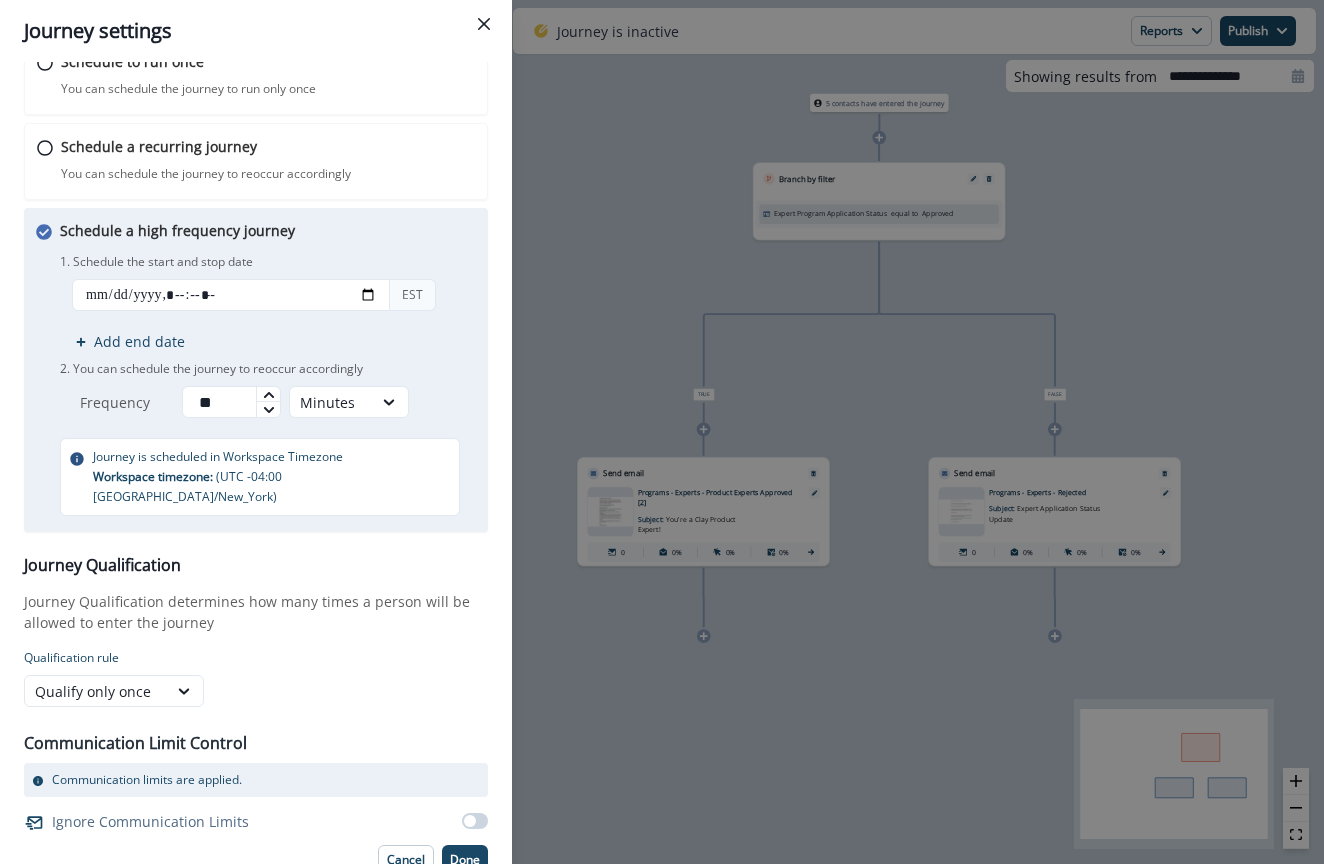scroll, scrollTop: 149, scrollLeft: 0, axis: vertical 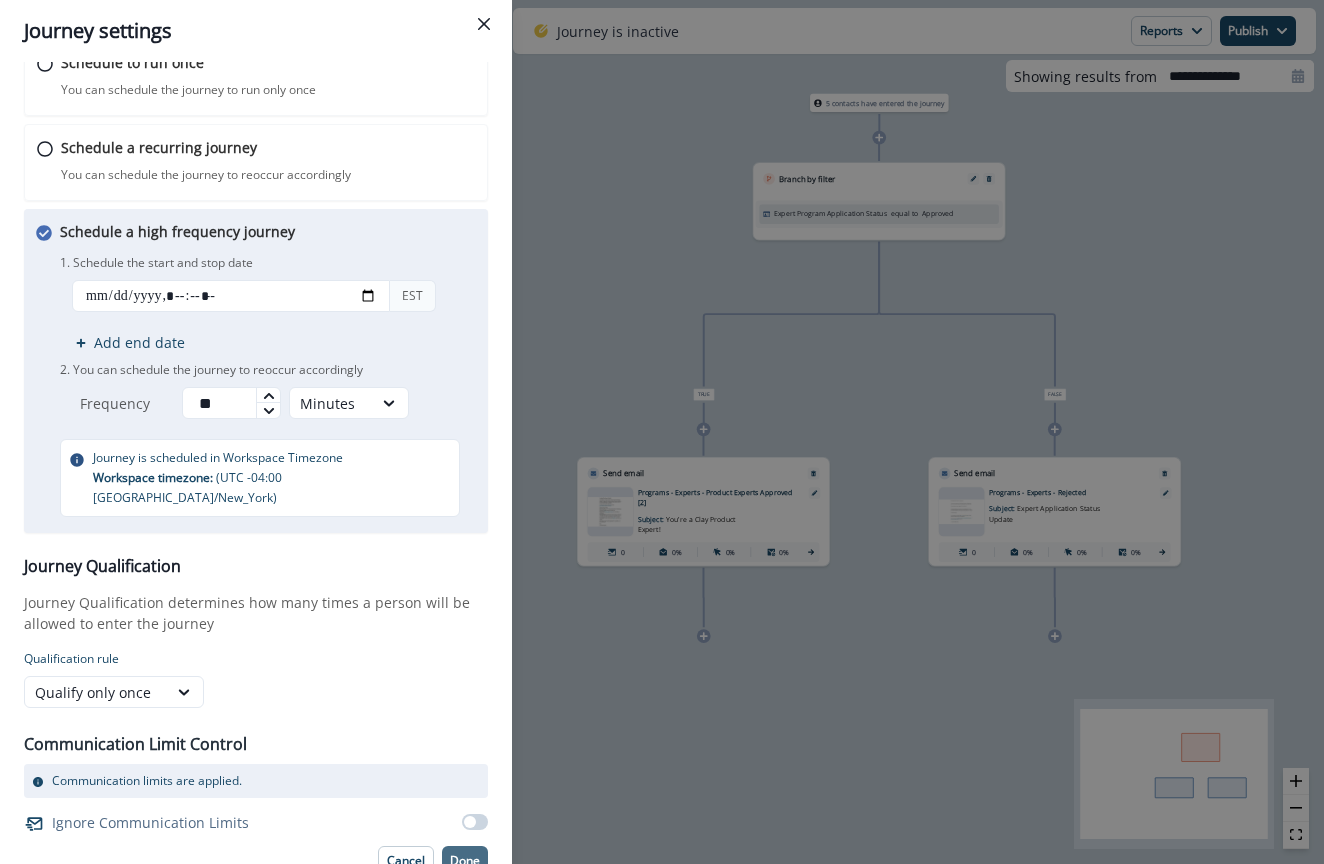 click on "Done" at bounding box center [465, 861] 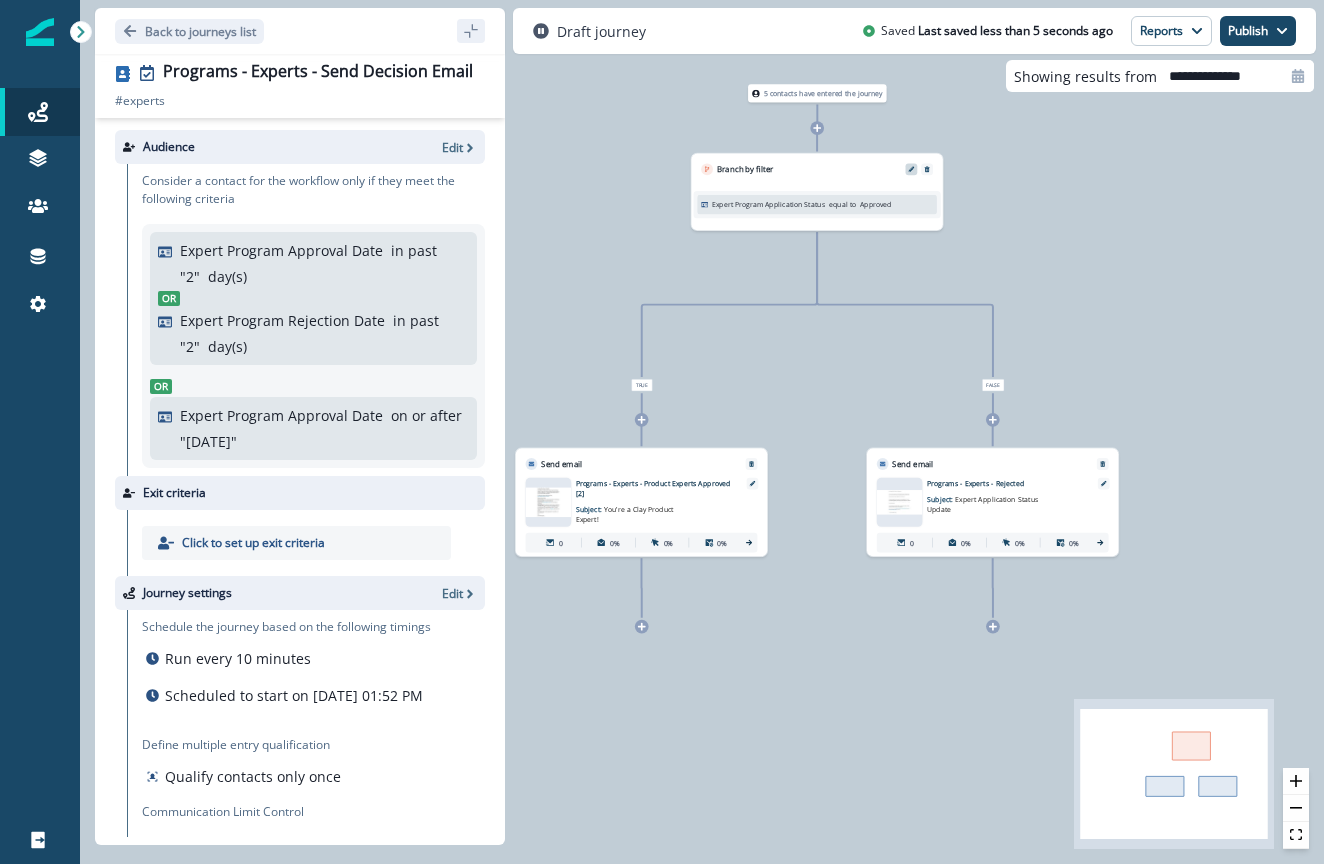 click 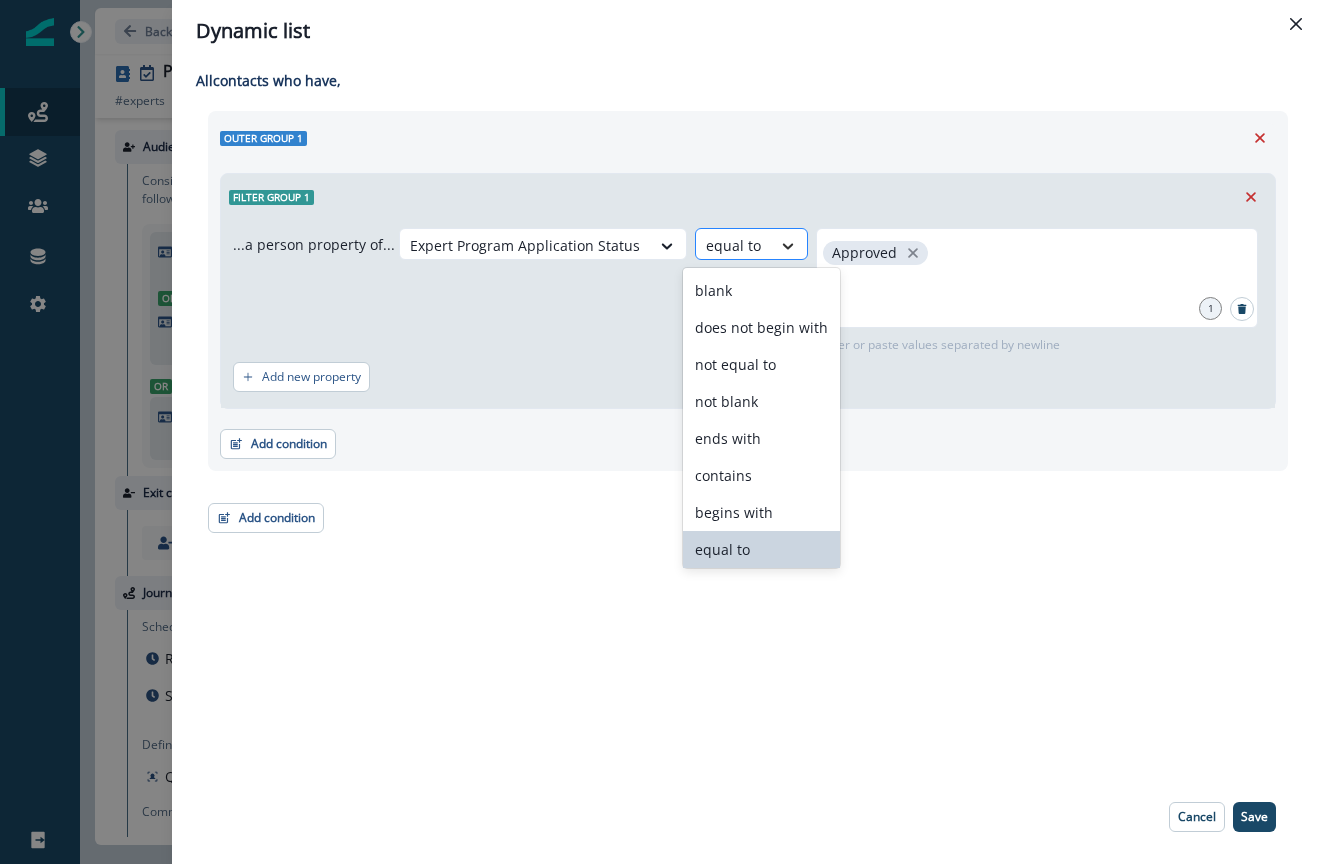 click 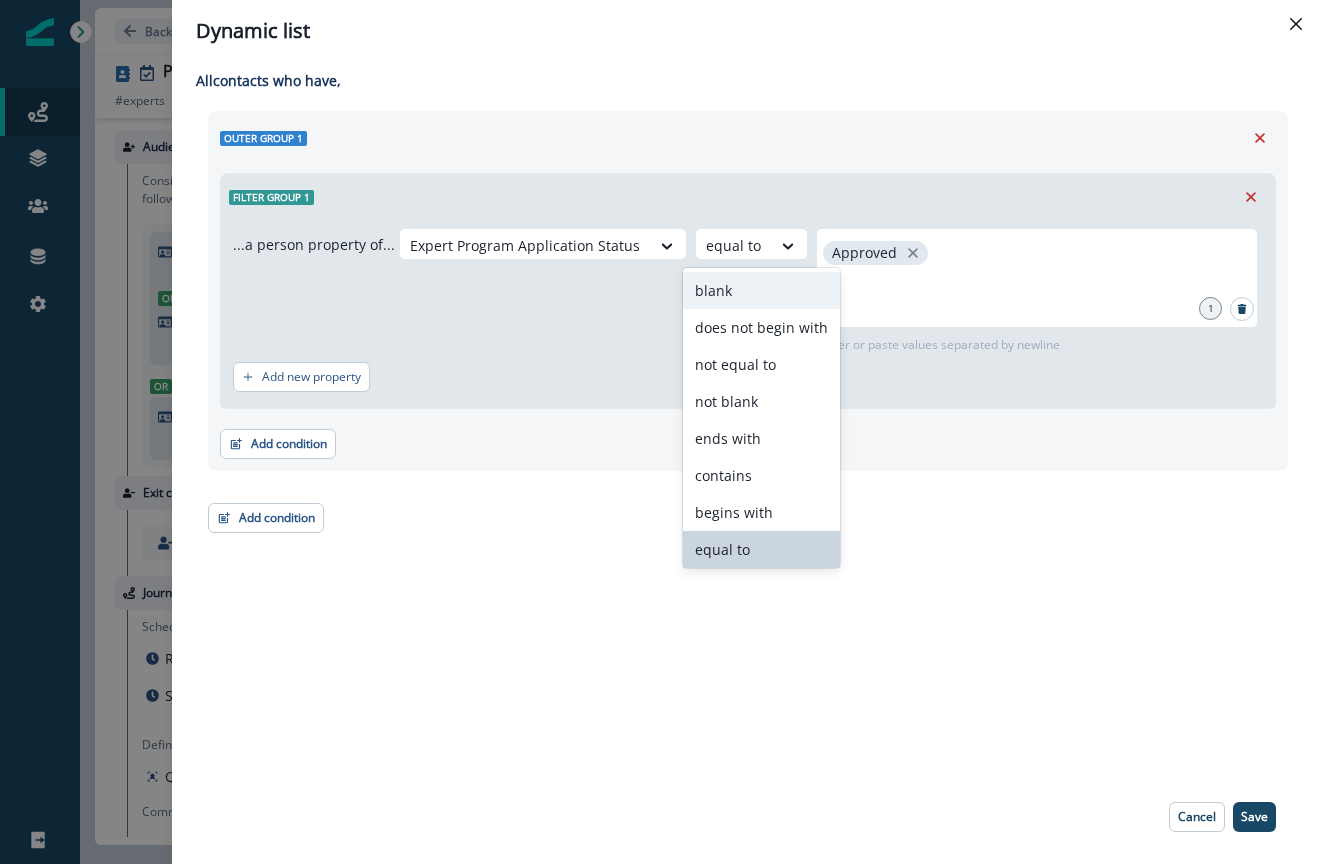 click on "All  contact s who have, Outer group 1 Filter group 1 ...a person property of... Expert Program Application Status blank, 1 of 10. 10 results available. Use Up and Down to choose options, press Enter to select the currently focused option, press Escape to exit the menu, press Tab to select the option and exit the menu. equal to Approved 1 Enter or paste values separated by newline Add new property Add condition Contact properties A person property Performed a product event Performed a marketing activity Performed a web activity List membership Salesforce campaign membership Add condition Contact properties A person property Performed a product event Performed a marketing activity Performed a web activity List membership Salesforce campaign membership Grouped properties Account members" at bounding box center (748, 416) 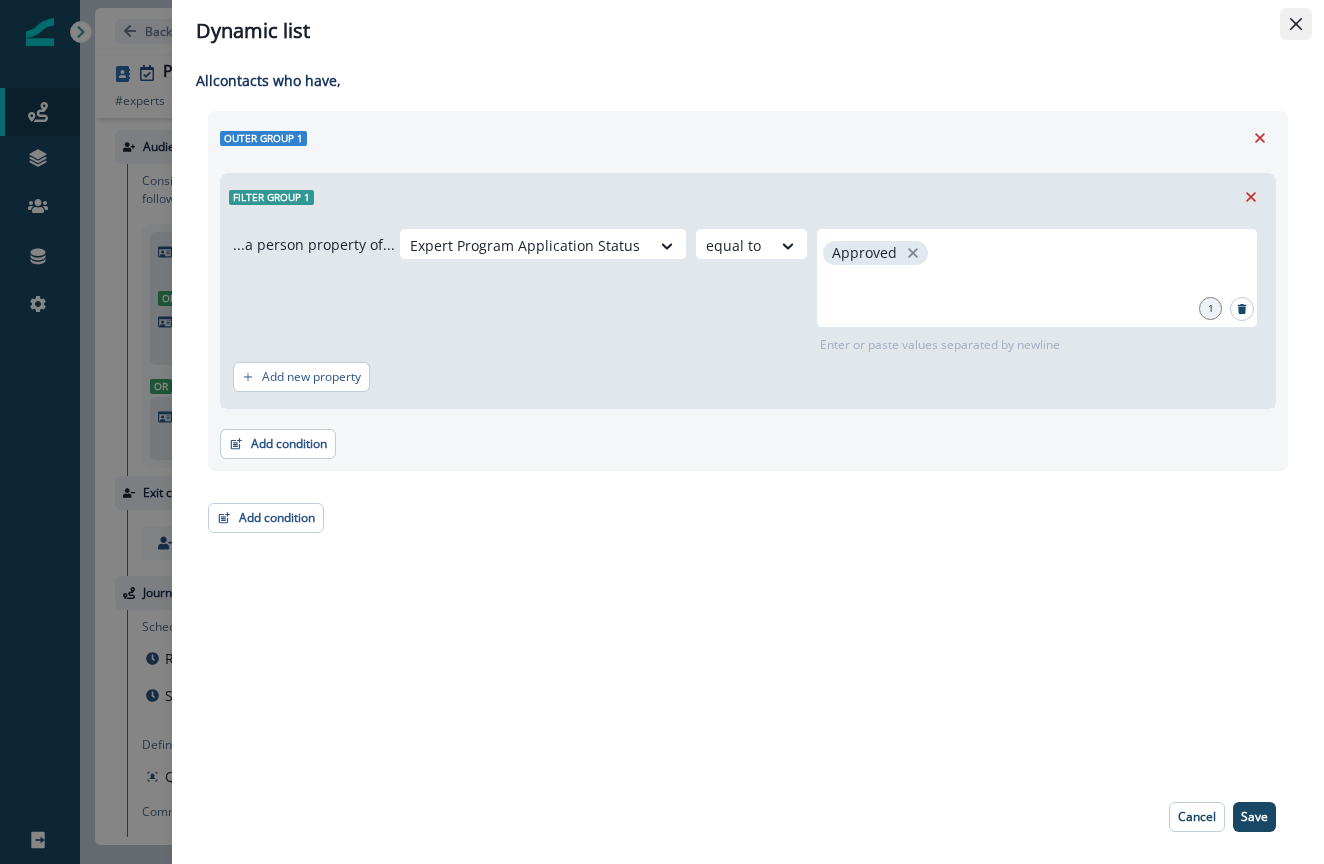 click 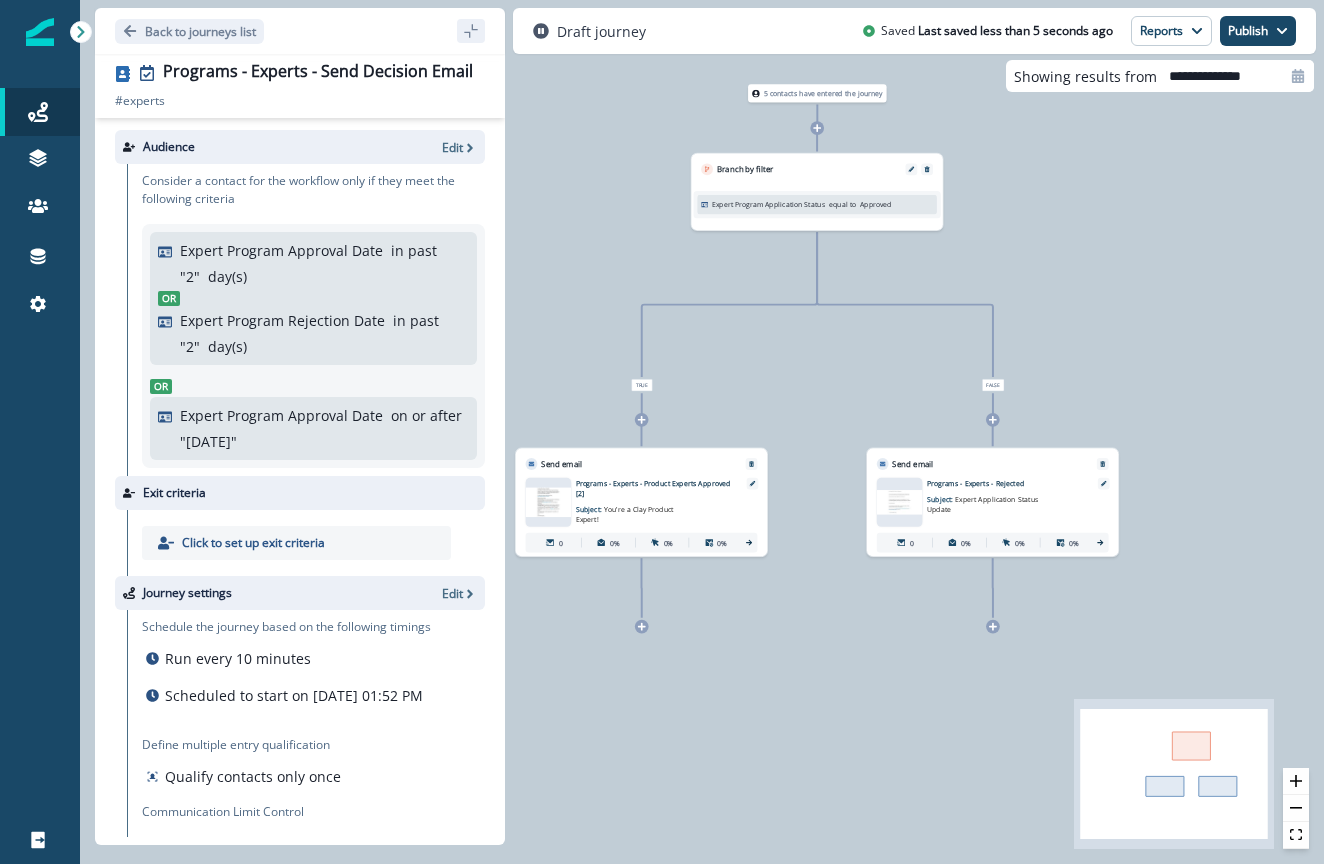 click 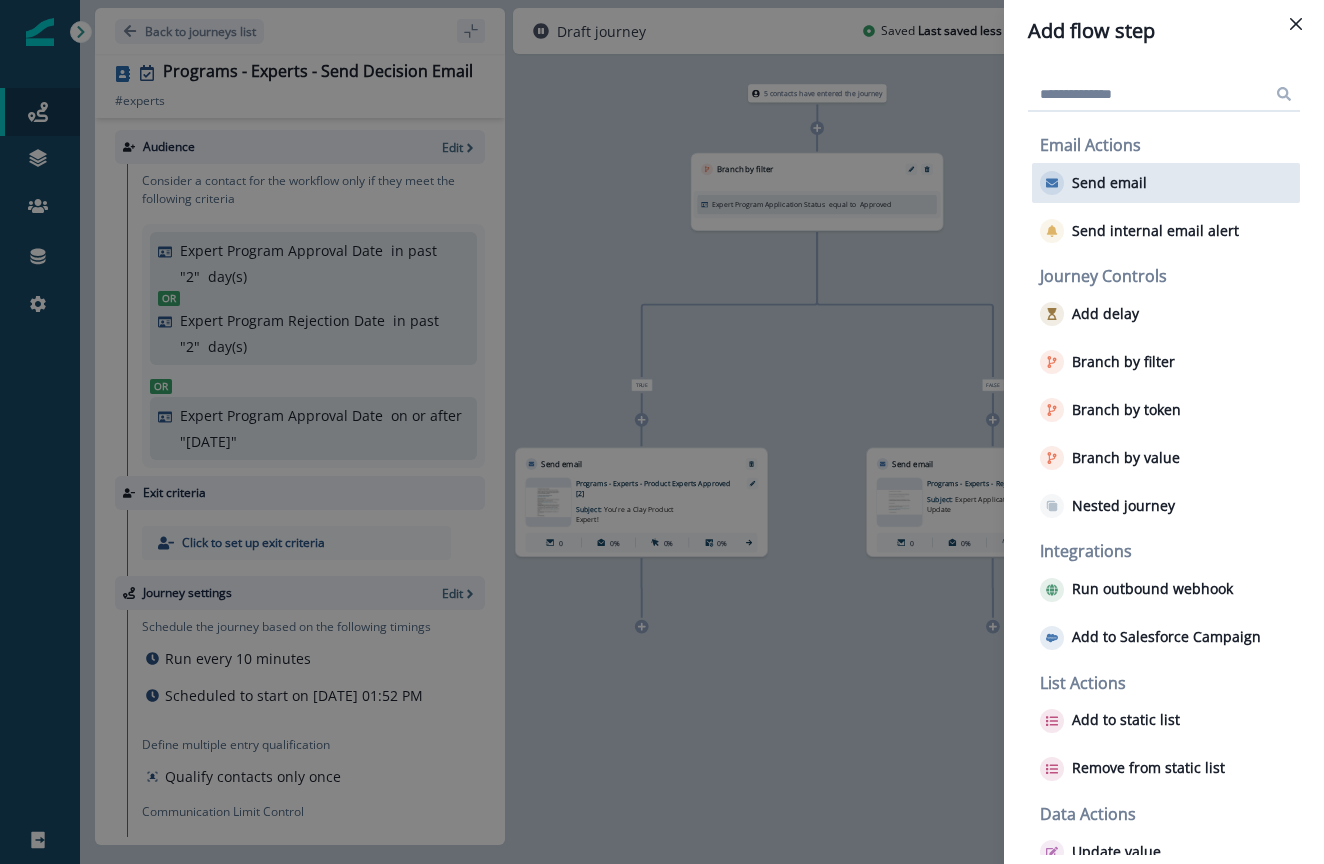 click on "Send email" at bounding box center (1109, 183) 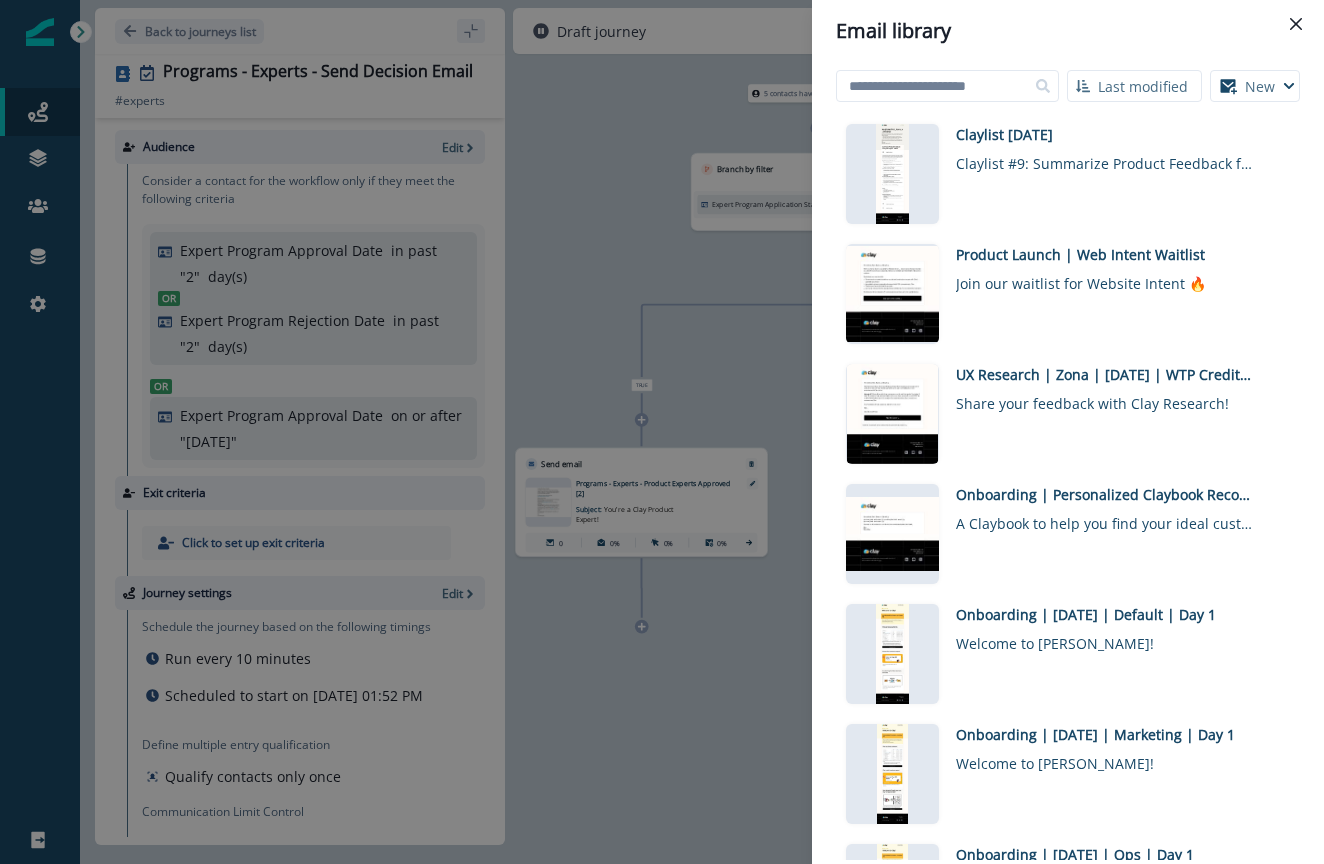 scroll, scrollTop: 0, scrollLeft: 0, axis: both 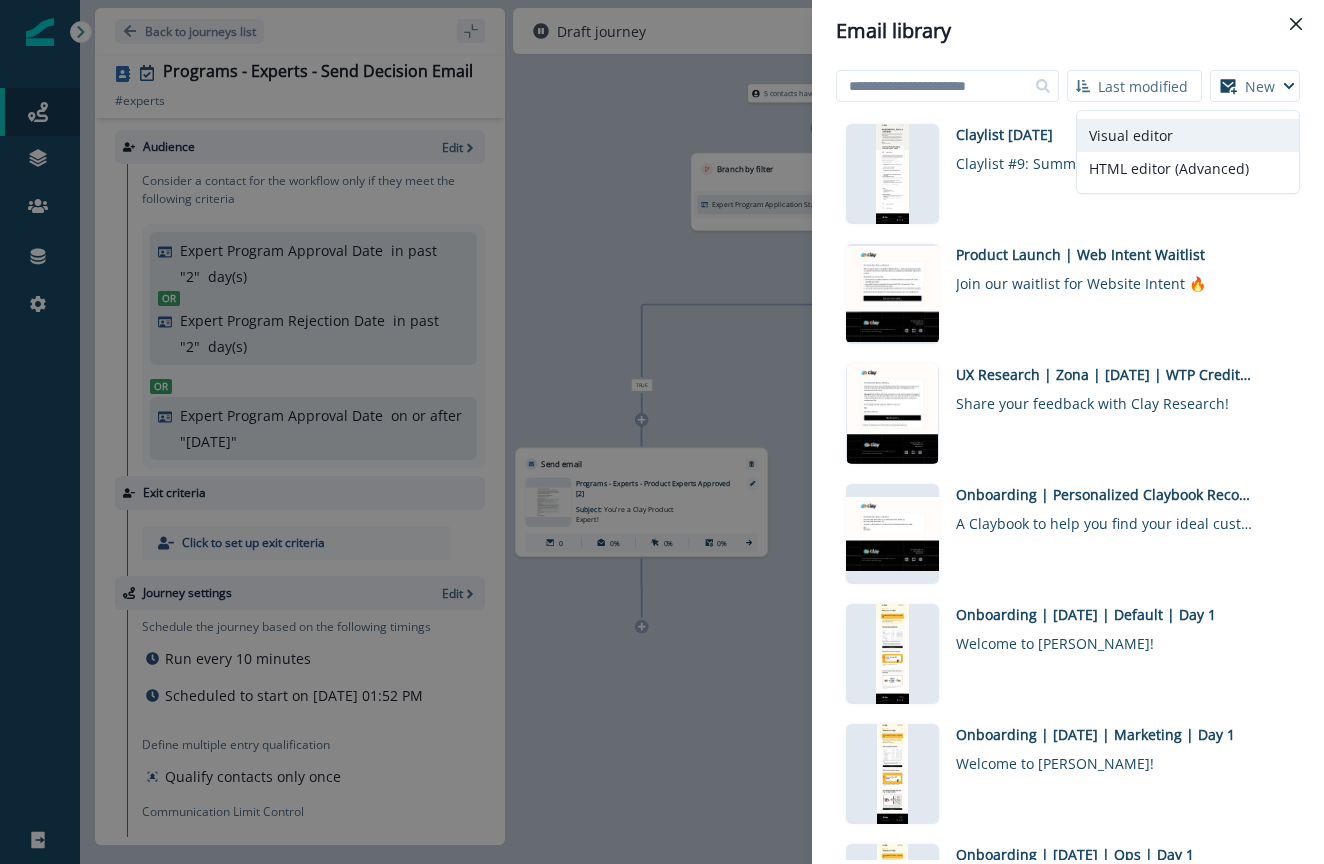 click on "Visual editor" at bounding box center [1188, 135] 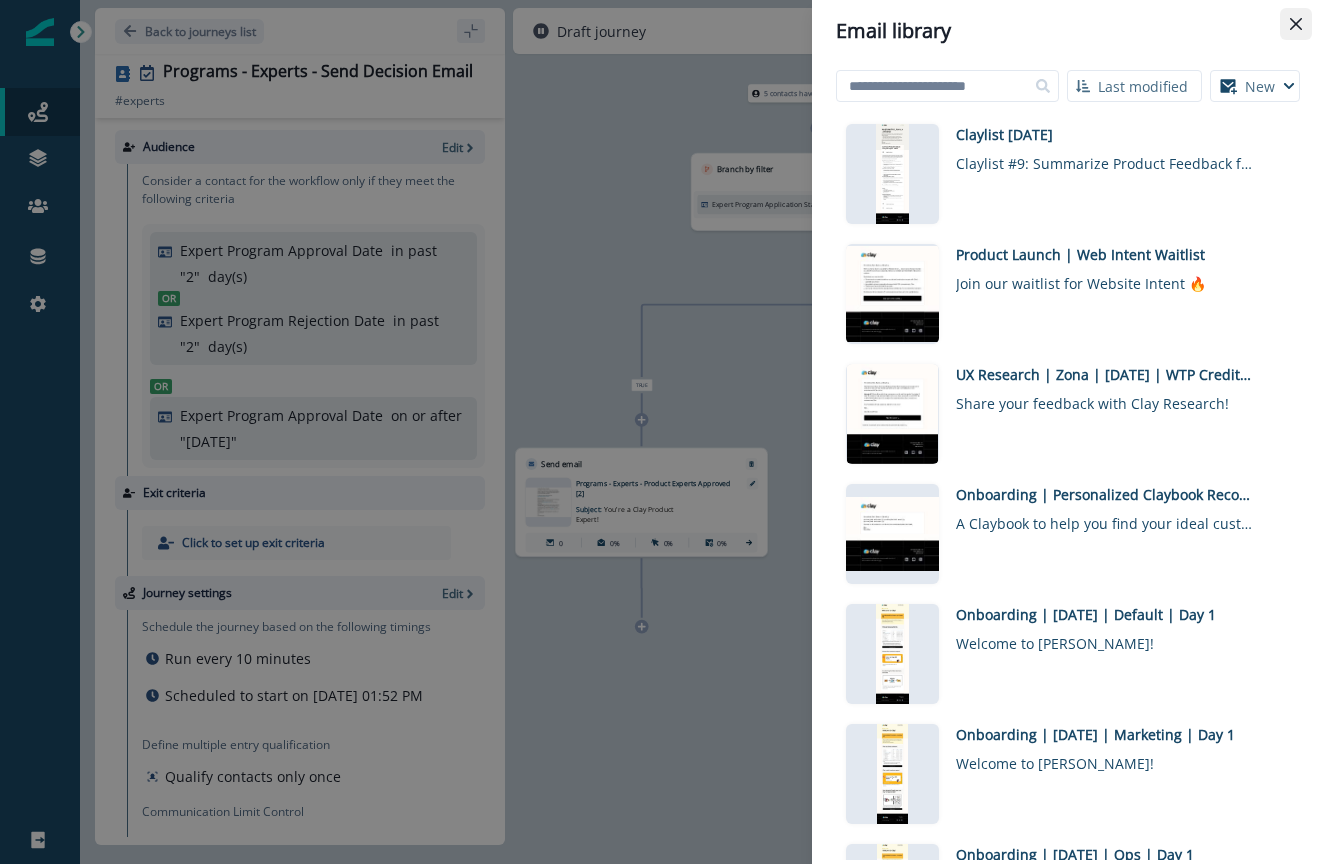 click 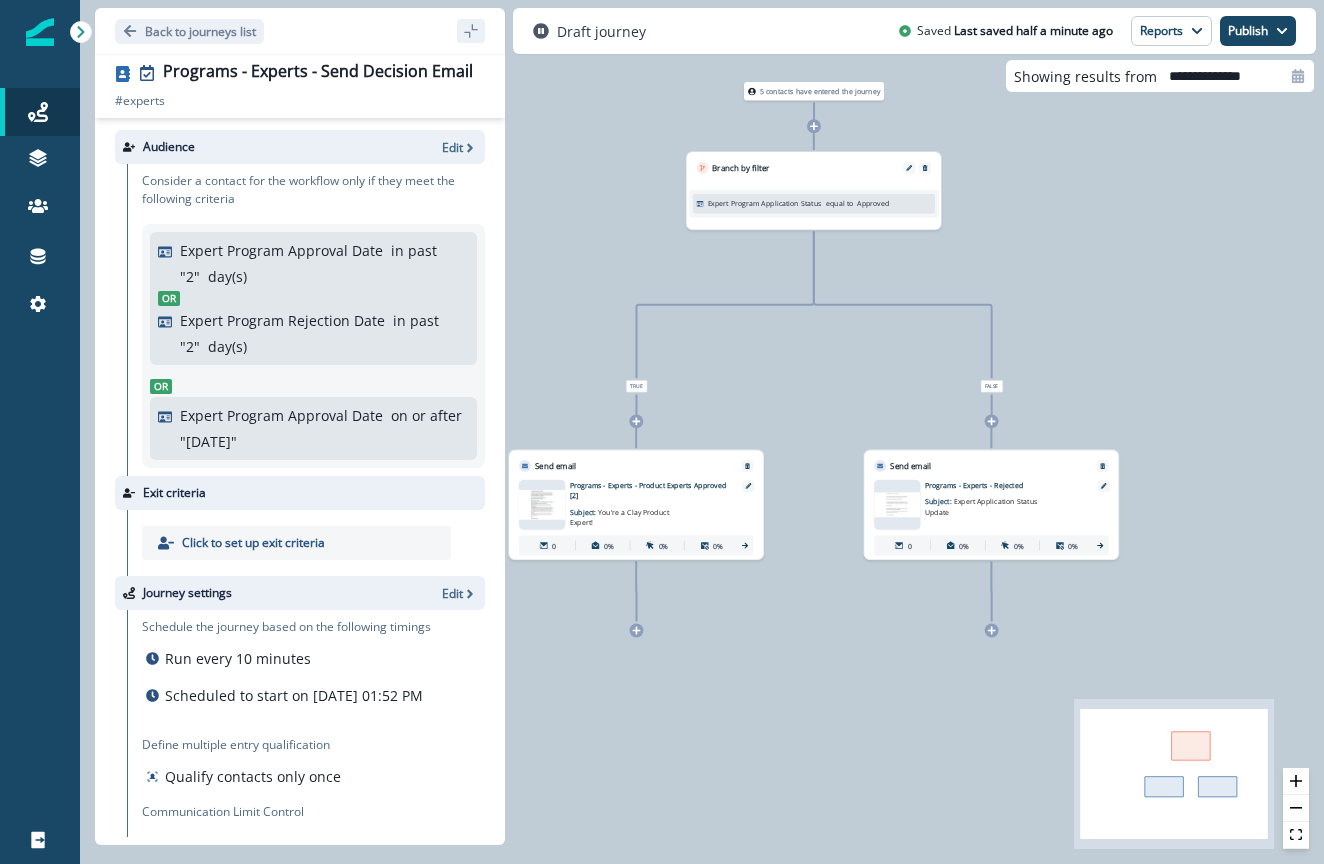 click 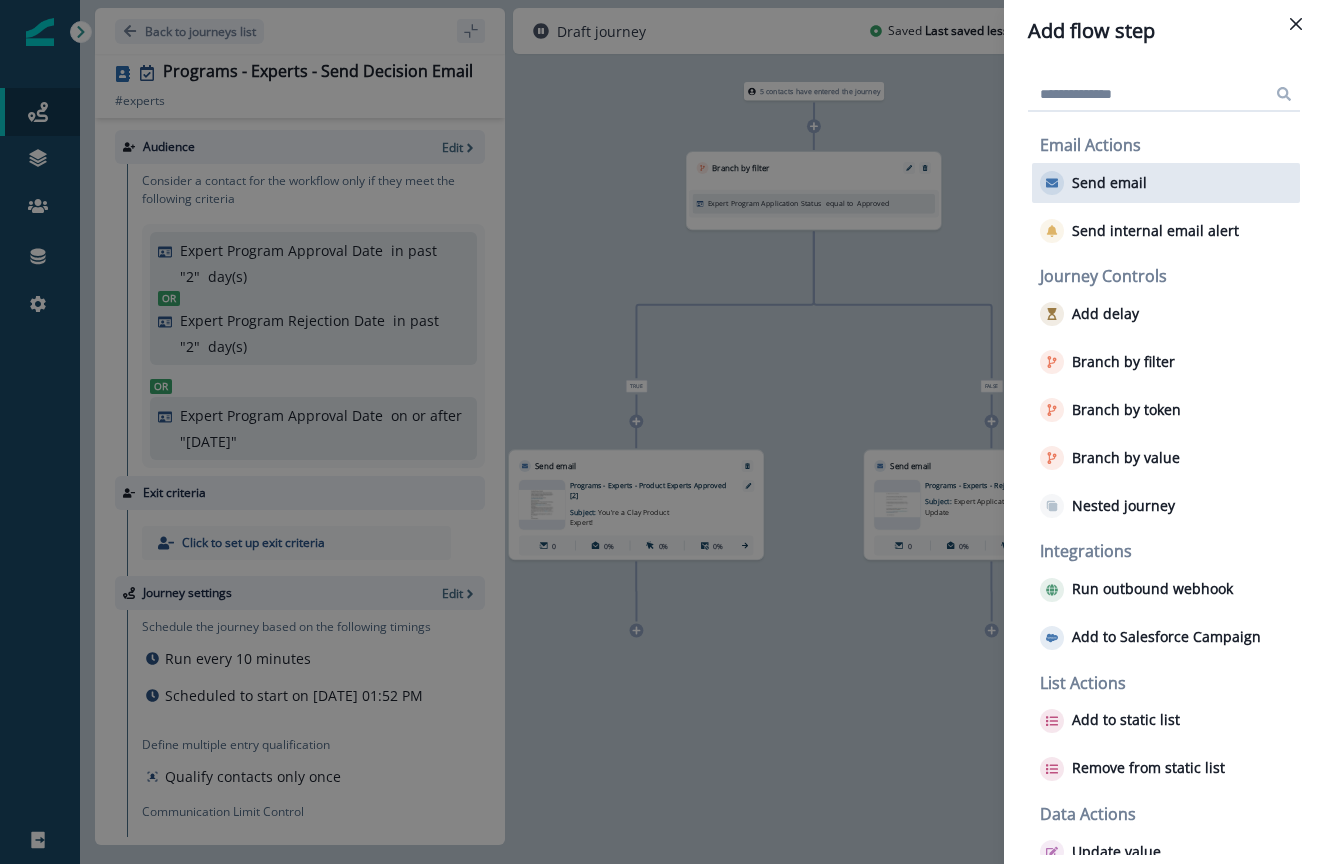 click on "Send email" at bounding box center [1109, 183] 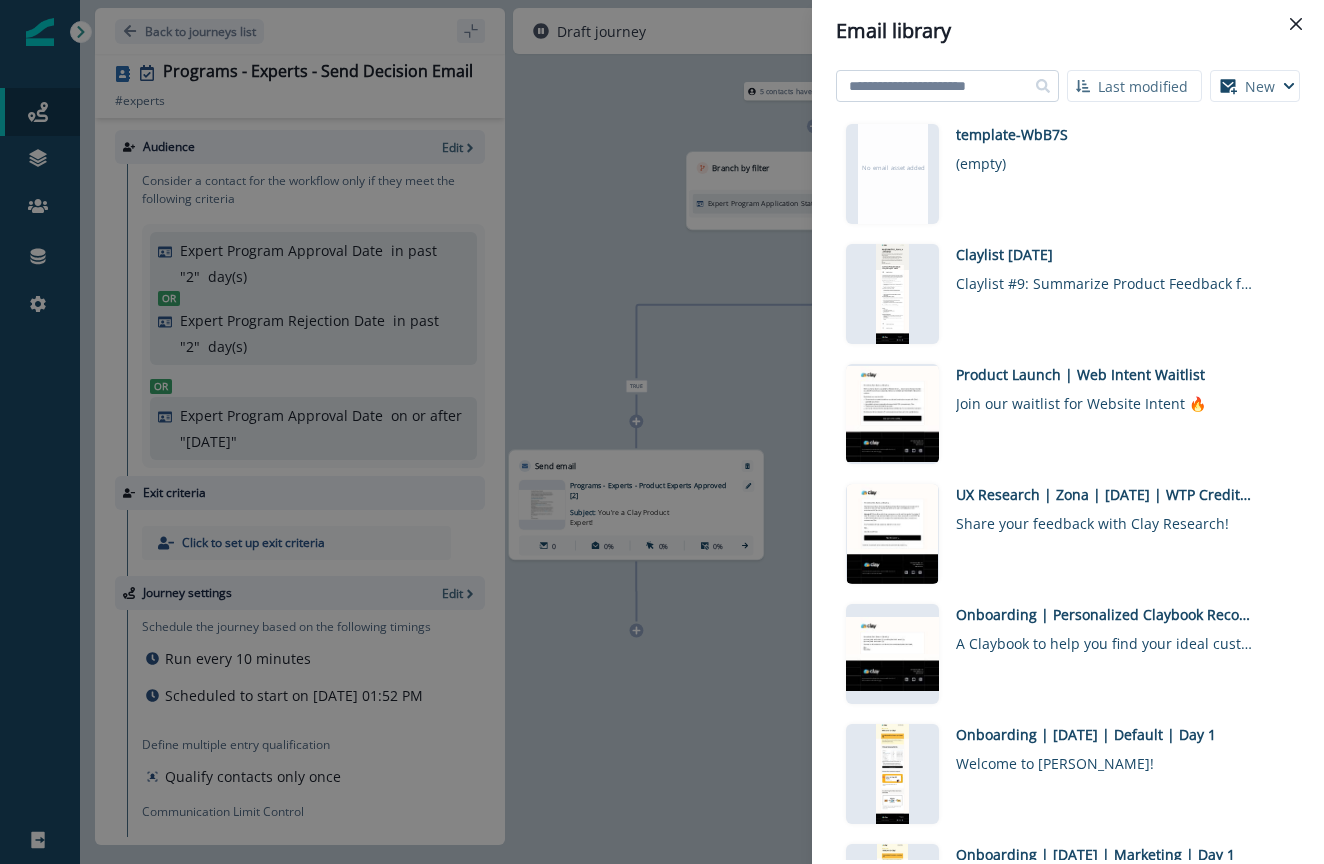 click at bounding box center [947, 86] 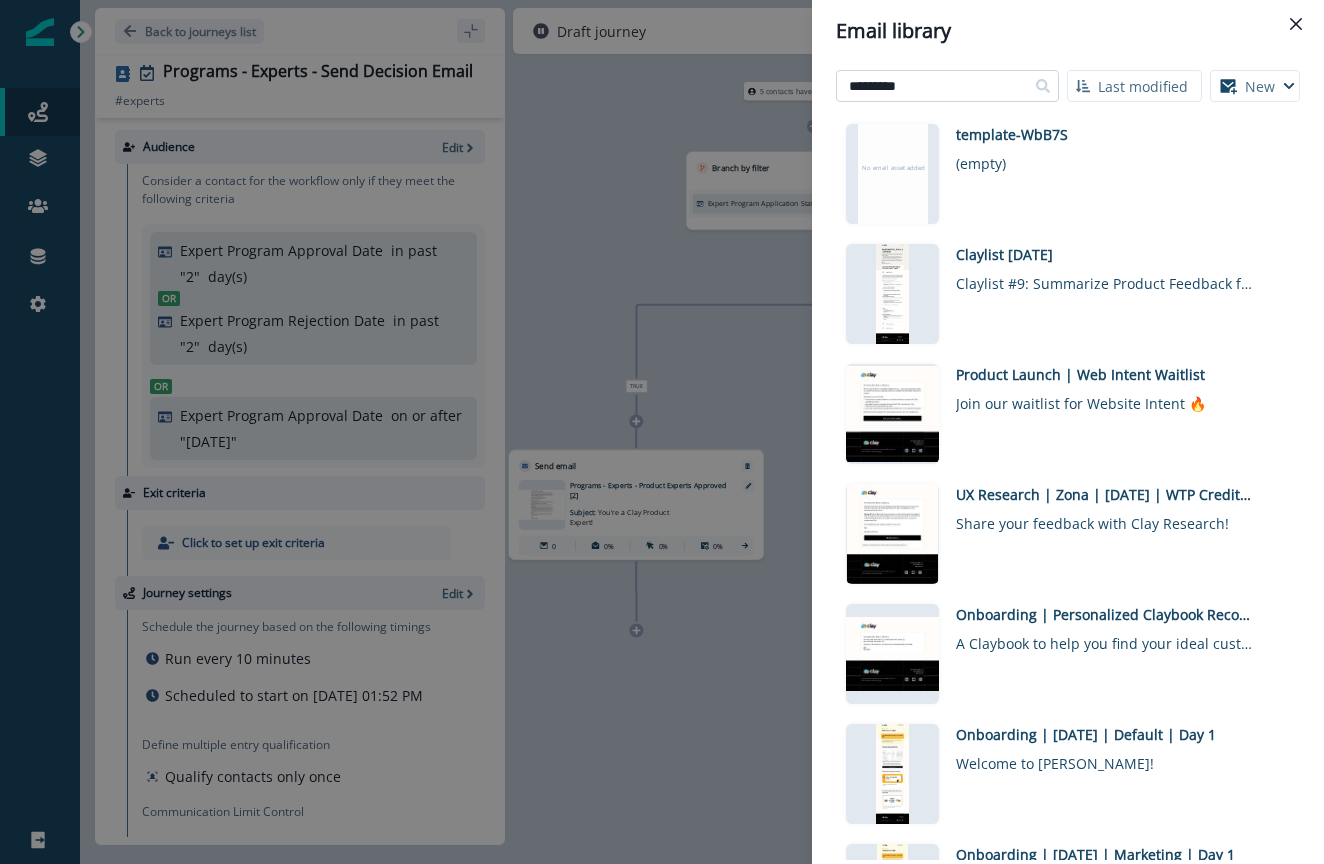 type on "*********" 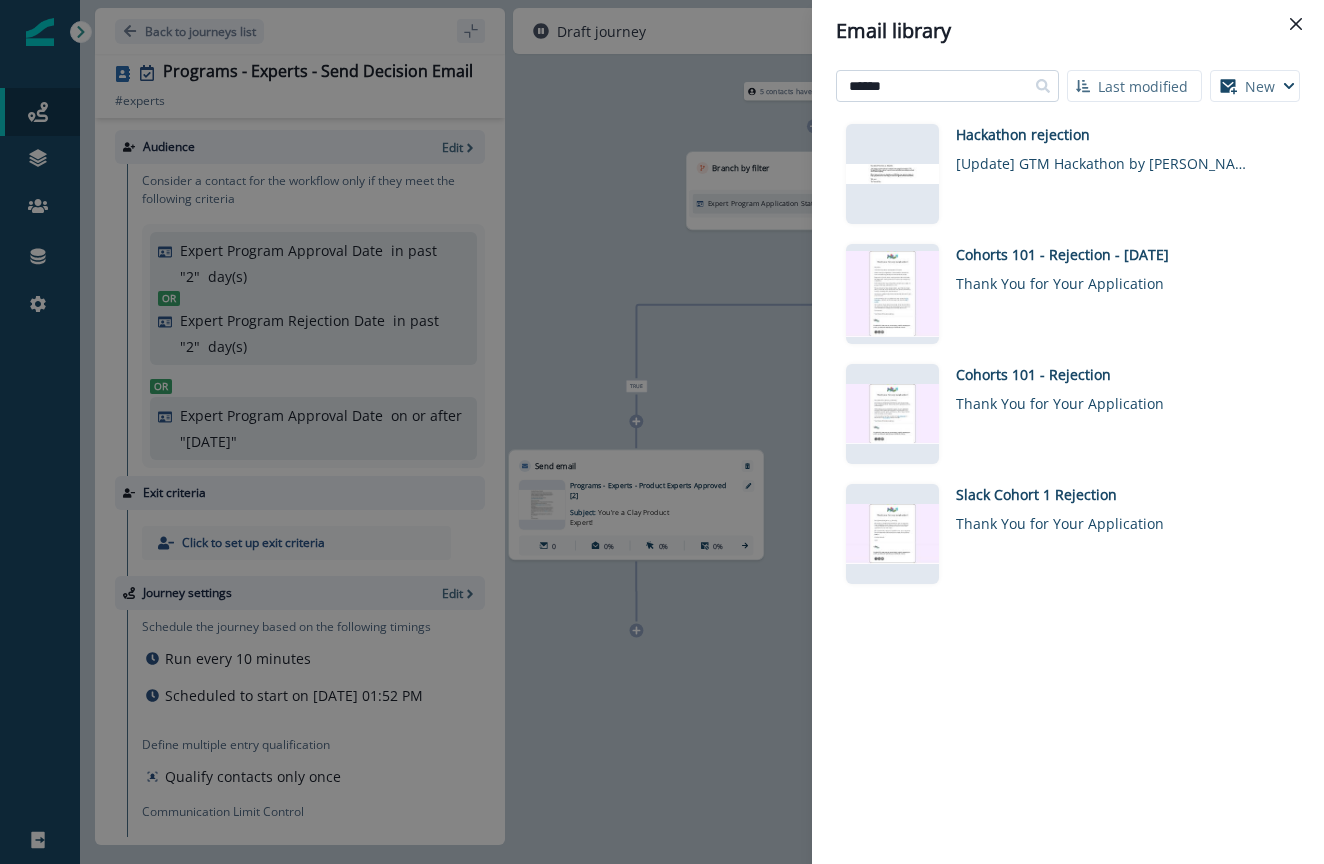 type on "******" 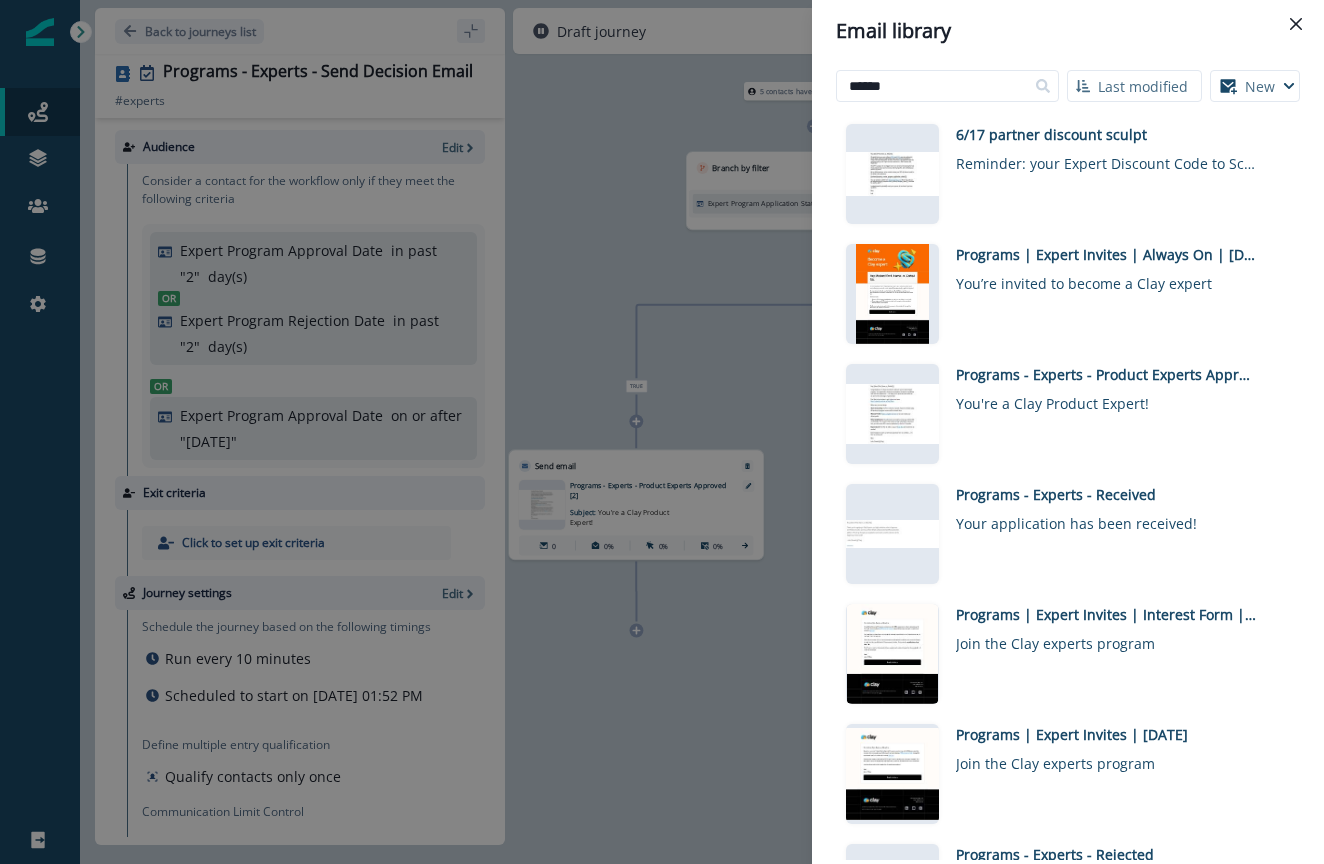 drag, startPoint x: 714, startPoint y: 316, endPoint x: 491, endPoint y: 339, distance: 224.18297 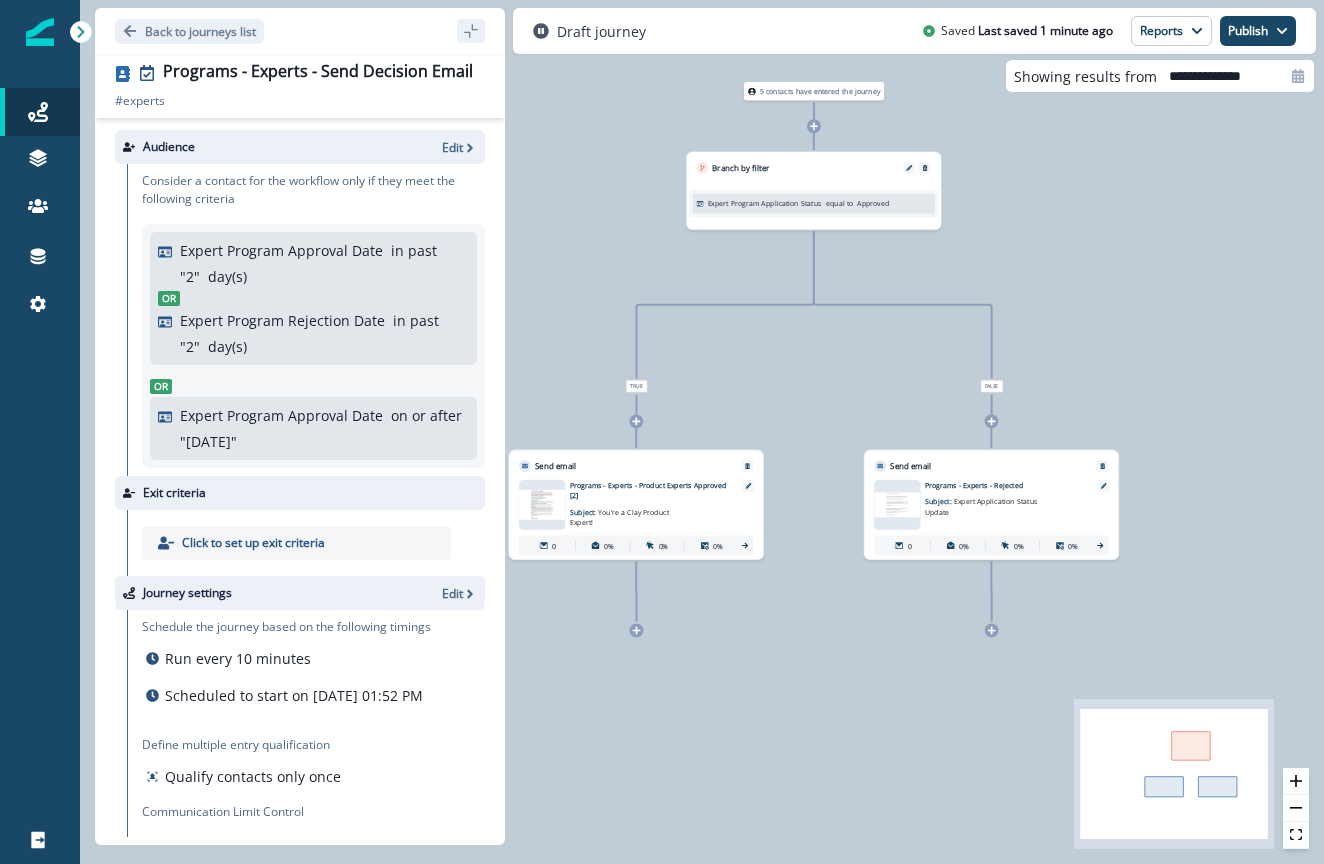 click on "Expert Program Application Status equal to   Approved" at bounding box center (814, 202) 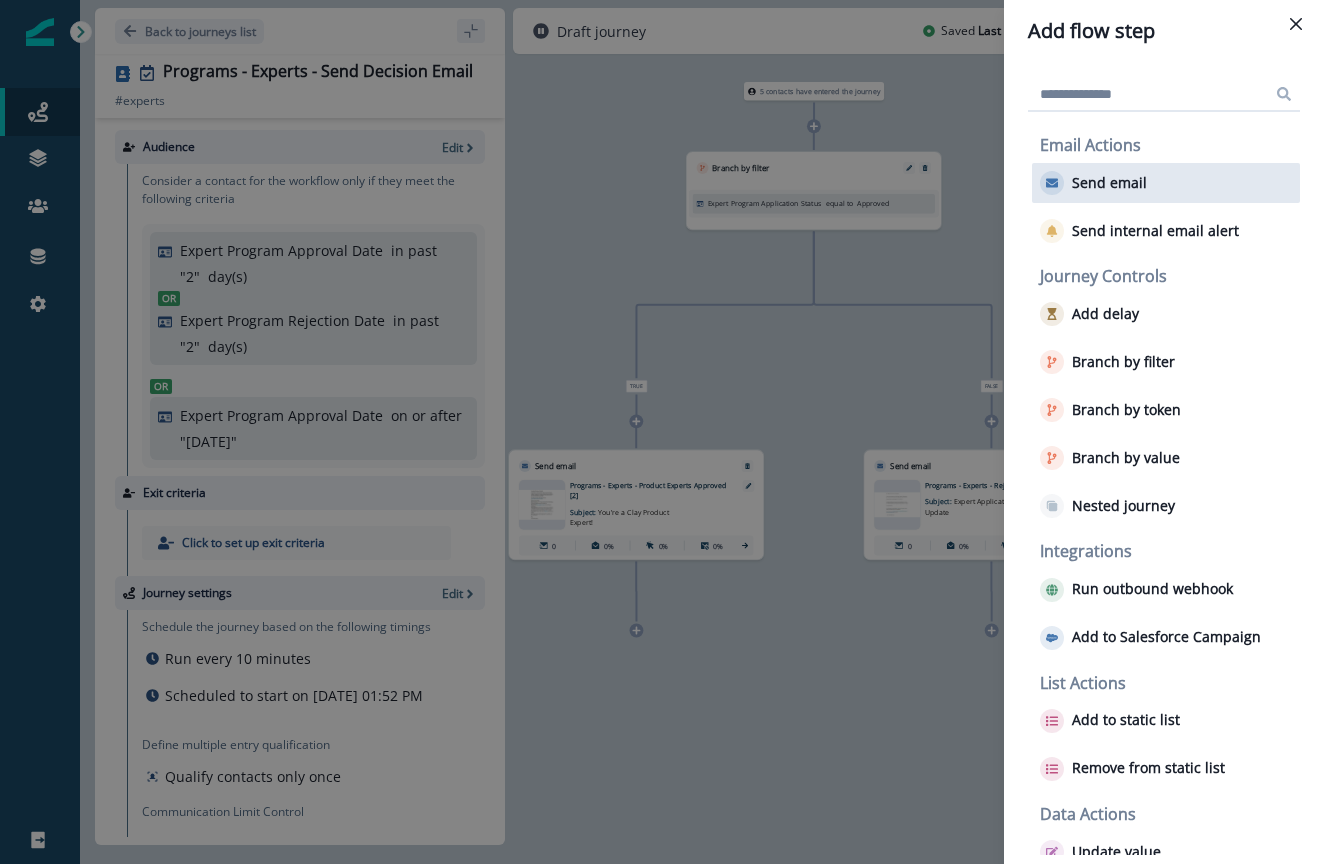 click on "Send email" at bounding box center (1109, 183) 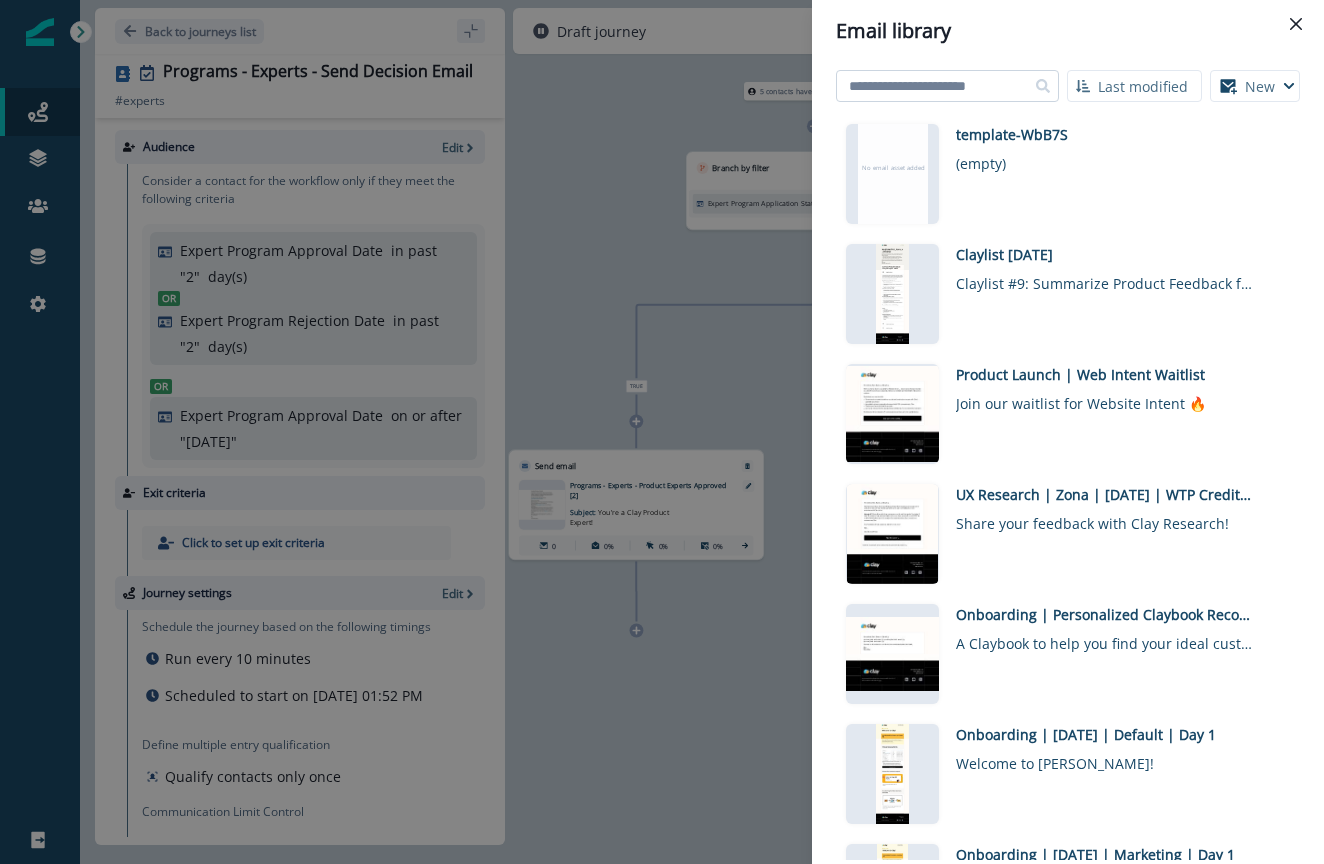 click at bounding box center (947, 86) 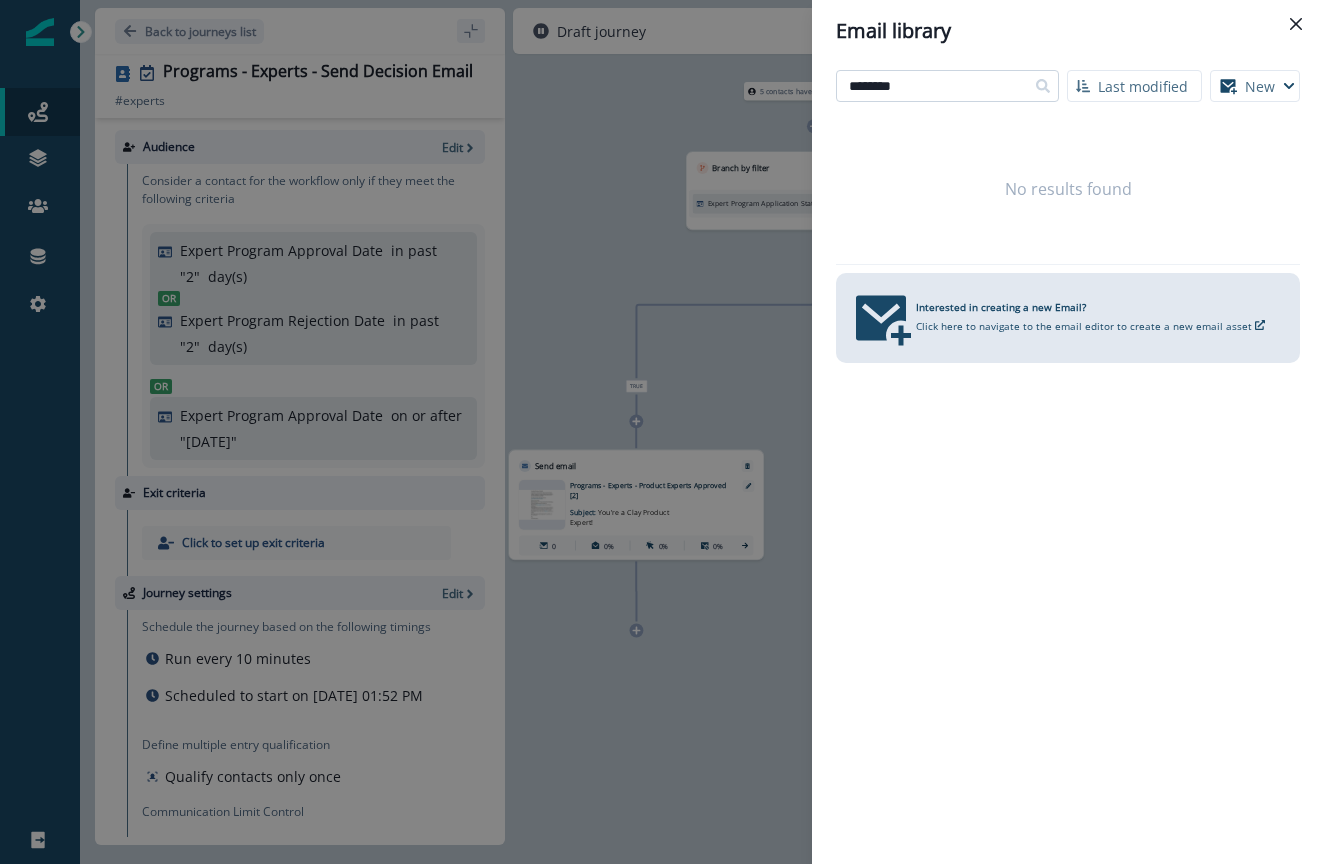 type on "********" 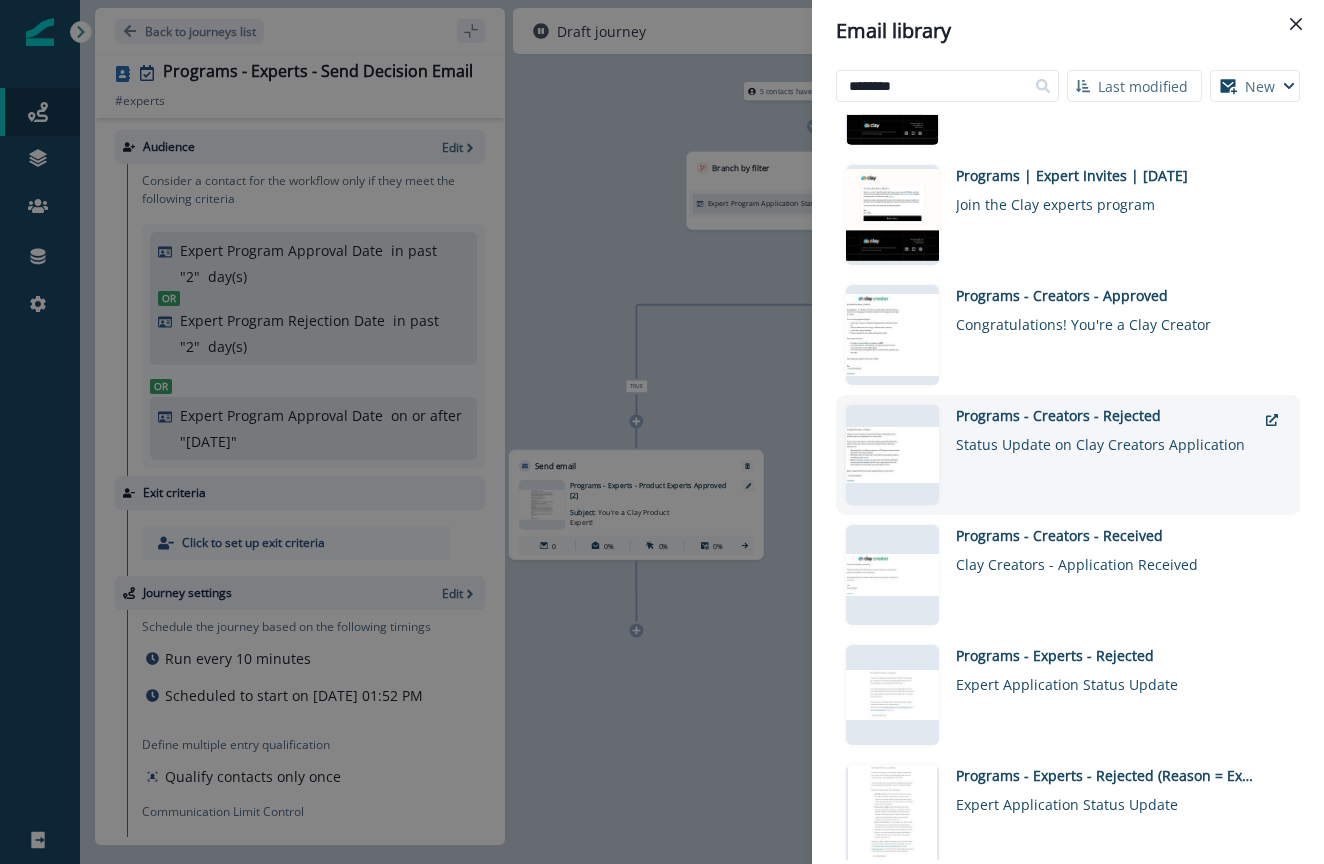scroll, scrollTop: 446, scrollLeft: 0, axis: vertical 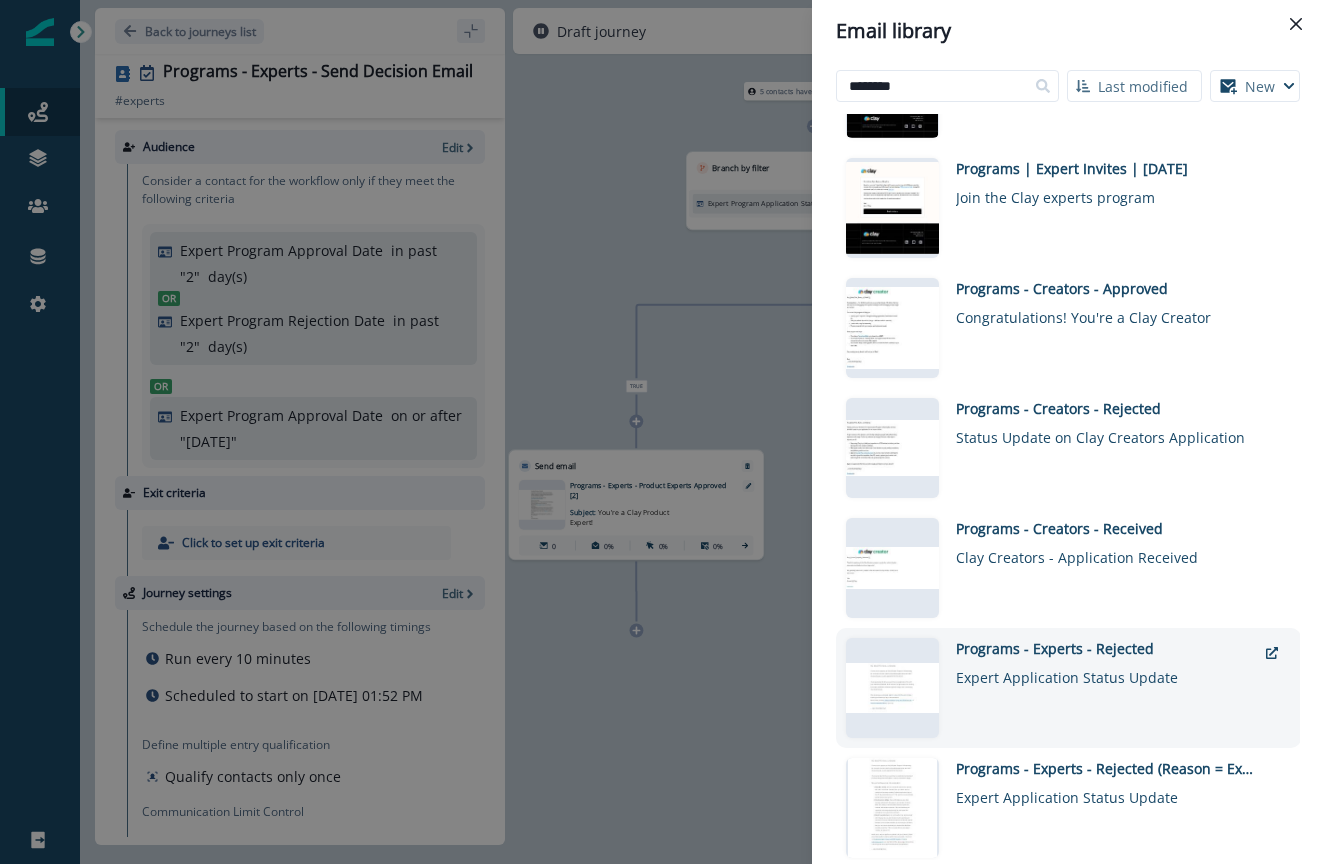 click on "Programs - Experts - Rejected" at bounding box center (1106, 648) 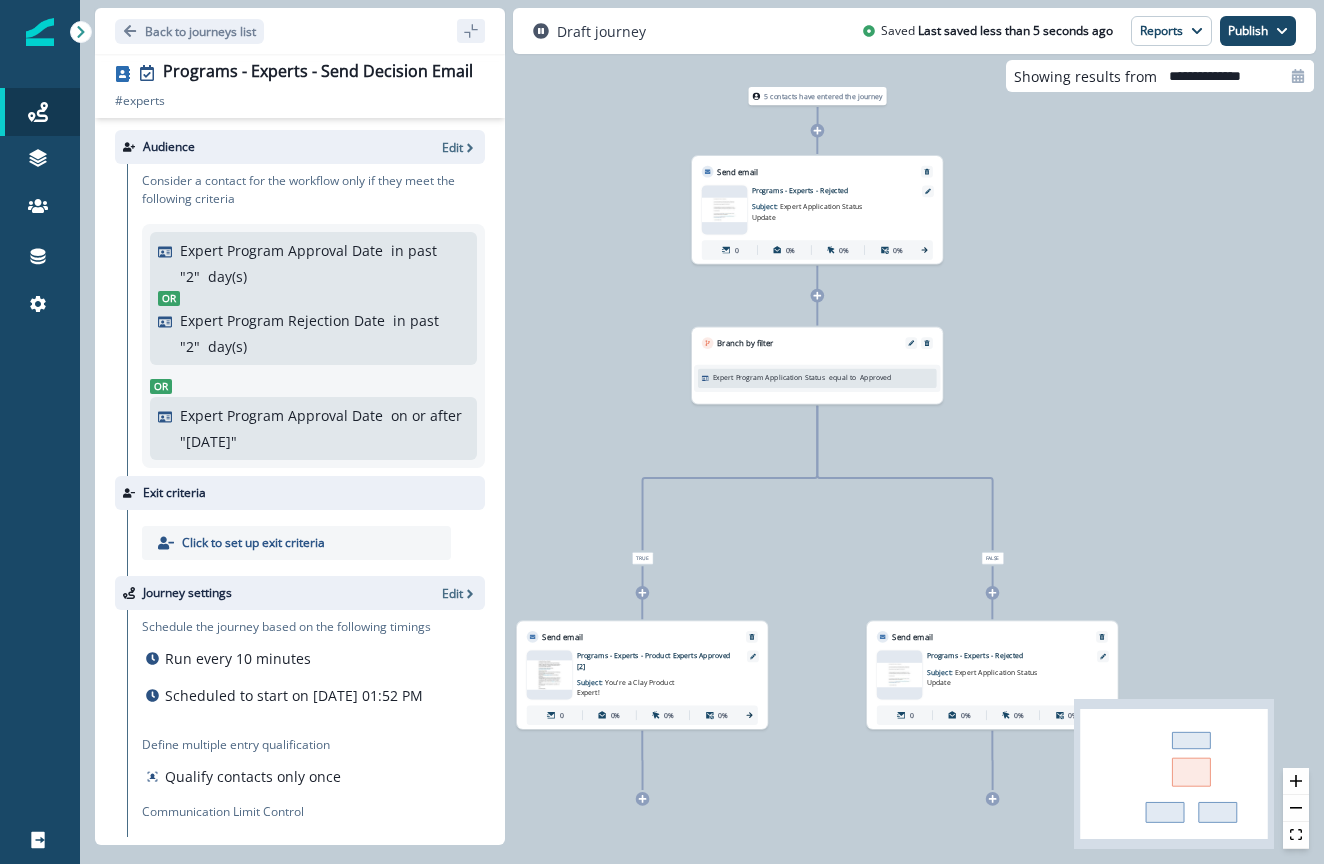 drag, startPoint x: 856, startPoint y: 209, endPoint x: 1051, endPoint y: 242, distance: 197.7726 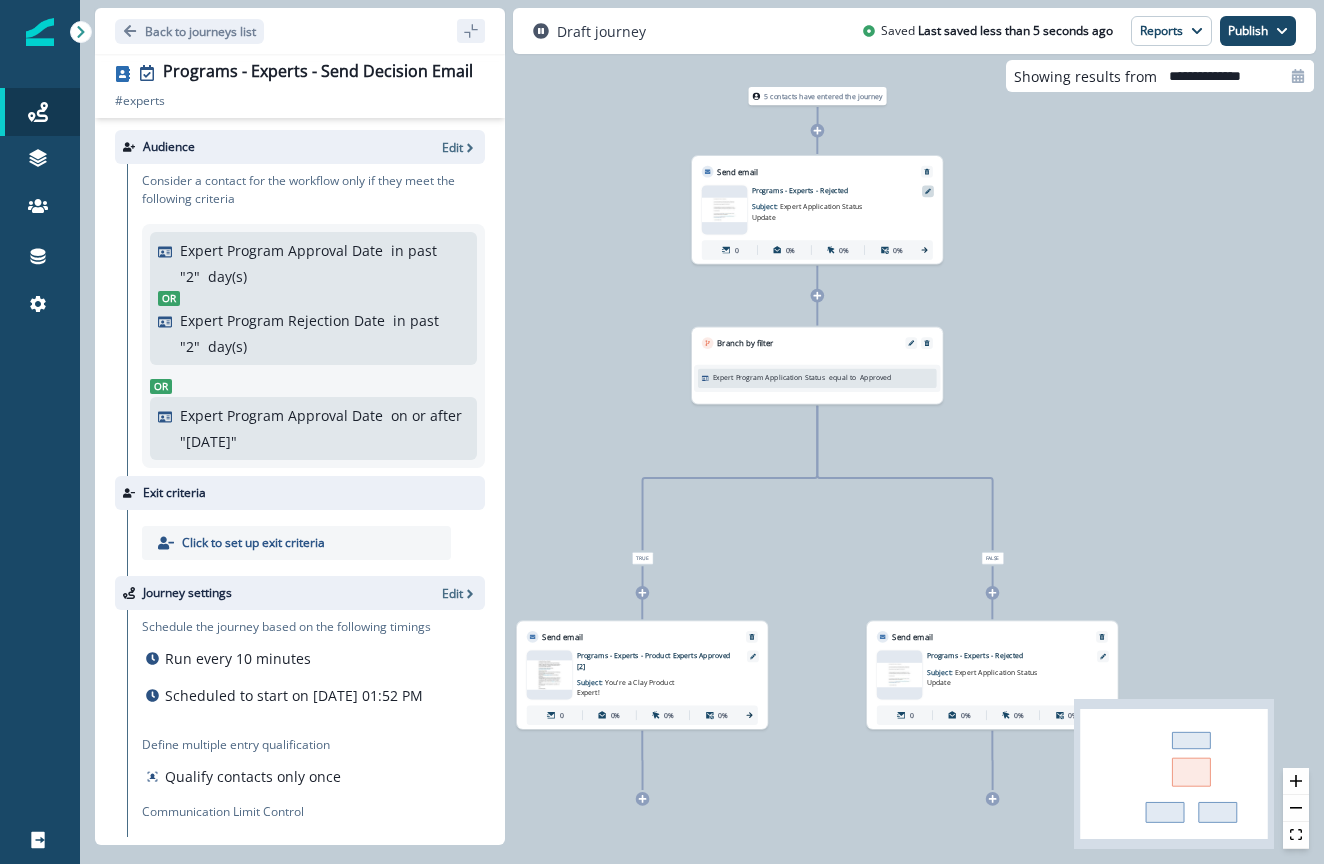 click 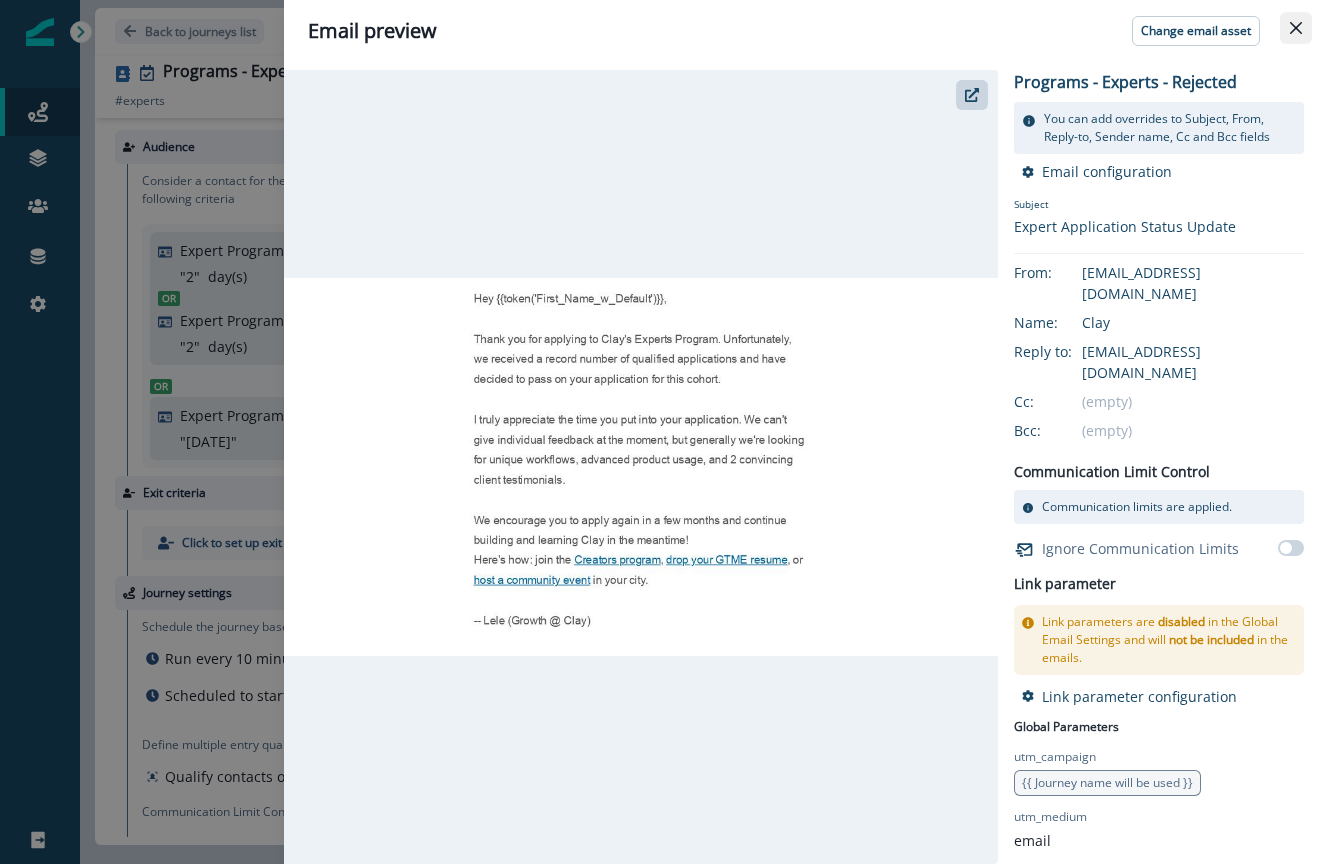 click at bounding box center (1296, 28) 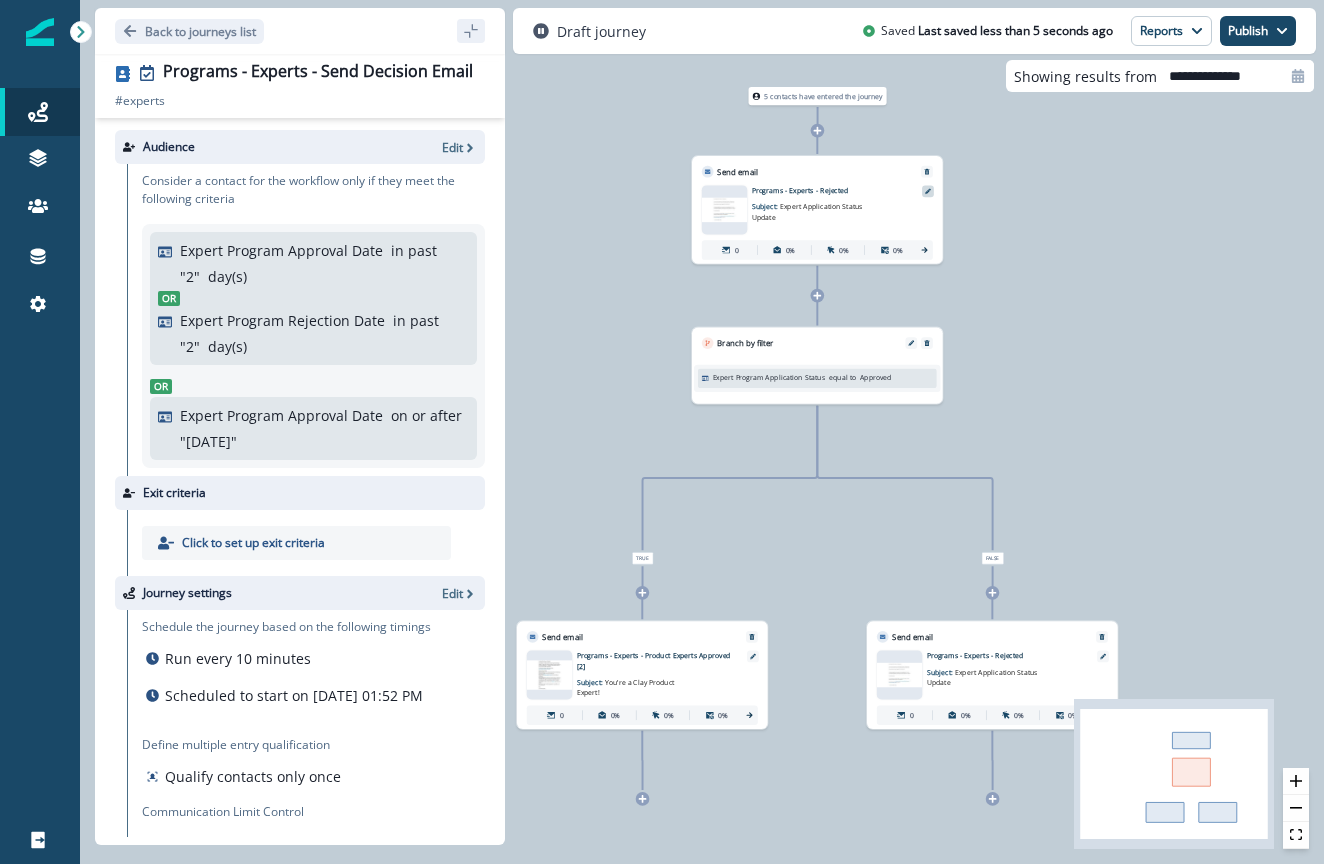 click 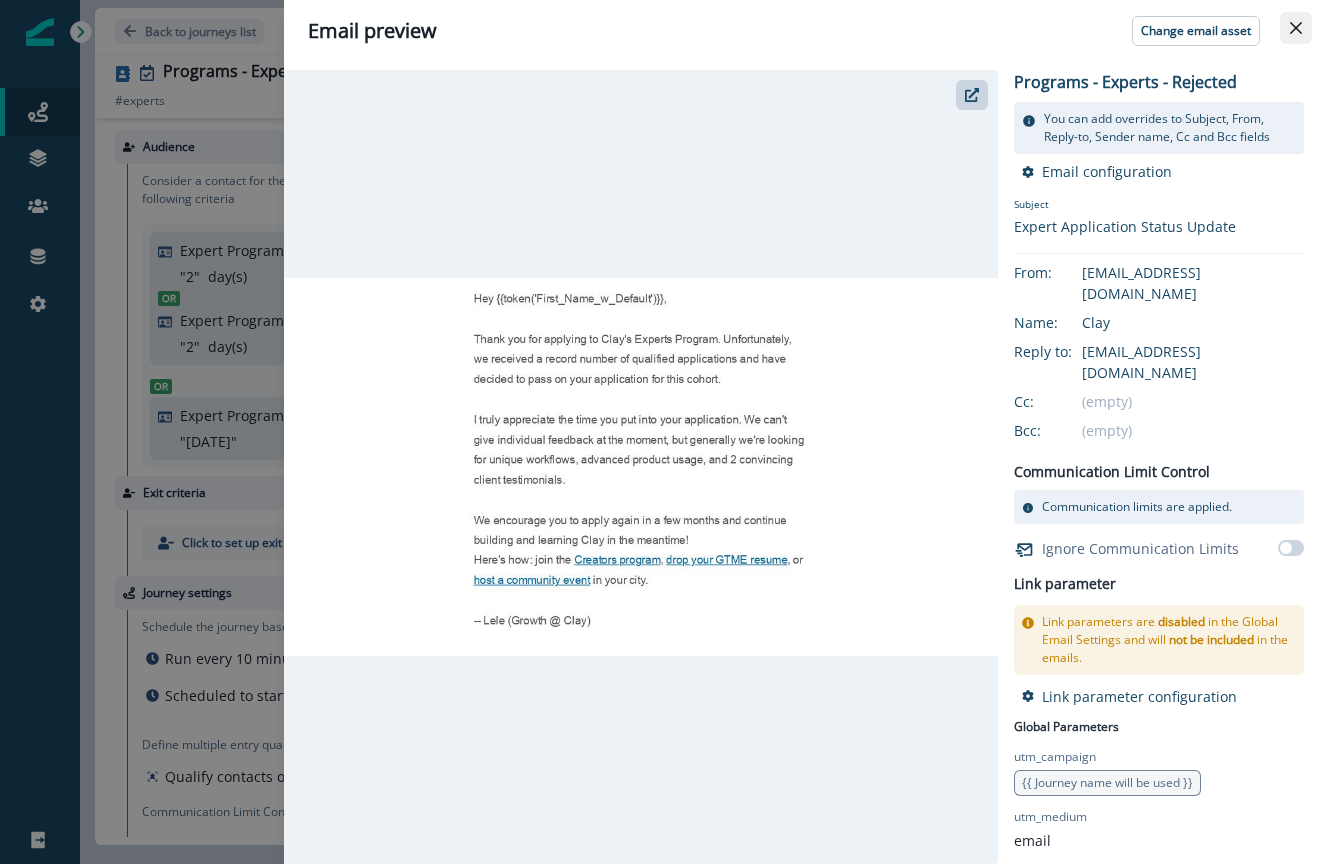 click 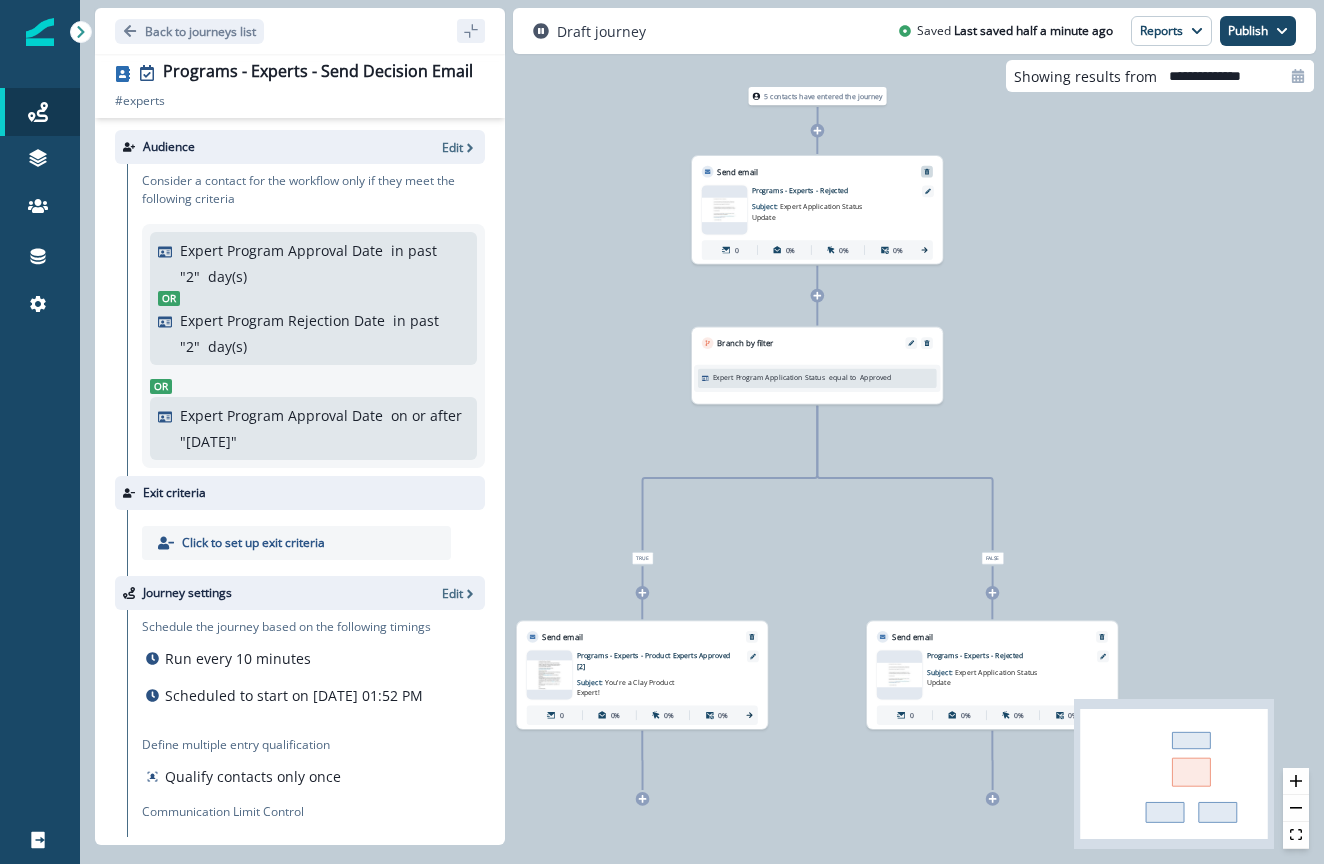 click 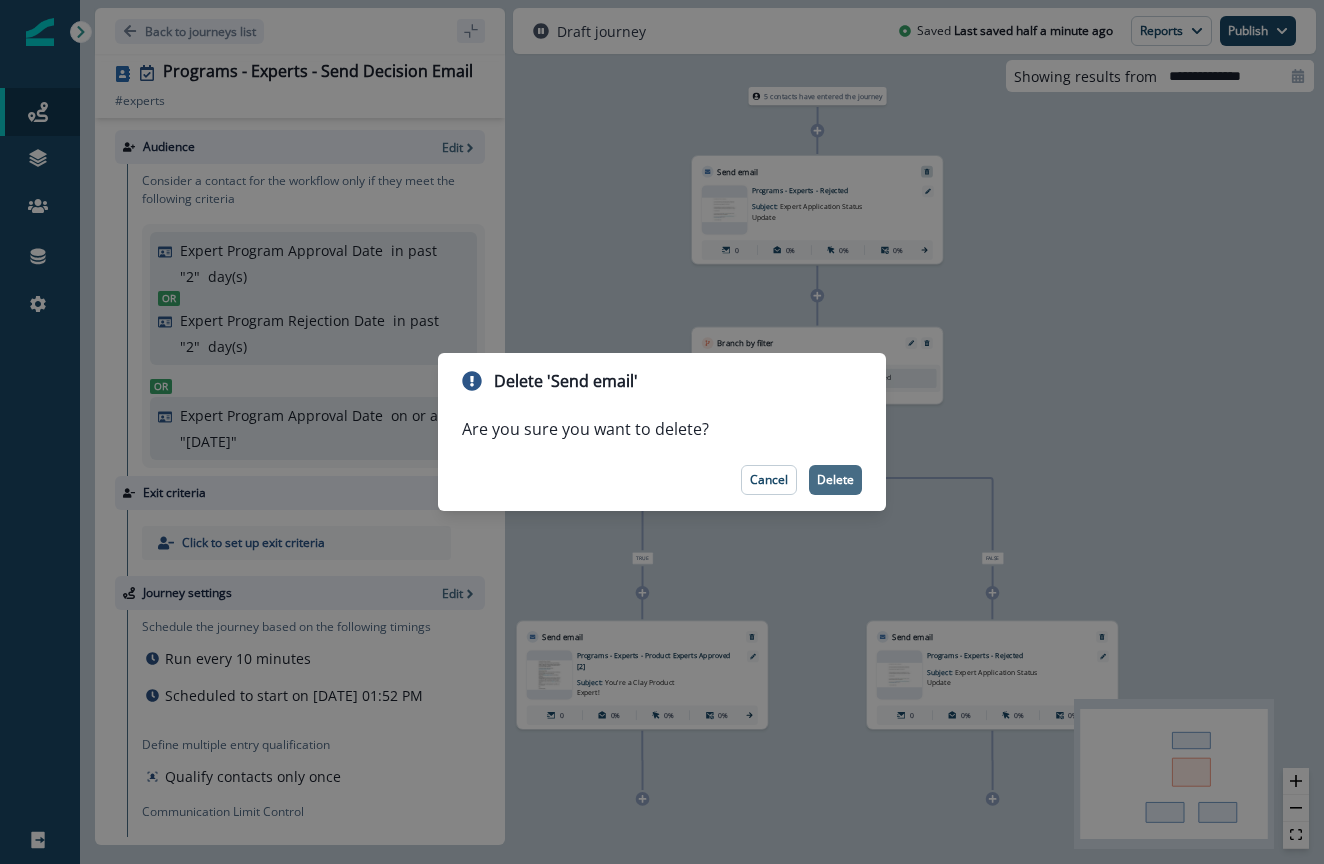 click on "Delete" at bounding box center [835, 480] 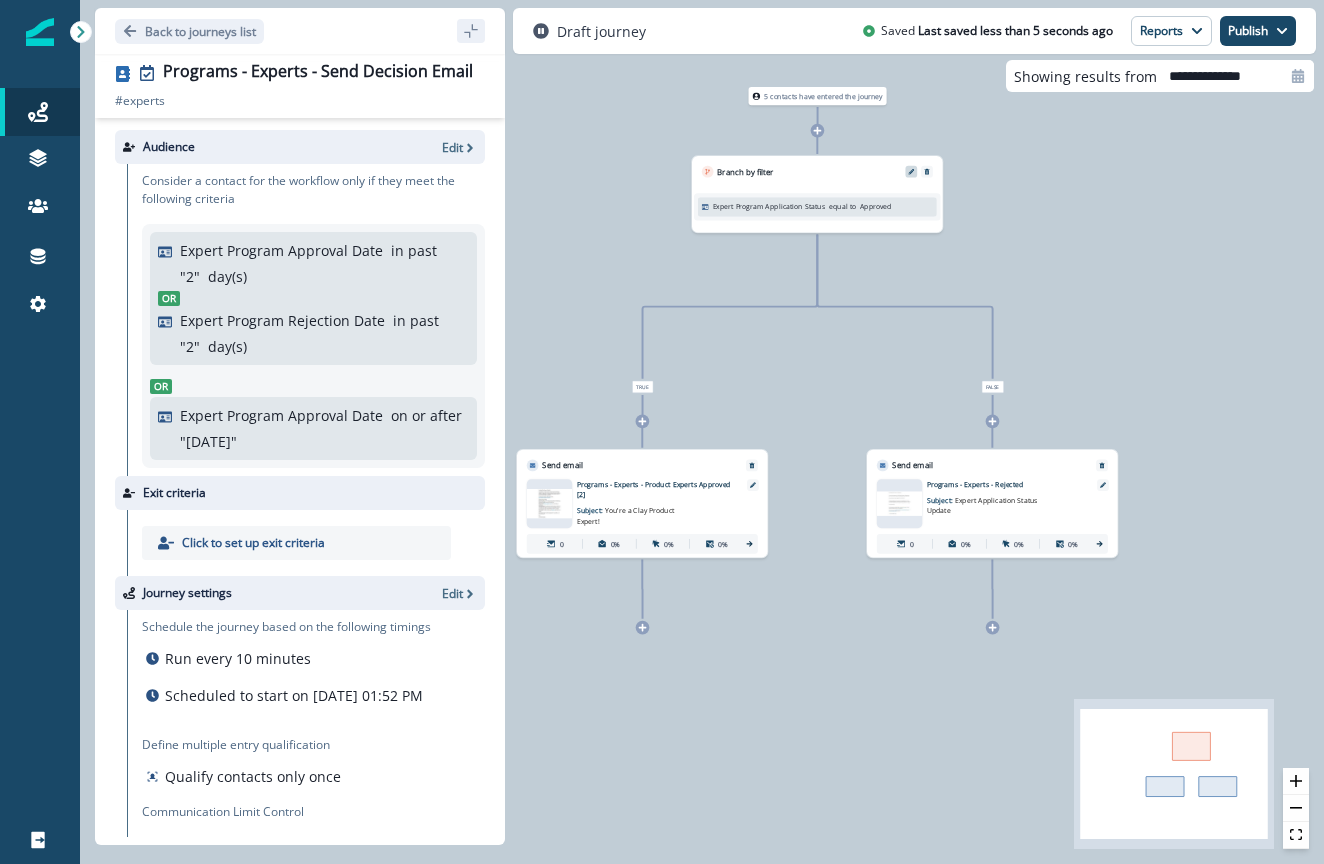 click at bounding box center (911, 172) 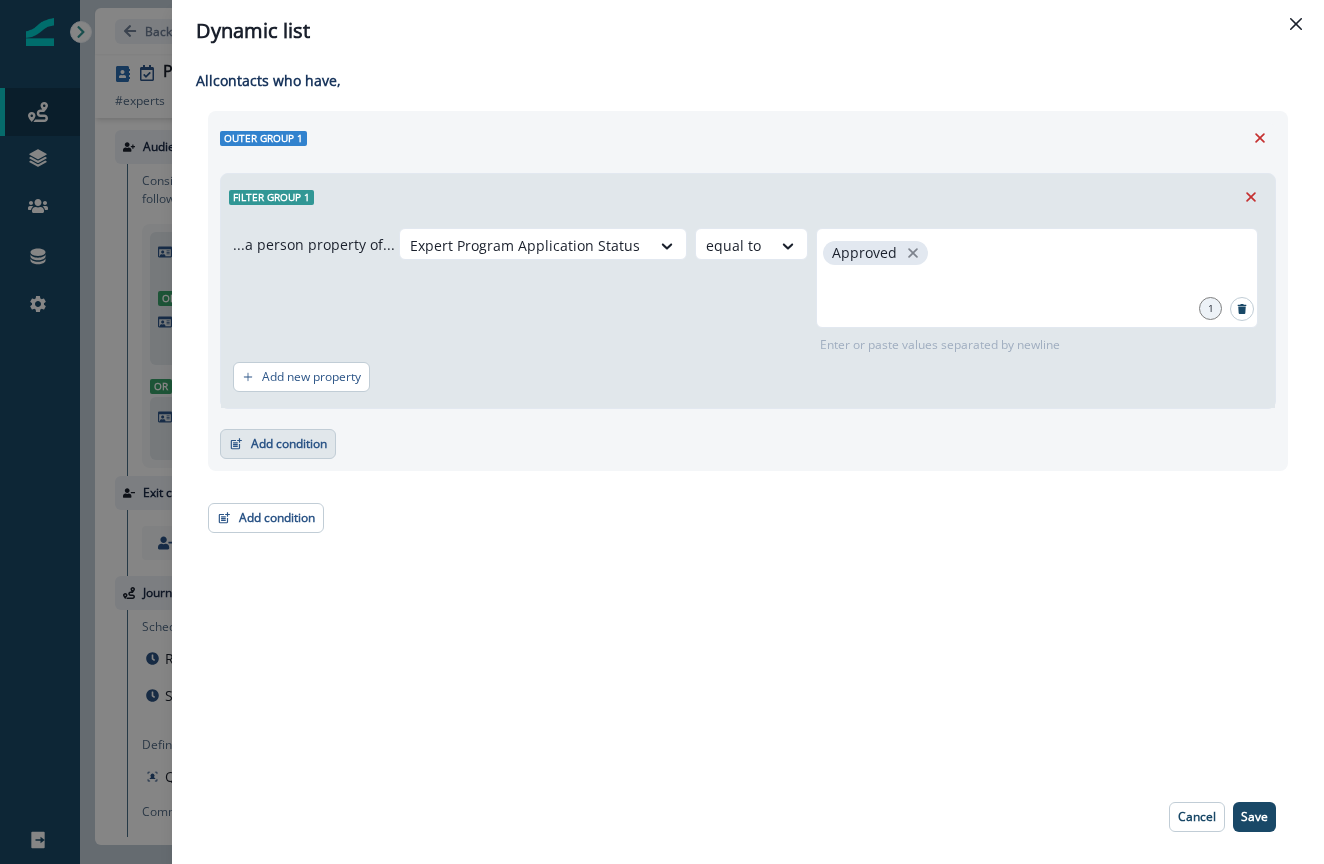 click on "Add condition" at bounding box center (278, 444) 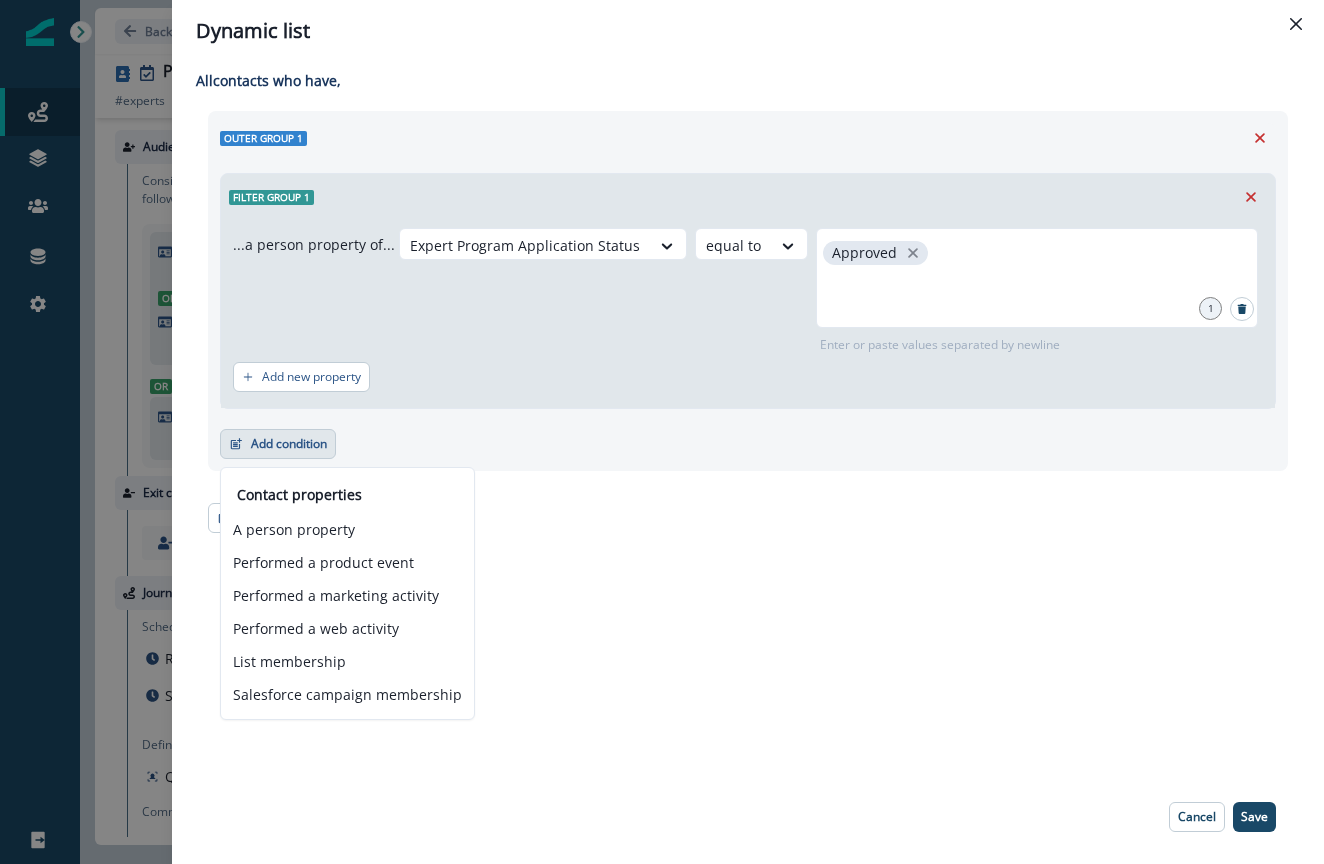 click on "Expert Program Application Status equal to Approved 1 Enter or paste values separated by newline" at bounding box center [831, 291] 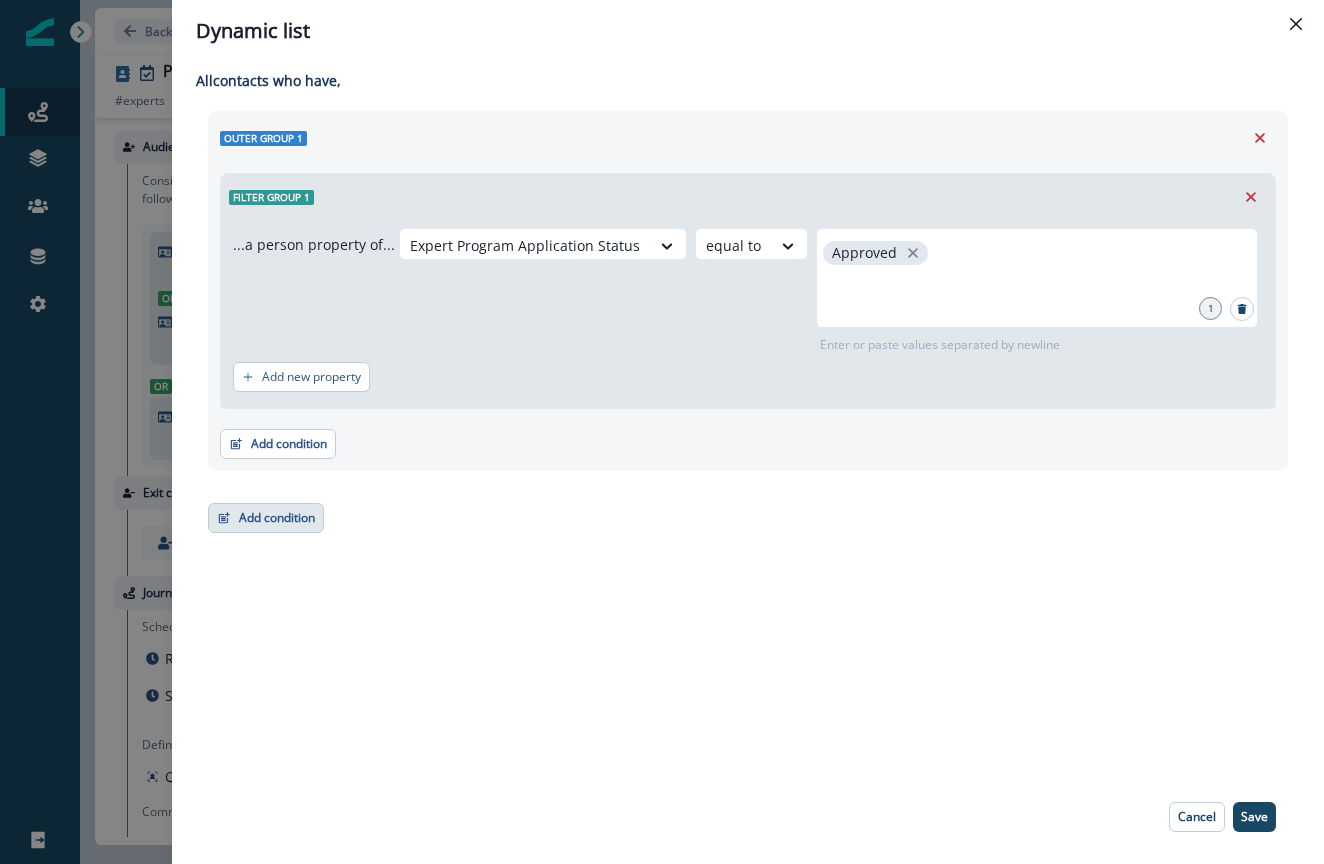 click on "Add condition" at bounding box center [266, 518] 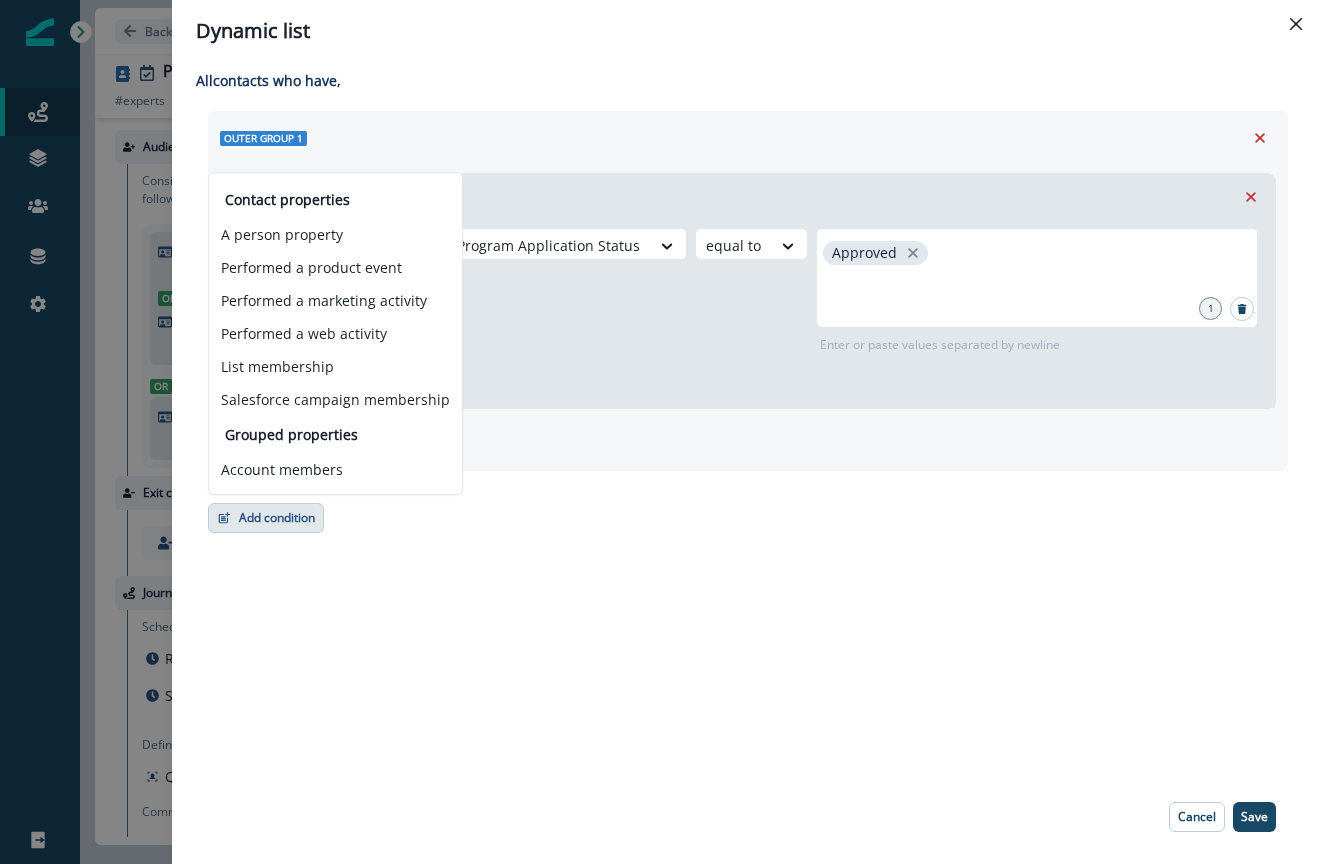 click on "Add condition Contact properties A person property Performed a product event Performed a marketing activity Performed a web activity List membership Salesforce campaign membership" at bounding box center (748, 434) 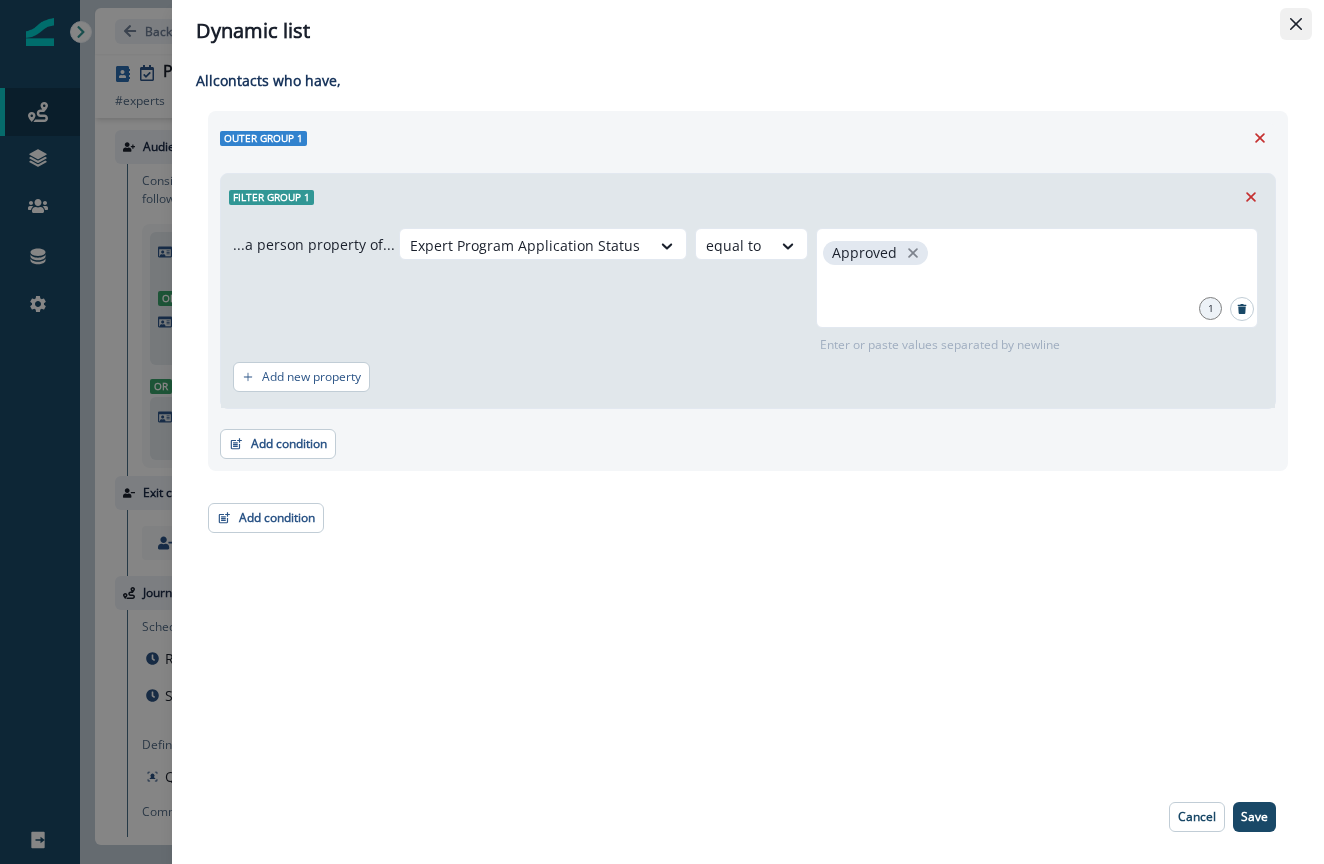 click 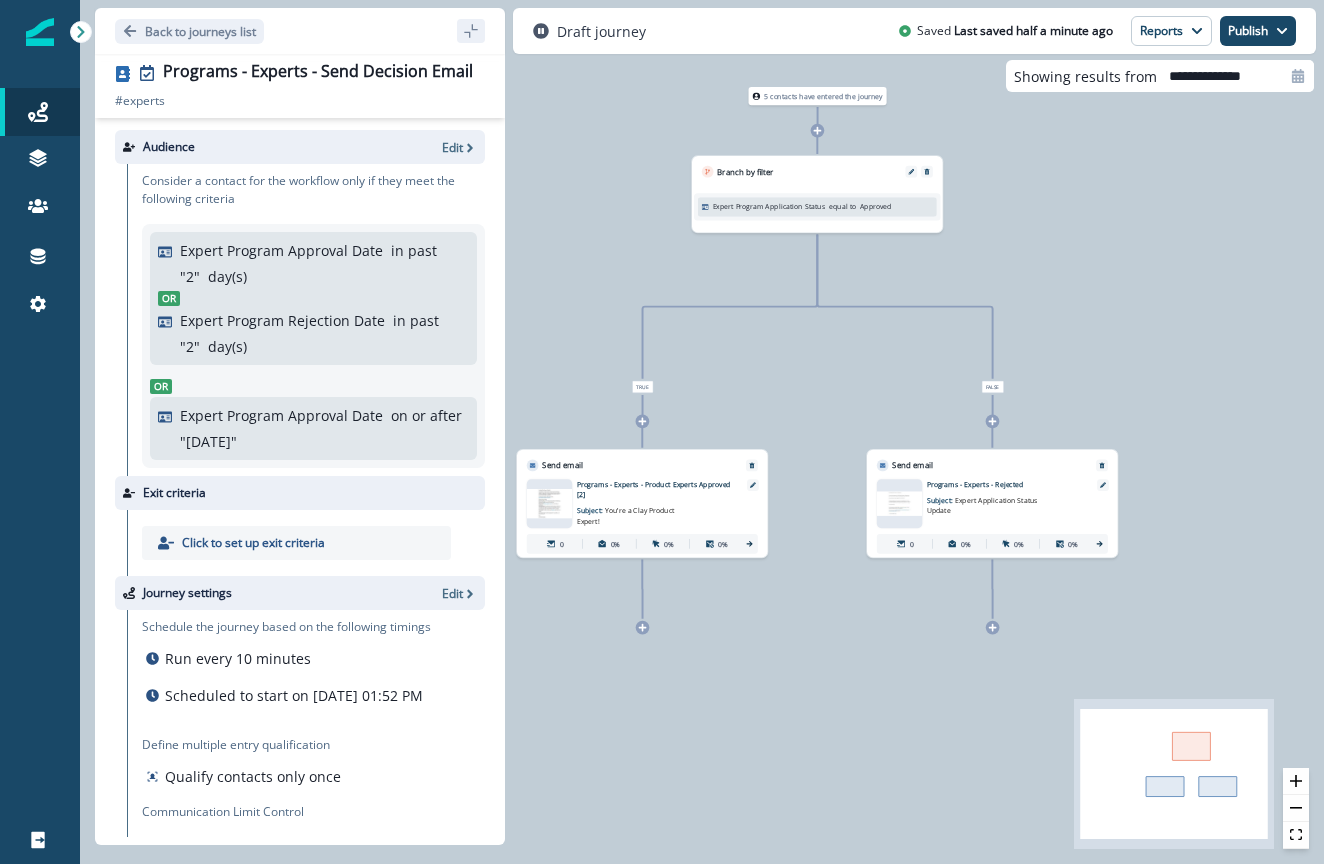 click on "5 contacts have entered the journey Branch by filter Expert Program Application Status equal to   Approved   True Send email Email asset changed, journey reports will be subject to change This asset has overrides for  Programs - Experts - Product Experts Approved [2] Subject:   You're a Clay Product Expert! 0 0% 0% 0% False Send email Email asset changed, journey reports will be subject to change This asset has overrides for  Programs - Experts - Rejected Subject:   Expert Application Status Update 0 0% 0% 0%" at bounding box center [702, 432] 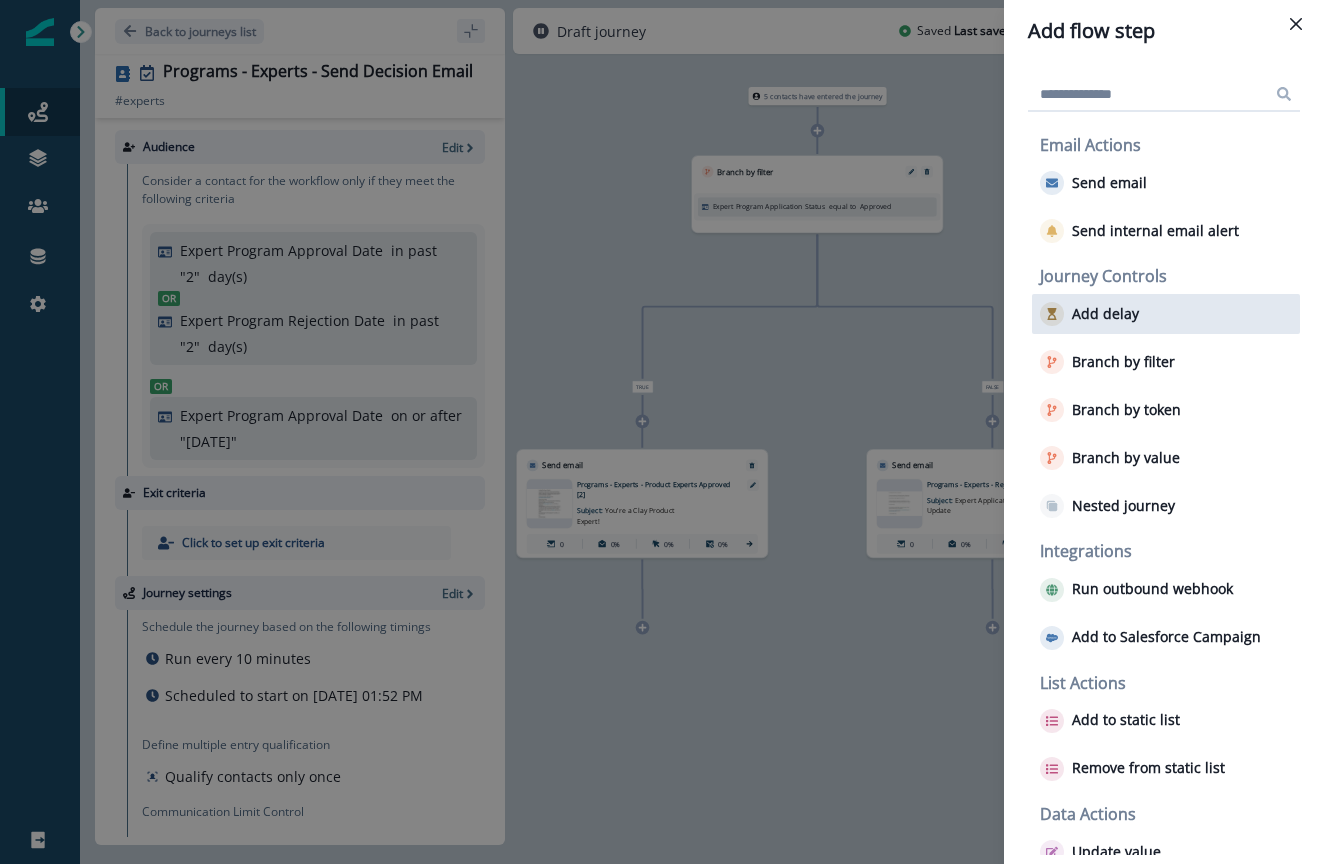 scroll, scrollTop: 0, scrollLeft: 0, axis: both 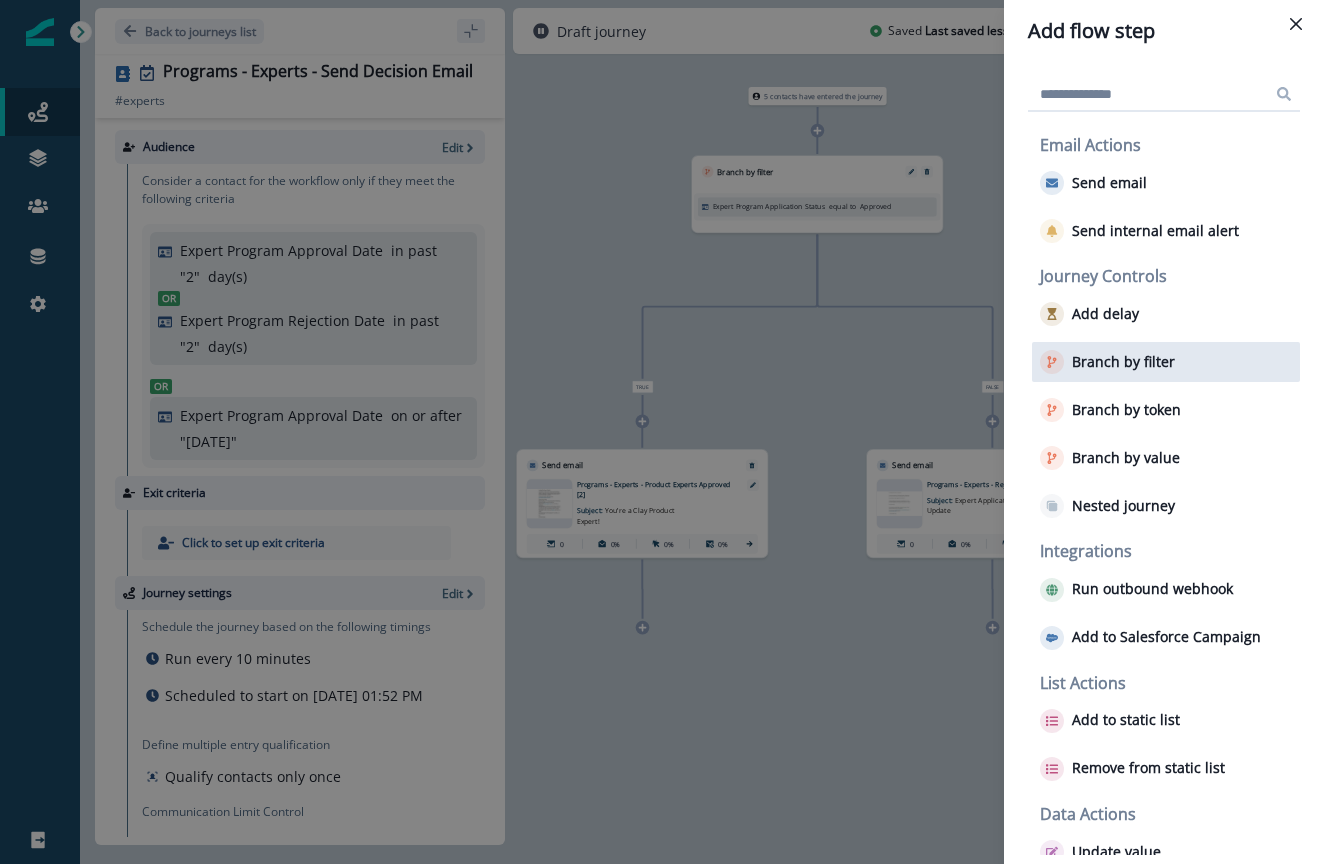 click on "Branch by filter" at bounding box center (1166, 362) 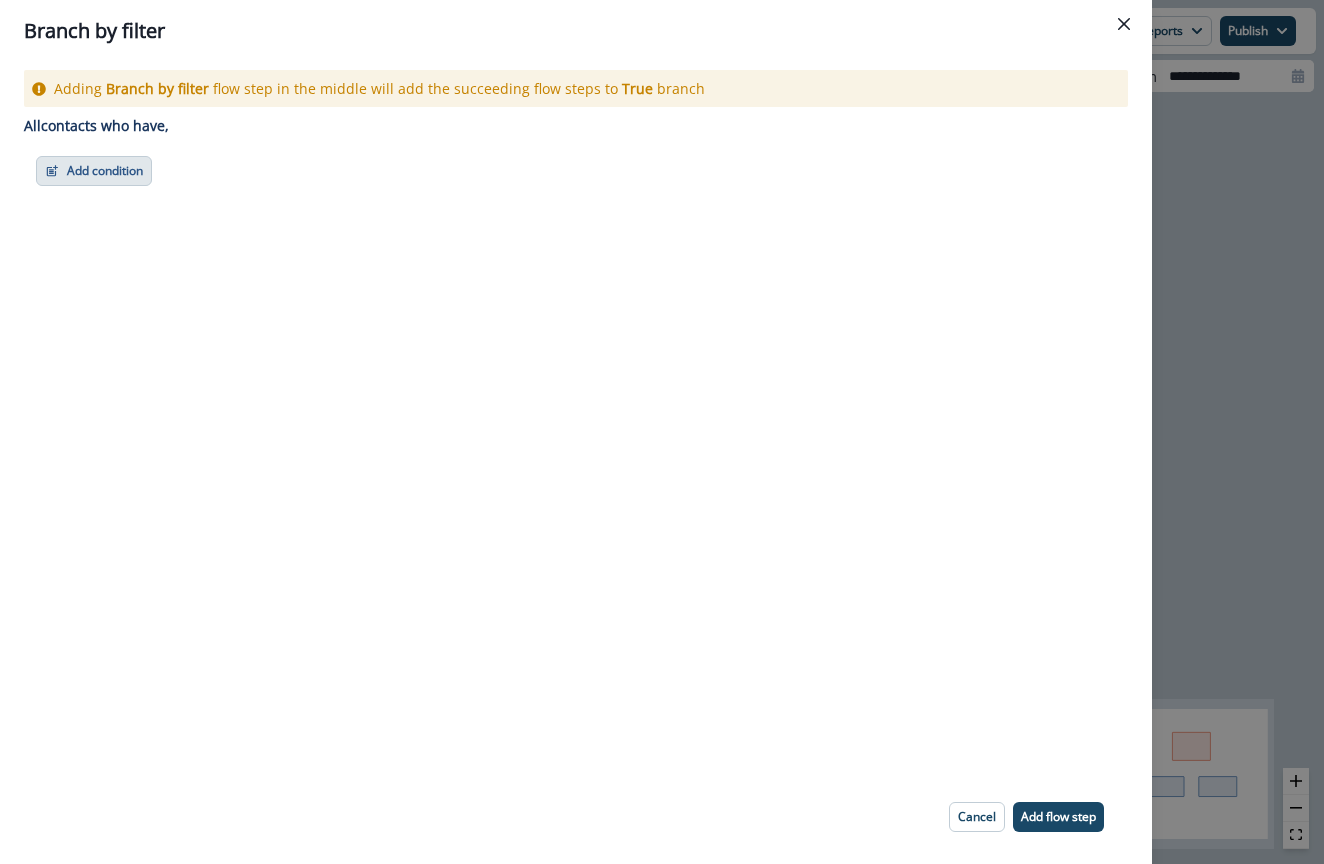 click on "Add condition" at bounding box center [94, 171] 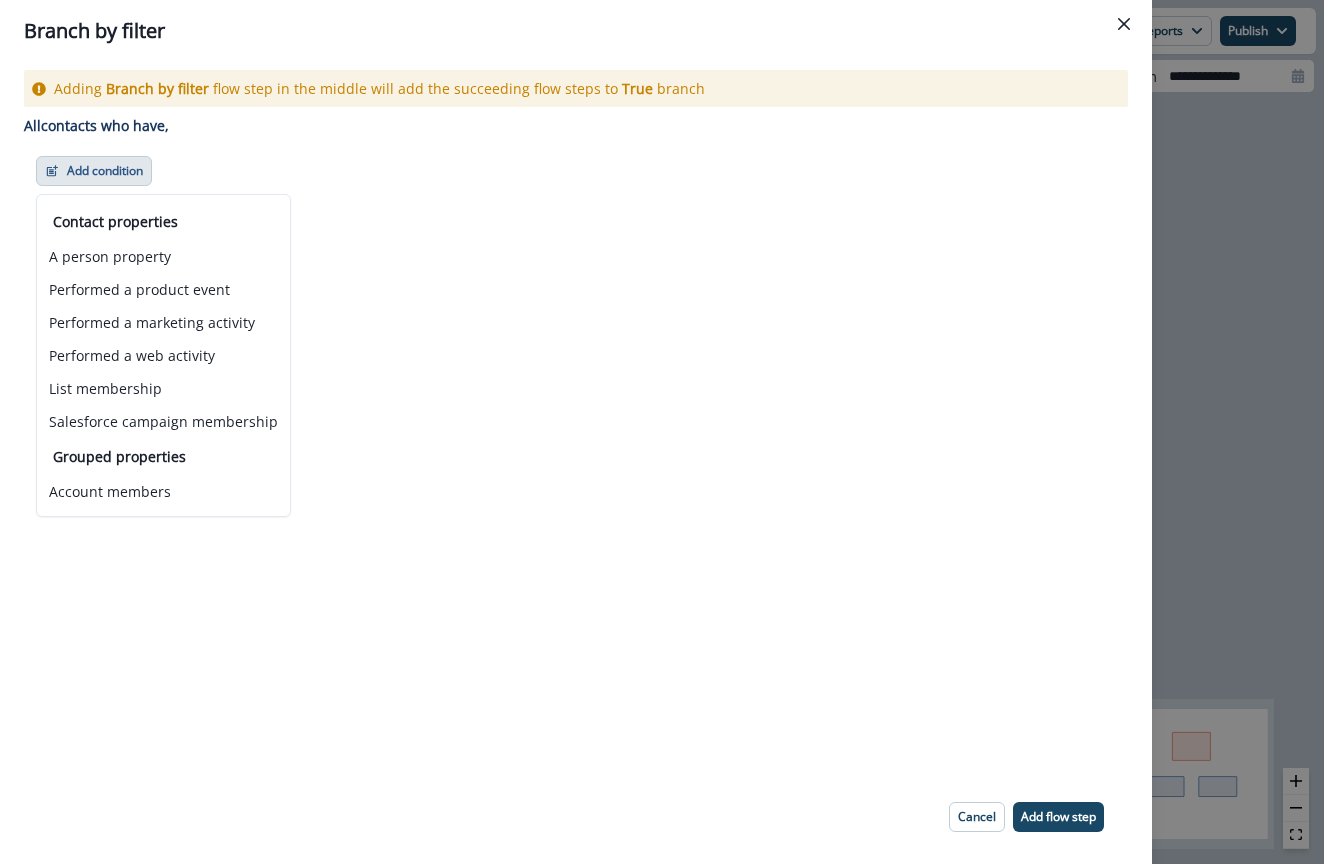 click on "Grouped properties" at bounding box center [163, 456] 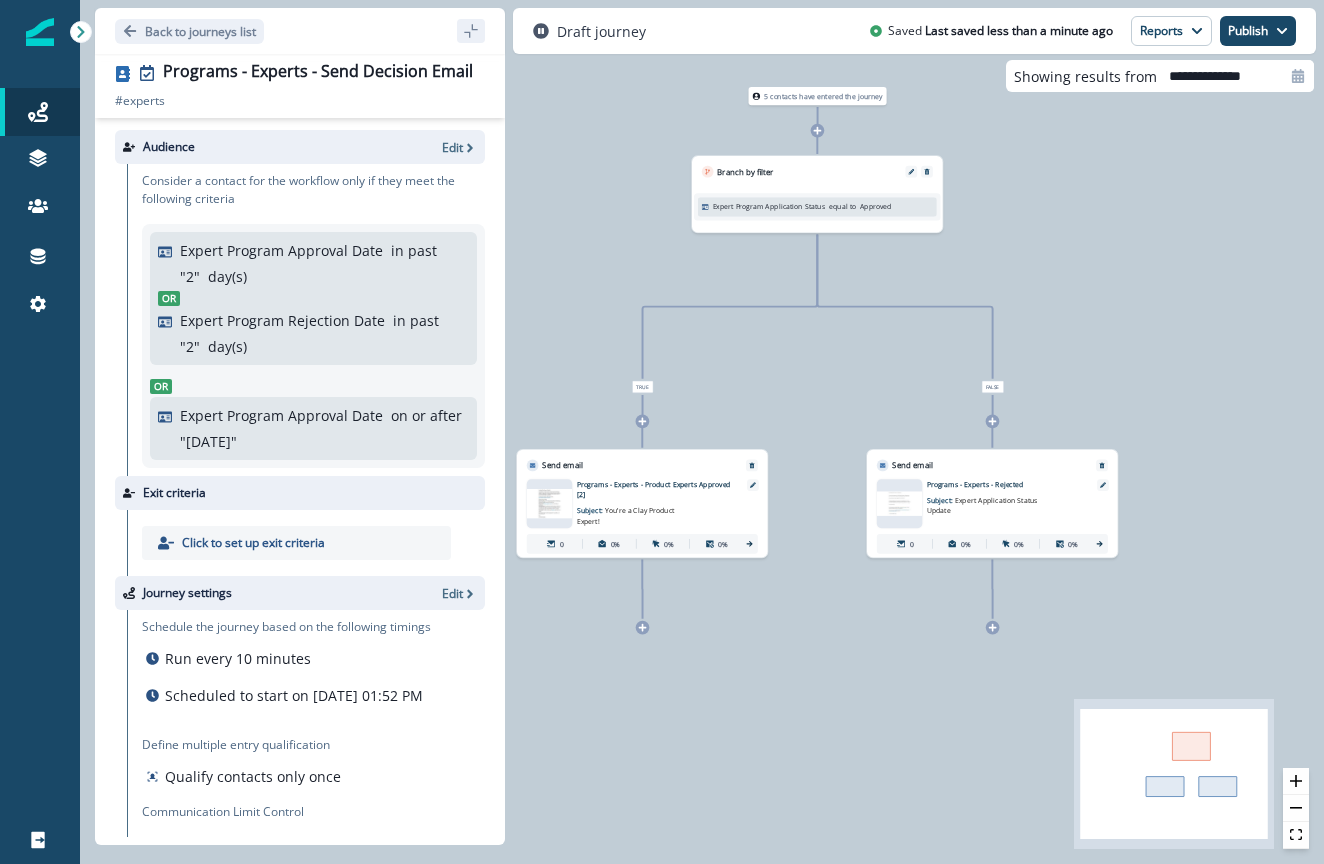 click on "Expert Program Application Status equal to   Approved" at bounding box center (817, 207) 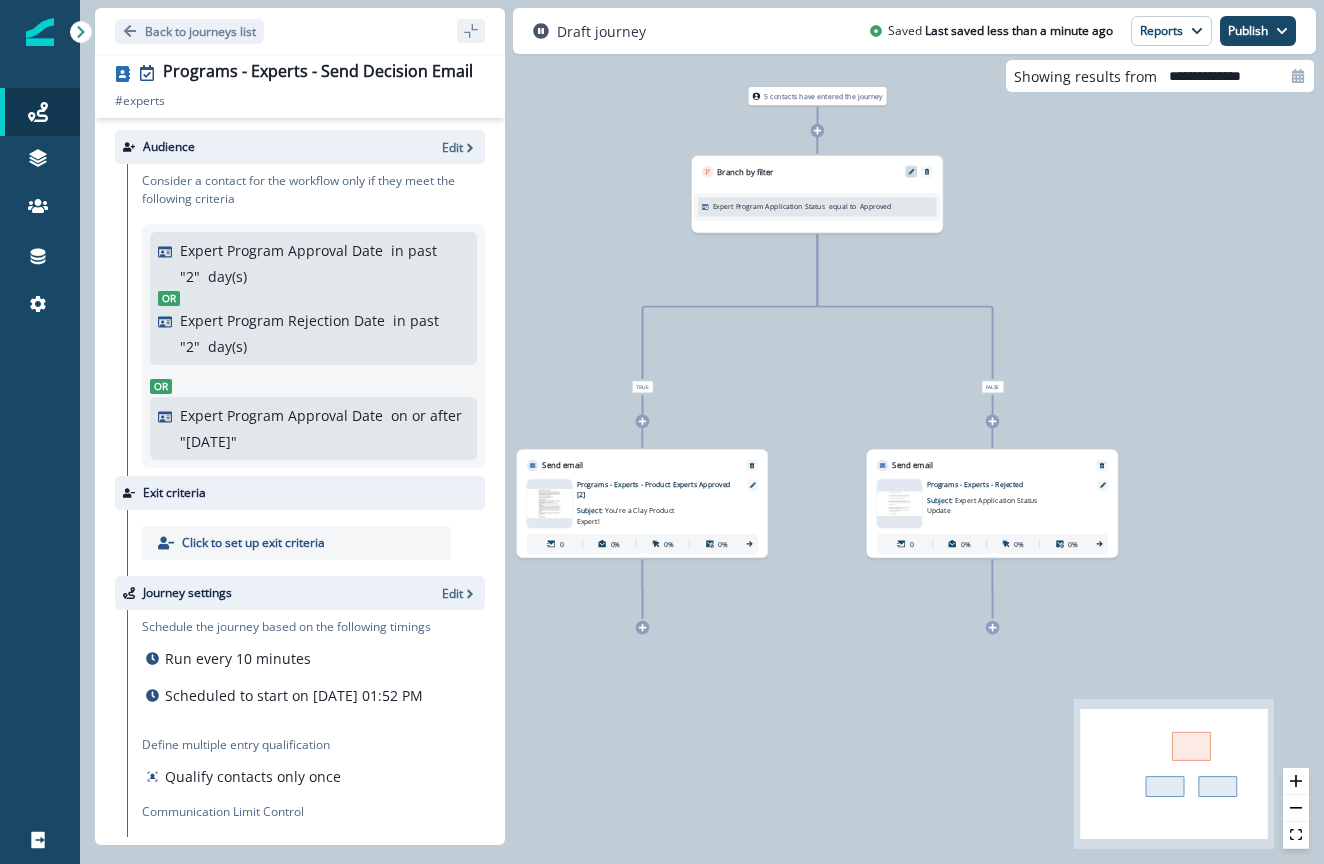click 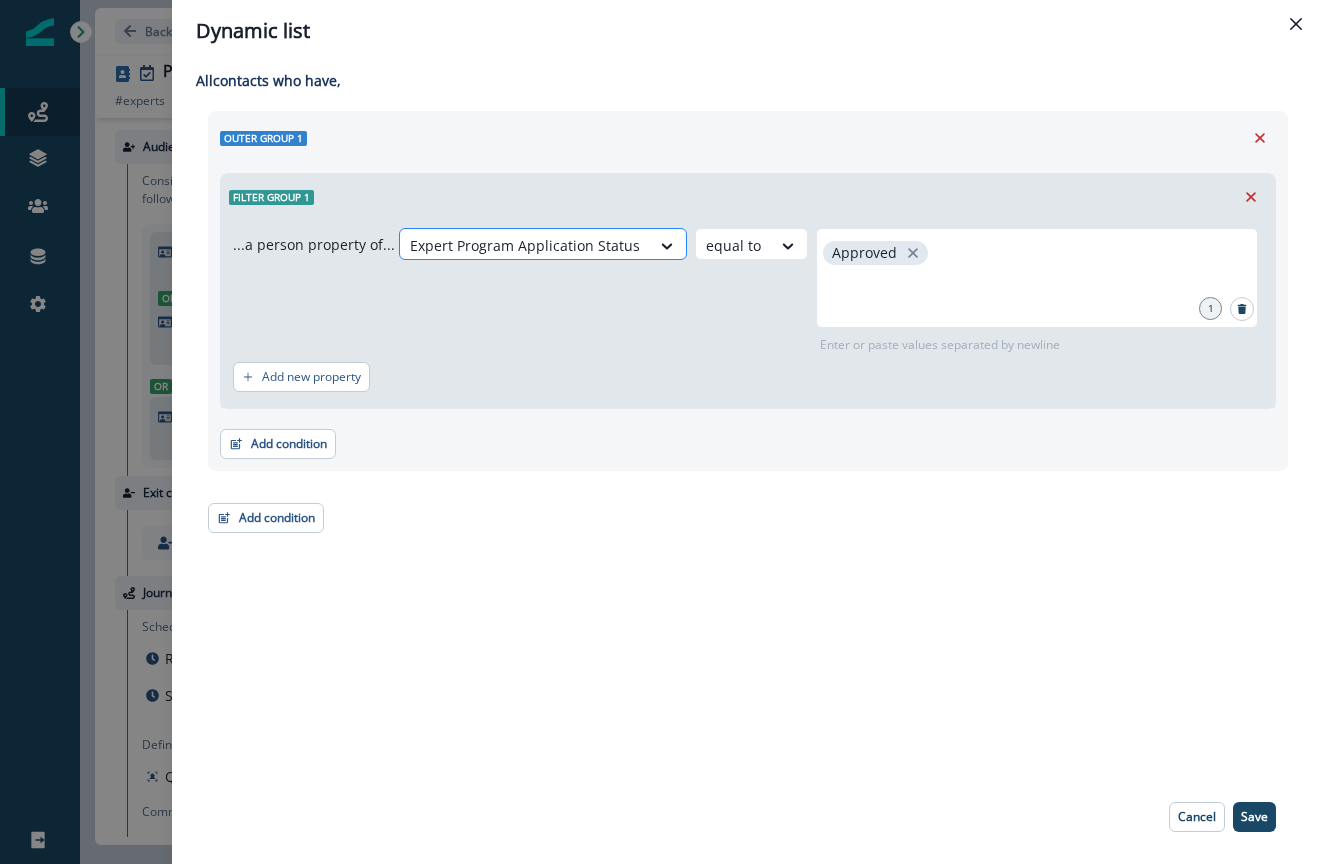 click on "Expert Program Application Status" at bounding box center [525, 245] 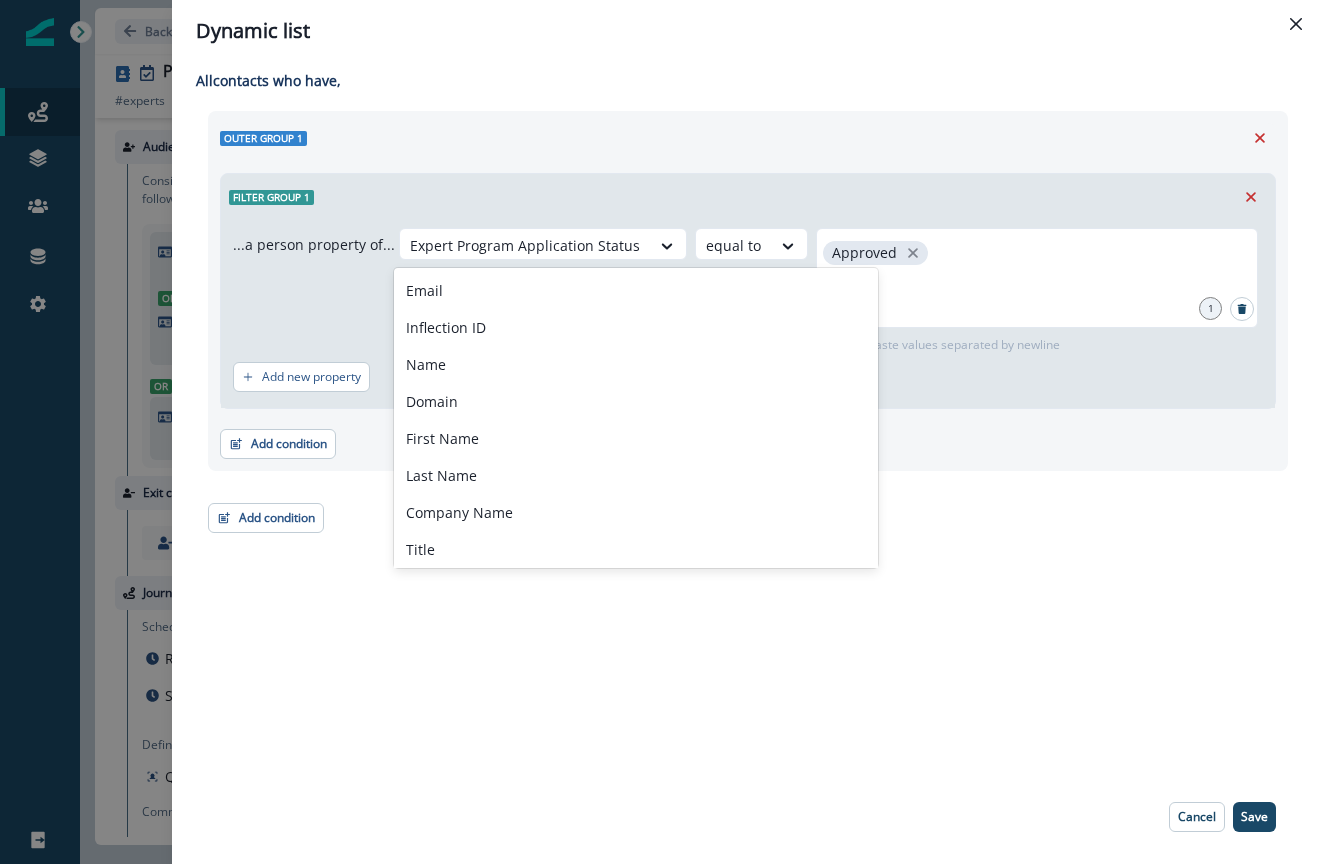 click on "Filter group 1" at bounding box center [748, 197] 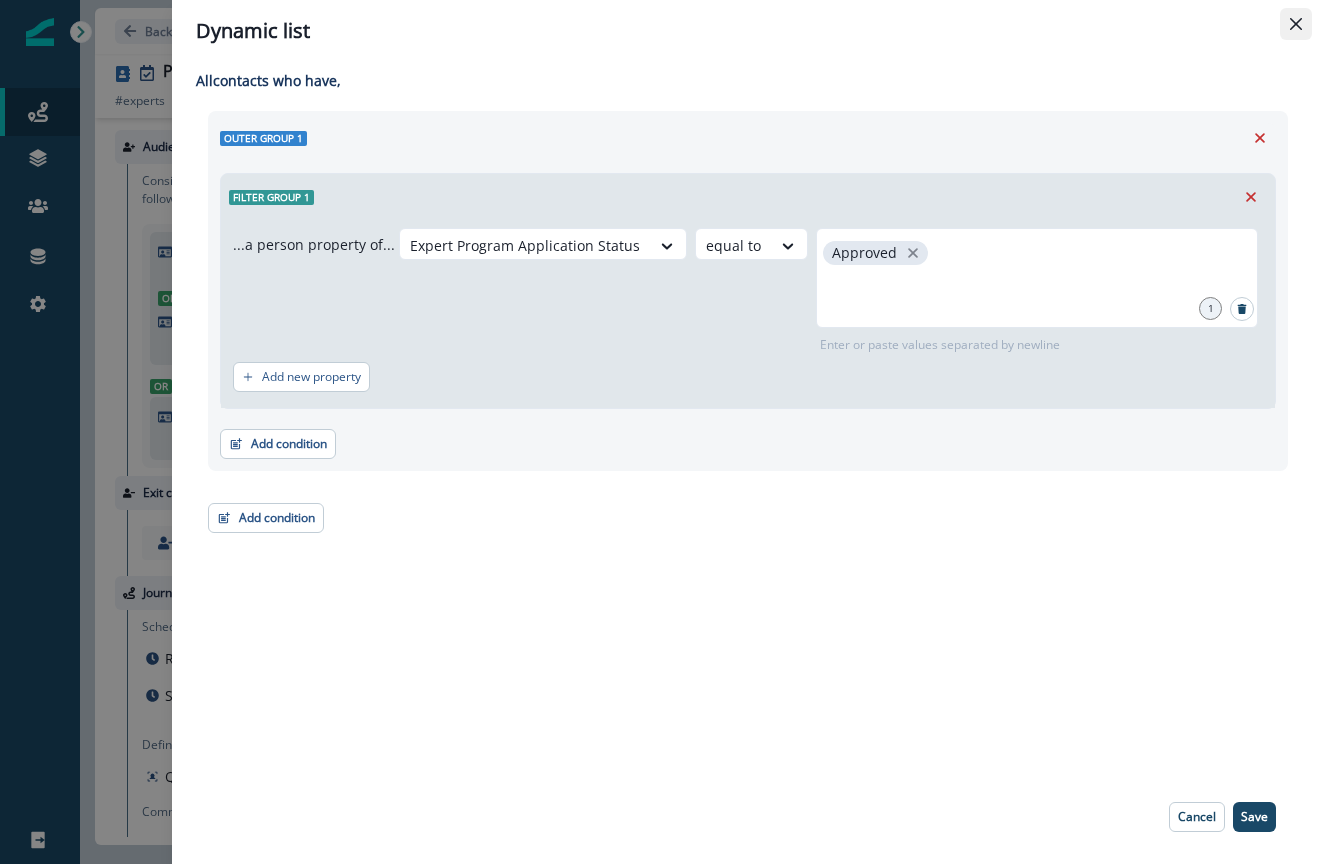 click at bounding box center (1296, 24) 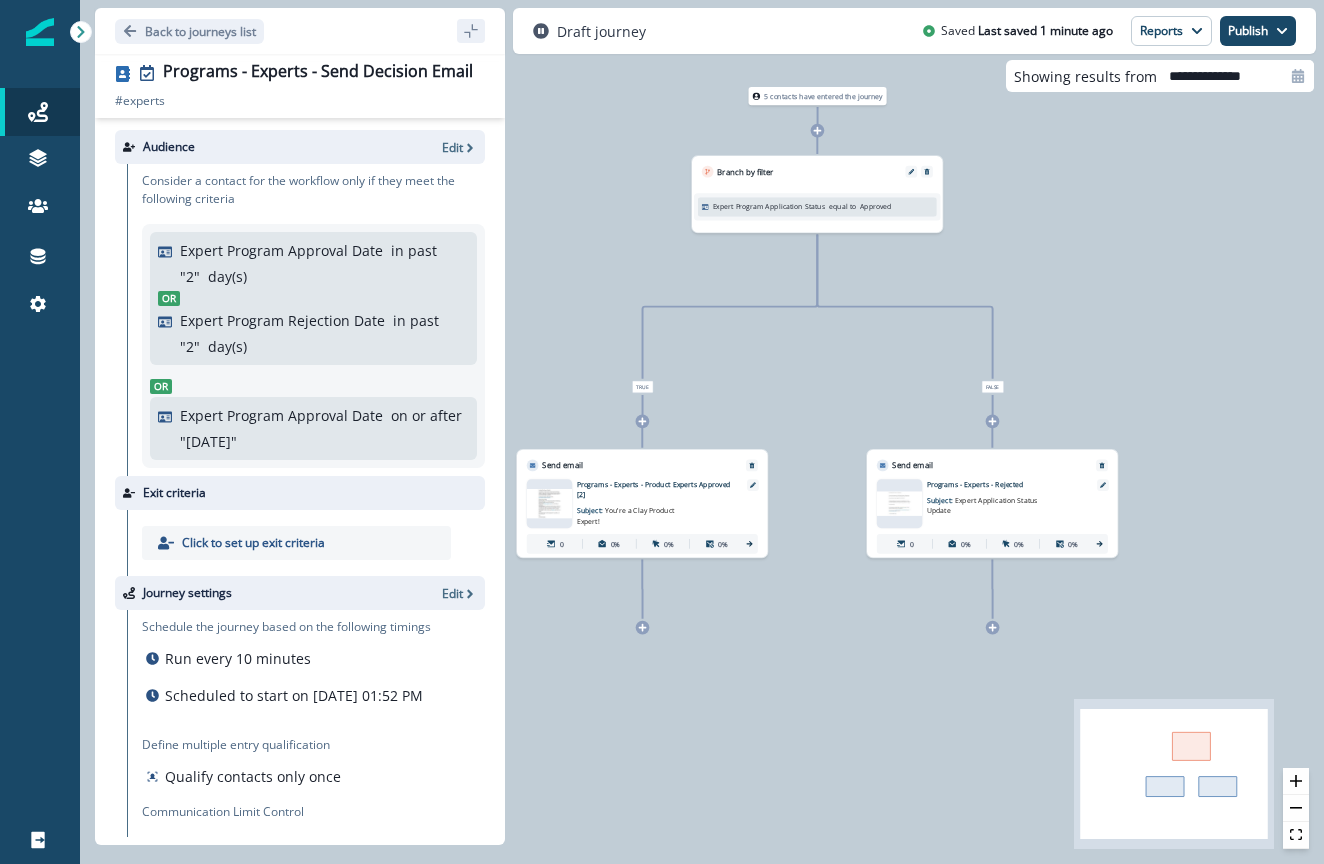 click 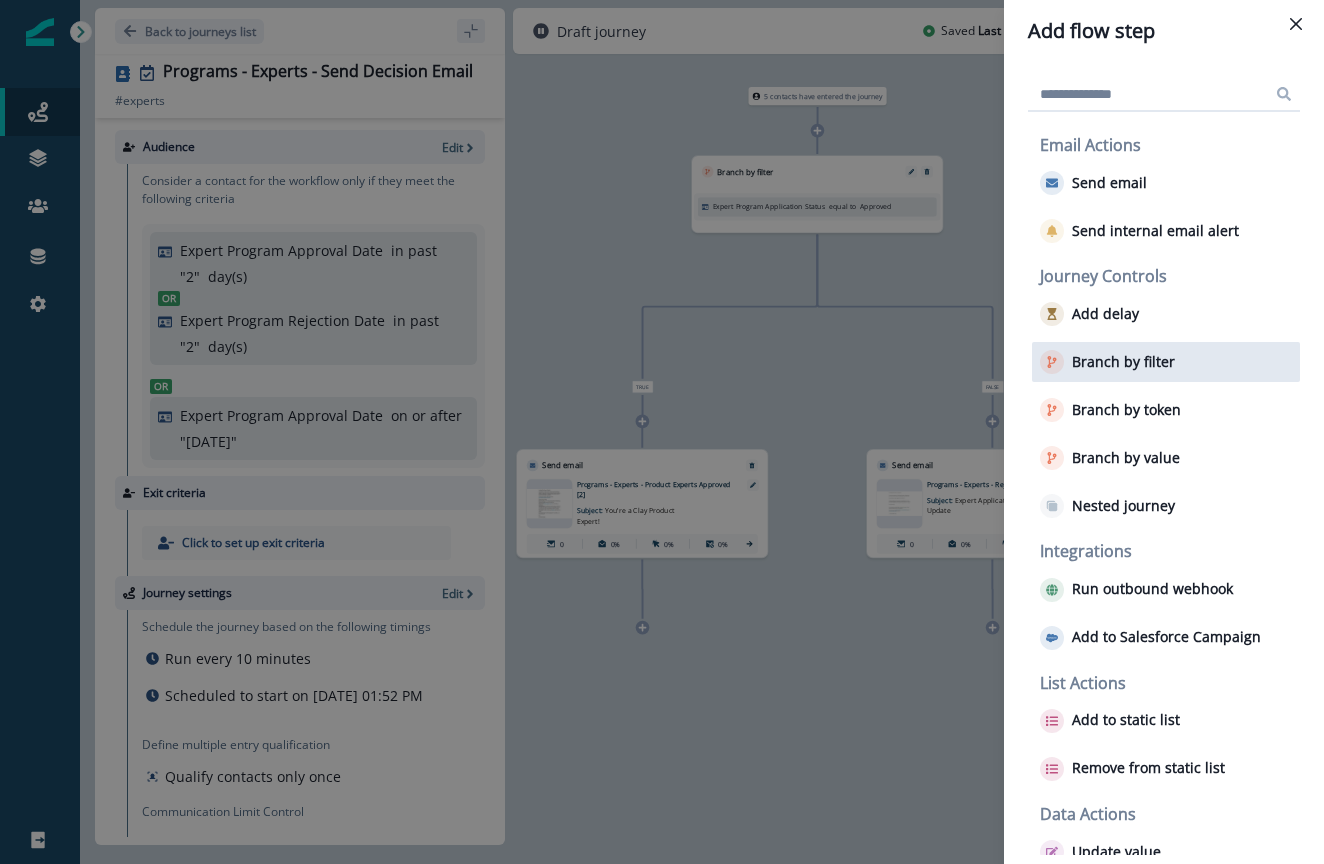 click on "Branch by filter" at bounding box center (1123, 362) 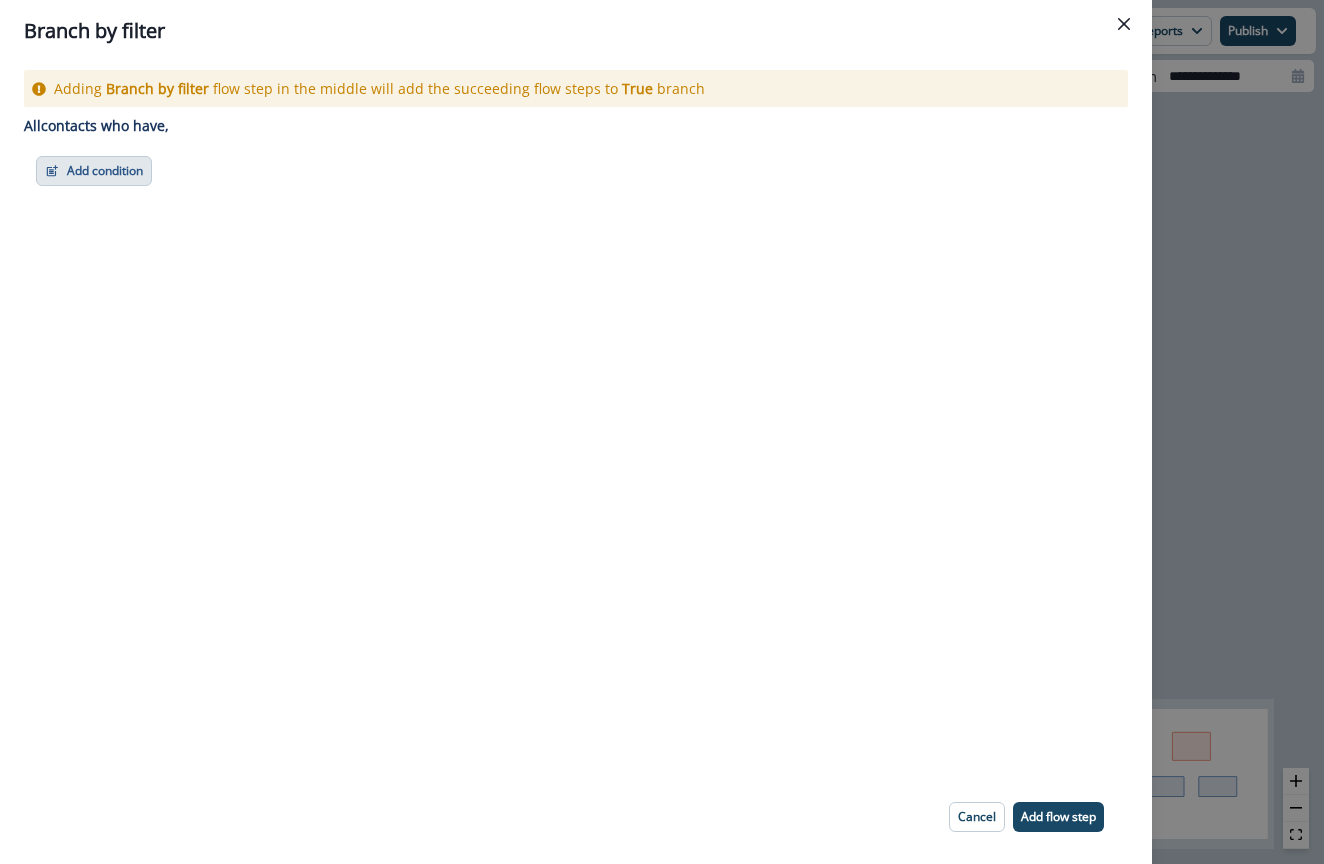 click on "Add condition" at bounding box center [94, 171] 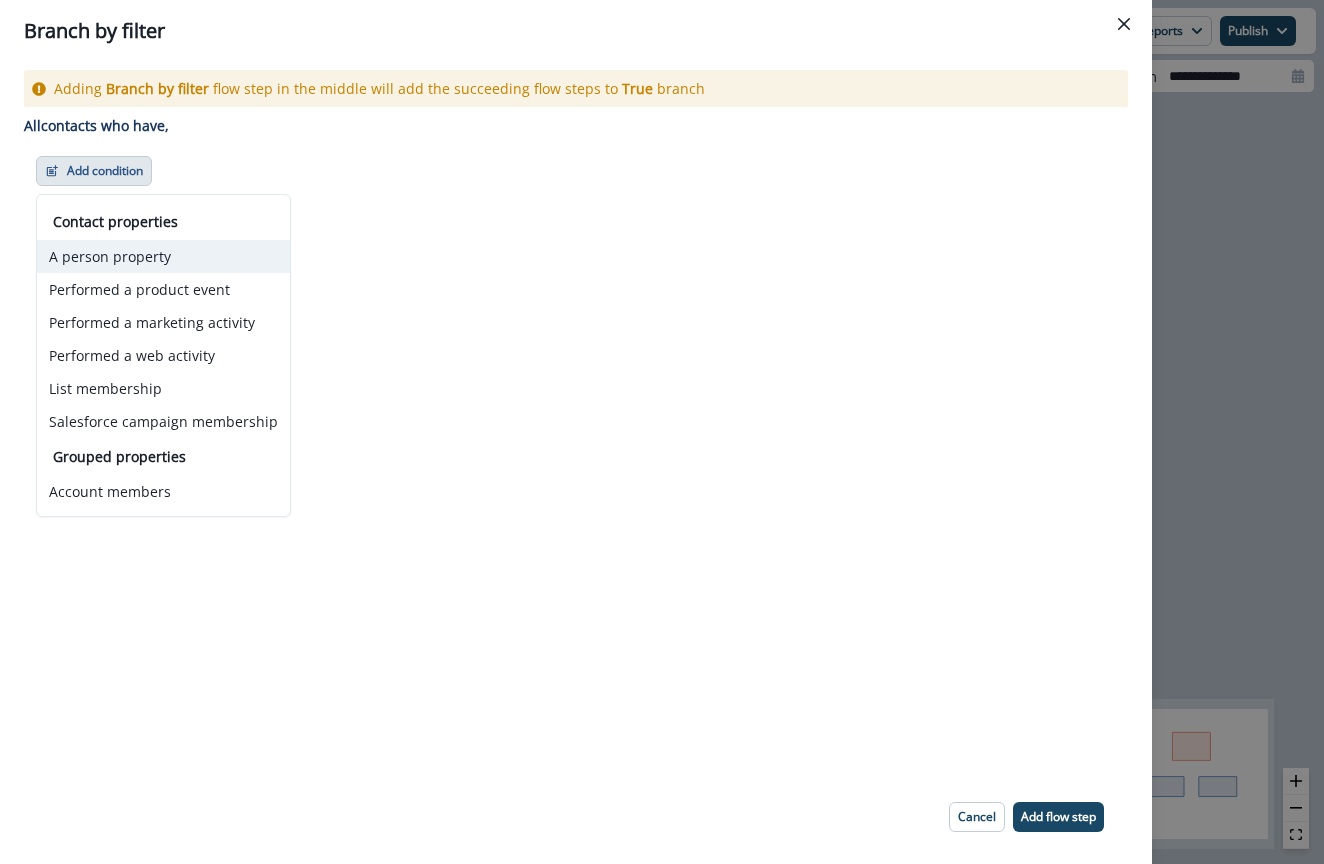 click on "A person property" at bounding box center [163, 256] 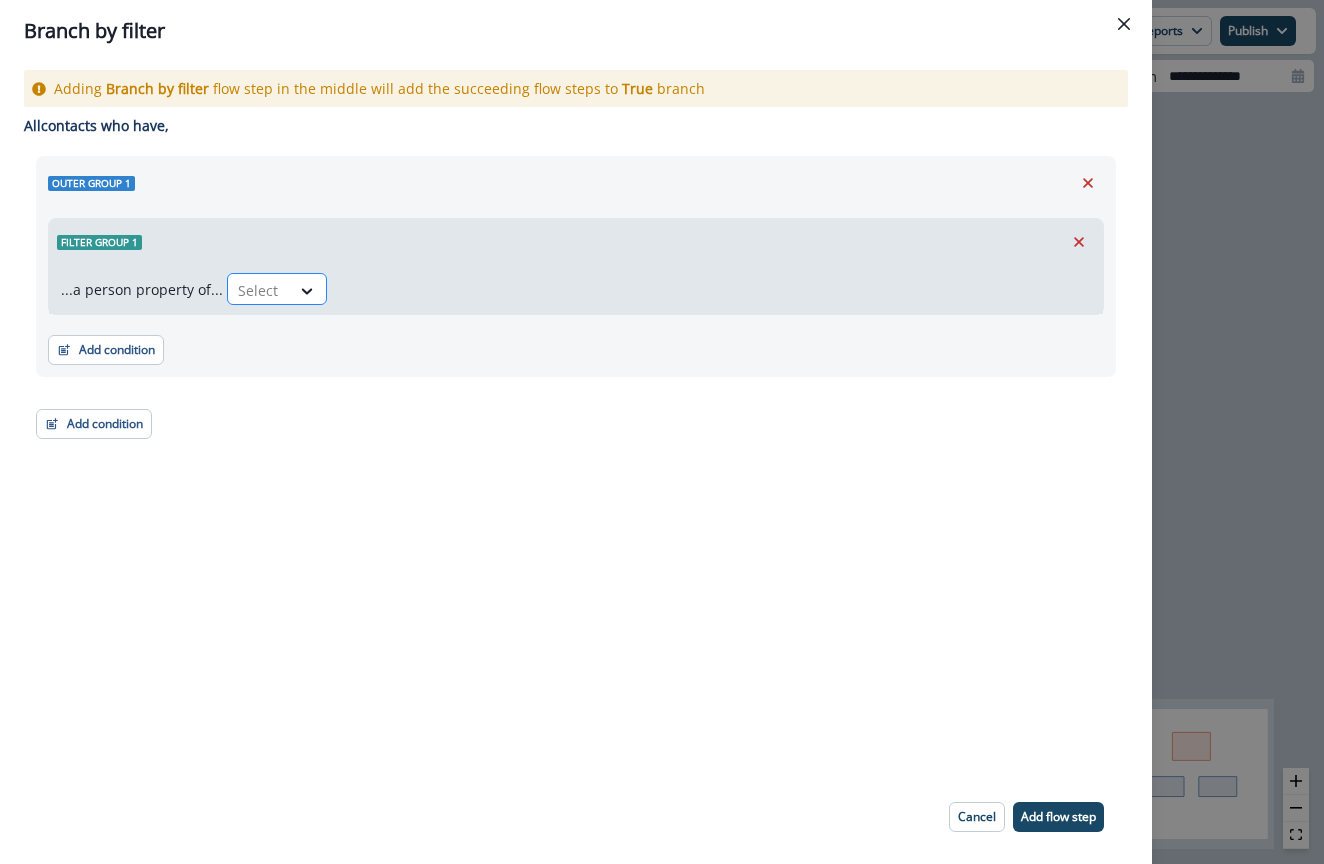 click on "Select" at bounding box center [259, 290] 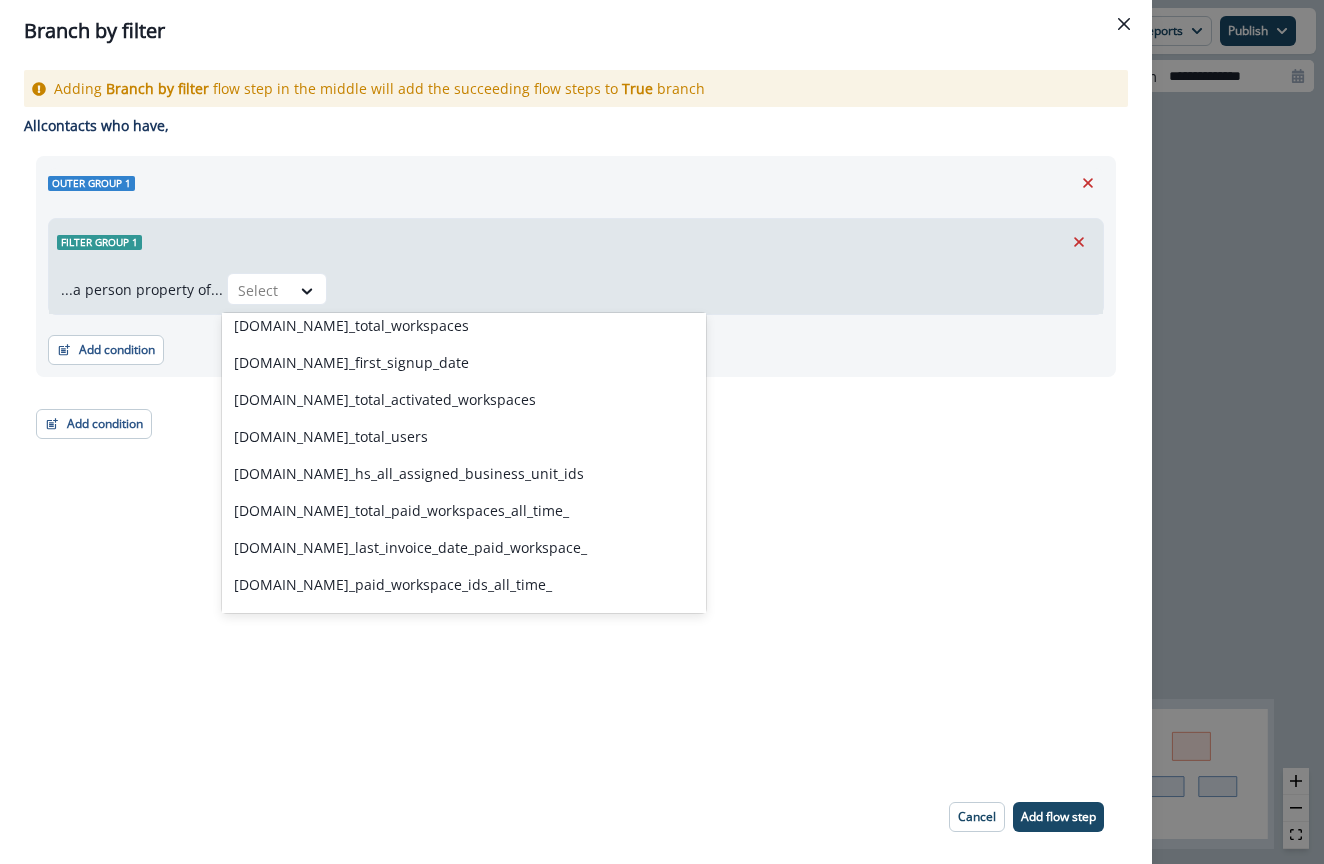 scroll, scrollTop: 24831, scrollLeft: 0, axis: vertical 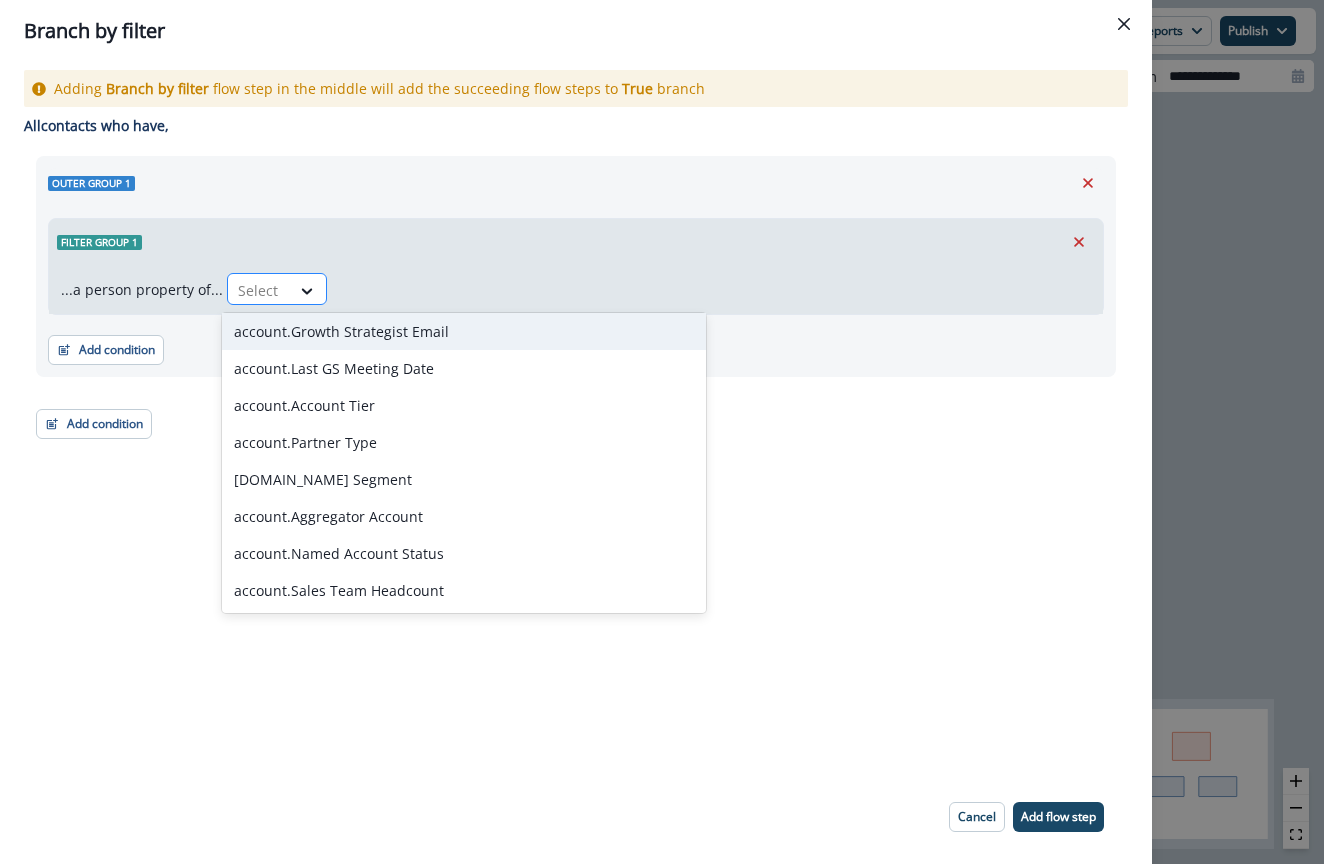 click on "Select" at bounding box center (259, 290) 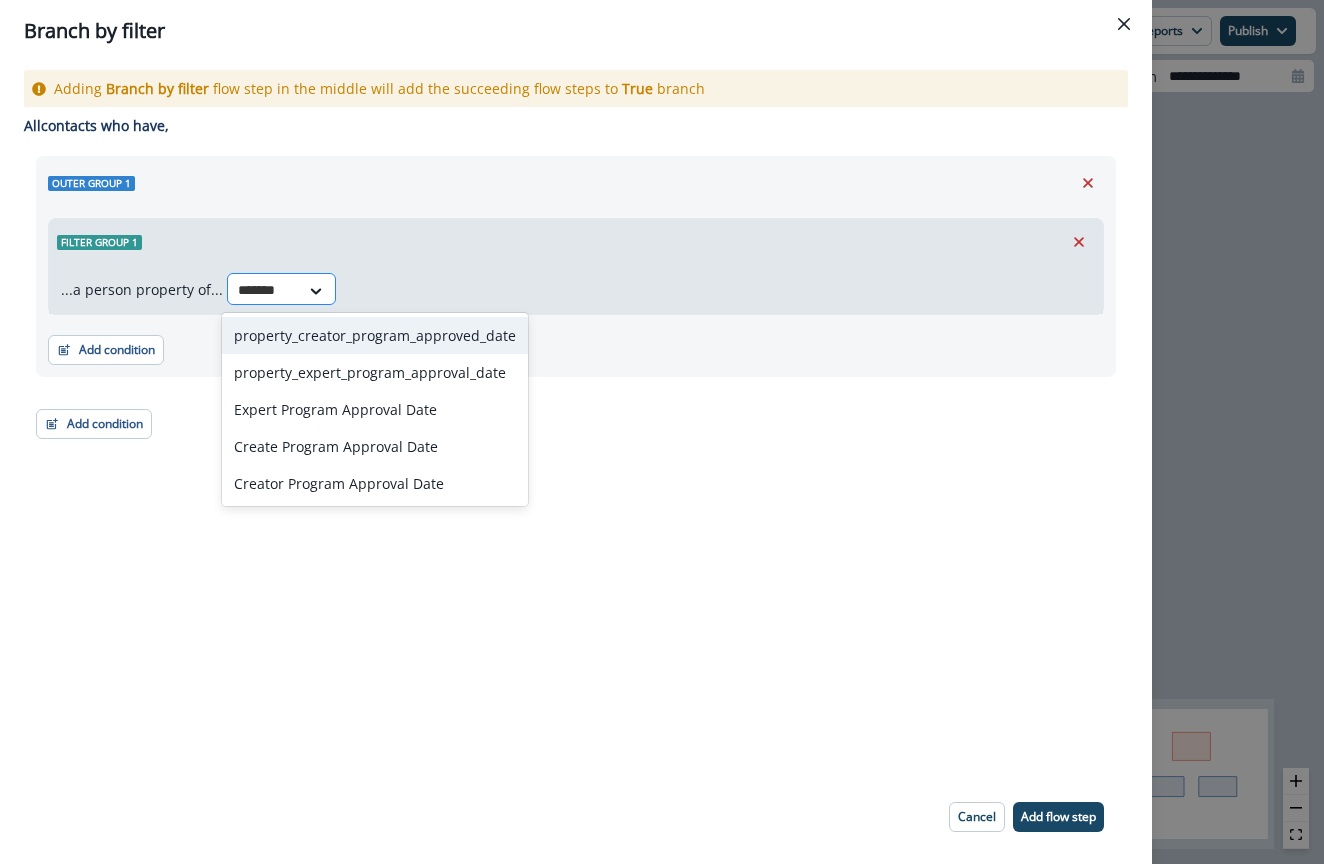 type on "********" 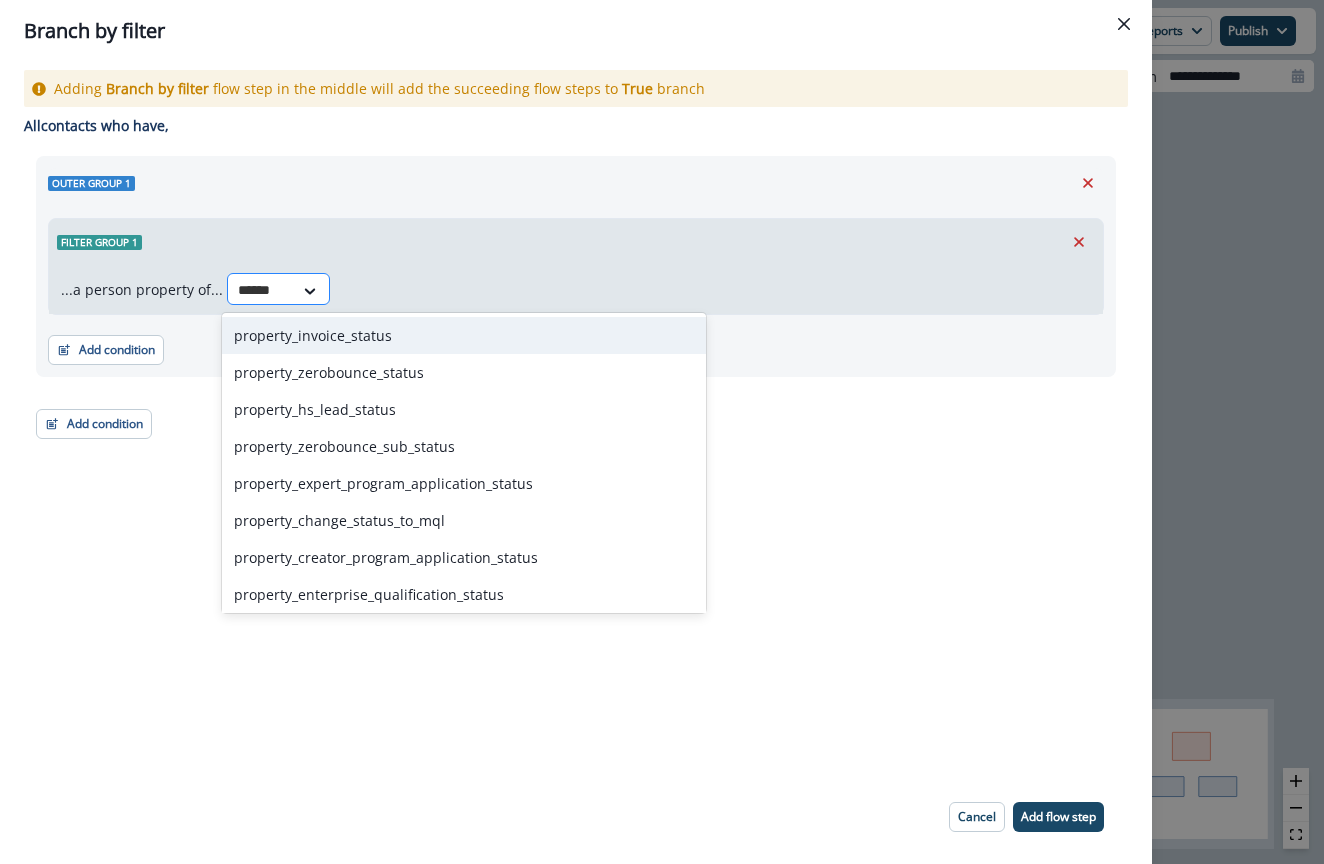 type on "******" 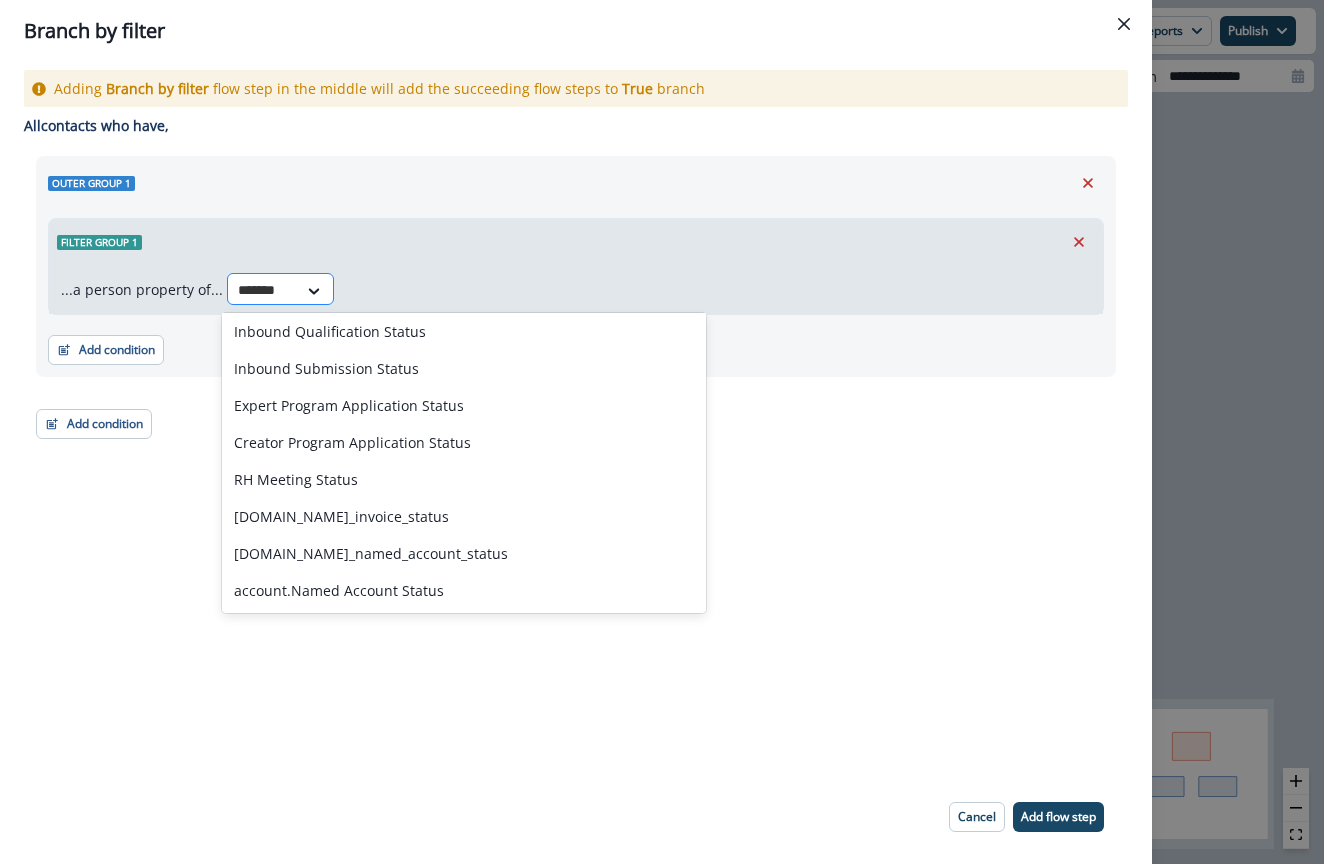 scroll, scrollTop: 411, scrollLeft: 0, axis: vertical 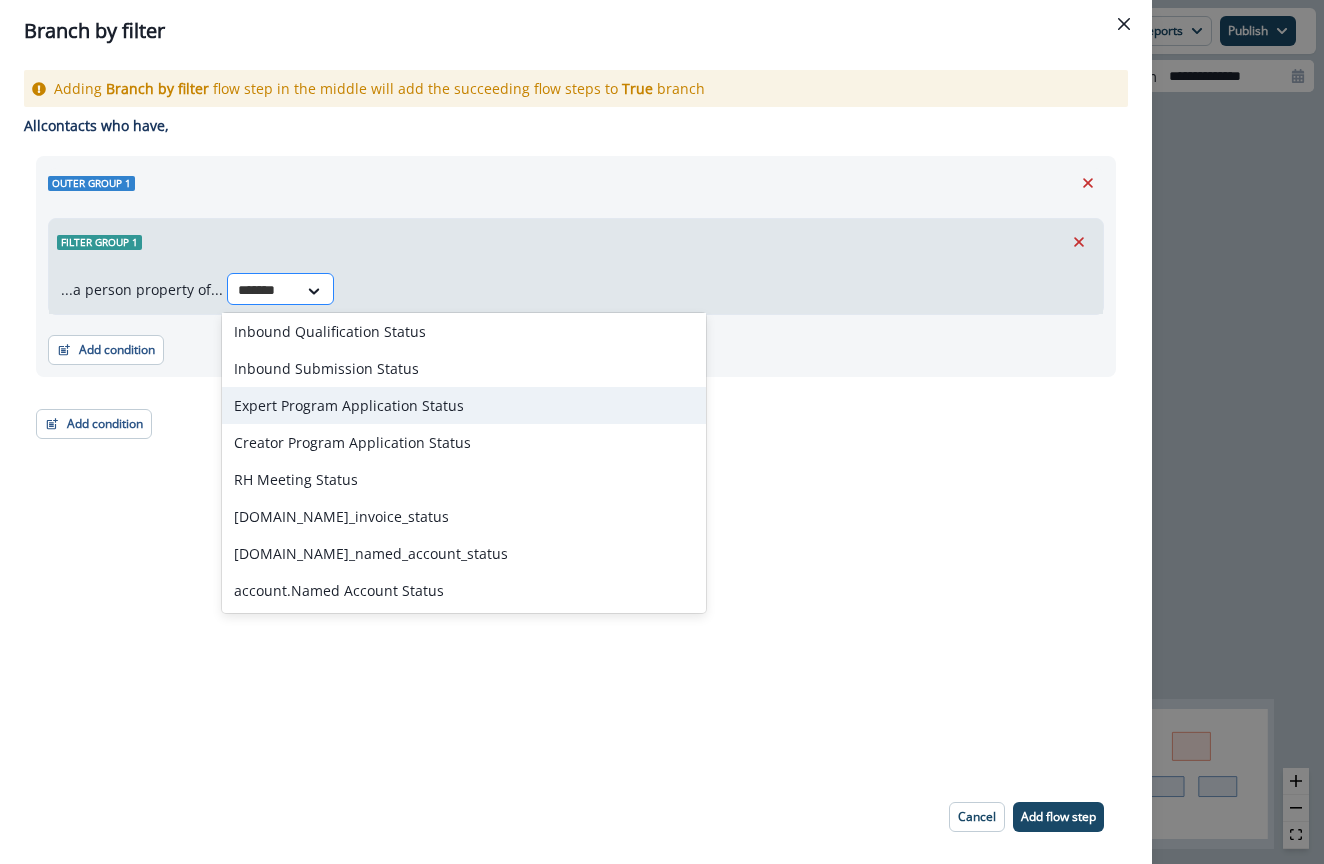 click on "Expert Program Application Status" at bounding box center (464, 405) 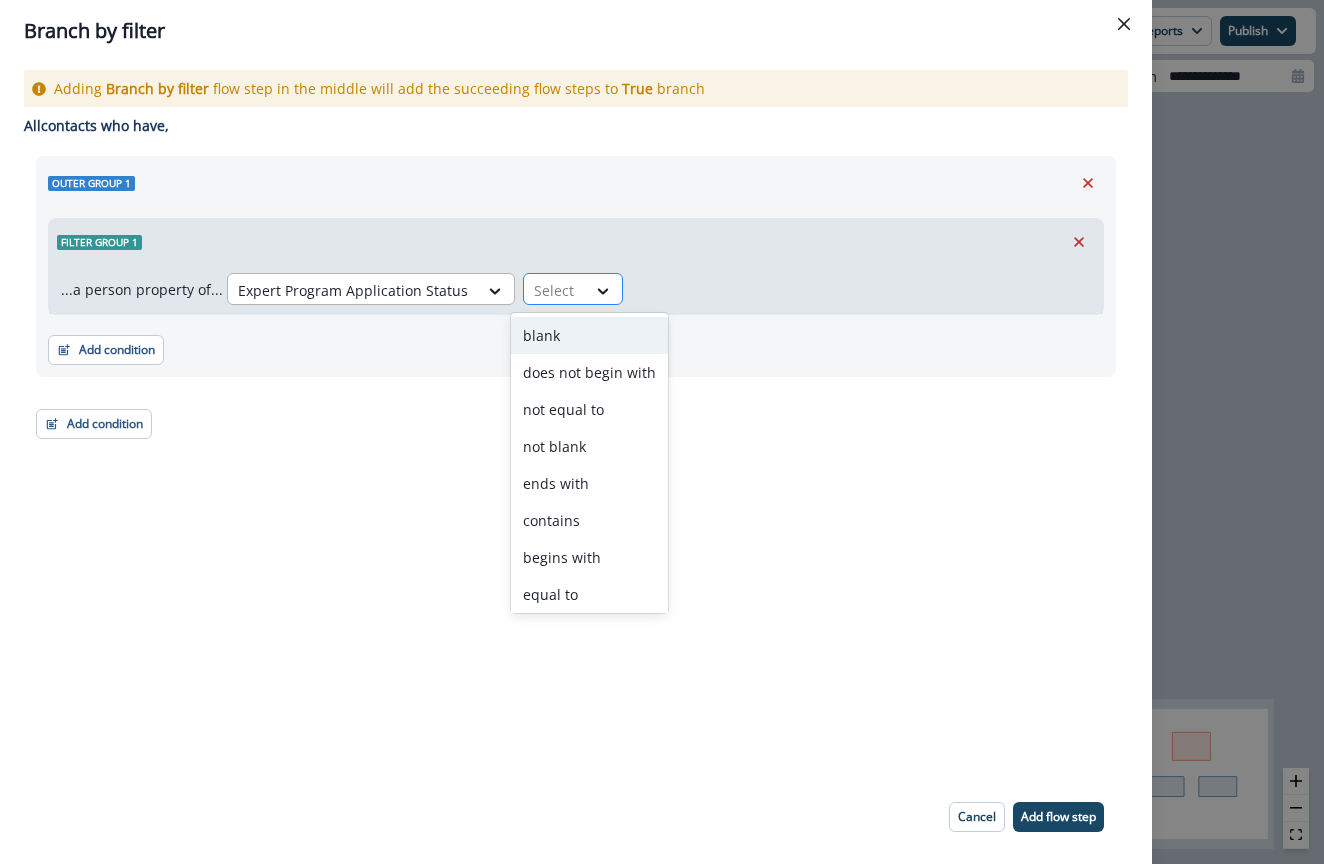 click on "Select" at bounding box center [555, 290] 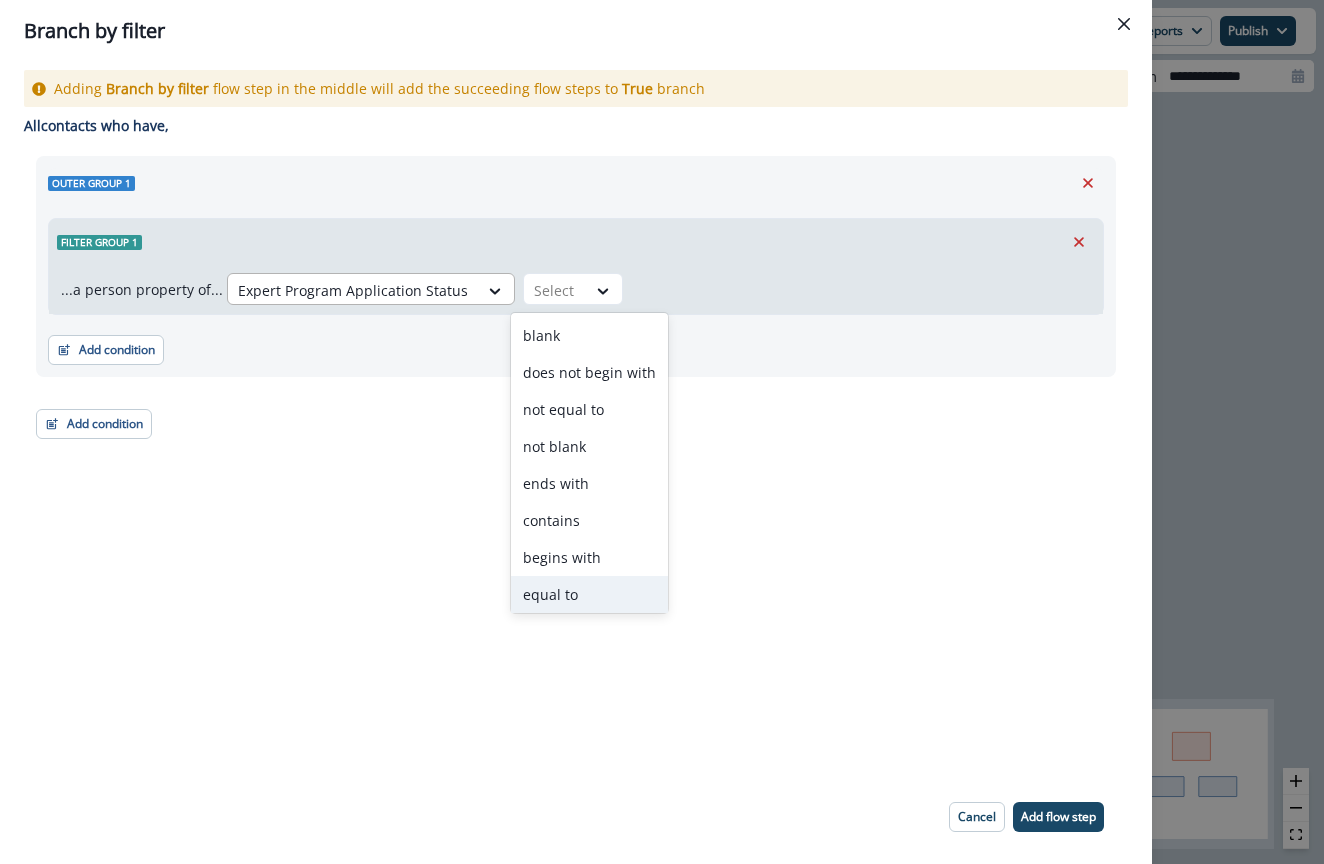 scroll, scrollTop: 0, scrollLeft: 0, axis: both 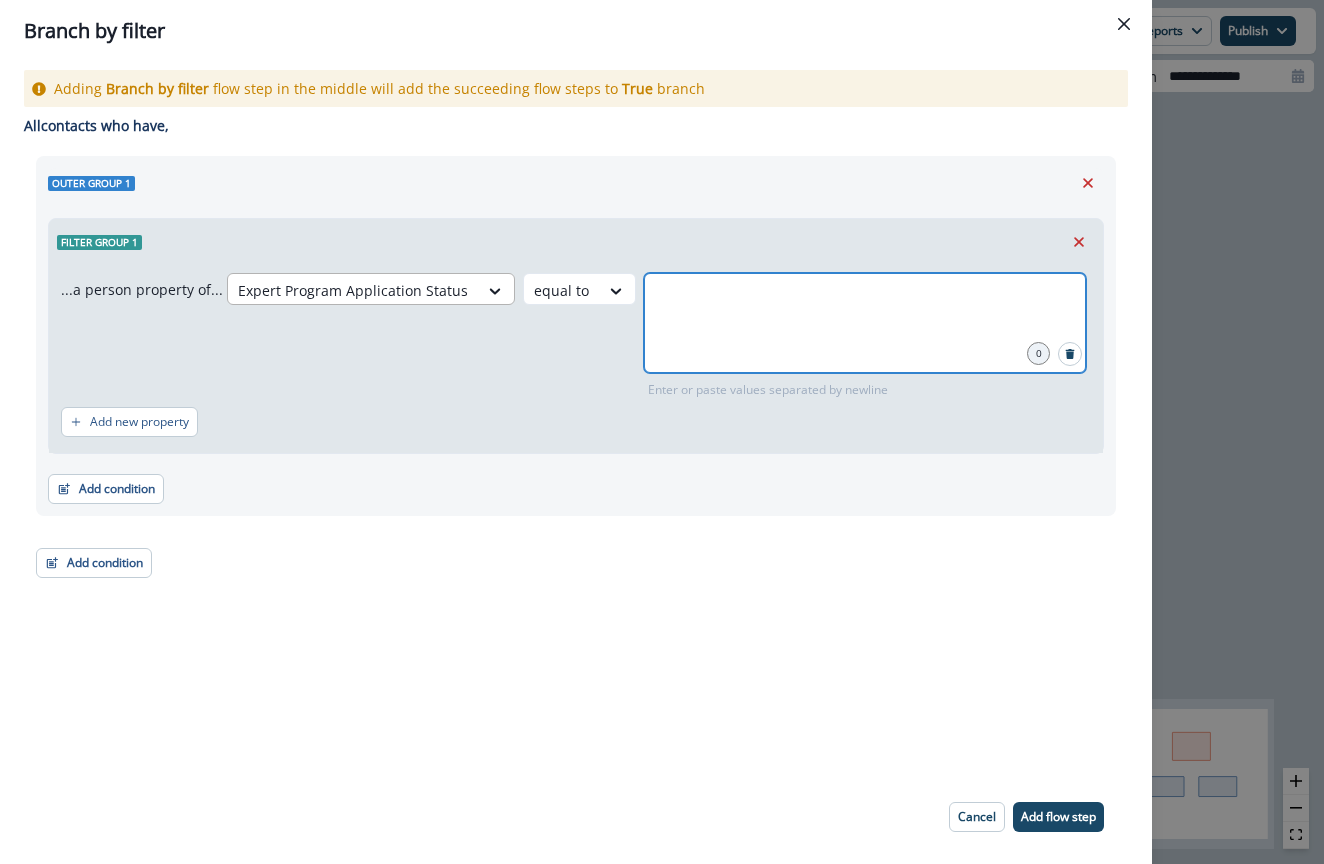 click at bounding box center [865, 298] 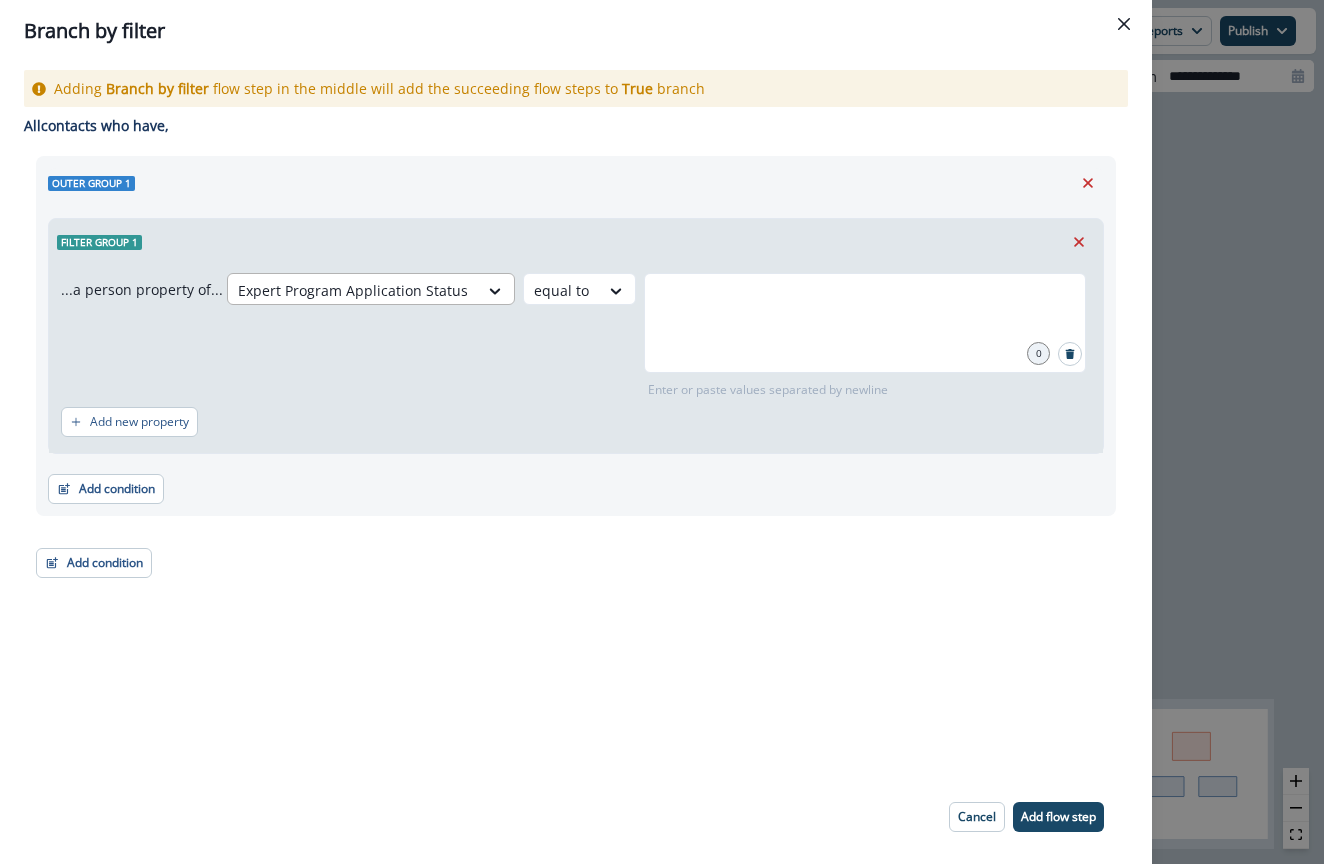 click on "Expert Program Application Status" at bounding box center [353, 290] 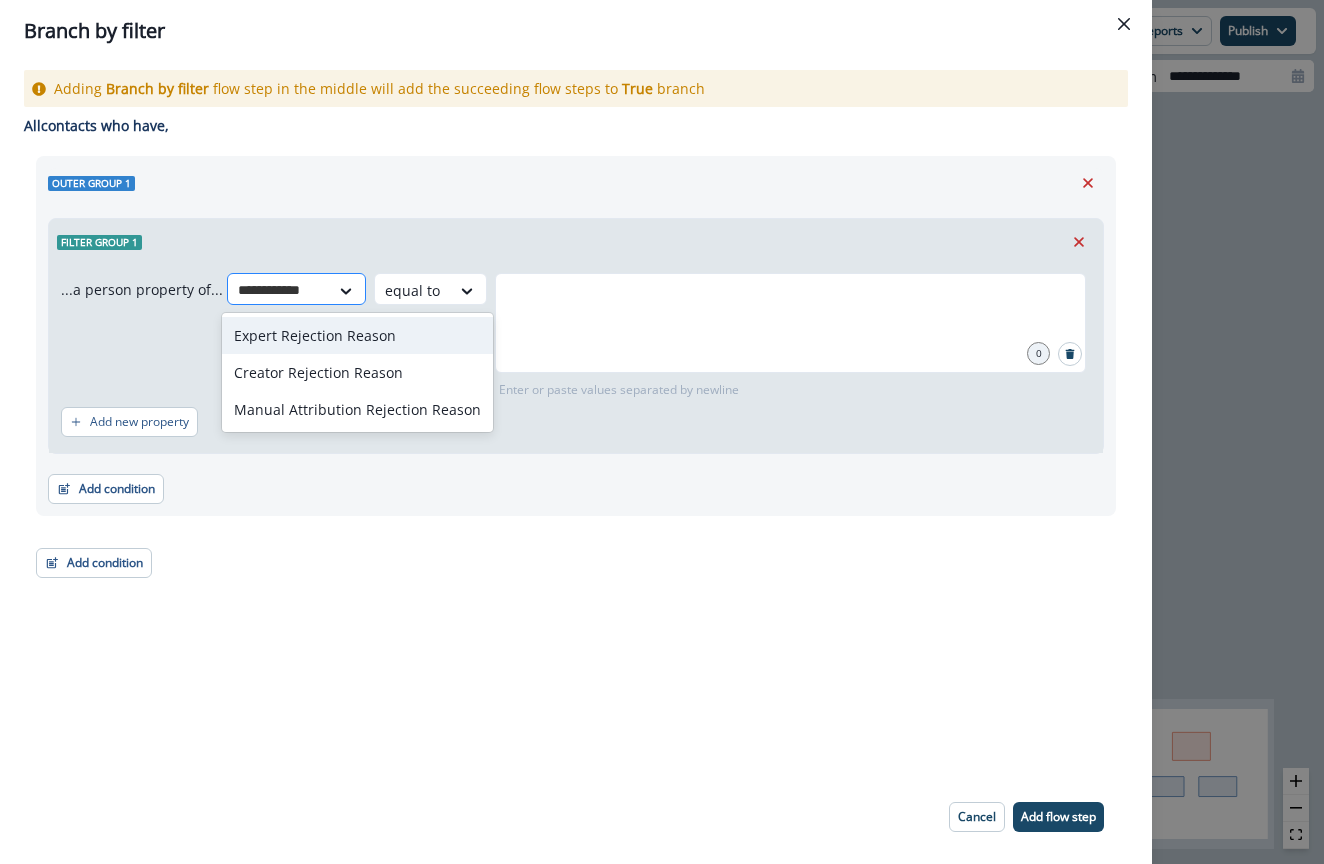 type on "**********" 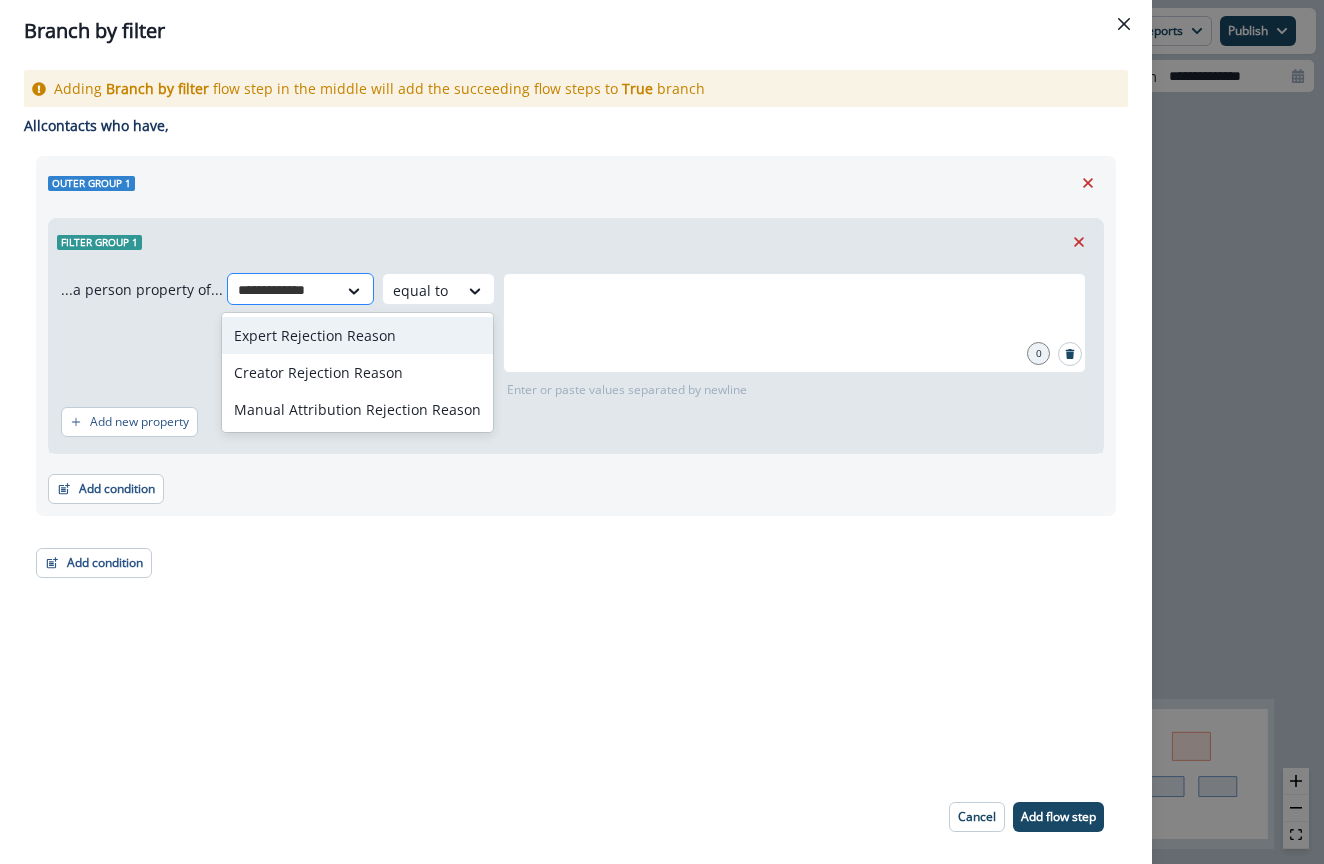 click on "Expert Rejection Reason" at bounding box center [357, 335] 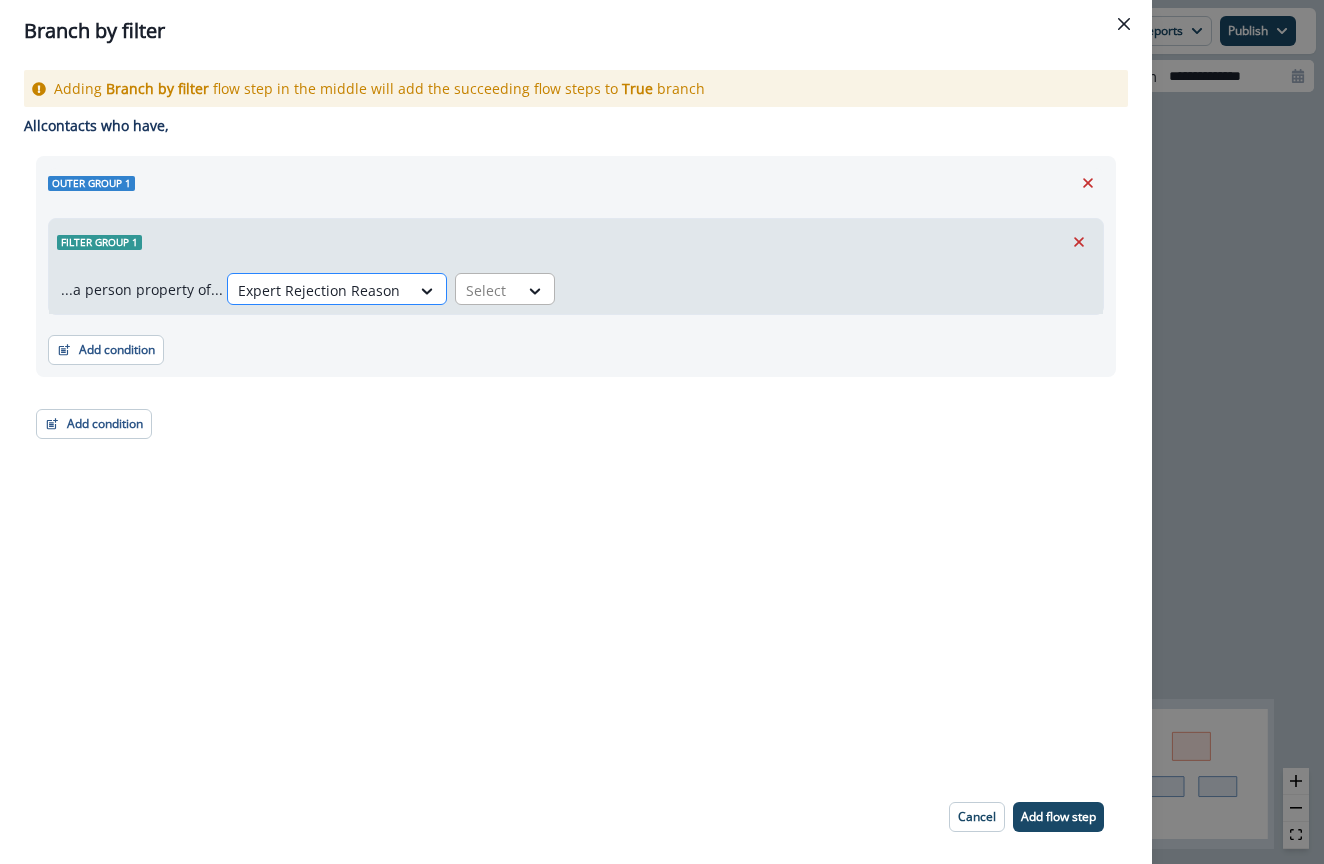 click on "Select" at bounding box center (487, 290) 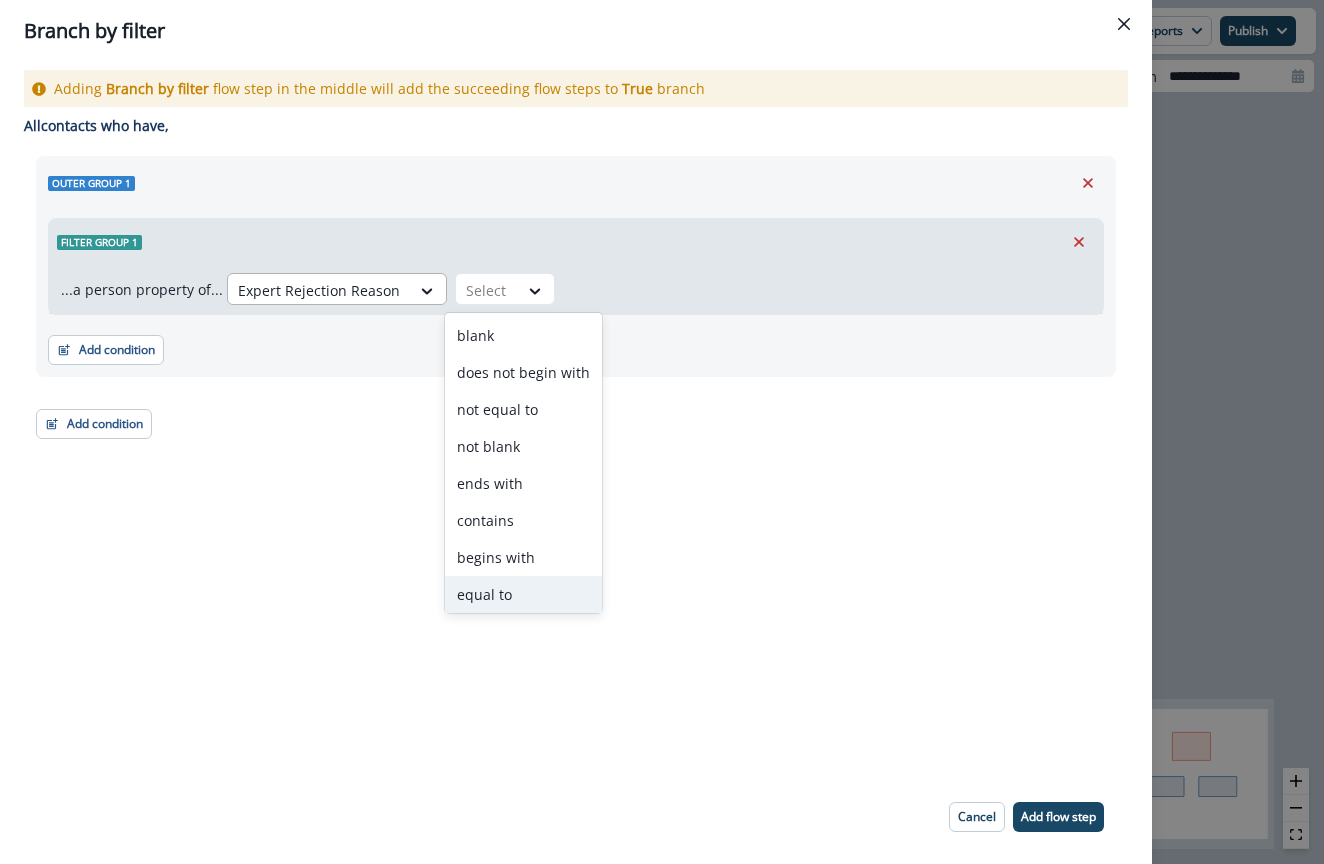click on "equal to" at bounding box center [523, 594] 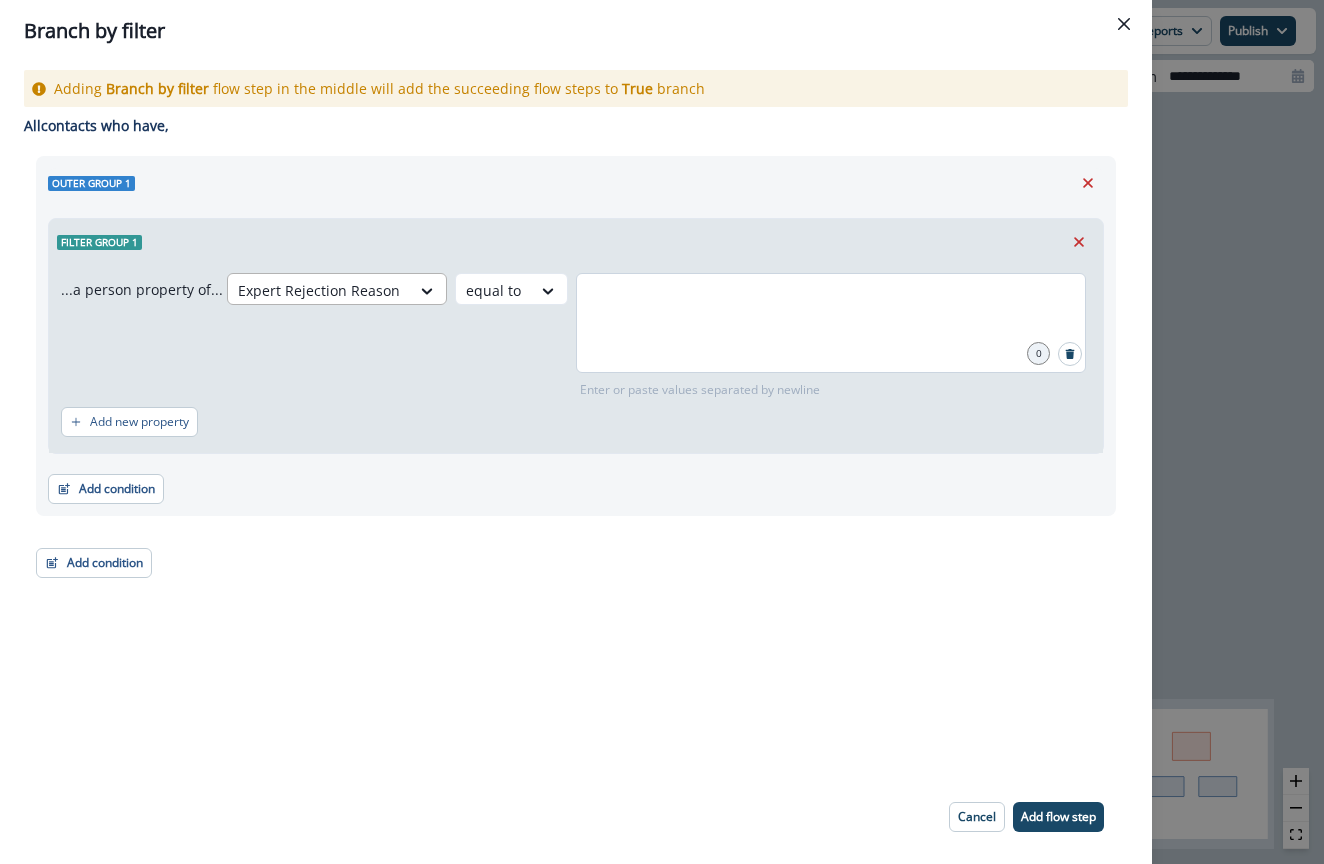 click at bounding box center (831, 323) 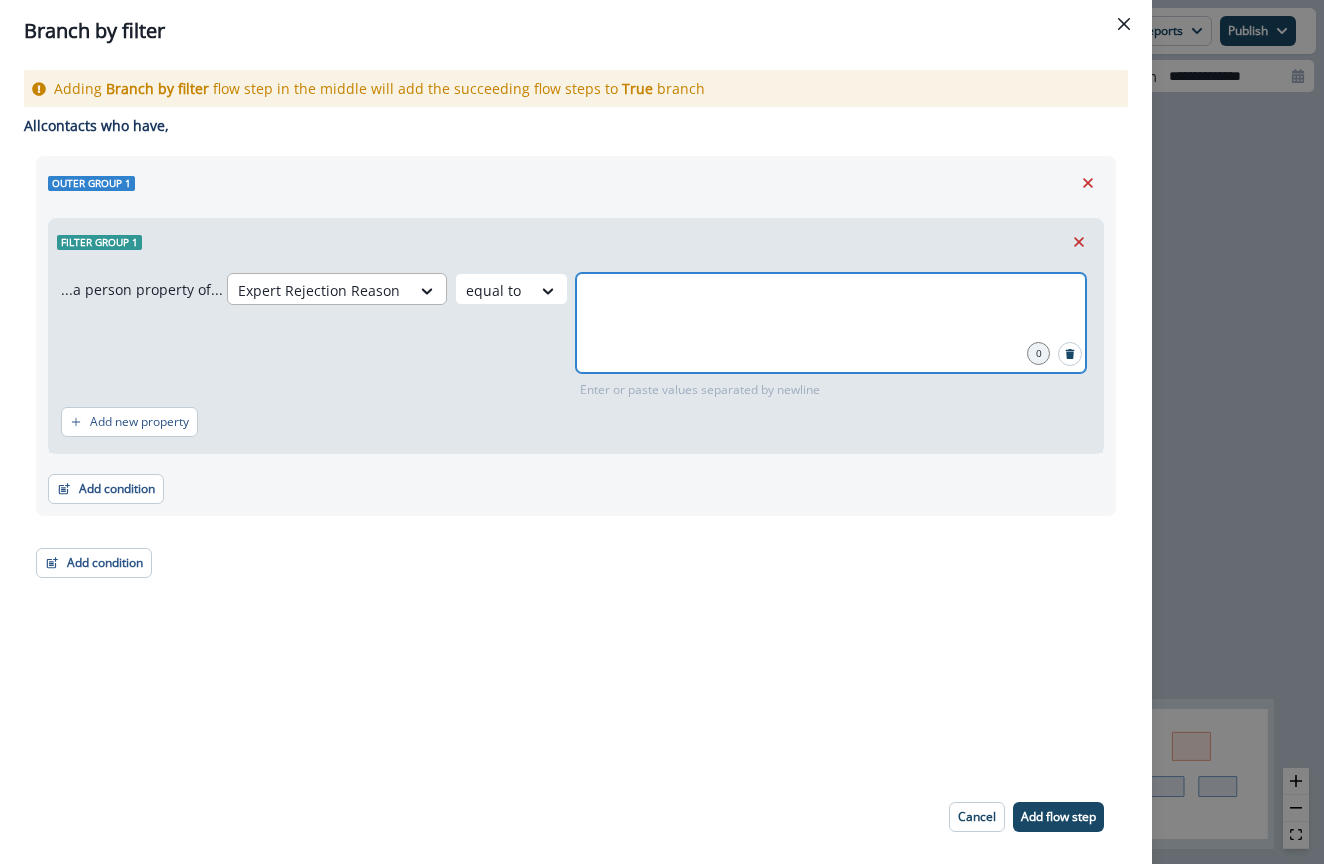 type on "*" 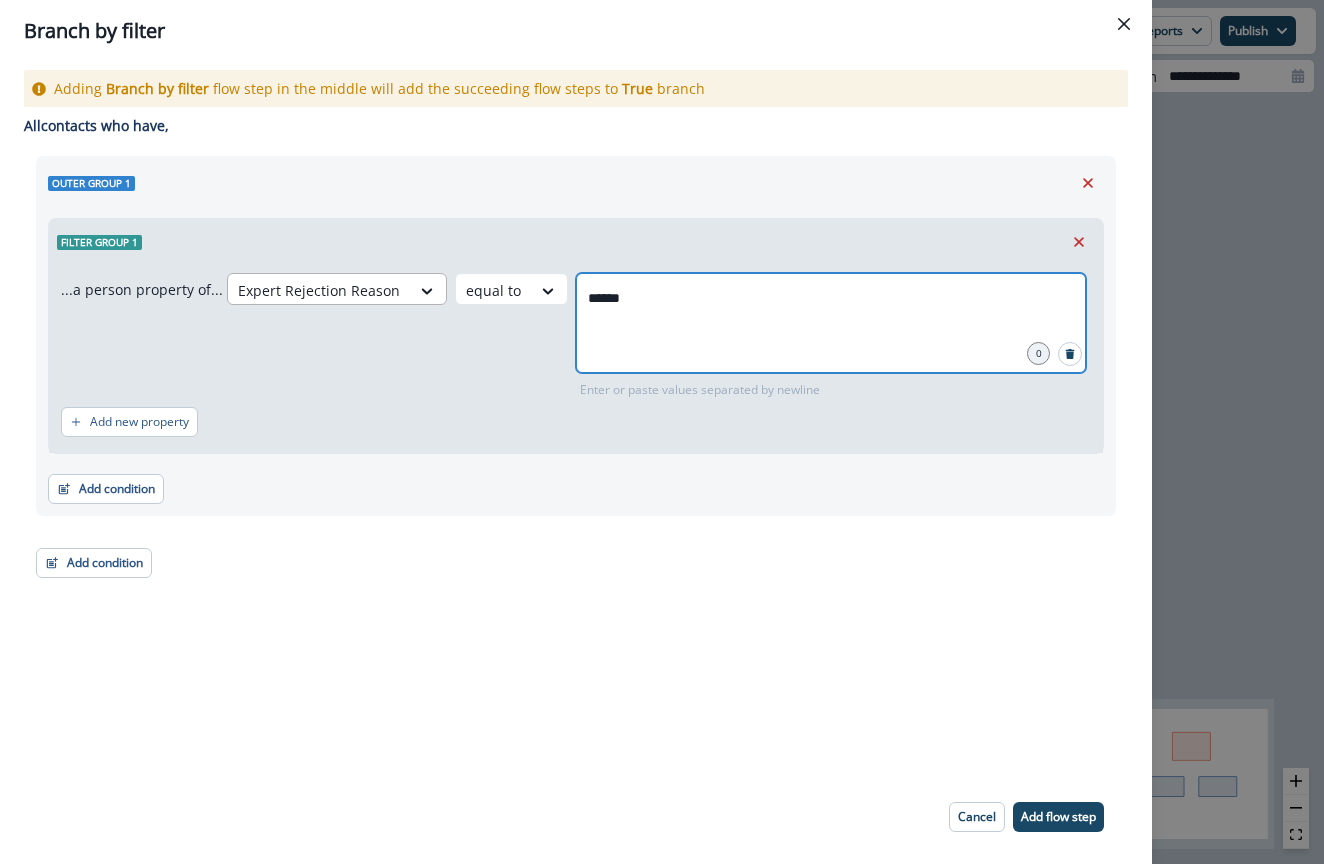type on "*******" 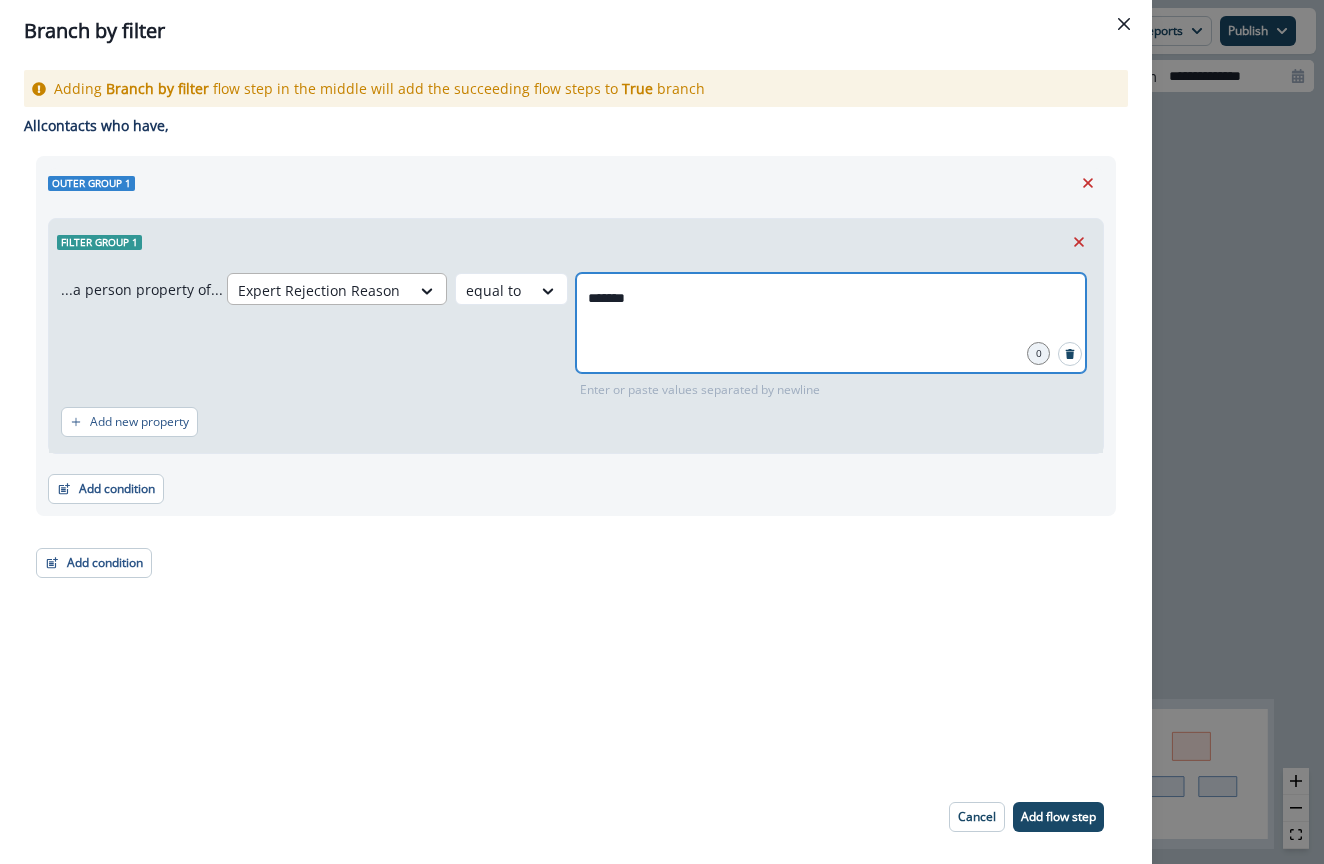 type 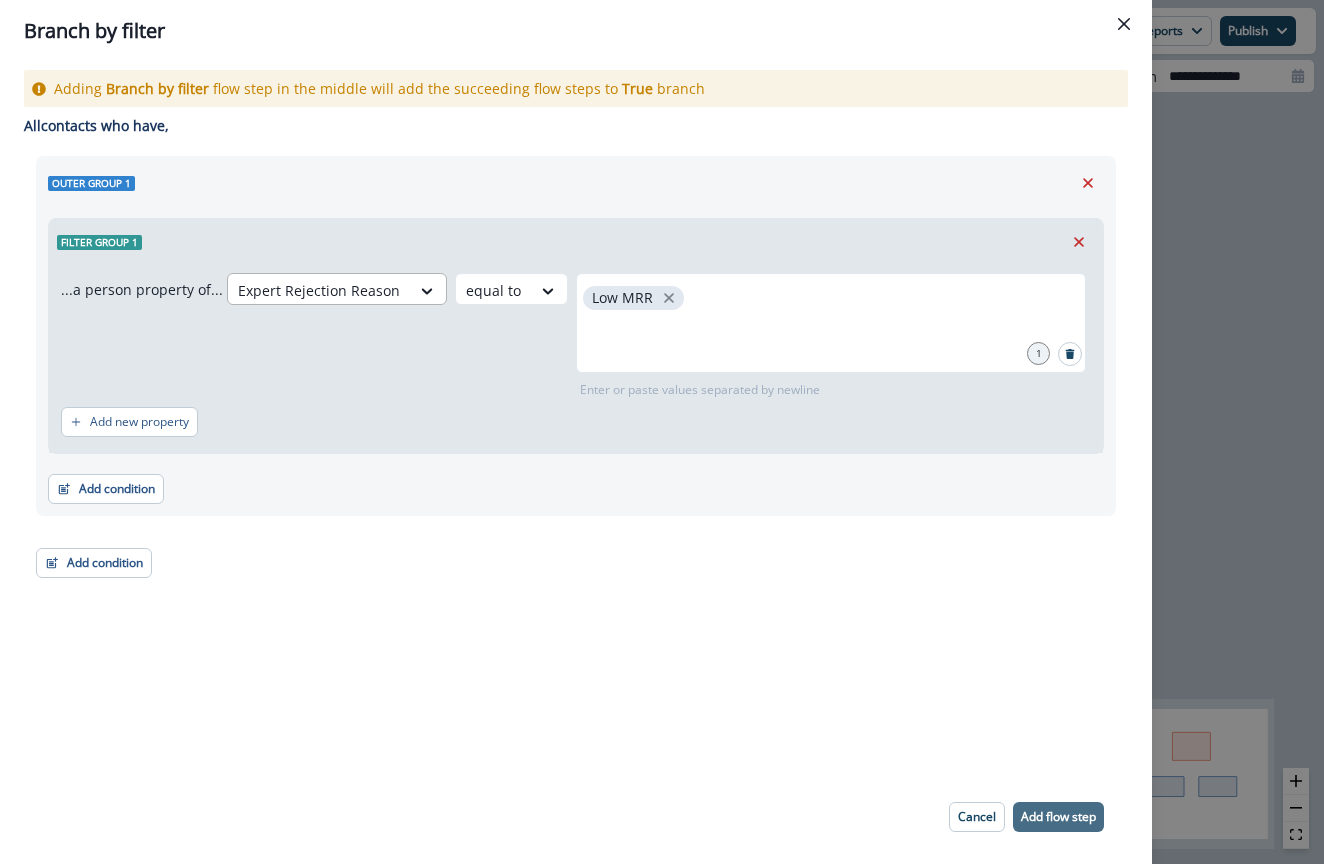 click on "Add flow step" at bounding box center [1058, 817] 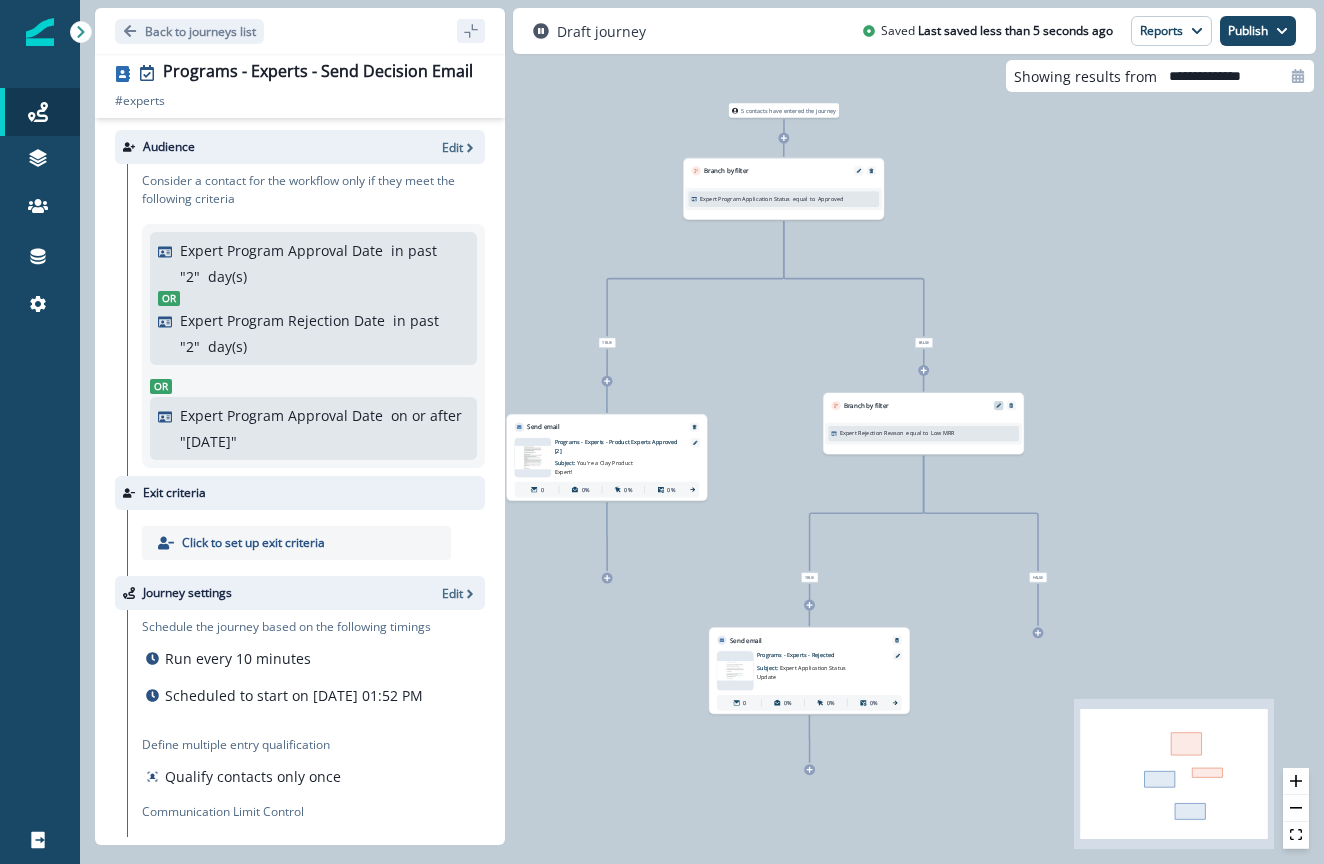 click 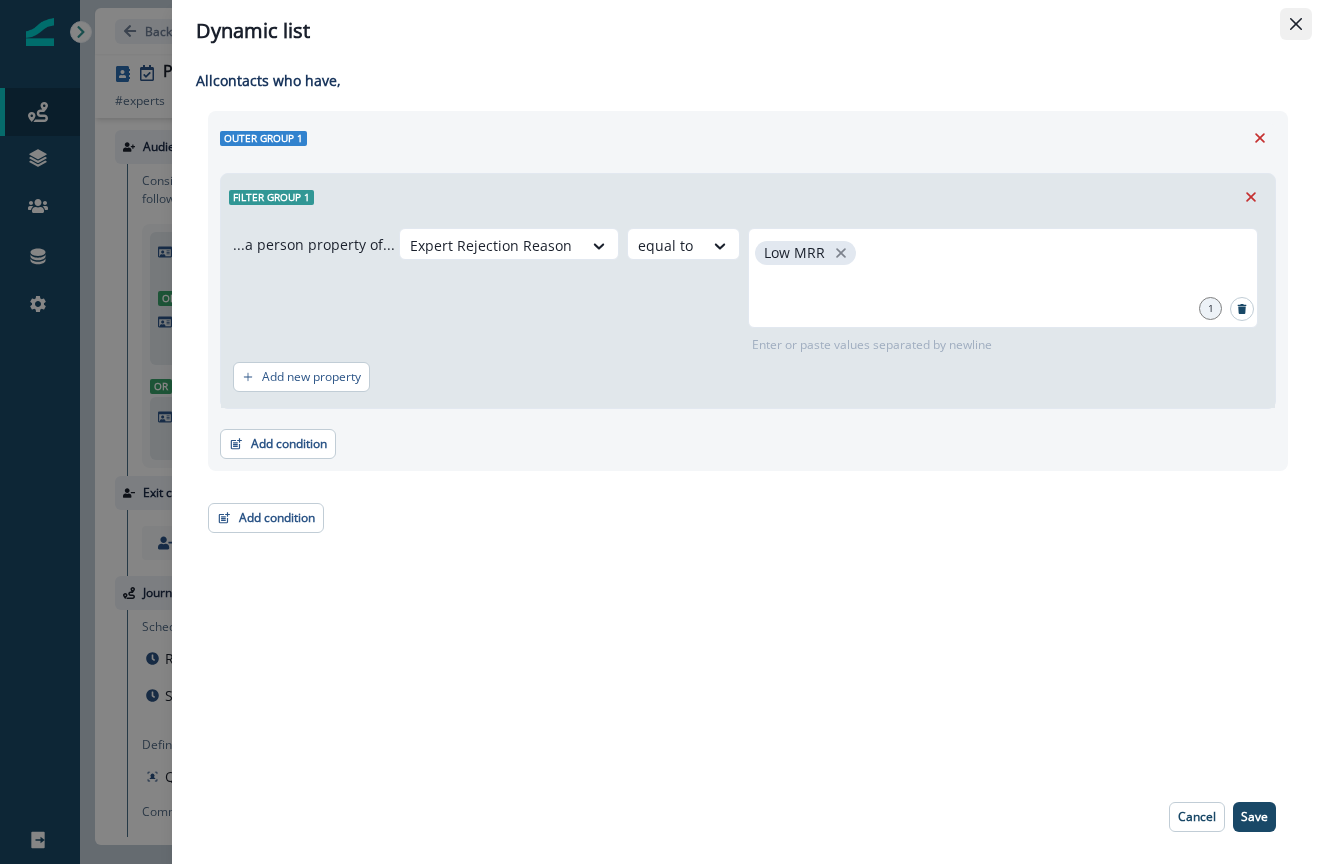 click 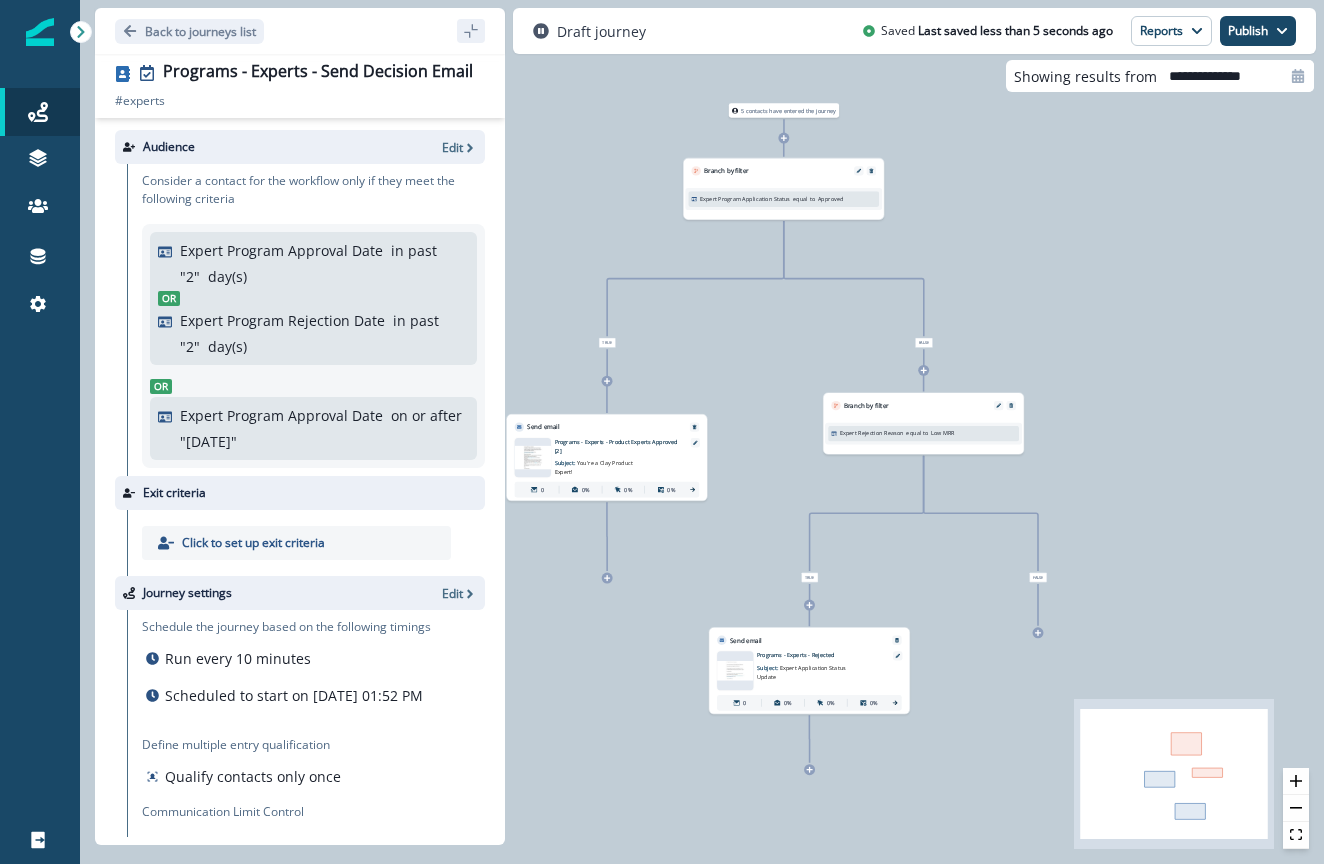 click 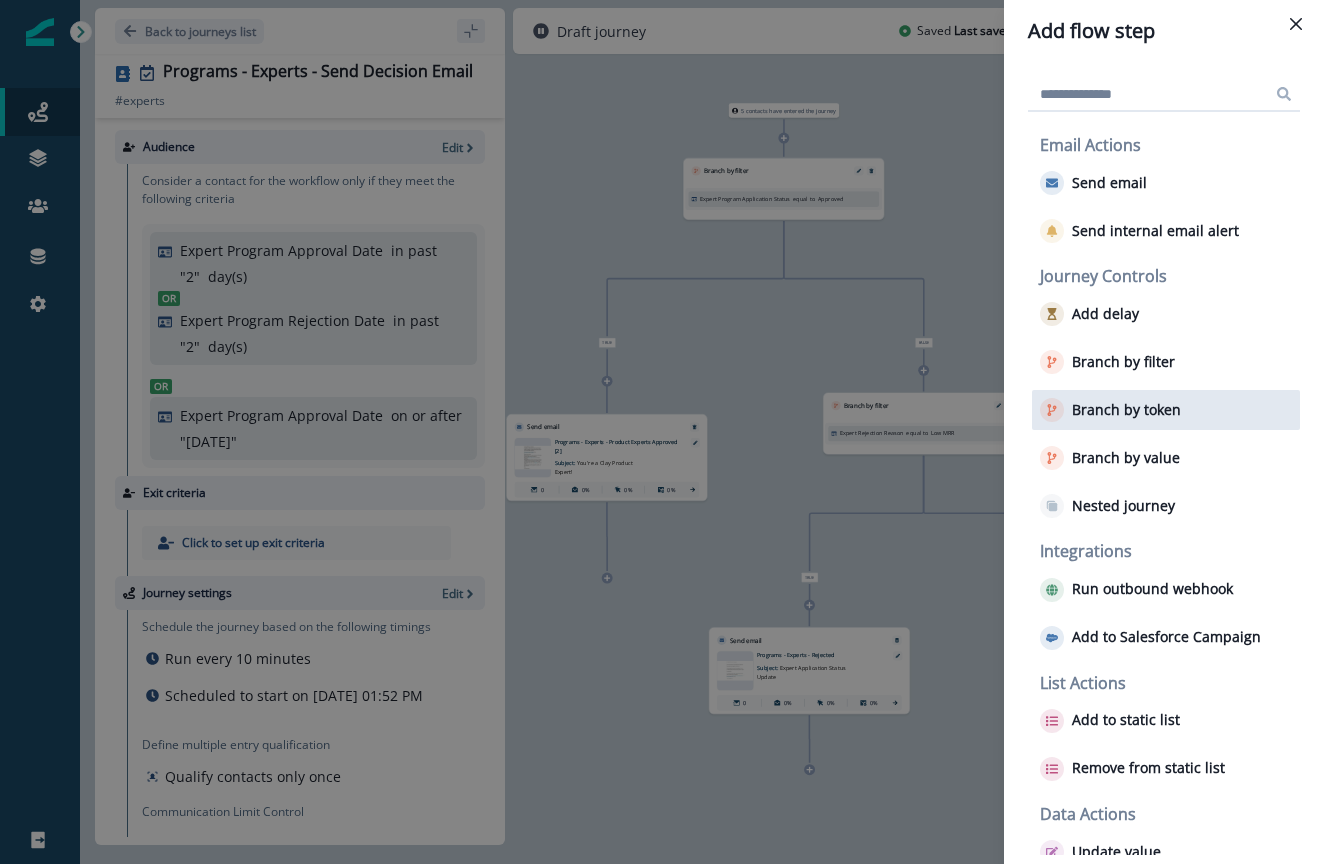 click on "Branch by token" at bounding box center (1166, 410) 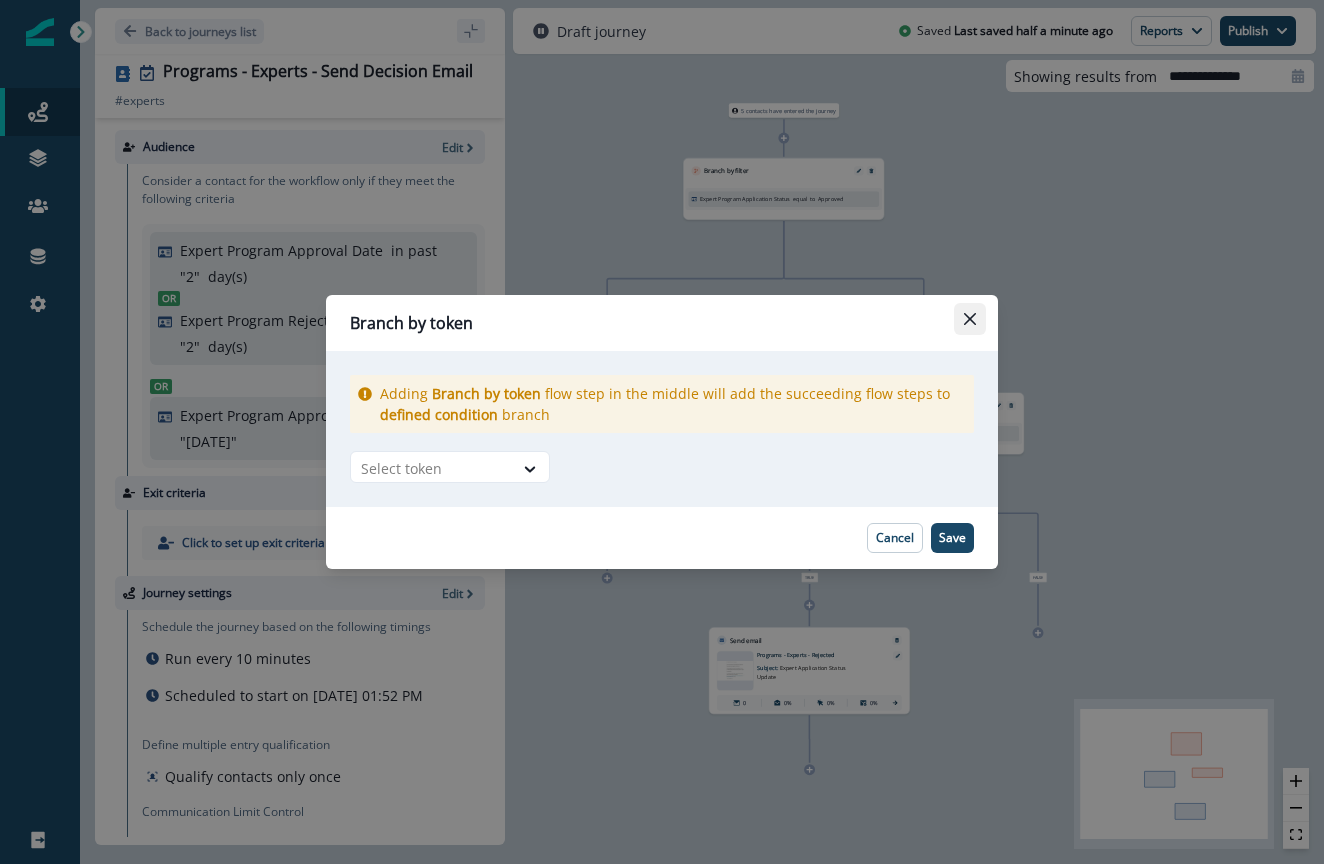 click 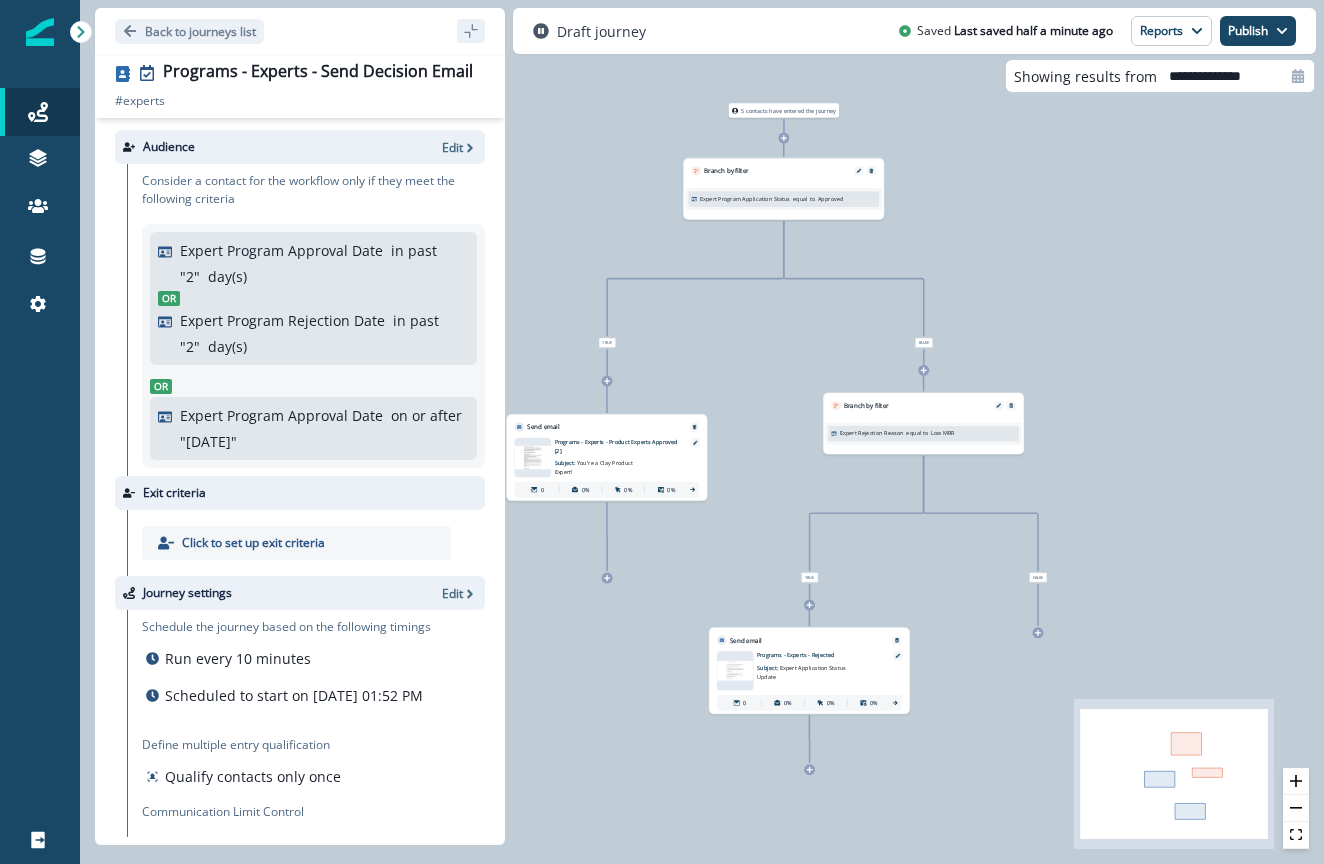 click 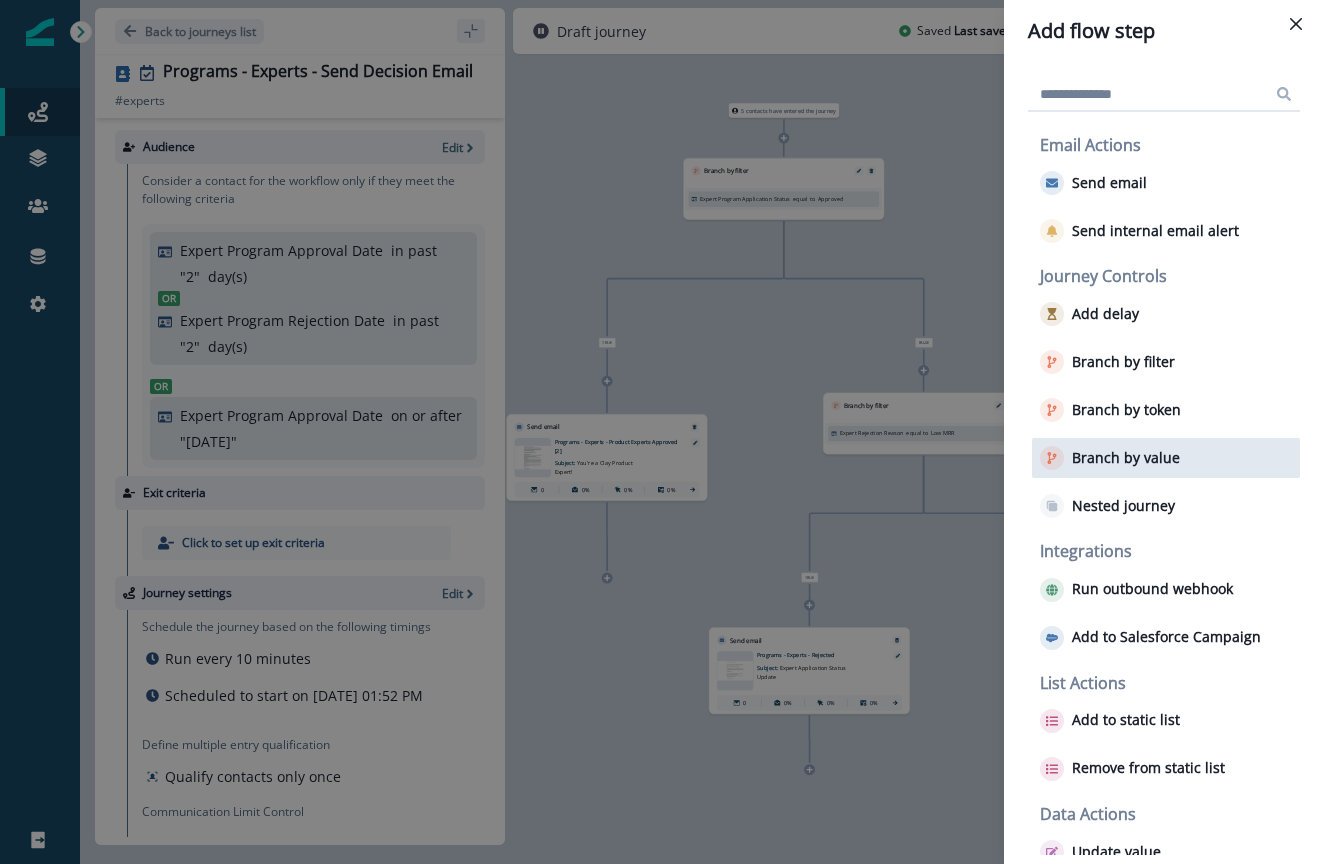 click on "Branch by value" at bounding box center (1126, 458) 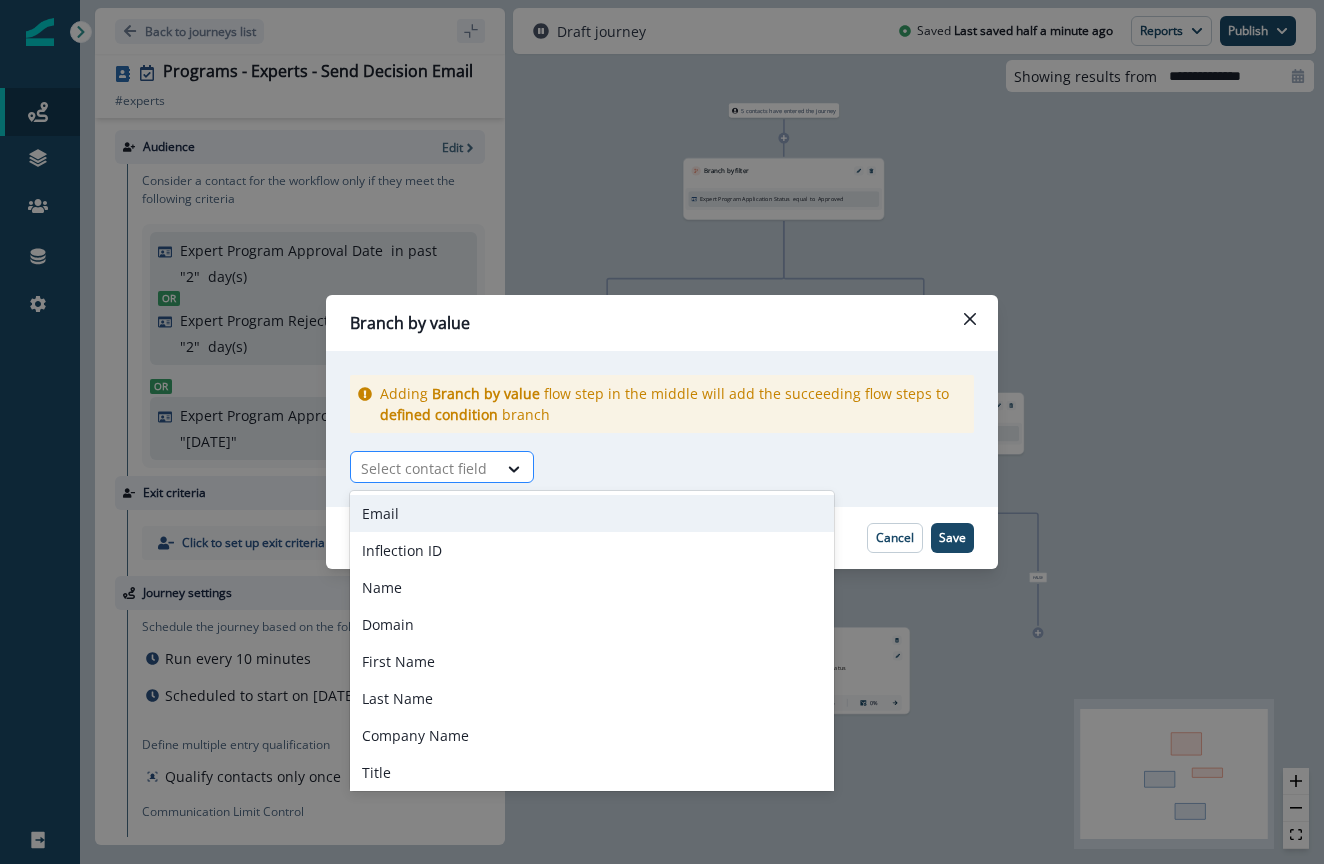 click on "Select contact field" at bounding box center [424, 468] 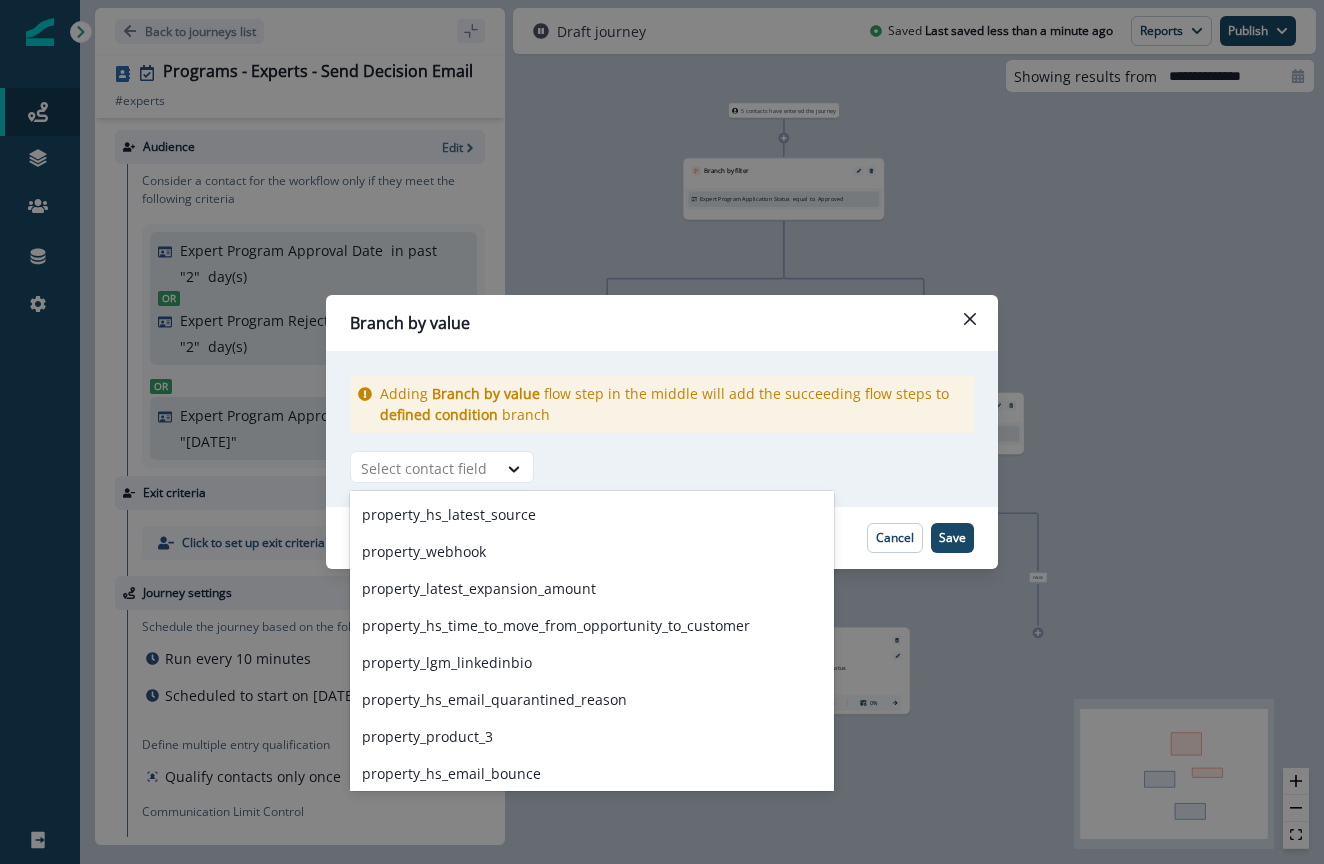 scroll, scrollTop: 1406, scrollLeft: 0, axis: vertical 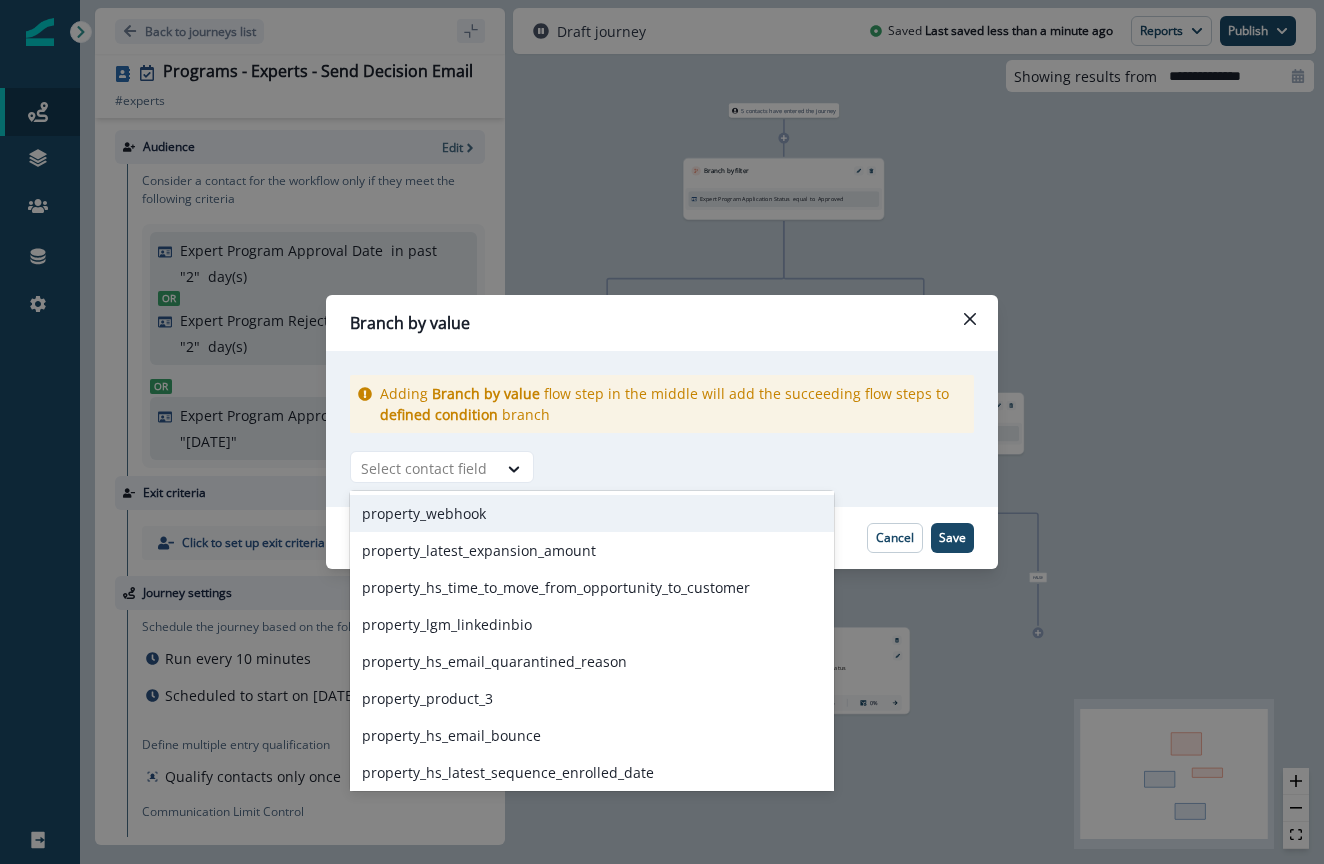 click on "Adding   Branch by value   flow step in the middle will add the succeeding flow steps to   defined condition   branch" at bounding box center (673, 404) 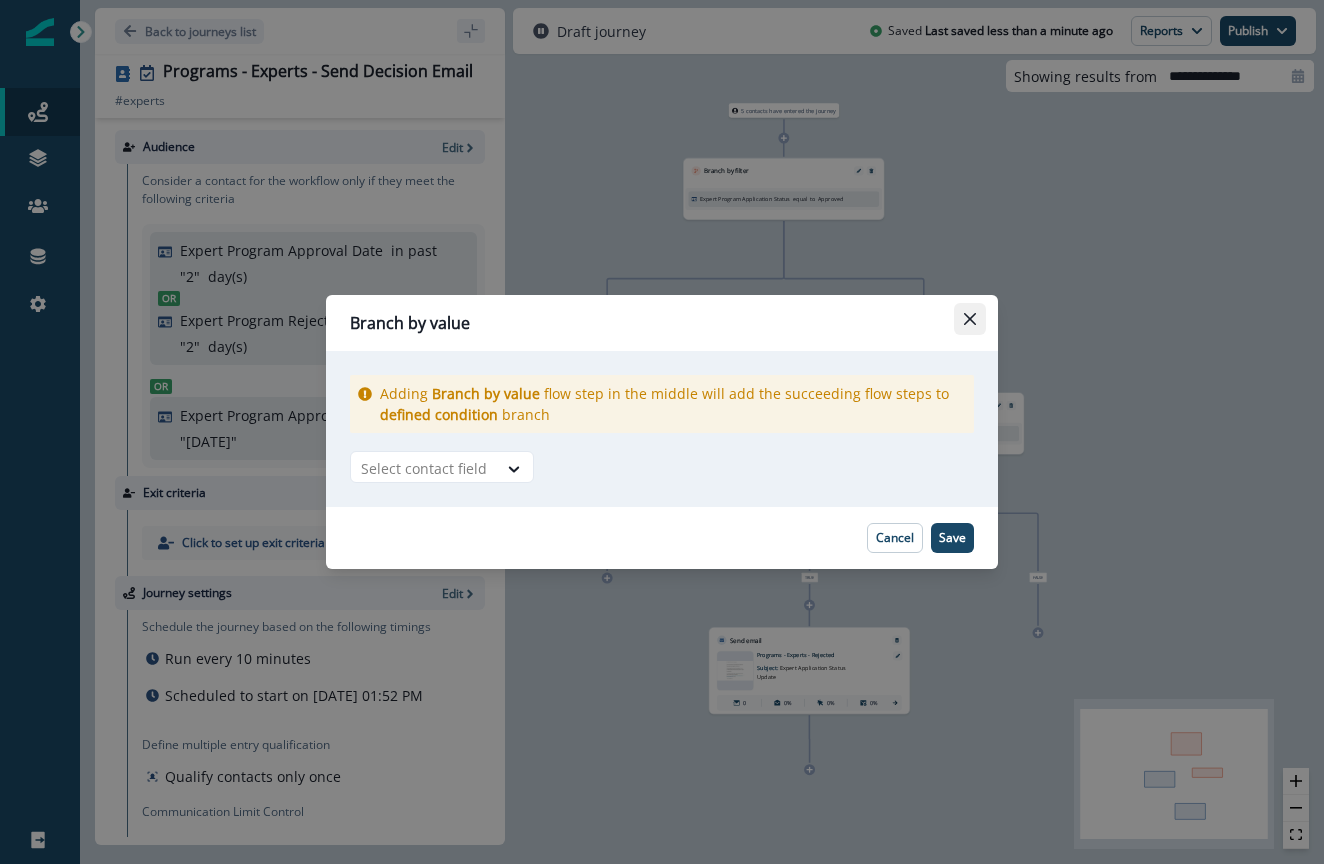 click at bounding box center (970, 319) 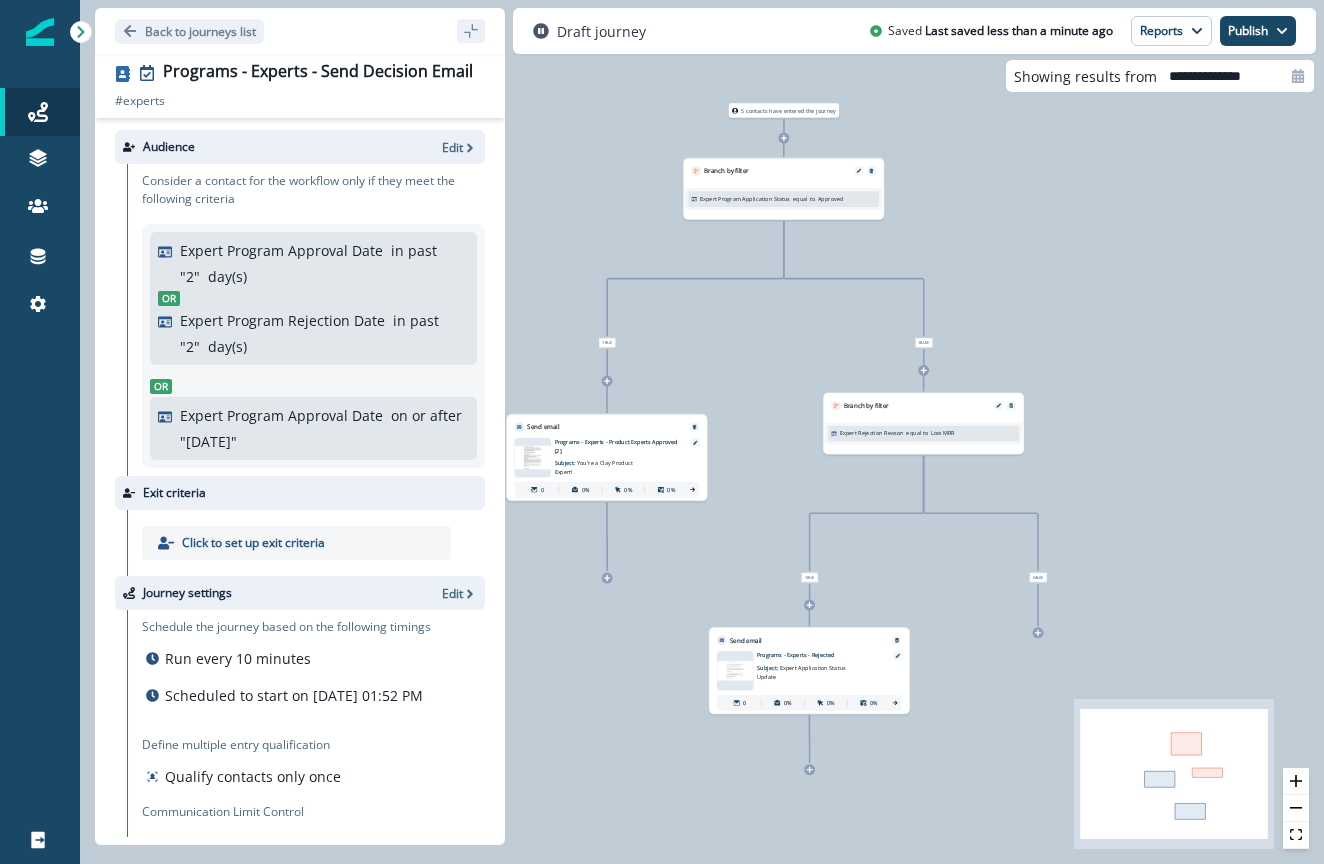 click 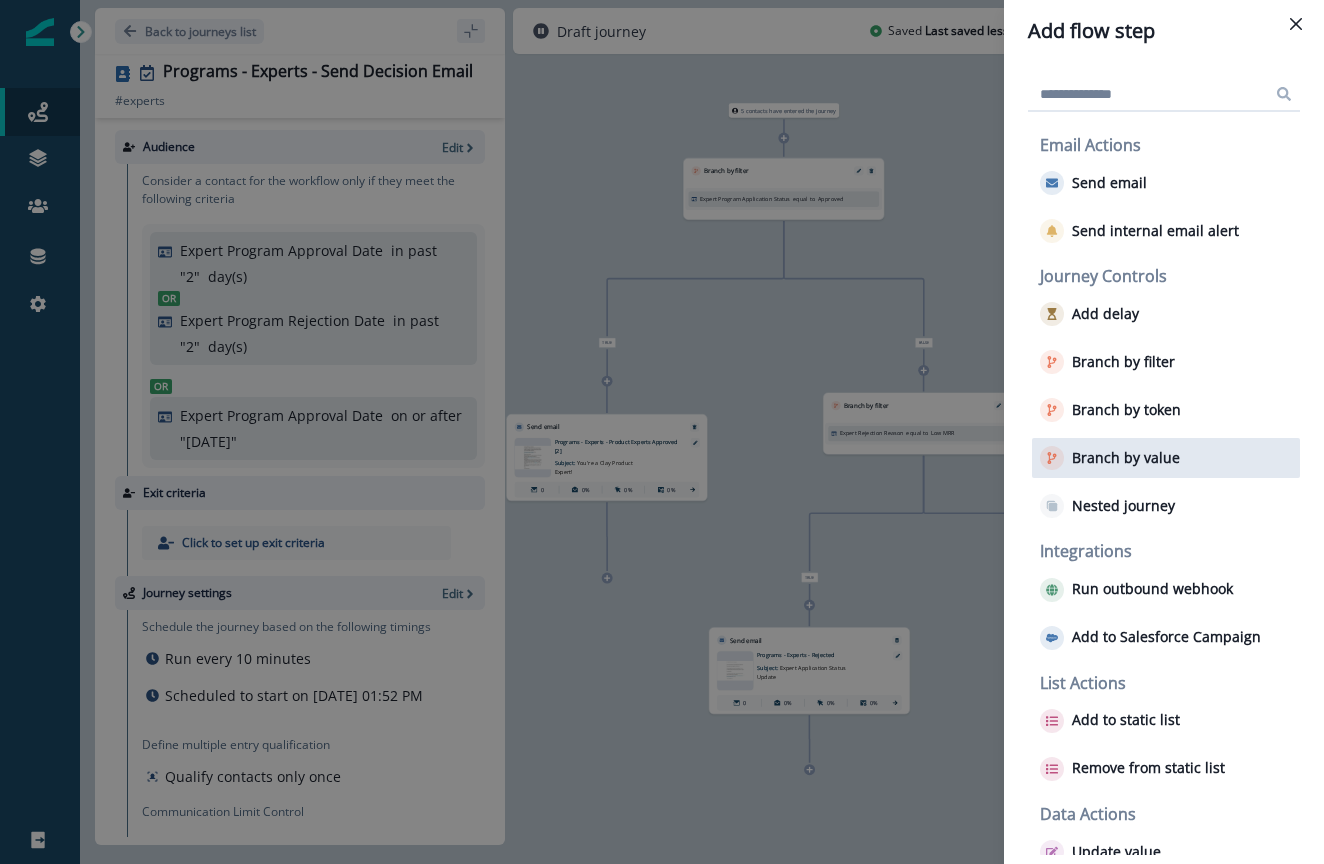 drag, startPoint x: 1151, startPoint y: 408, endPoint x: 1151, endPoint y: 442, distance: 34 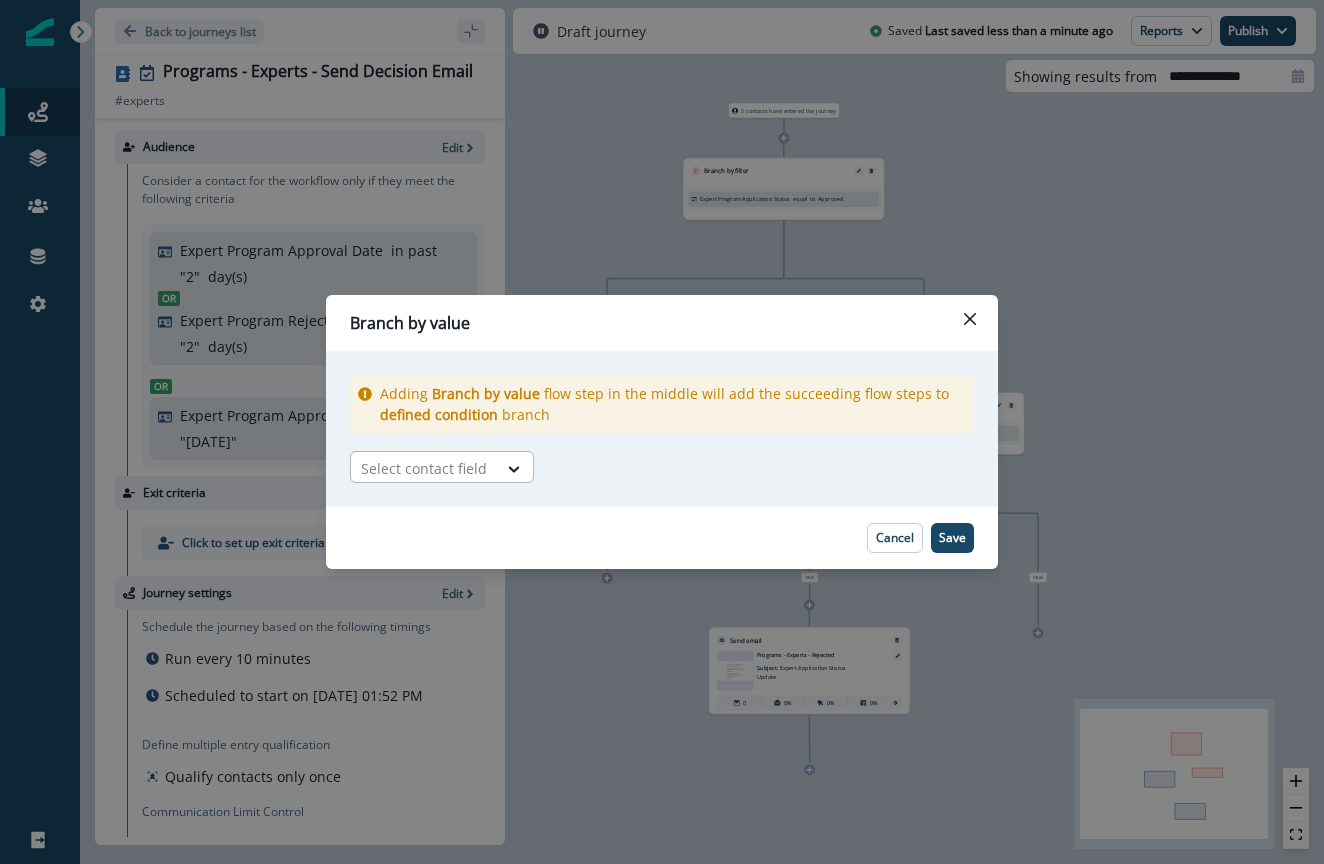 click on "Select contact field" at bounding box center (424, 468) 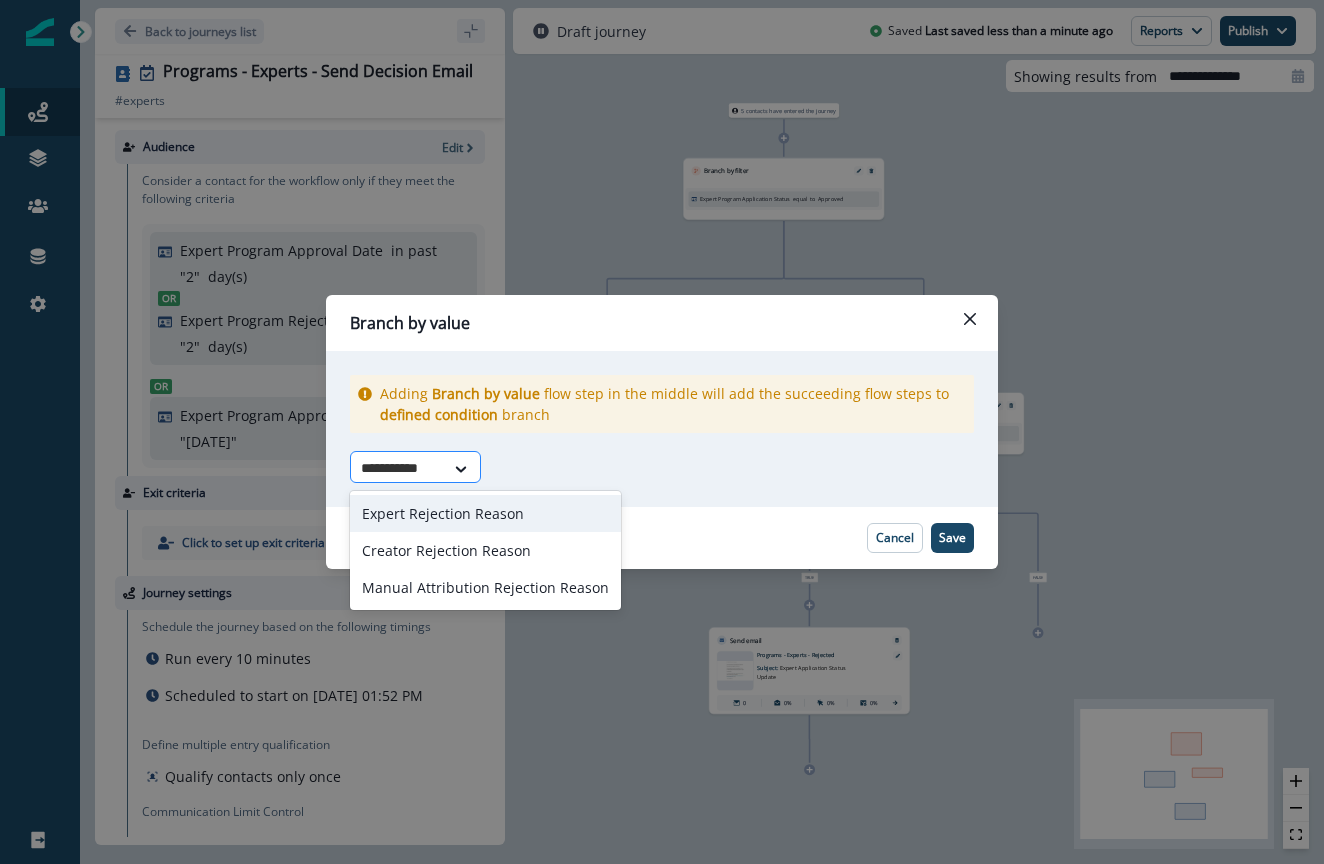 type on "**********" 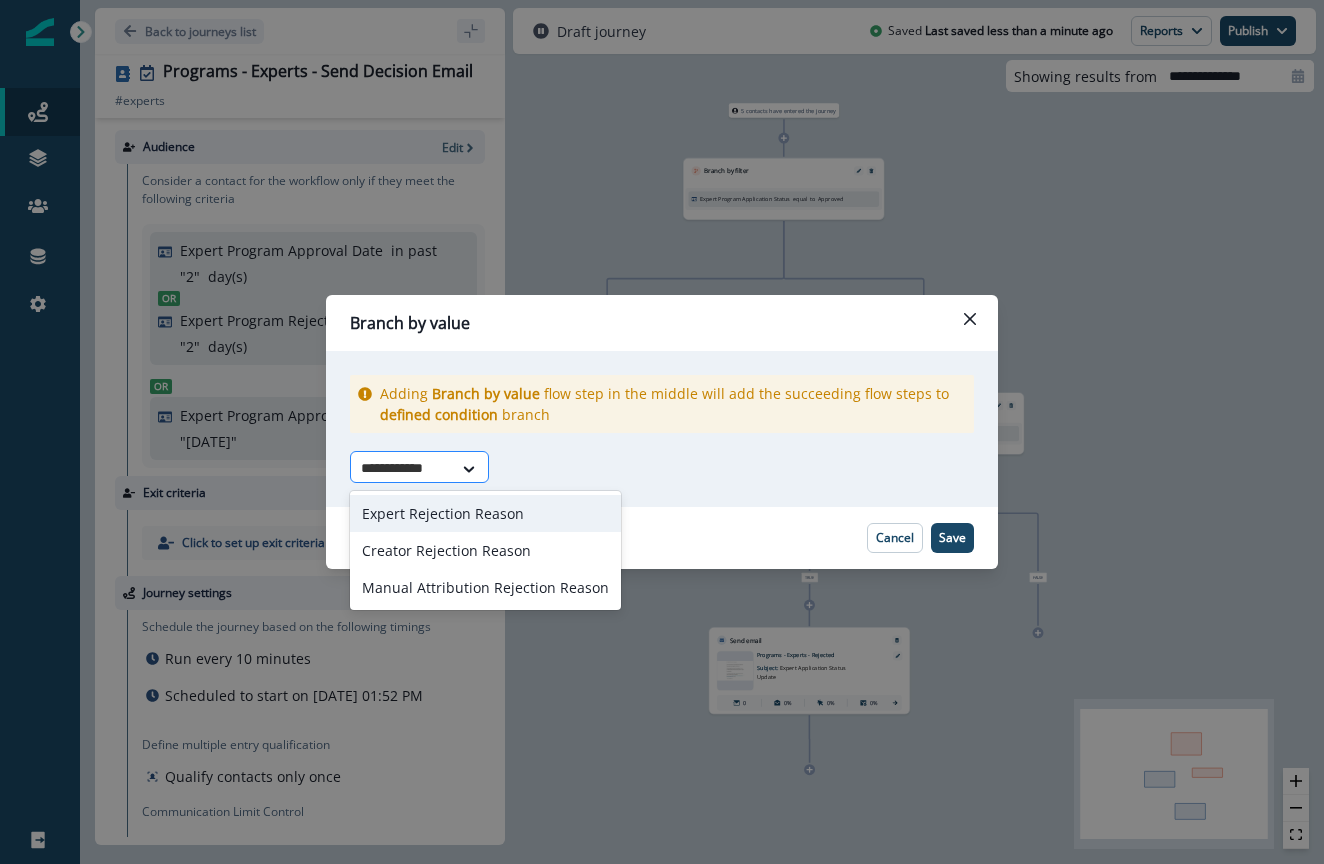 click on "Expert Rejection Reason" at bounding box center (485, 513) 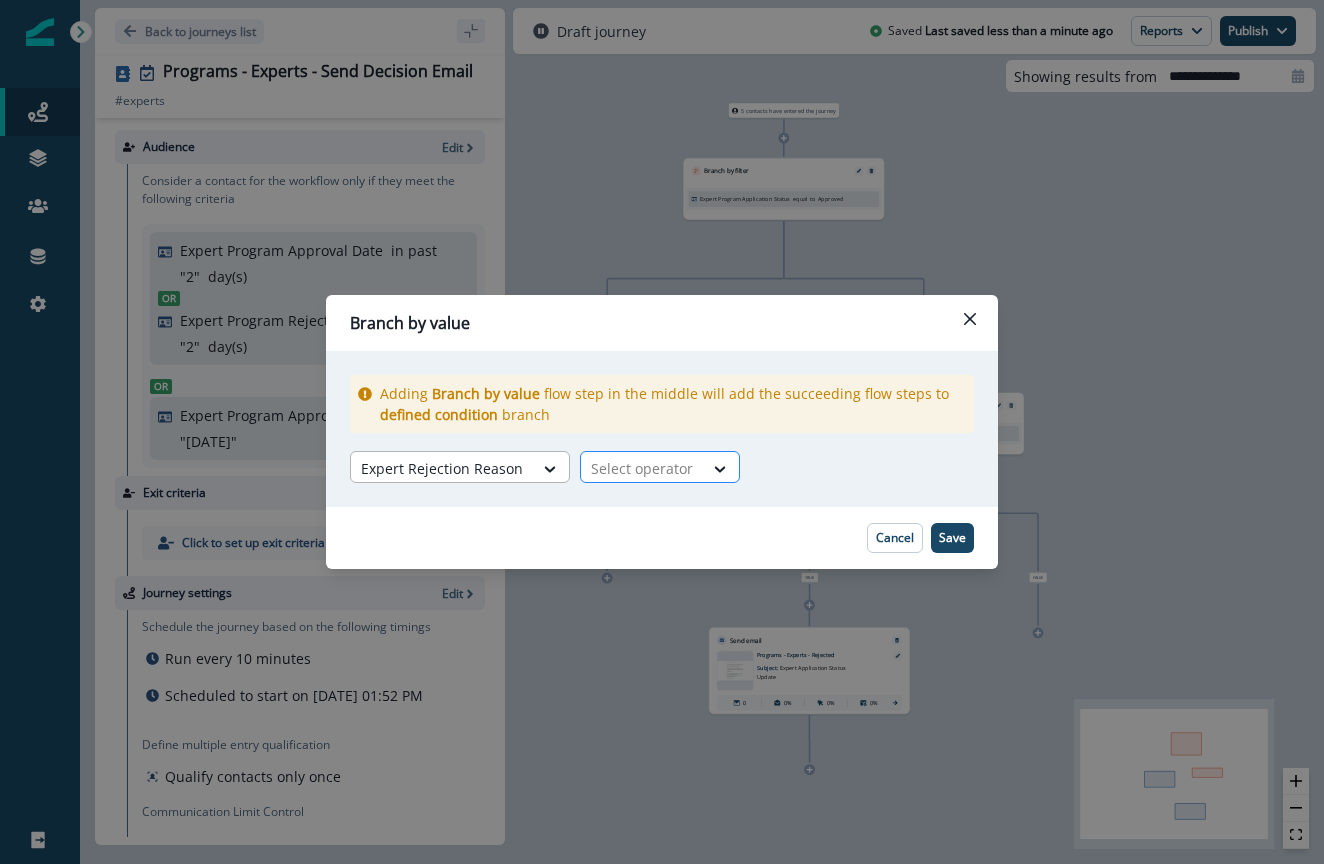 click at bounding box center (642, 468) 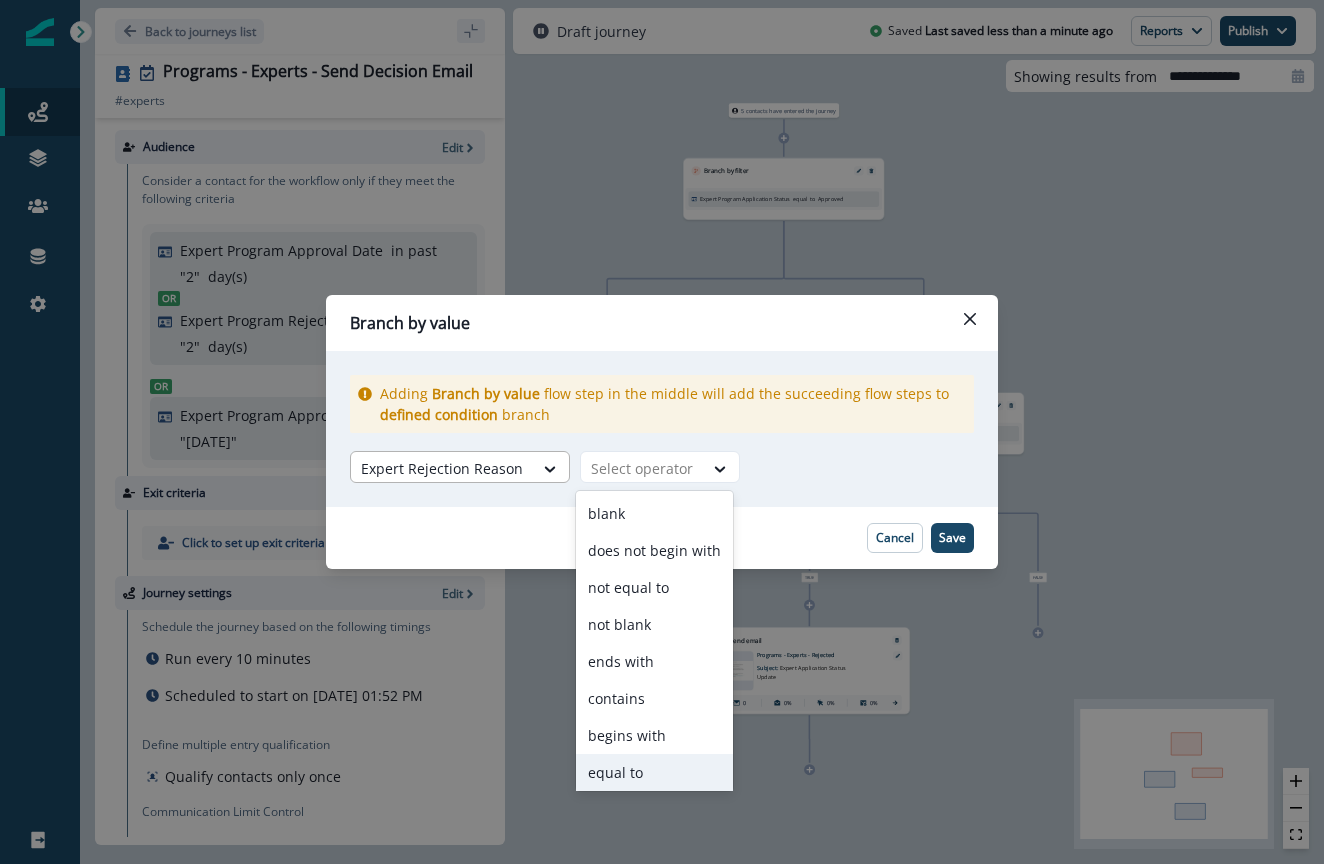 click on "equal to" at bounding box center [655, 772] 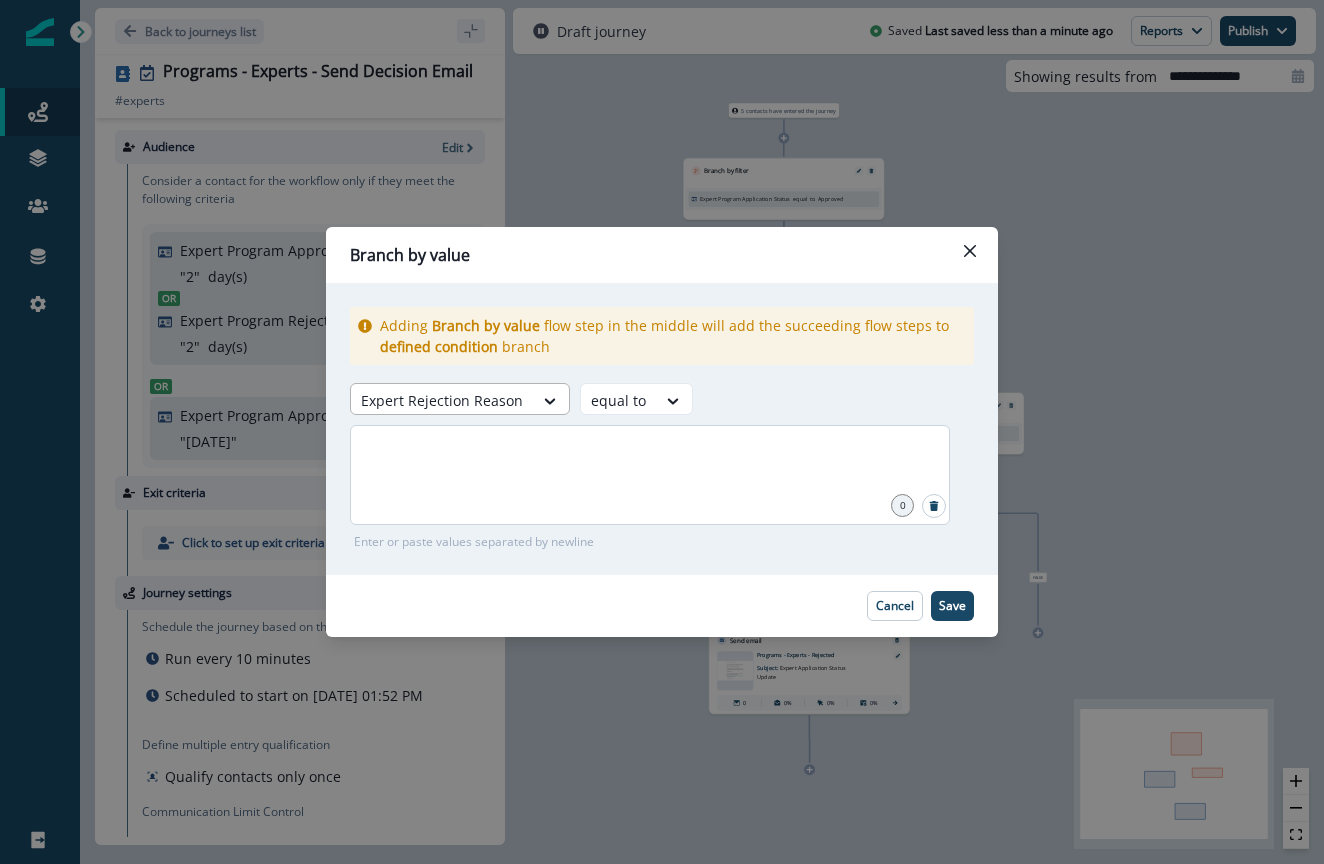 click at bounding box center [650, 475] 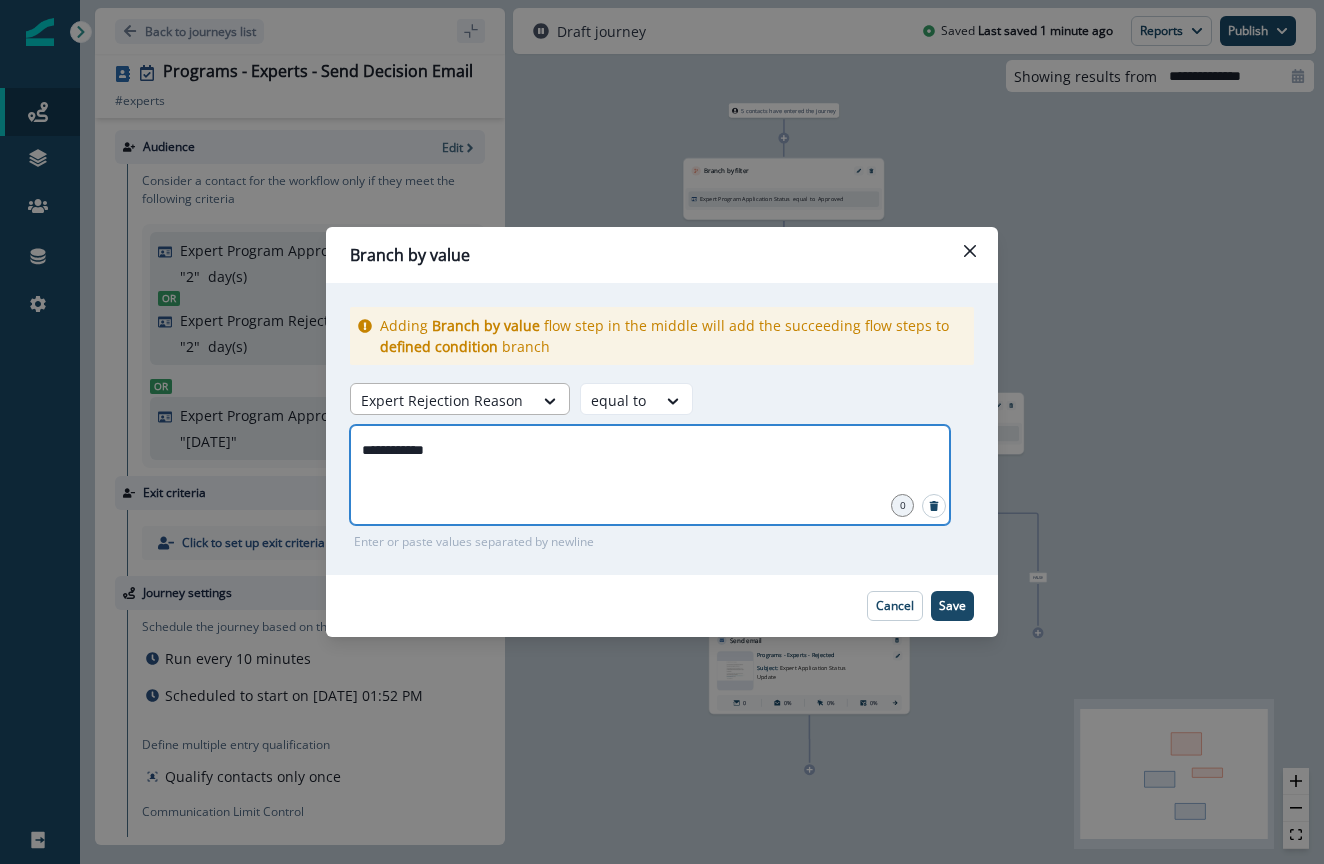 type on "**********" 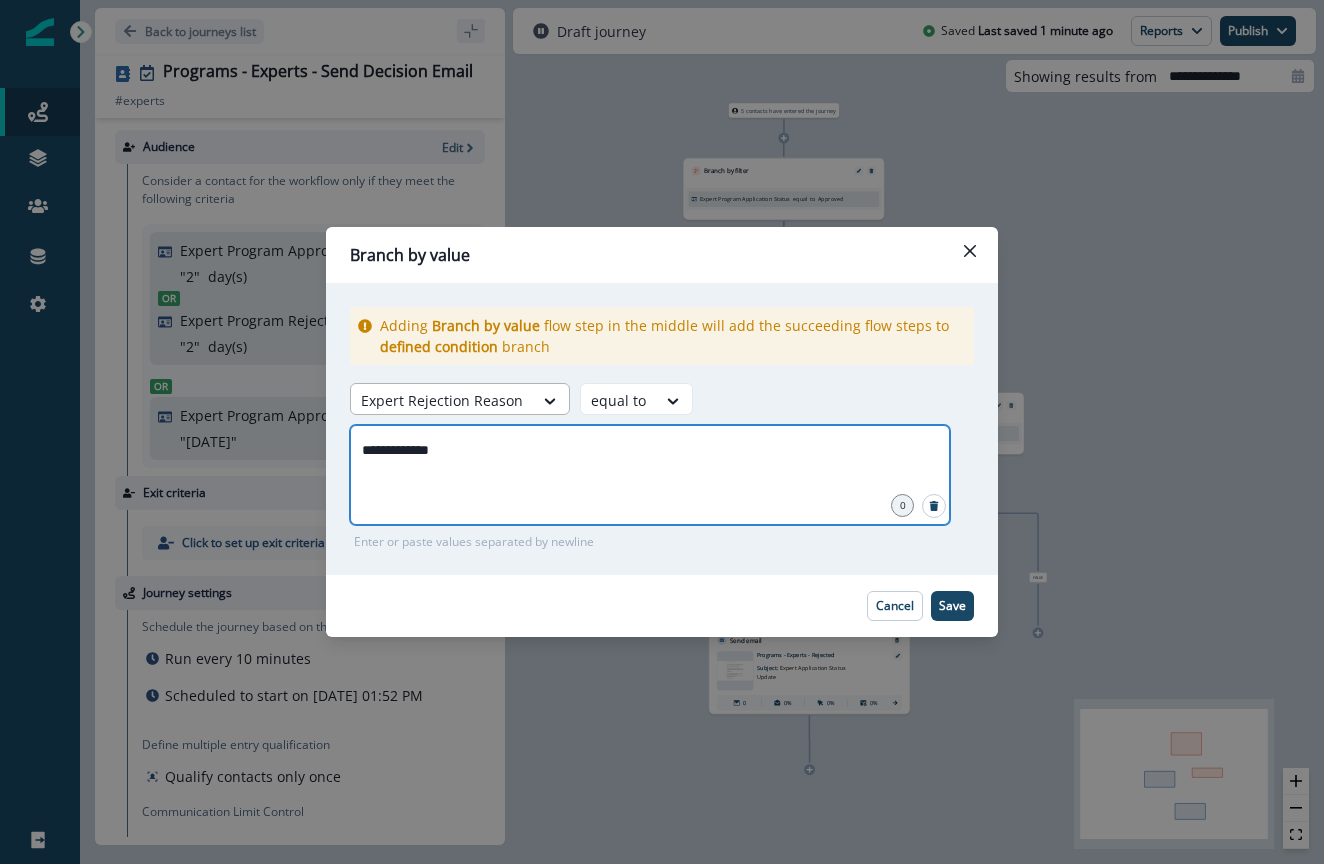 type 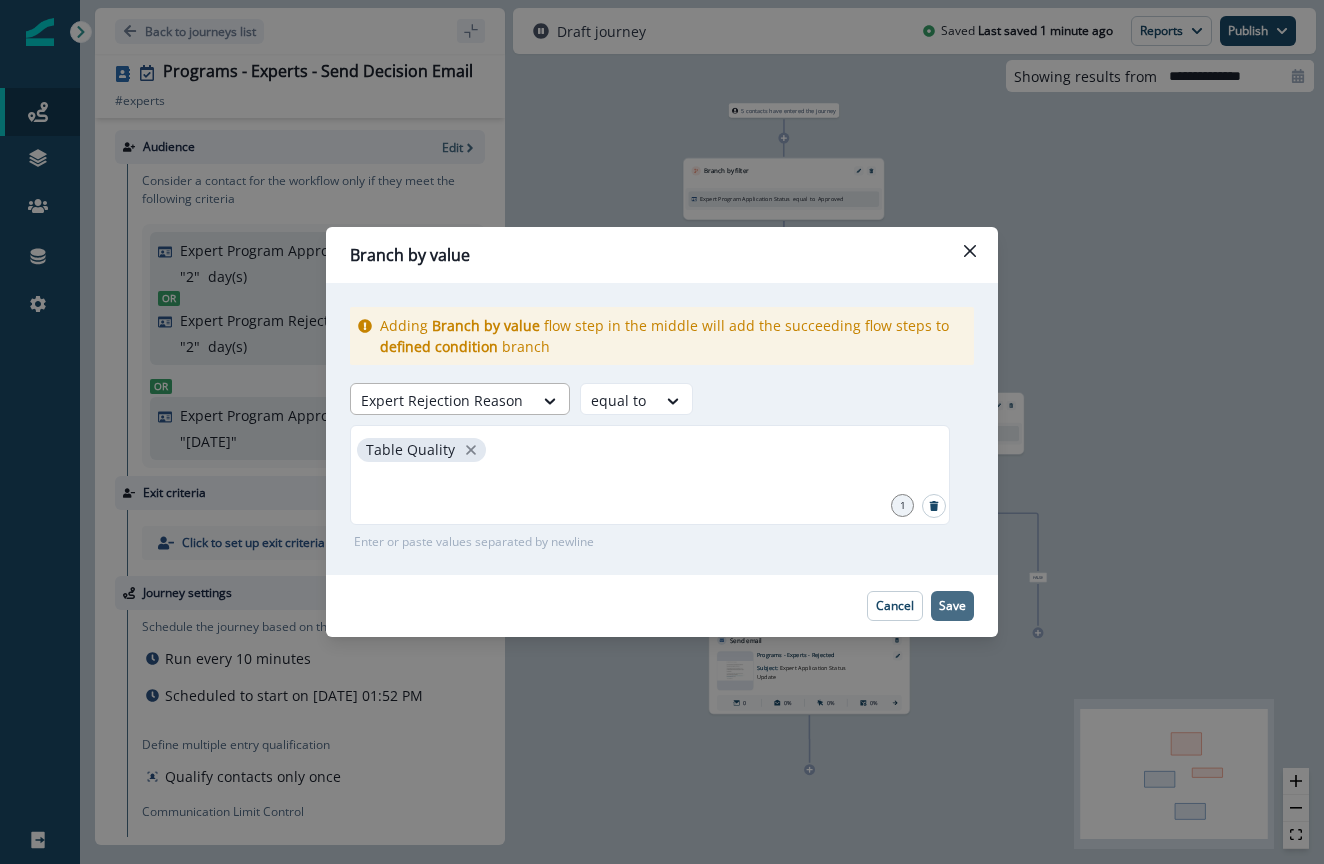 click on "Save" at bounding box center (952, 606) 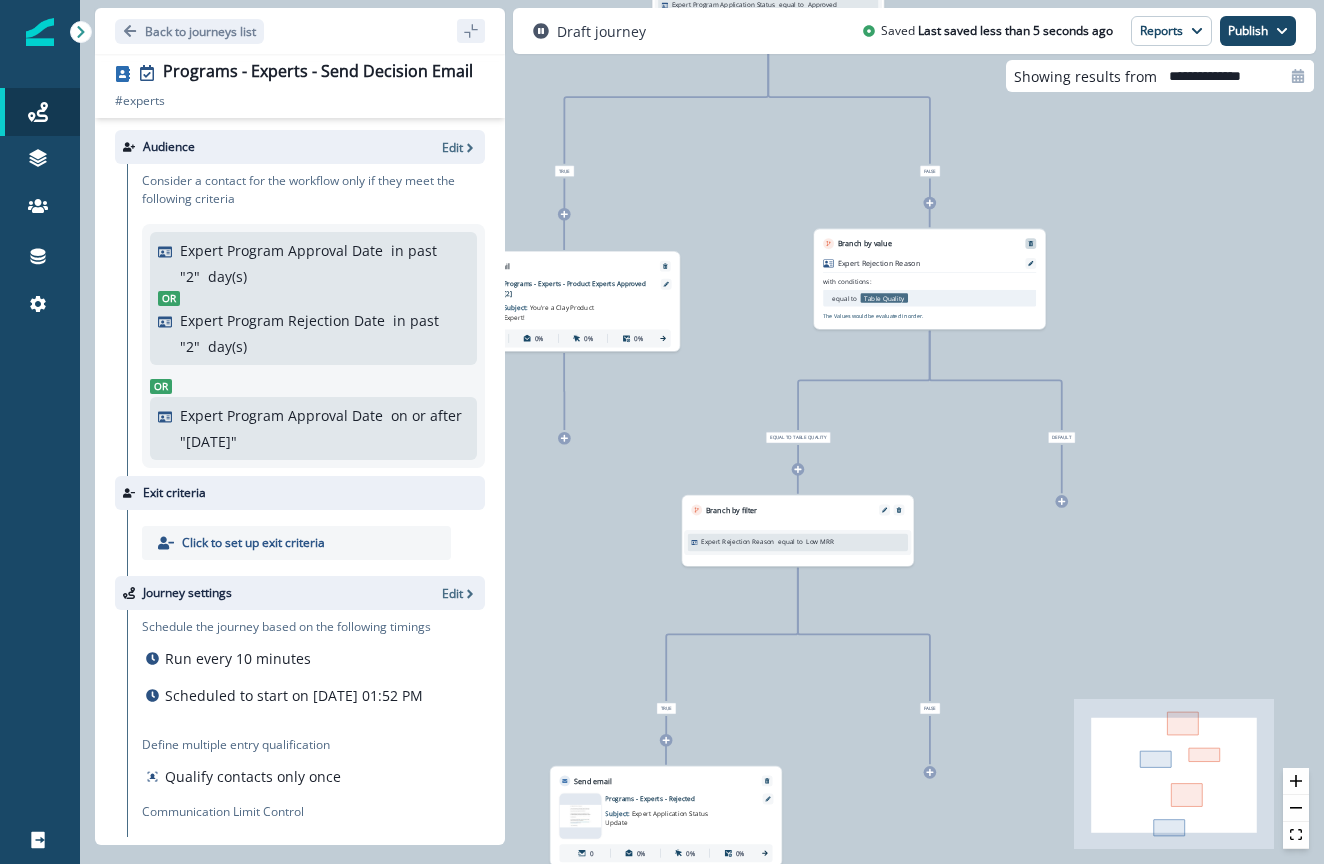 click 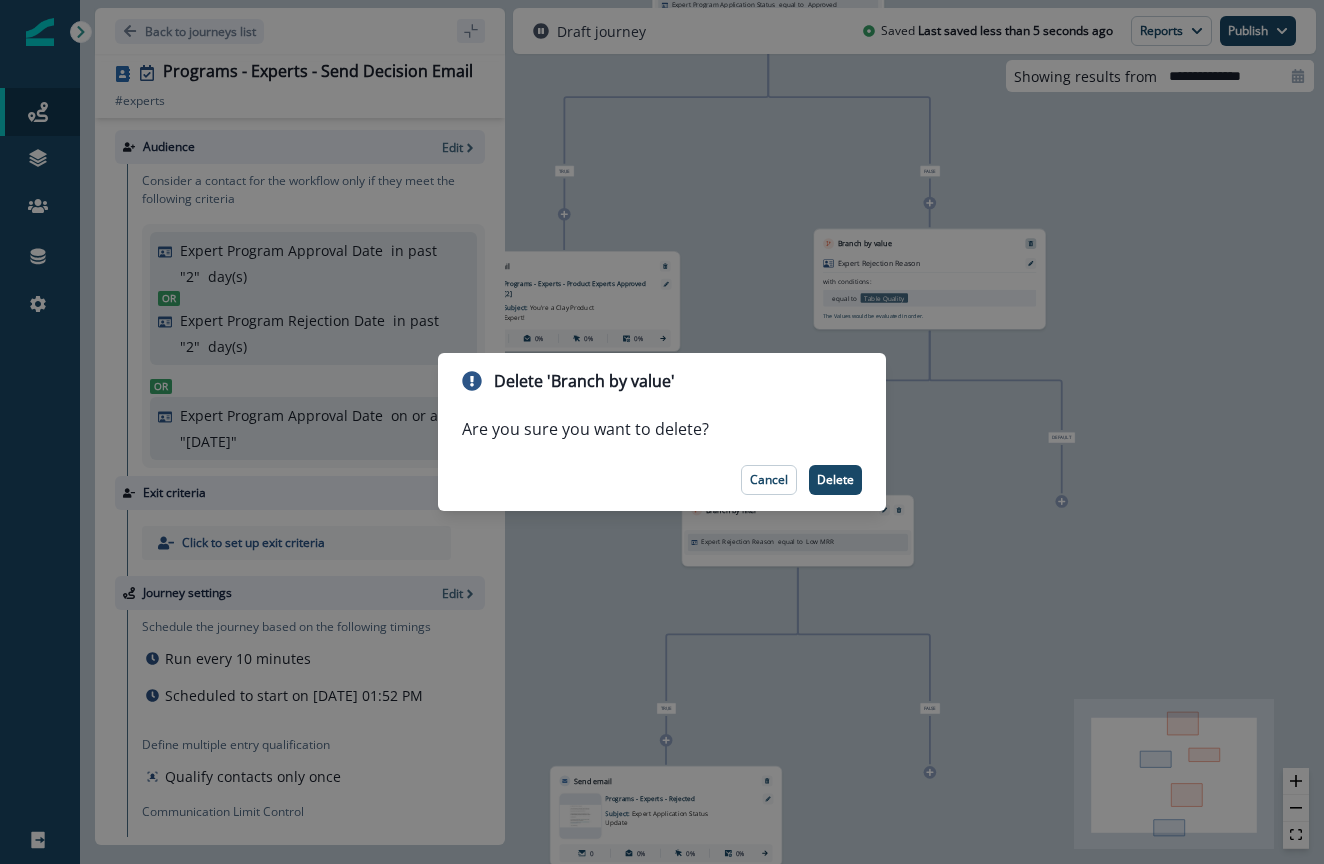 click on "Cancel Delete" at bounding box center (662, 480) 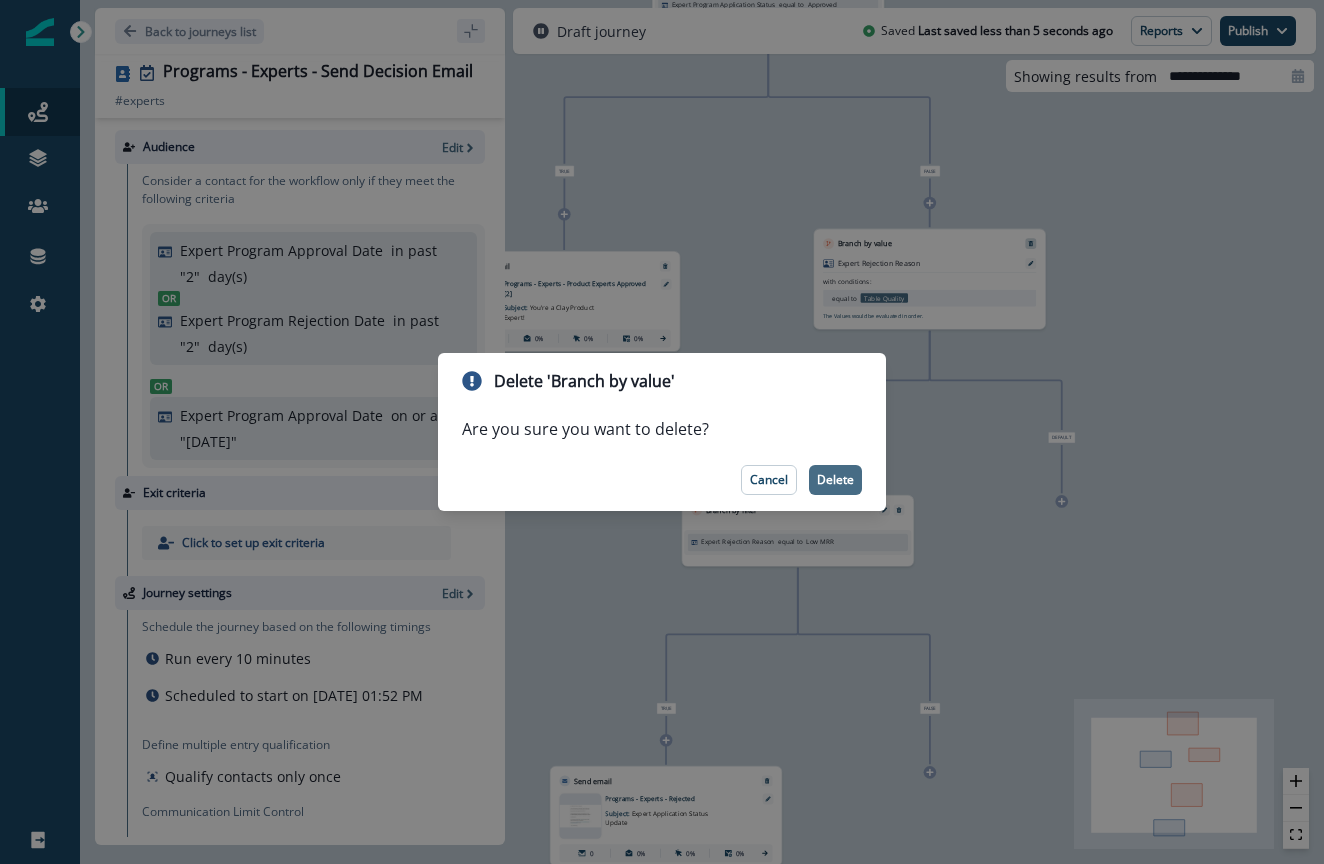 click on "Delete" at bounding box center (835, 480) 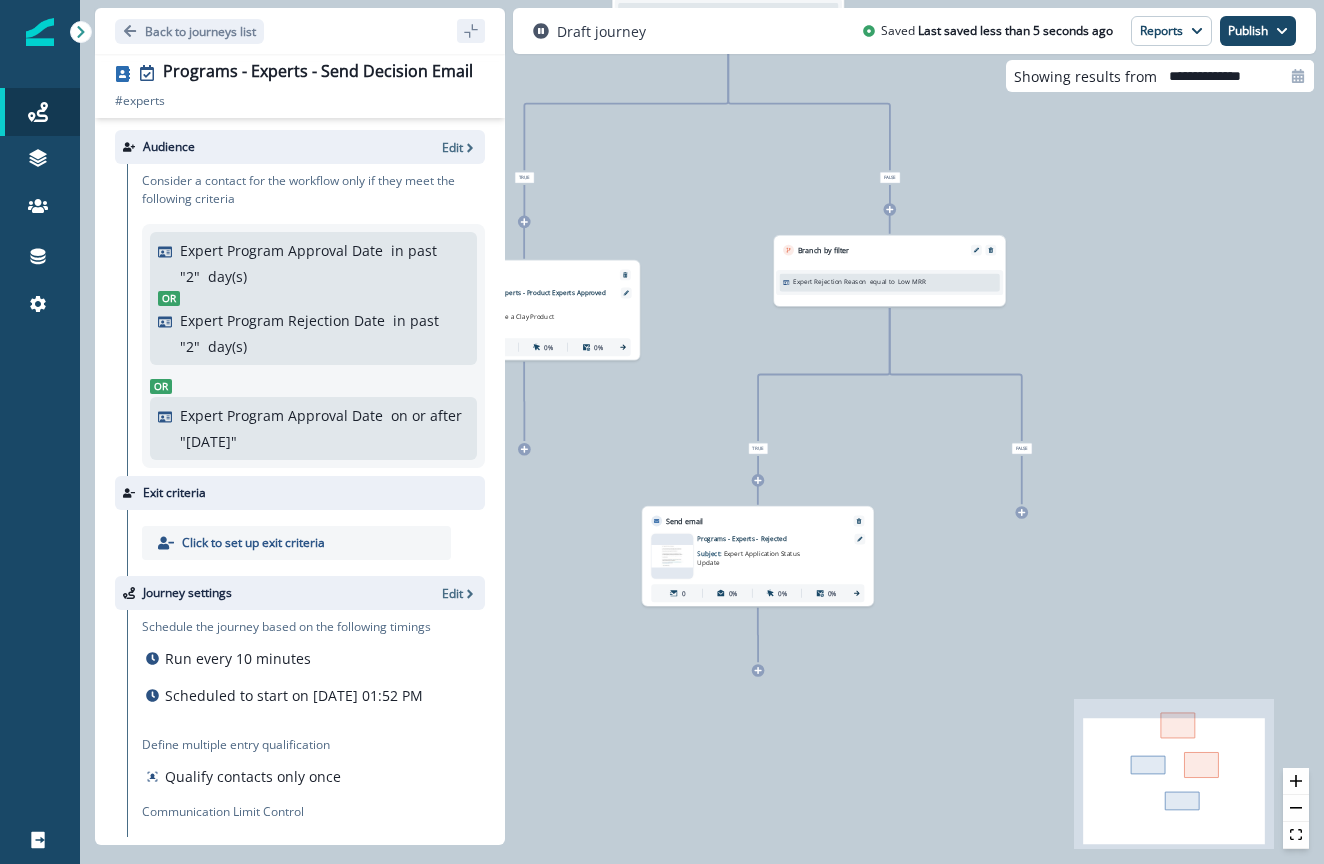 click 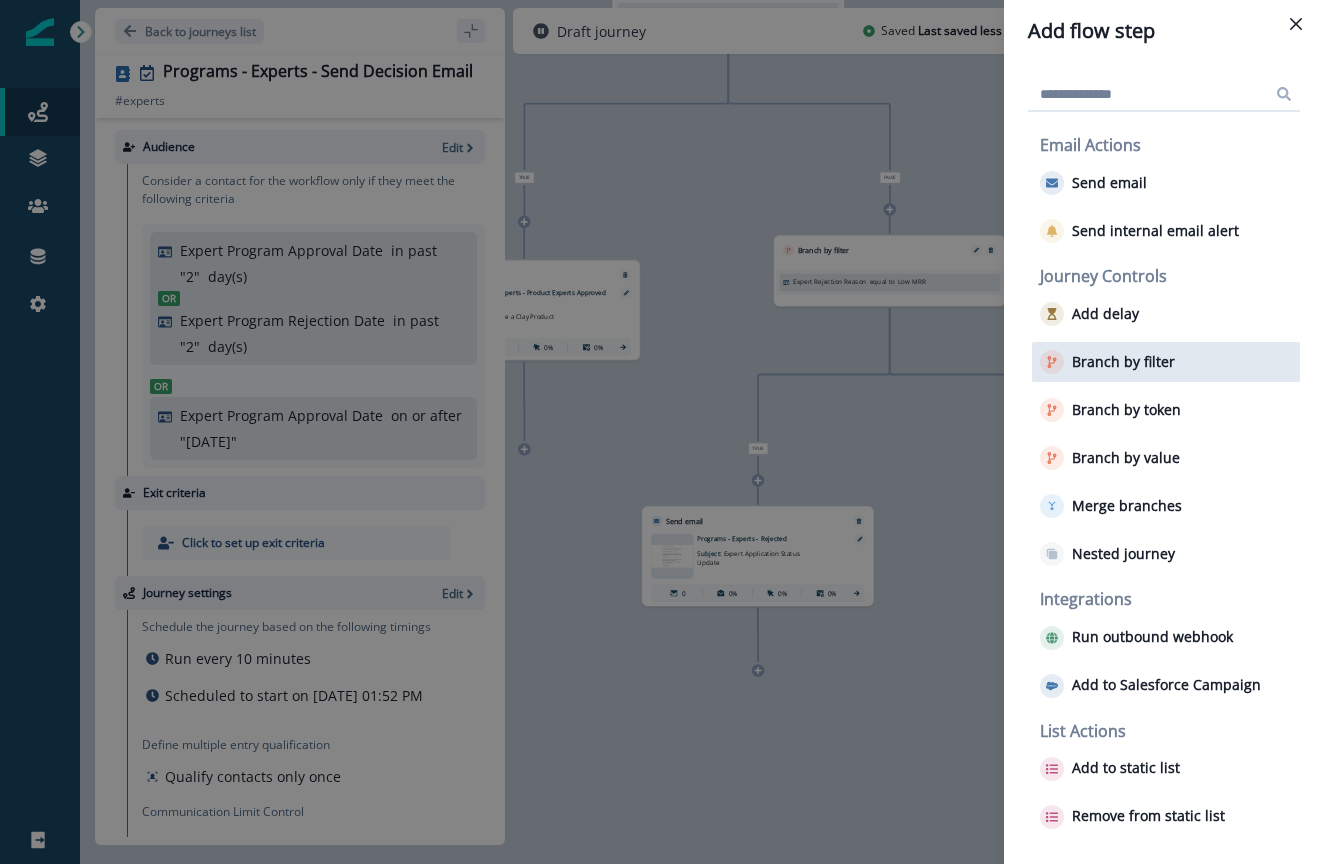click on "Branch by filter" at bounding box center (1123, 362) 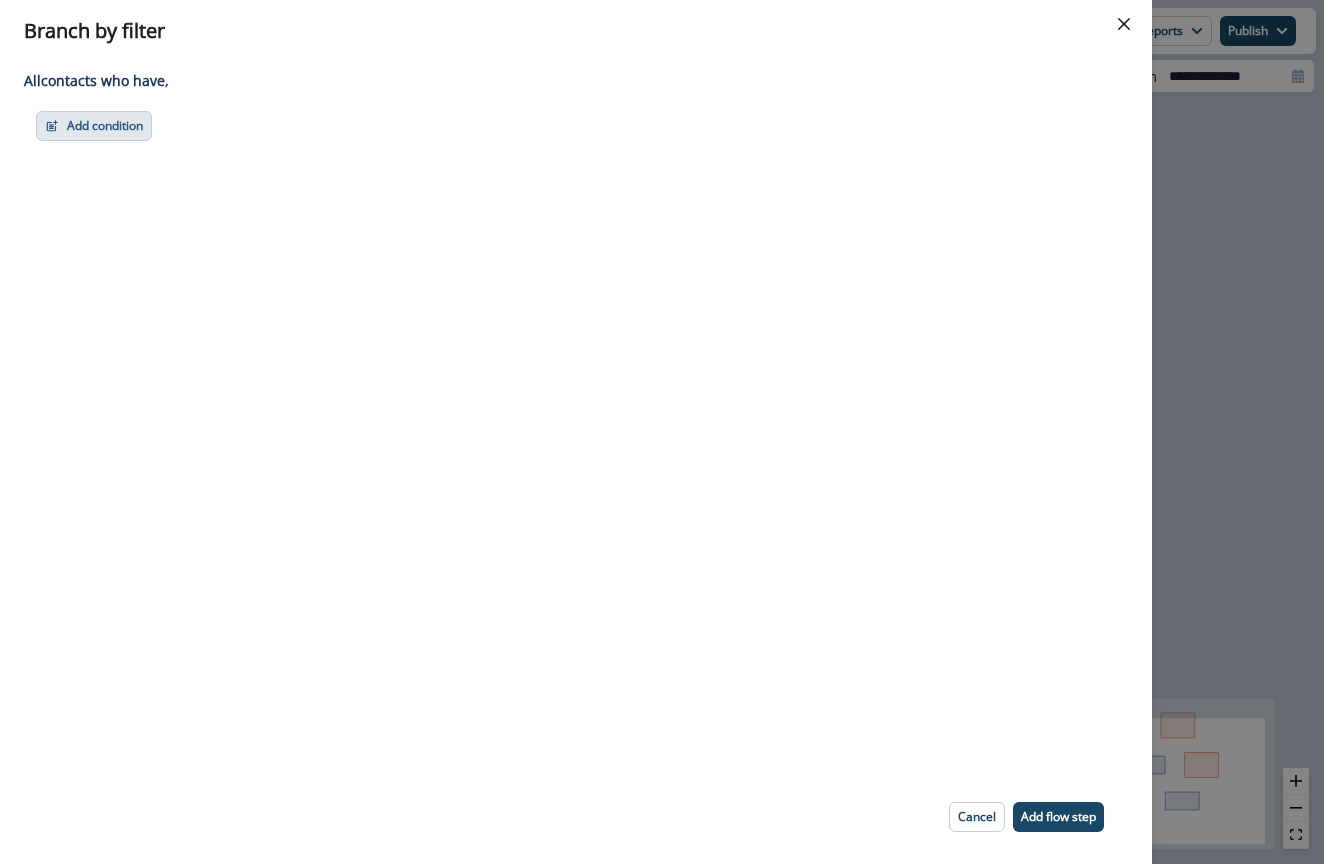click on "Add condition" at bounding box center [94, 126] 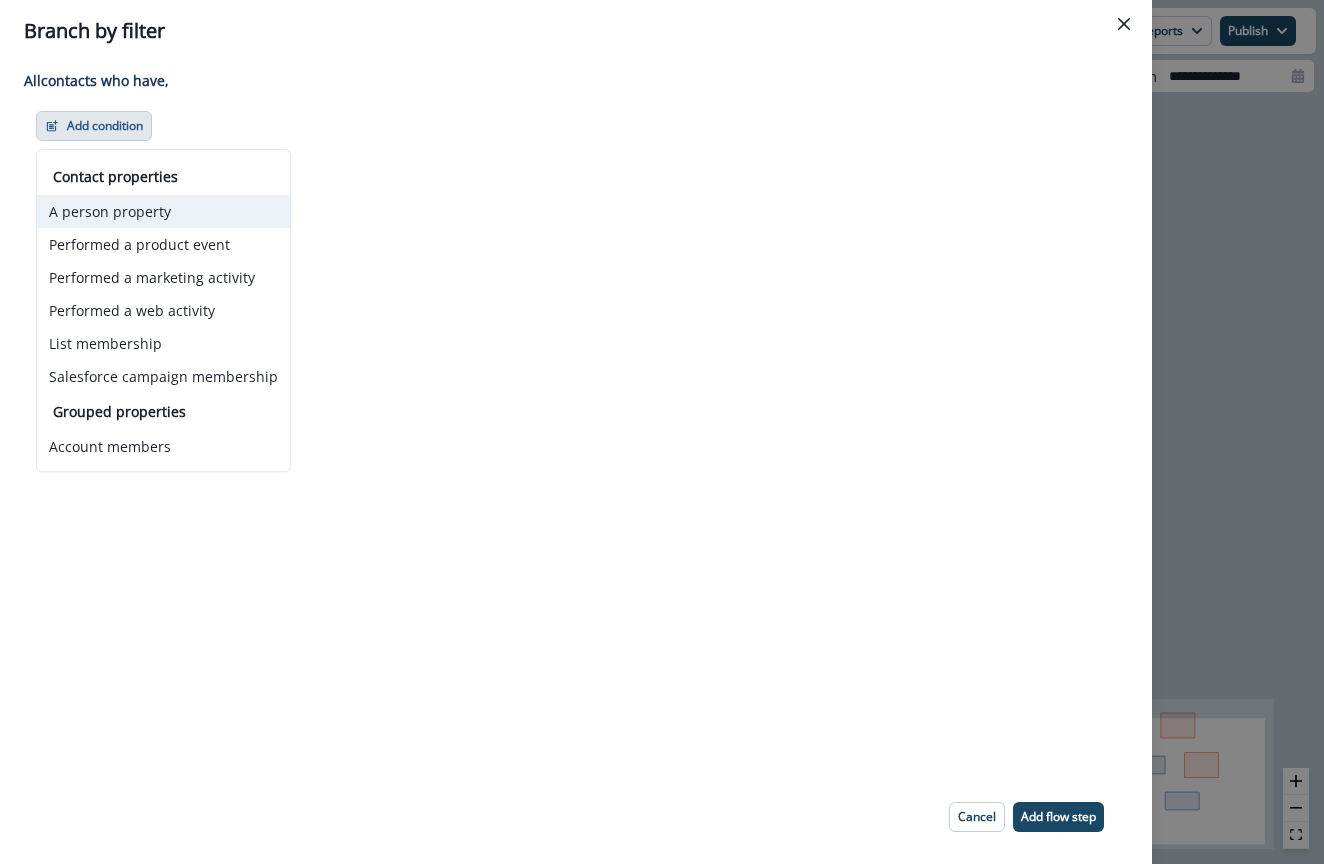 click on "A person property" at bounding box center (163, 211) 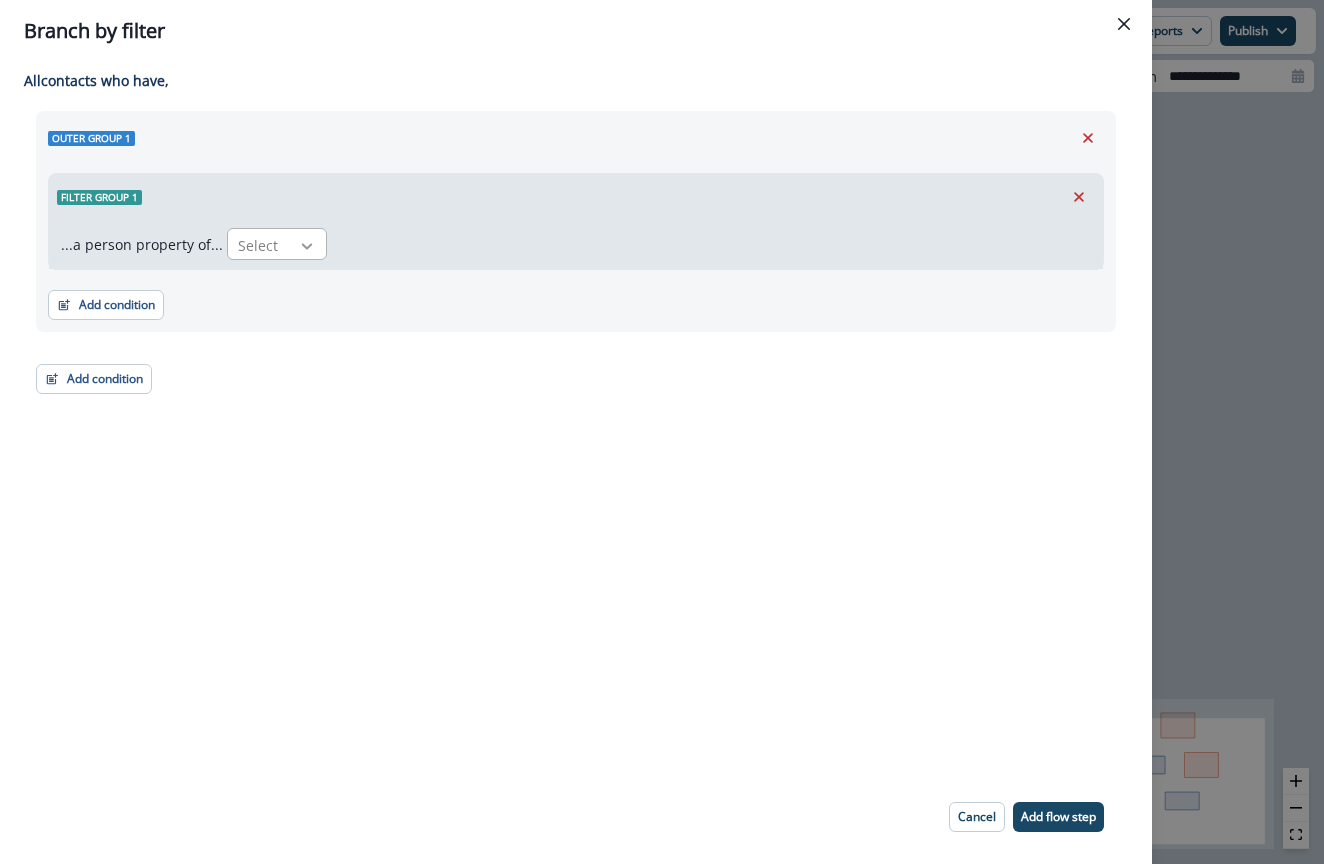 click at bounding box center (307, 246) 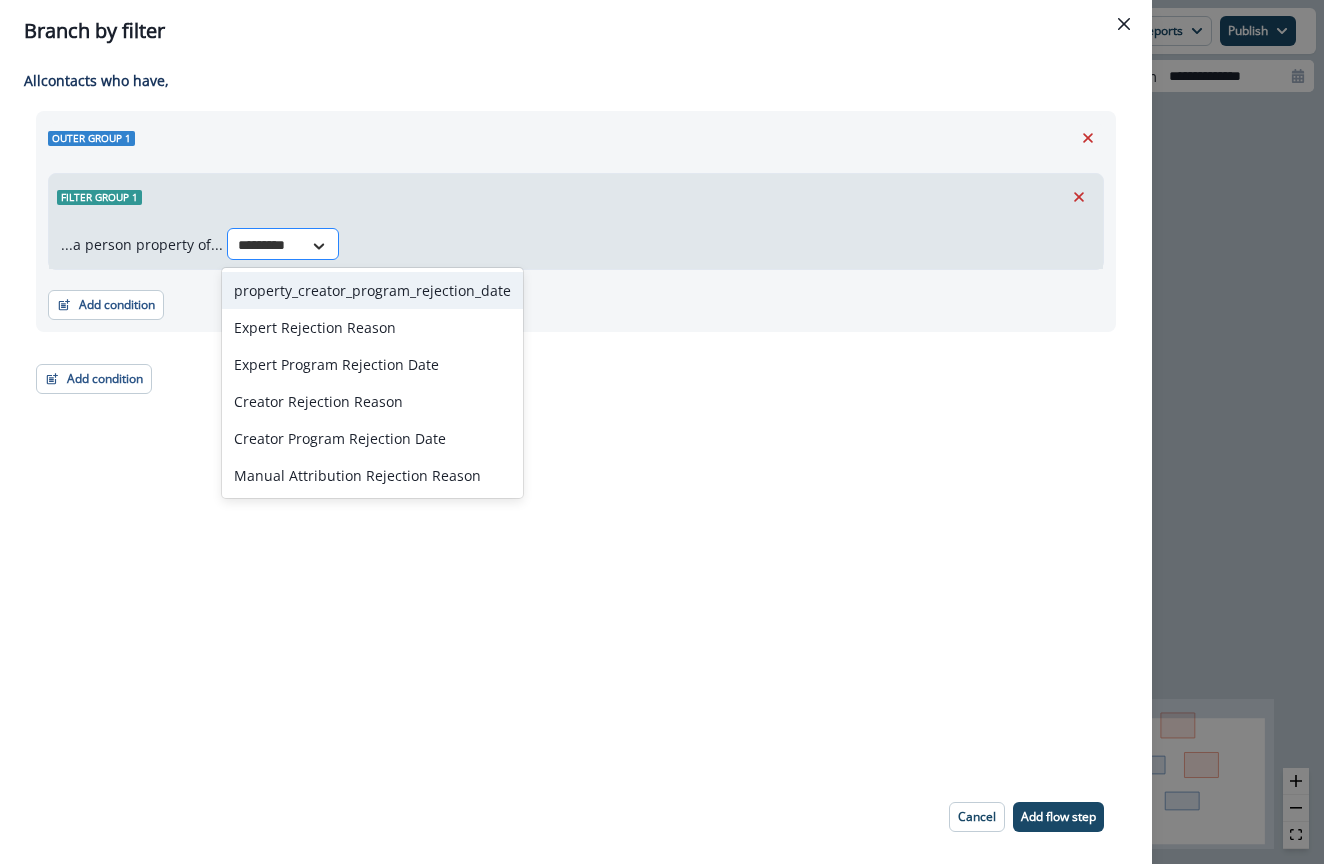 type on "*********" 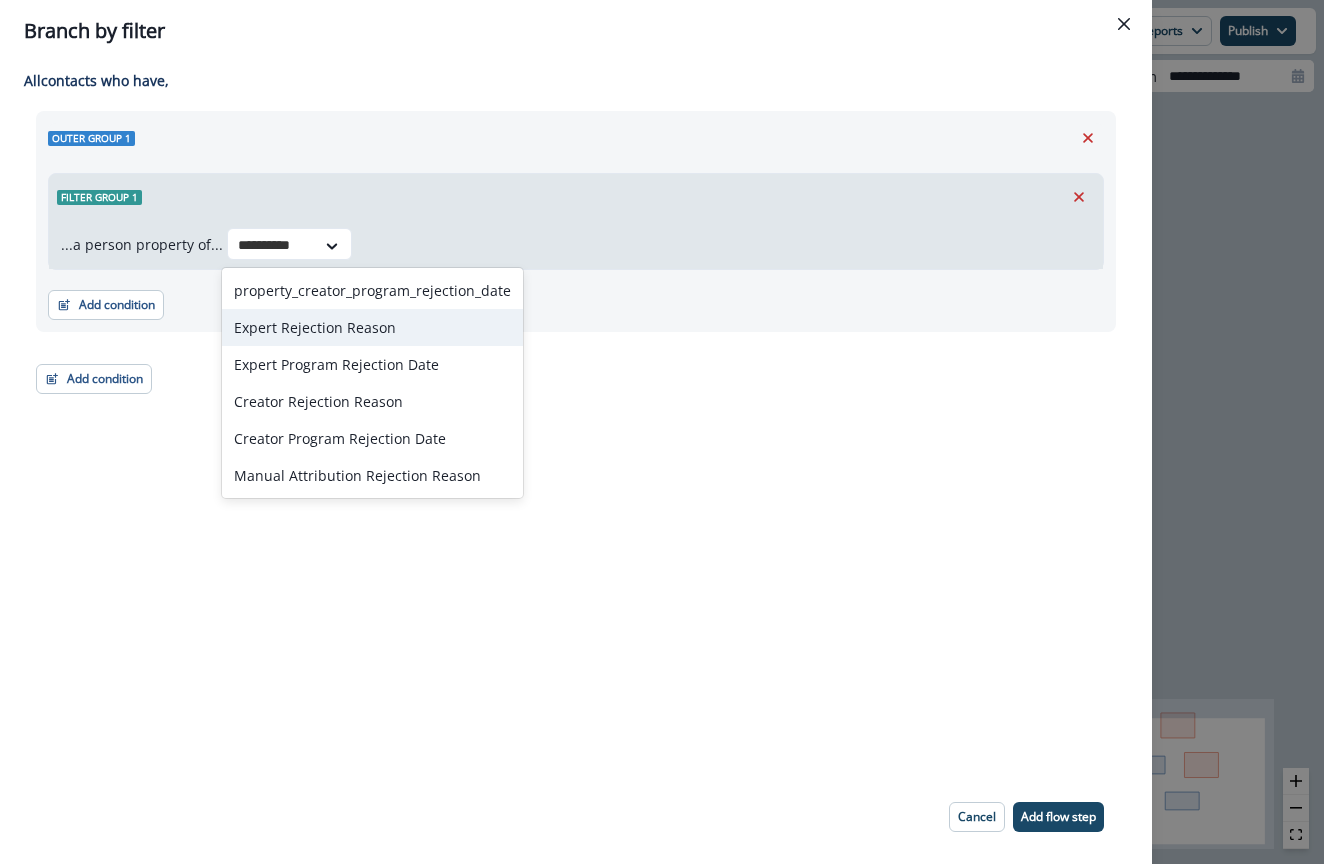 click on "Expert Rejection Reason" at bounding box center [372, 327] 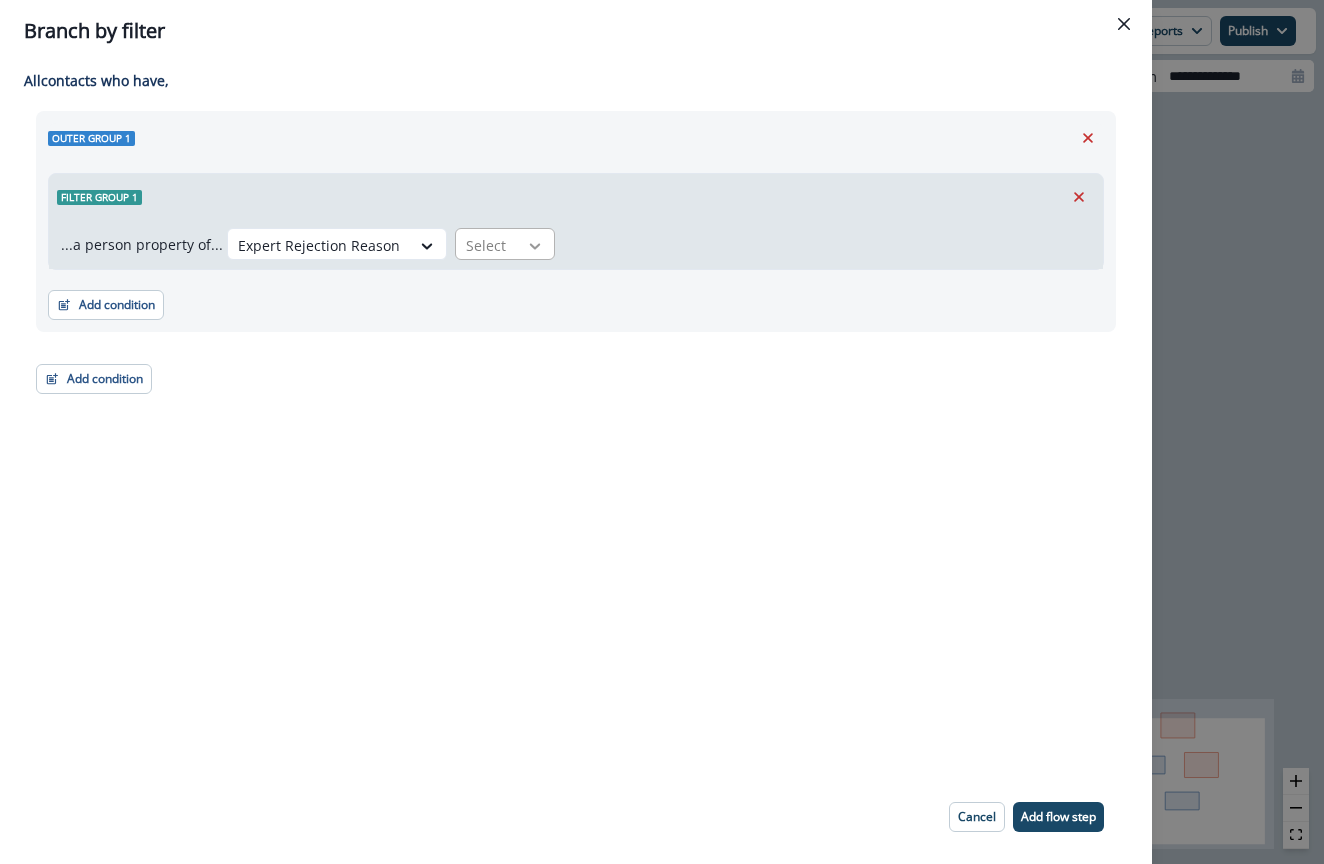 click at bounding box center [535, 246] 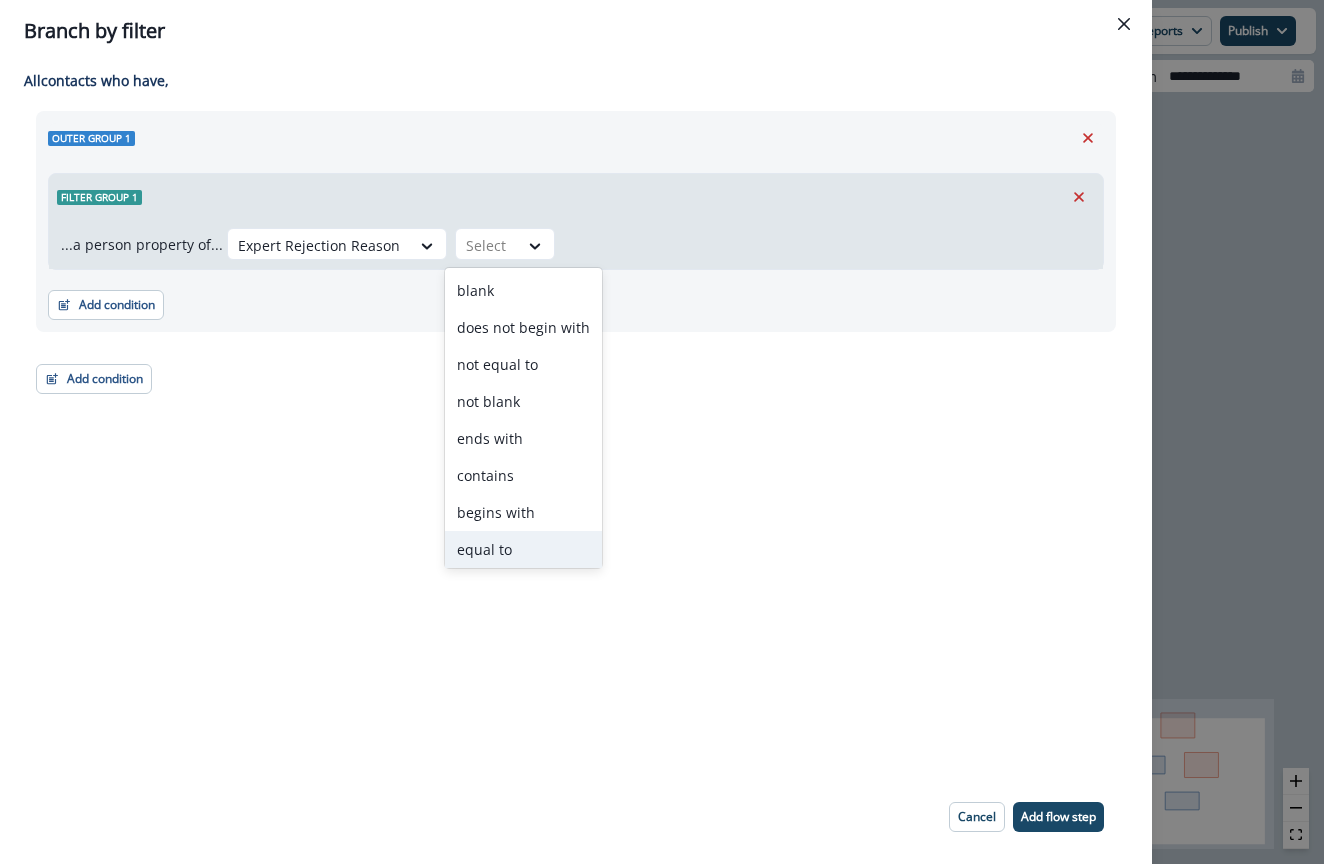 click on "equal to" at bounding box center [523, 549] 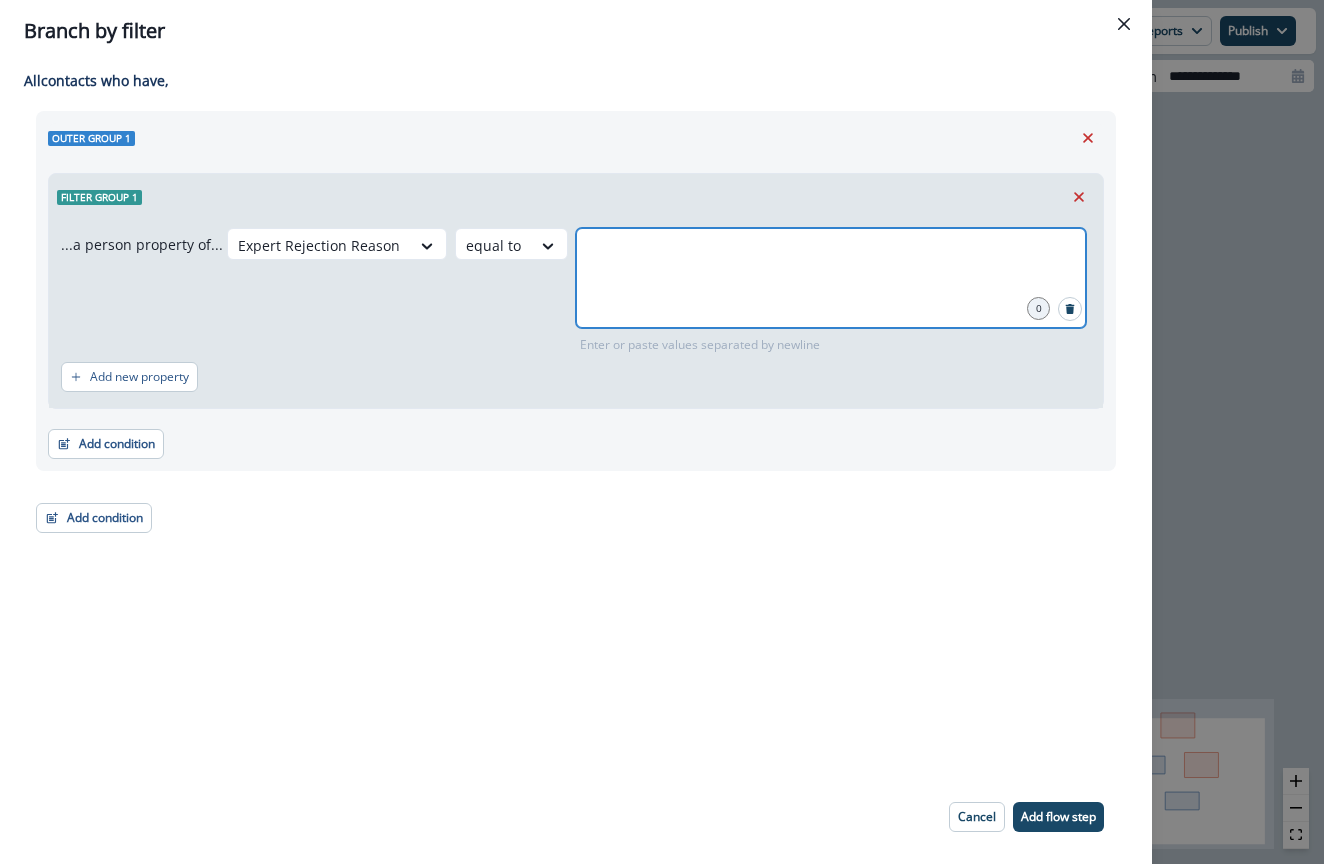 click at bounding box center (831, 253) 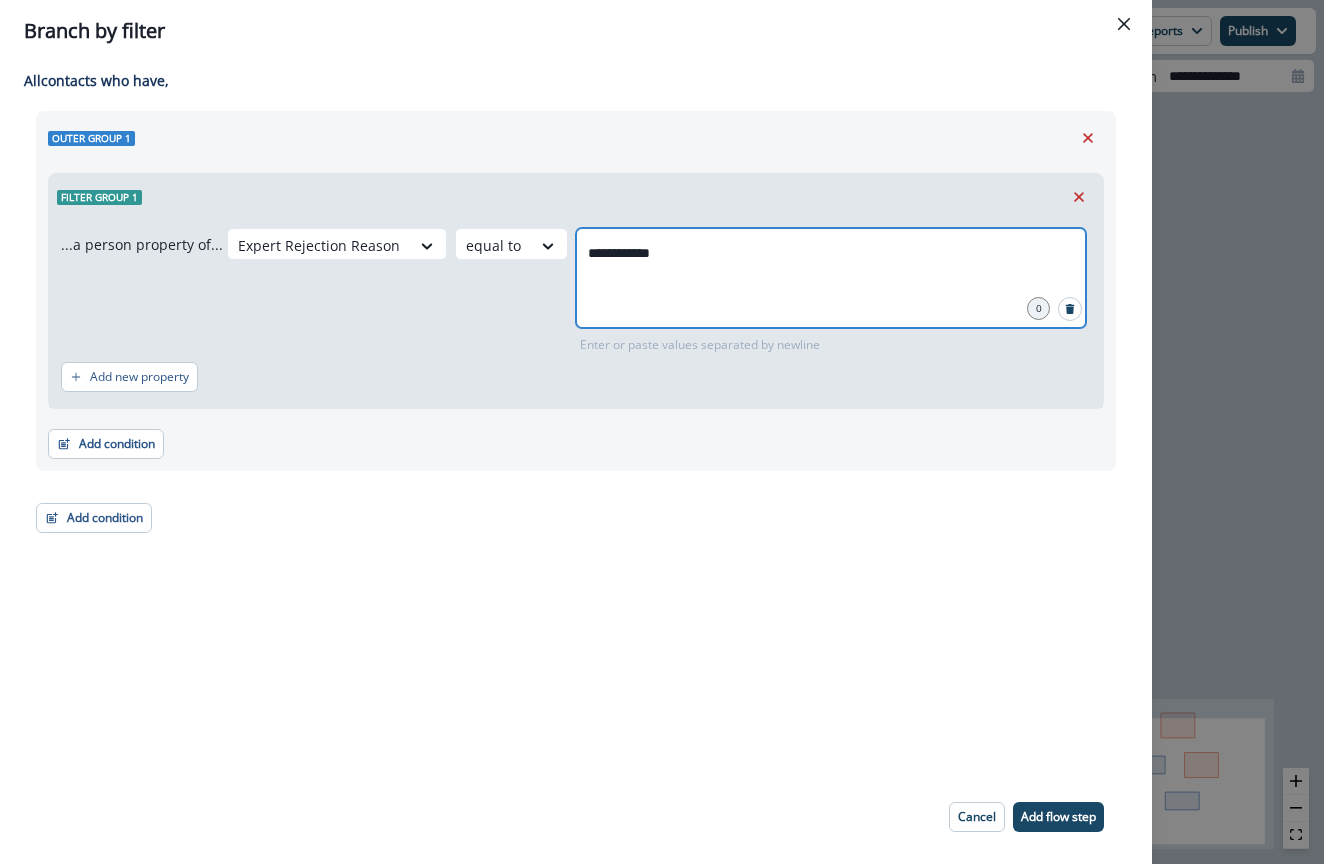 type on "**********" 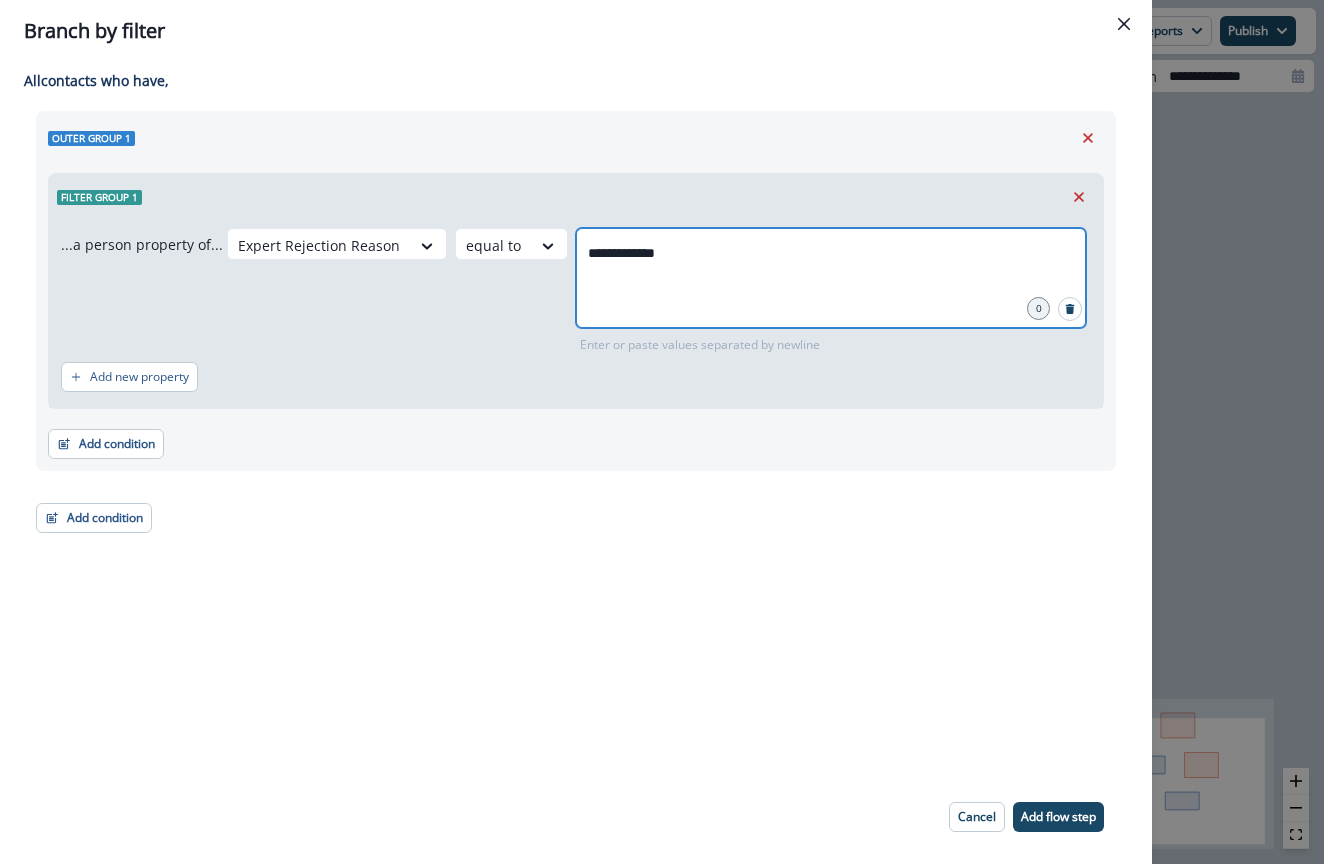 type 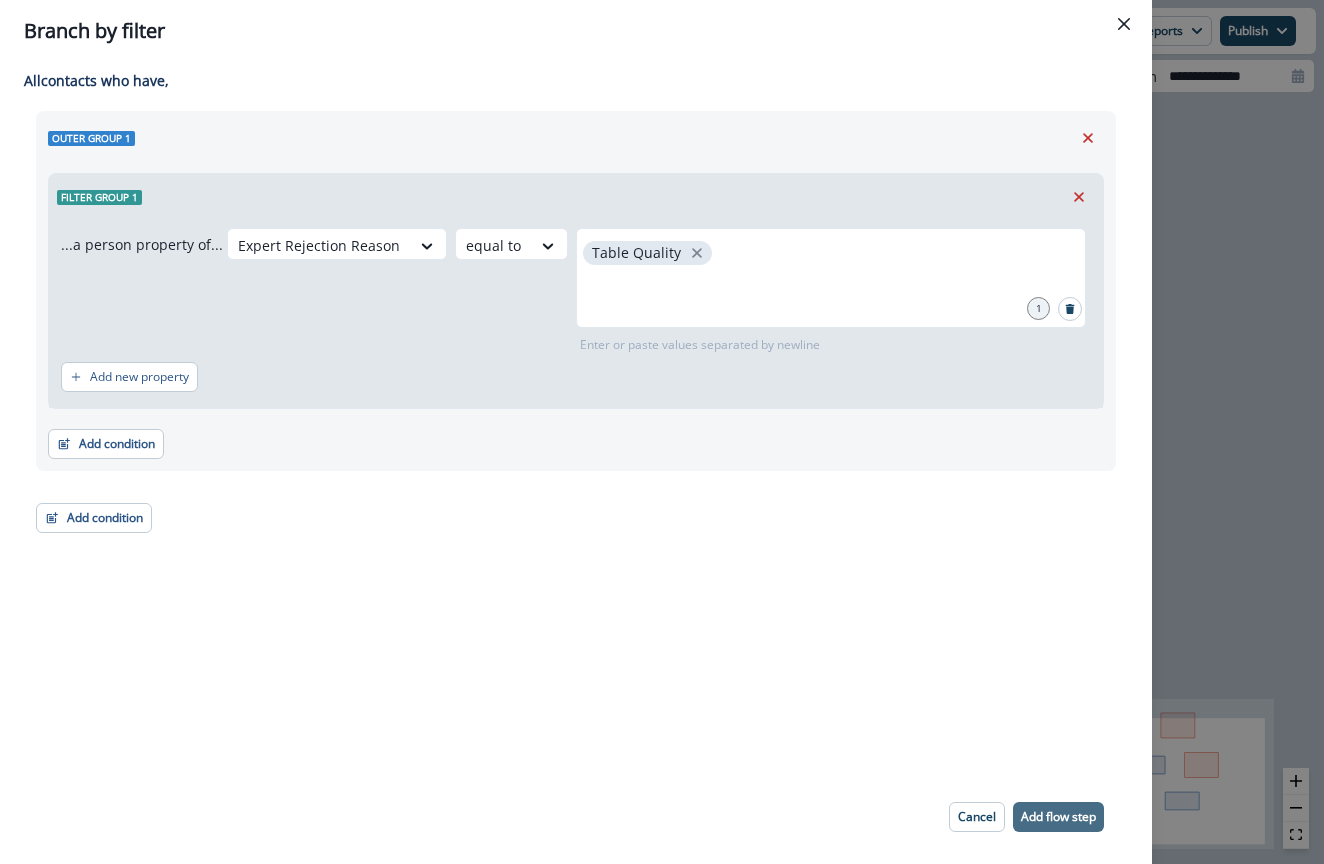click on "Add flow step" at bounding box center [1058, 817] 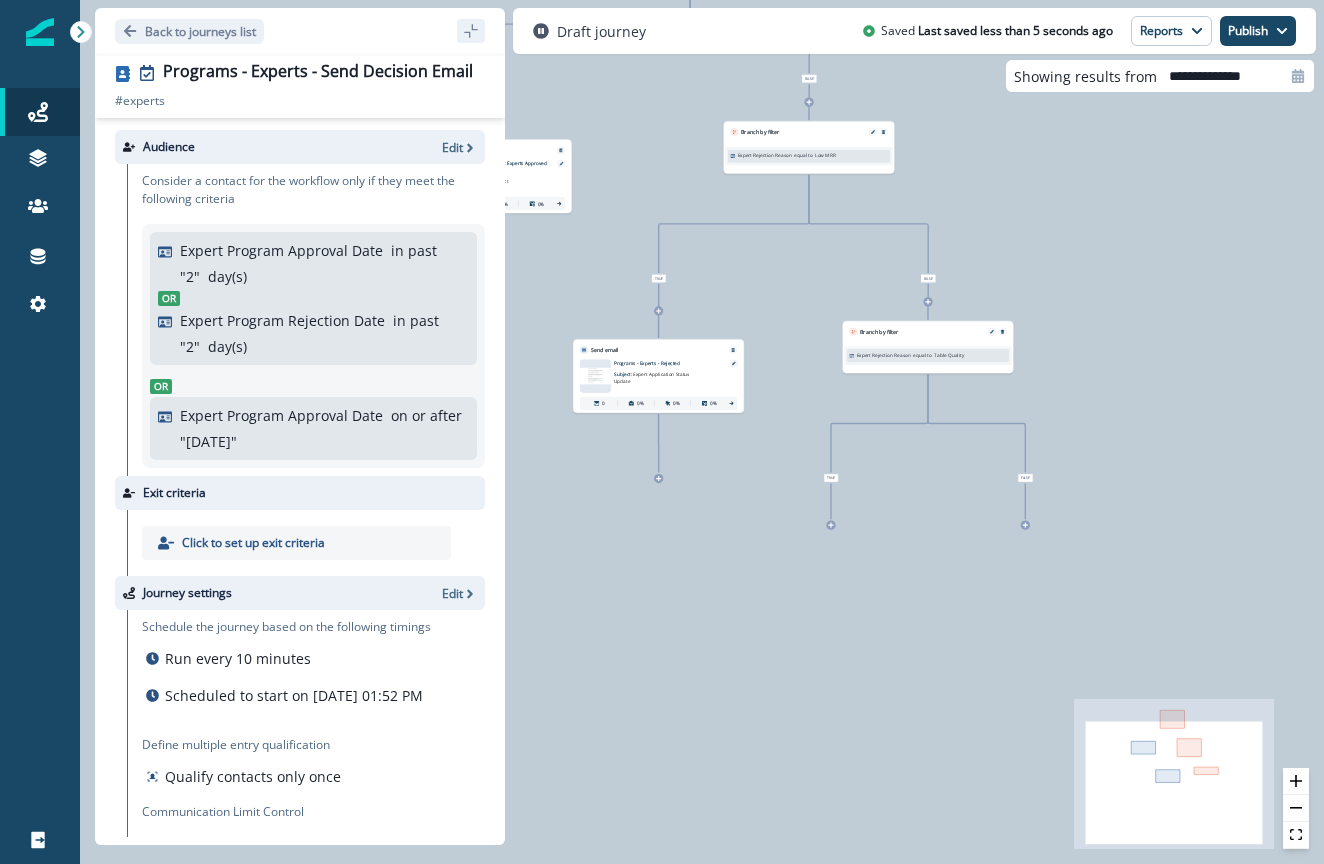 click 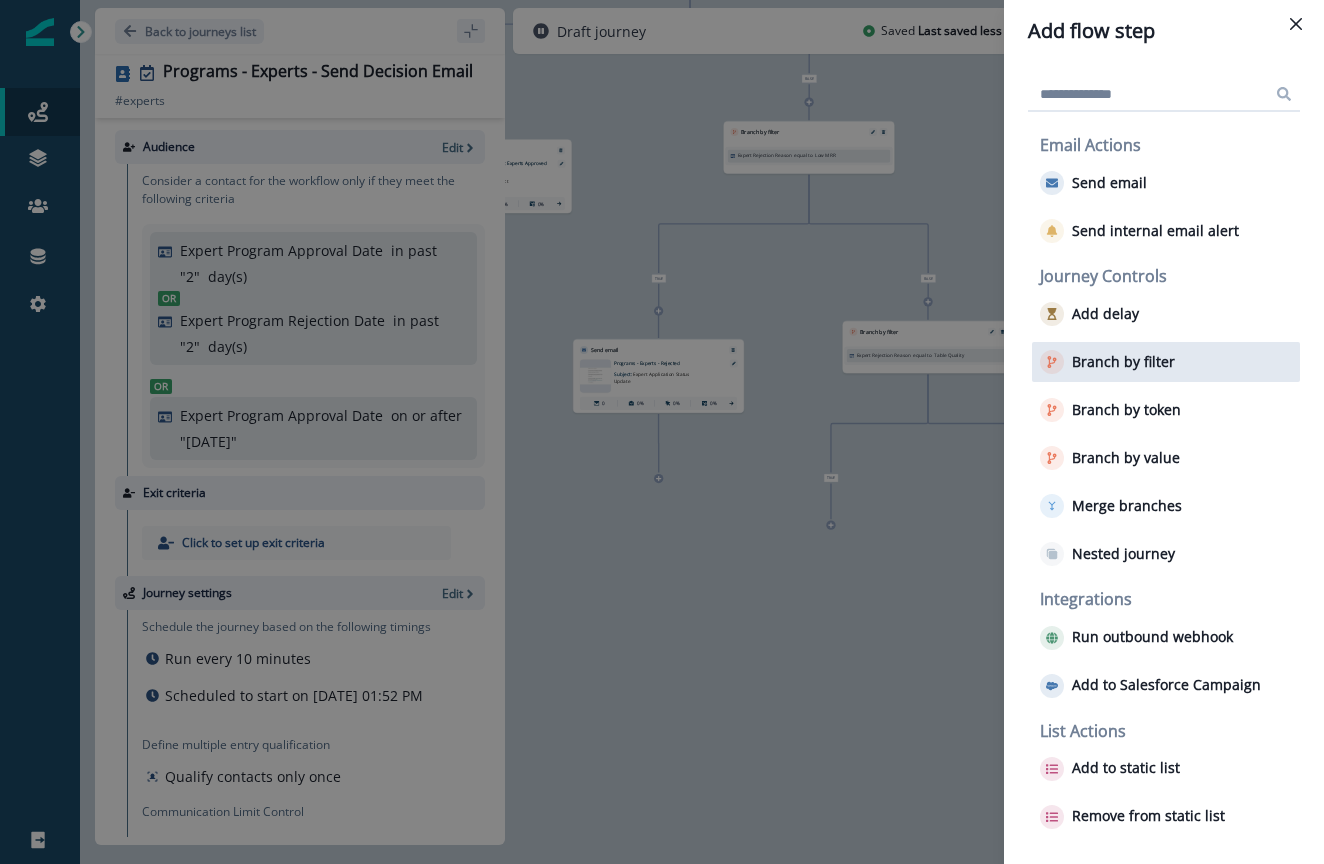 click on "Branch by filter" at bounding box center (1123, 362) 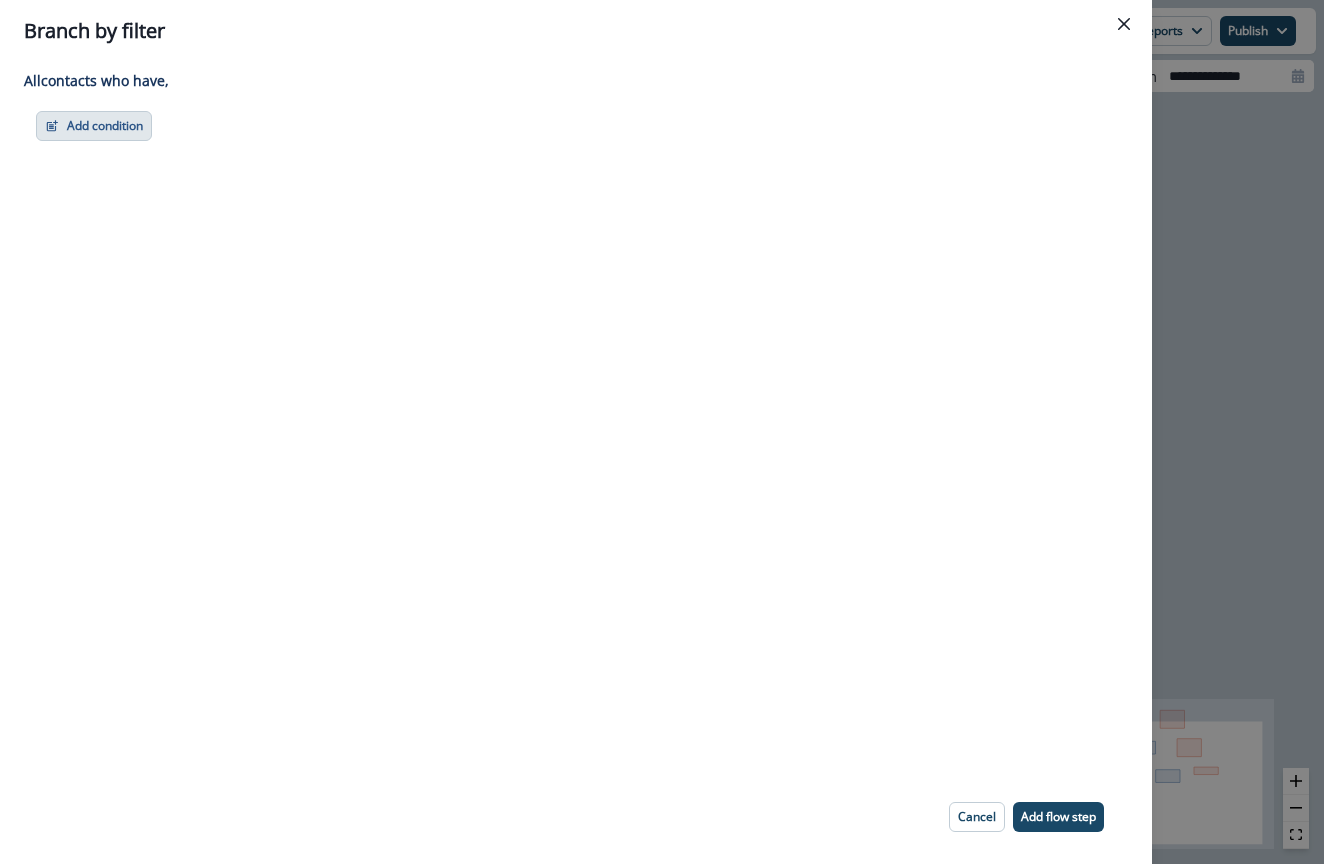 click on "Add condition" at bounding box center (94, 126) 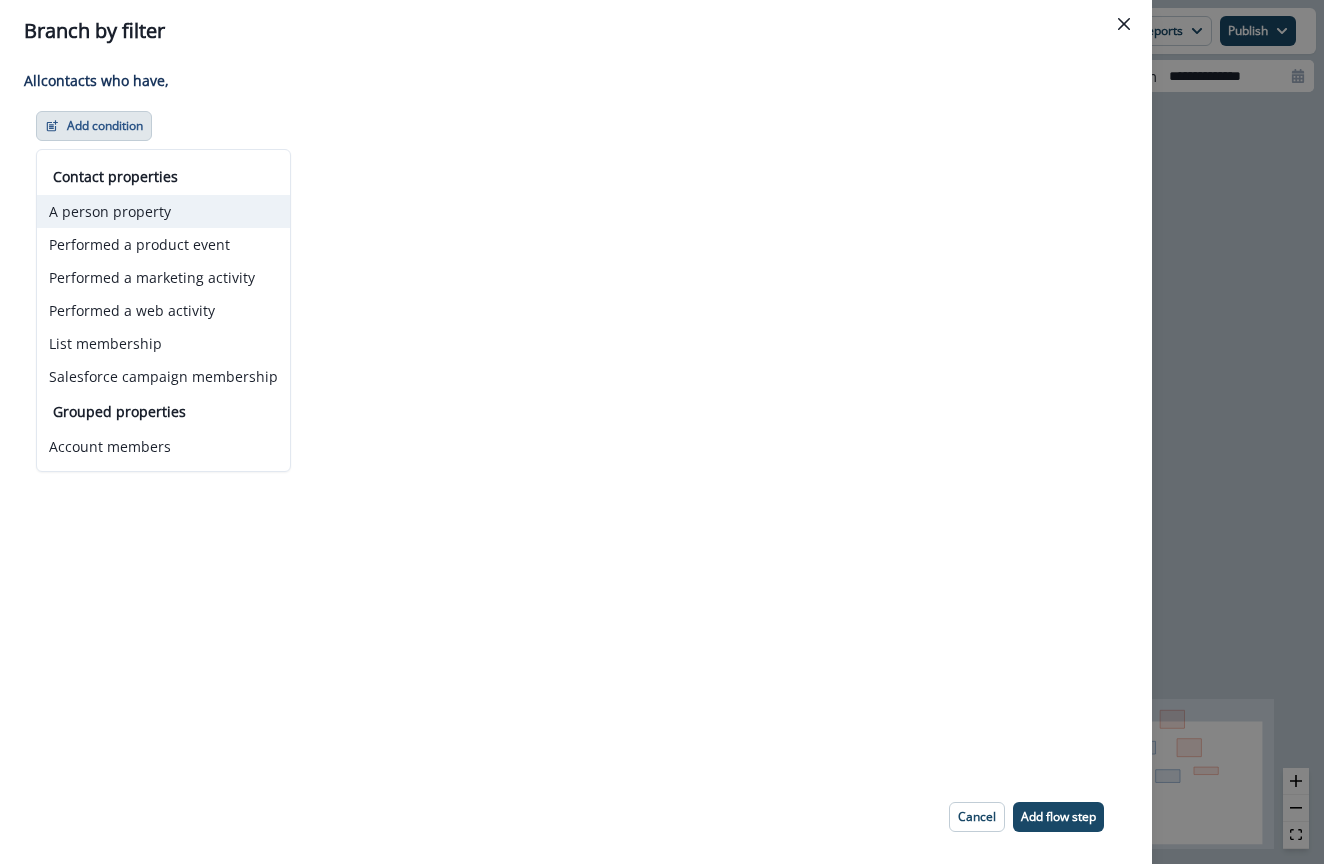 click on "A person property" at bounding box center [163, 211] 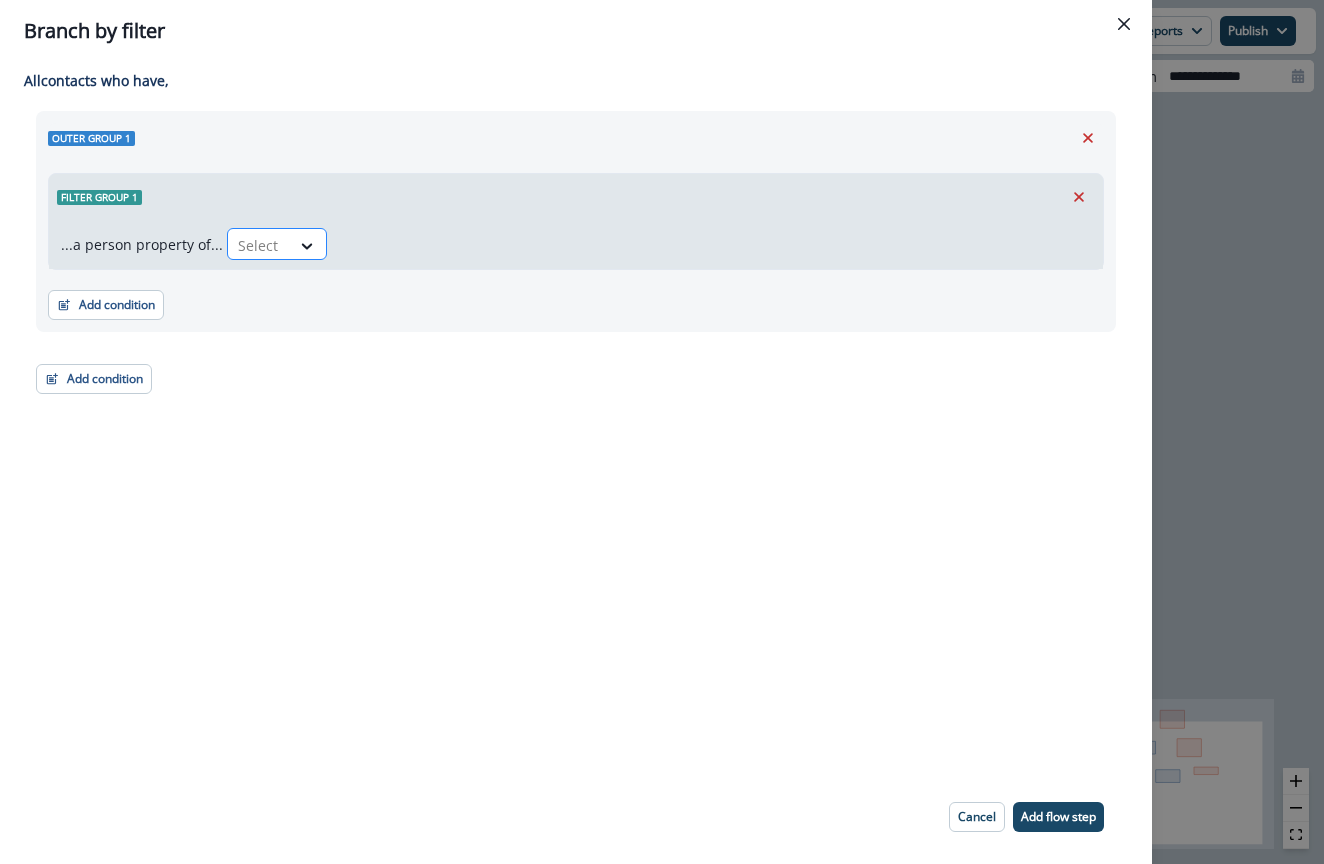 click on "Select" at bounding box center (259, 245) 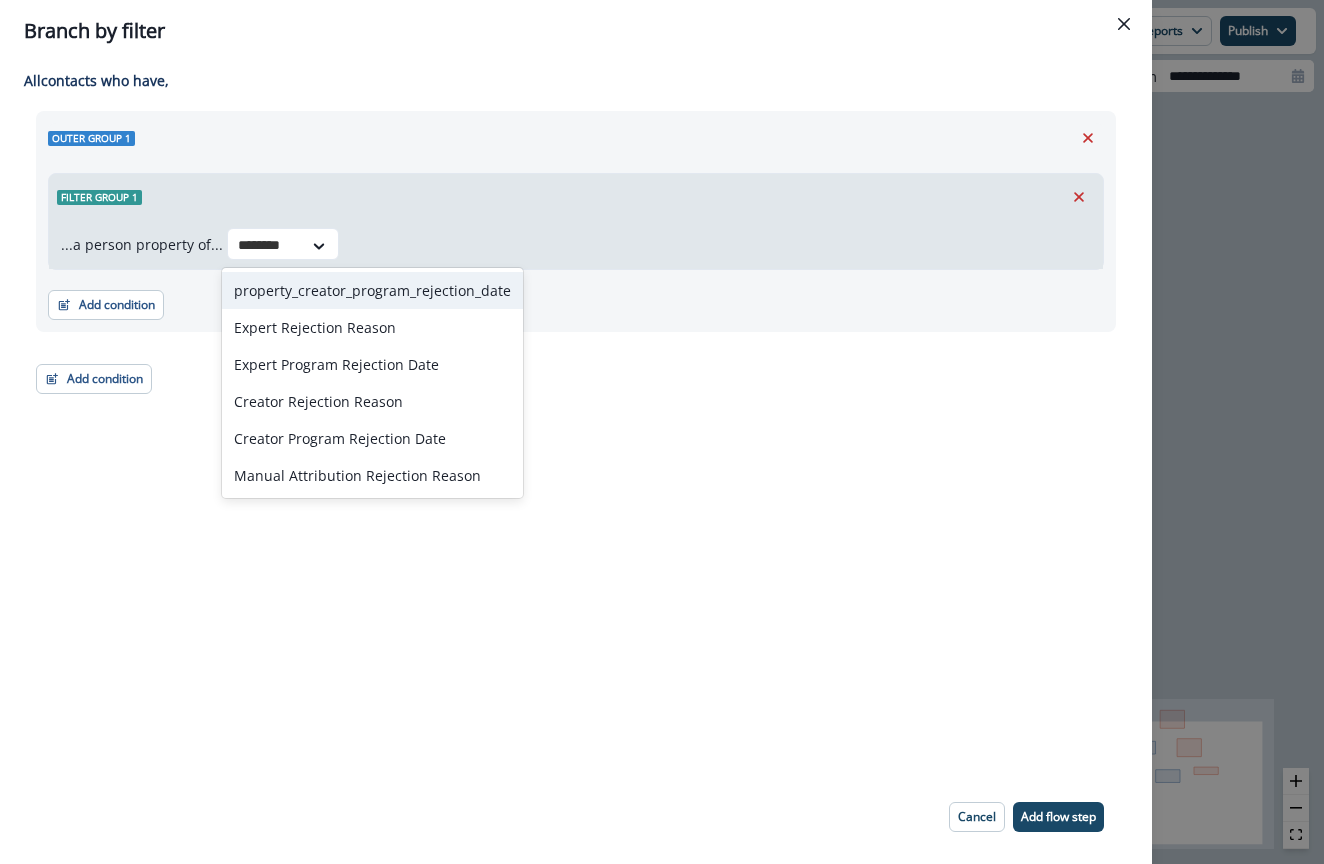 type on "*********" 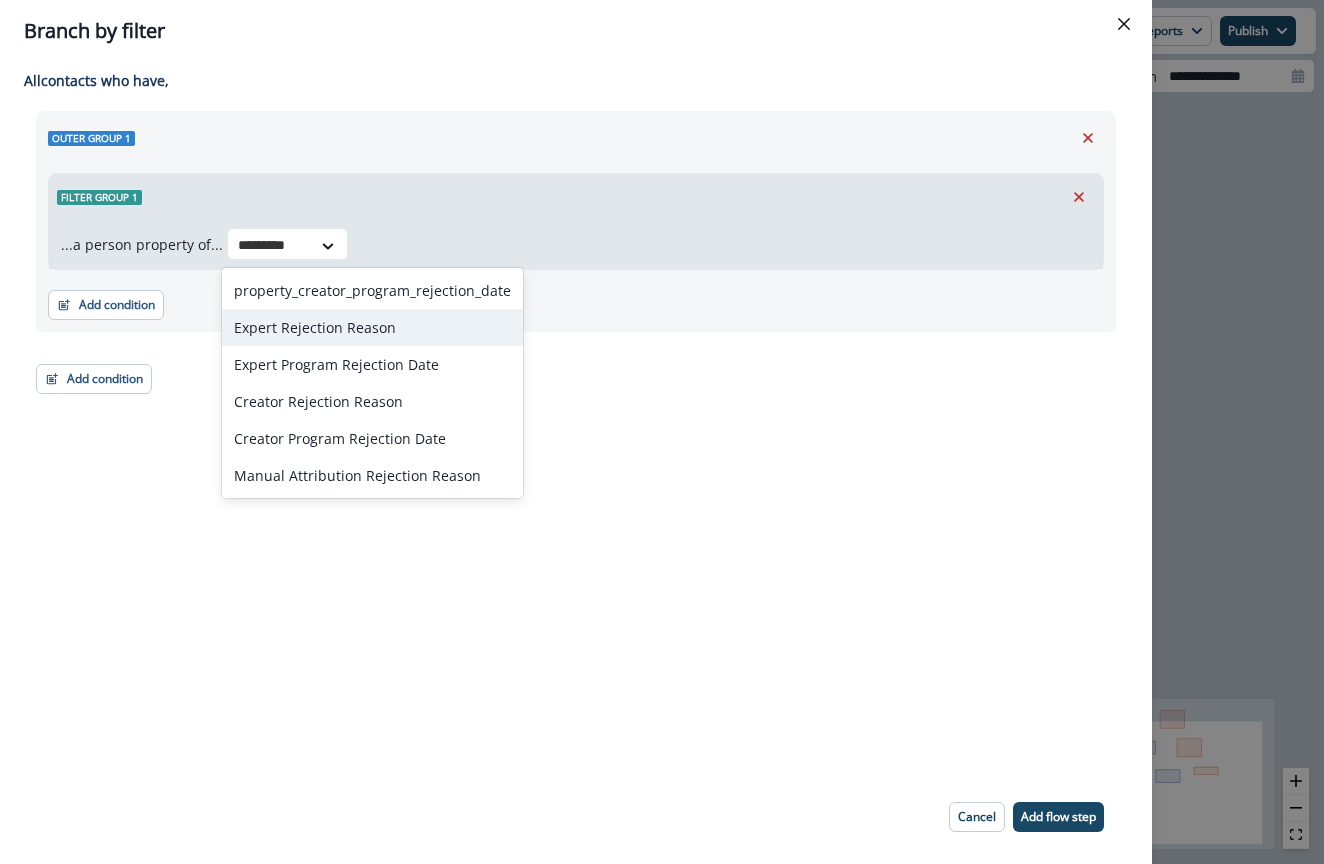 click on "Expert Rejection Reason" at bounding box center (372, 327) 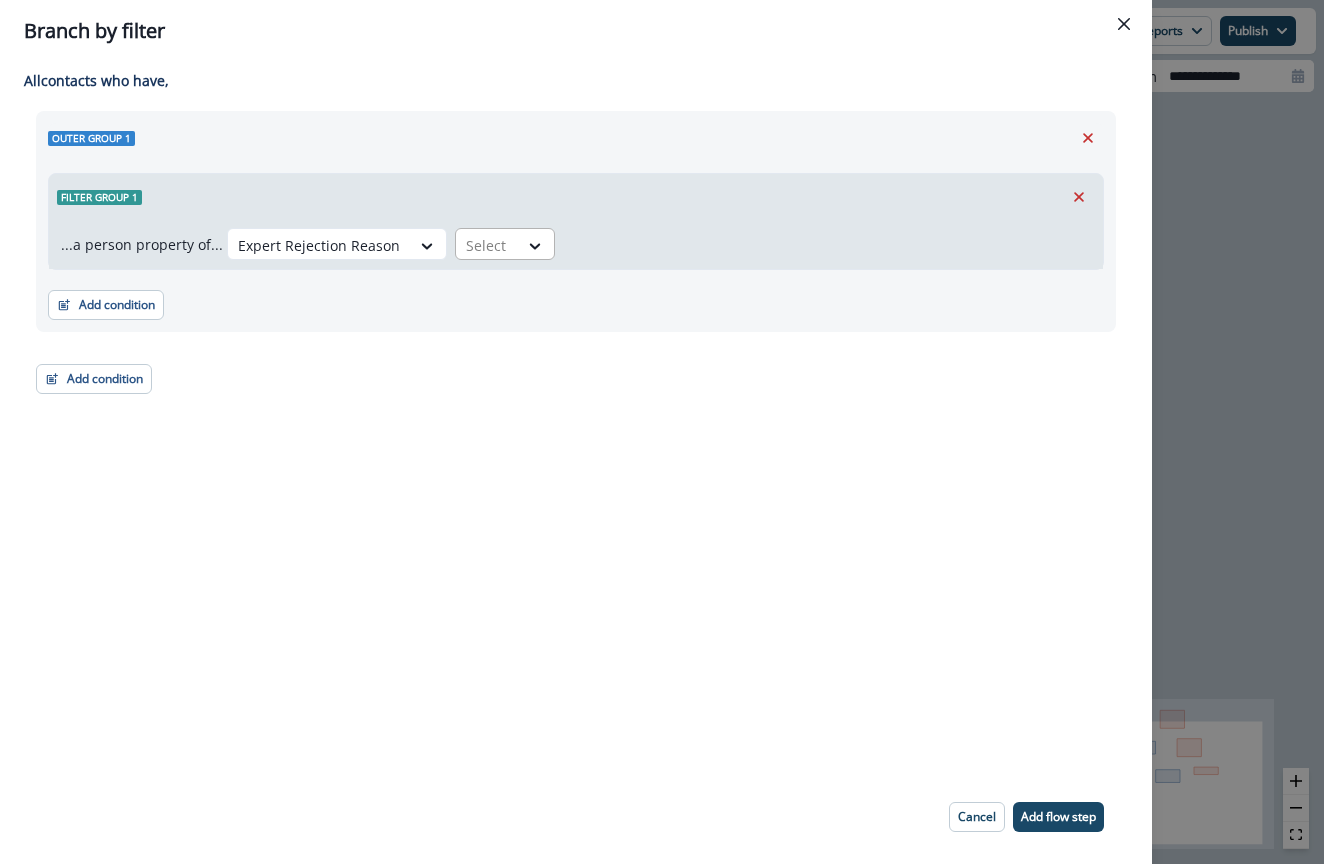click on "Select" at bounding box center (487, 245) 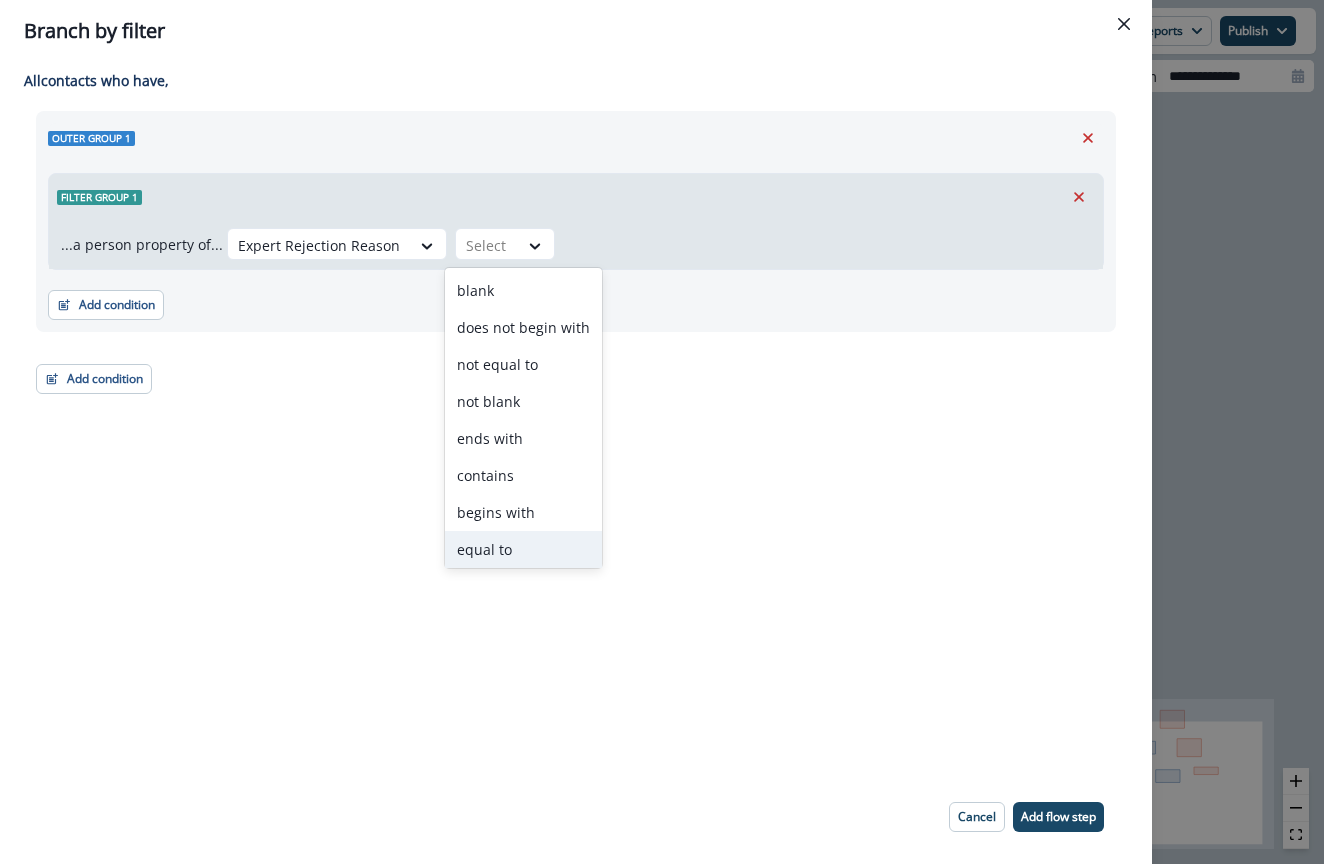 click on "equal to" at bounding box center [523, 549] 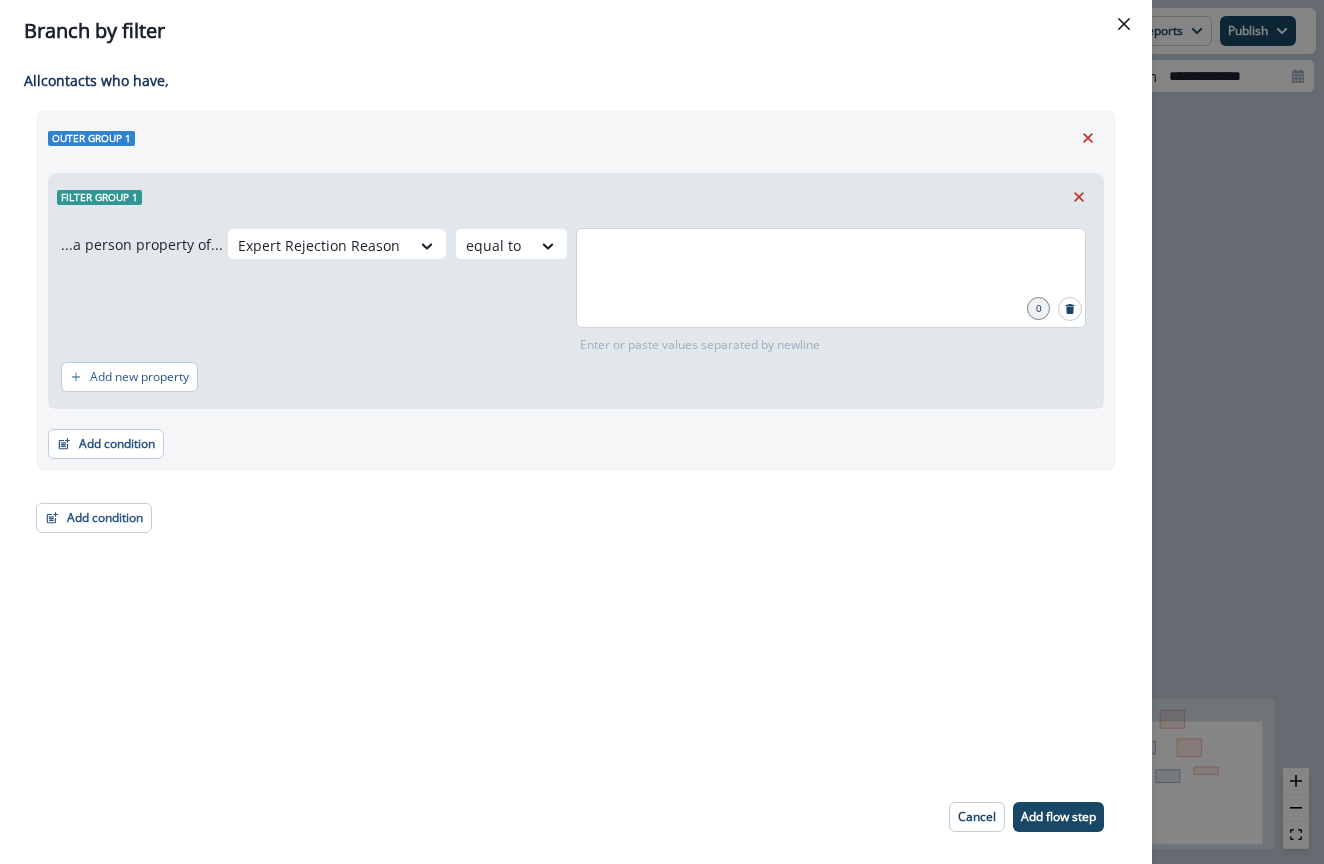 click at bounding box center (831, 278) 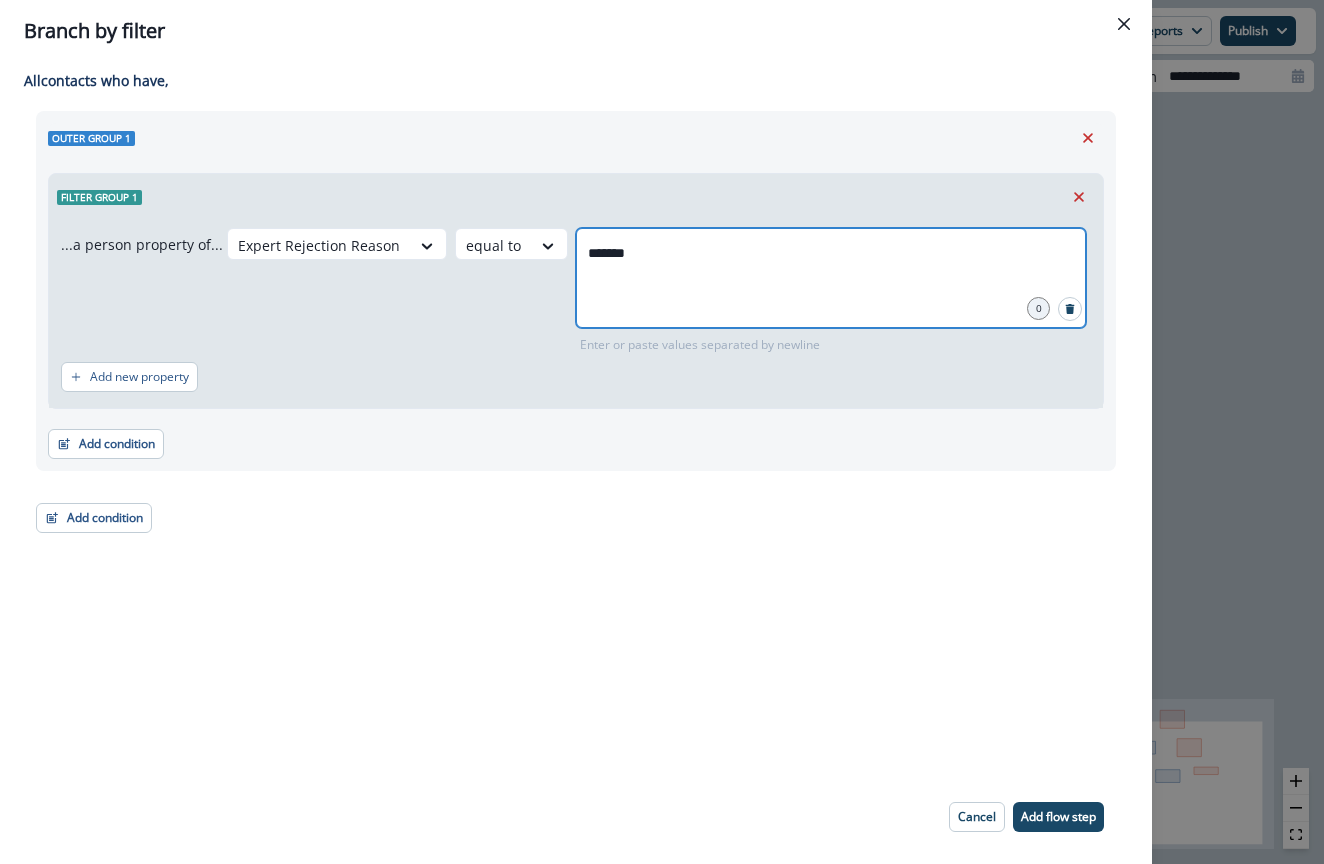 type on "********" 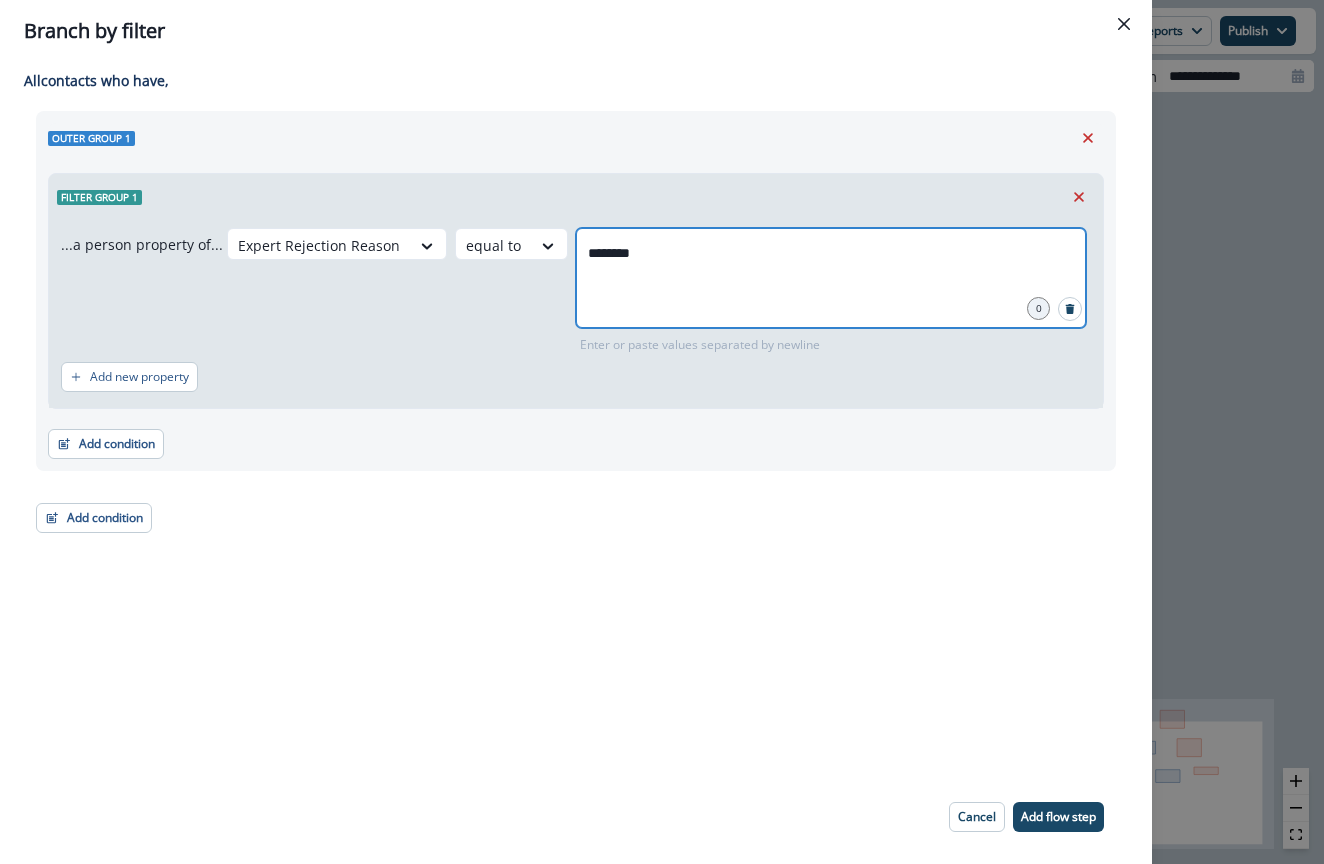 type 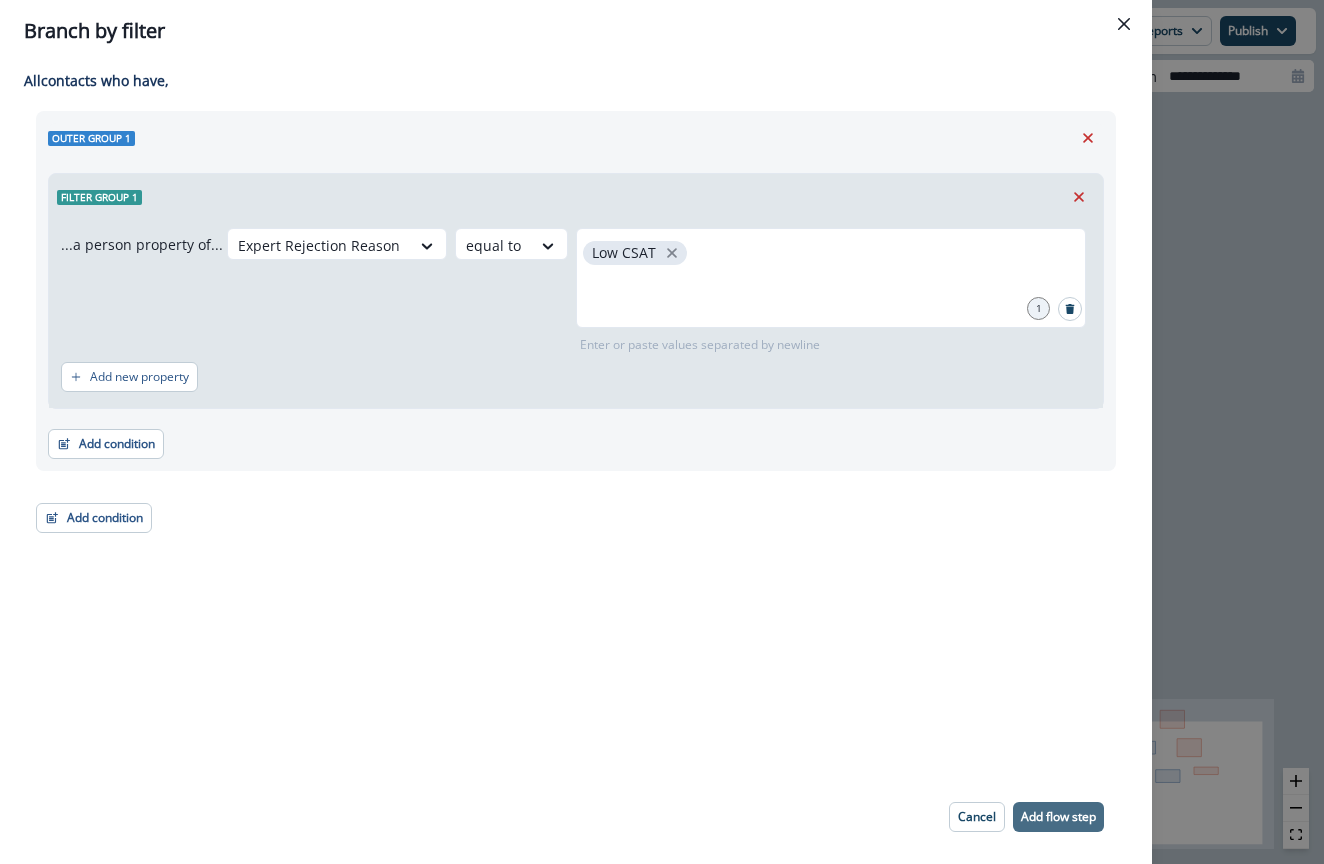 click on "Add flow step" at bounding box center [1058, 817] 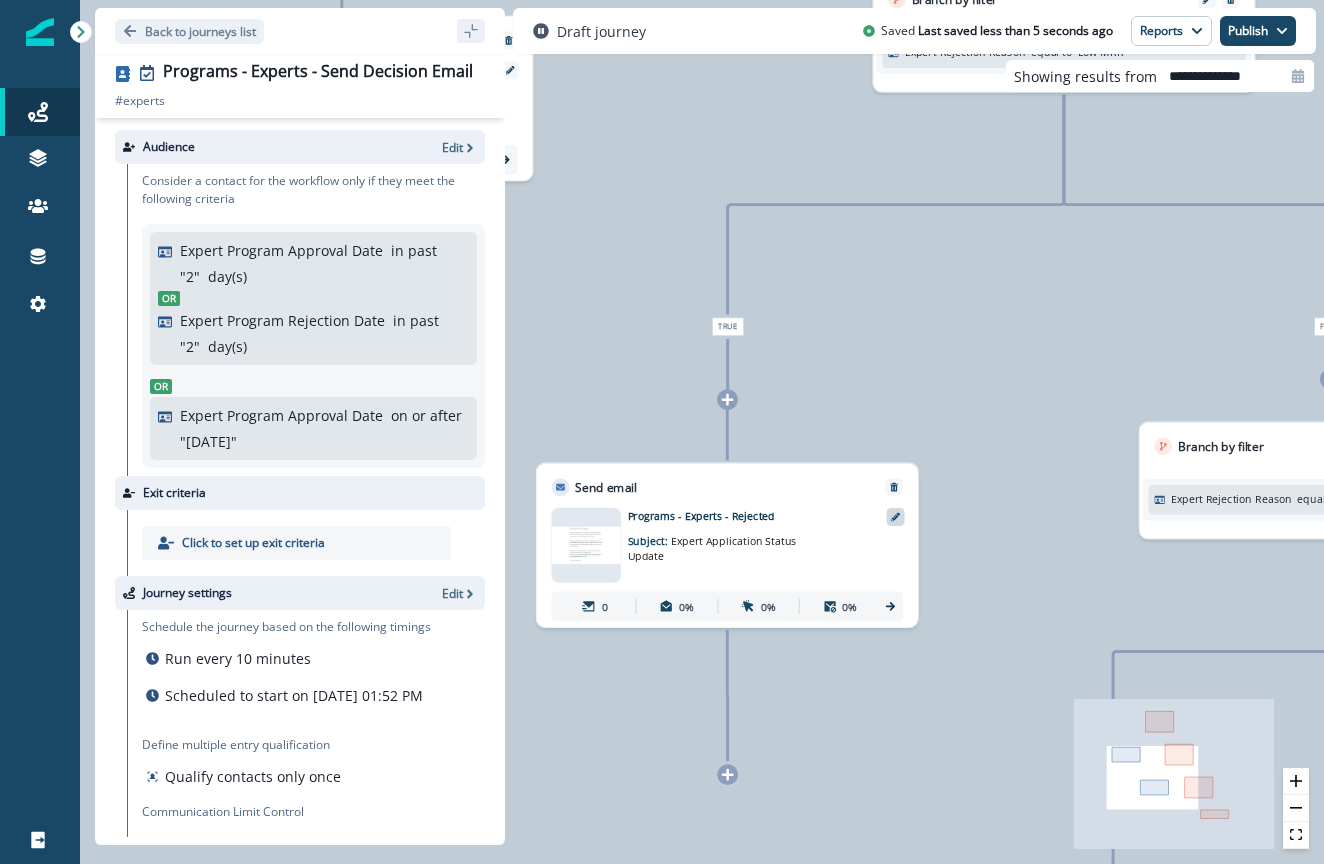 click 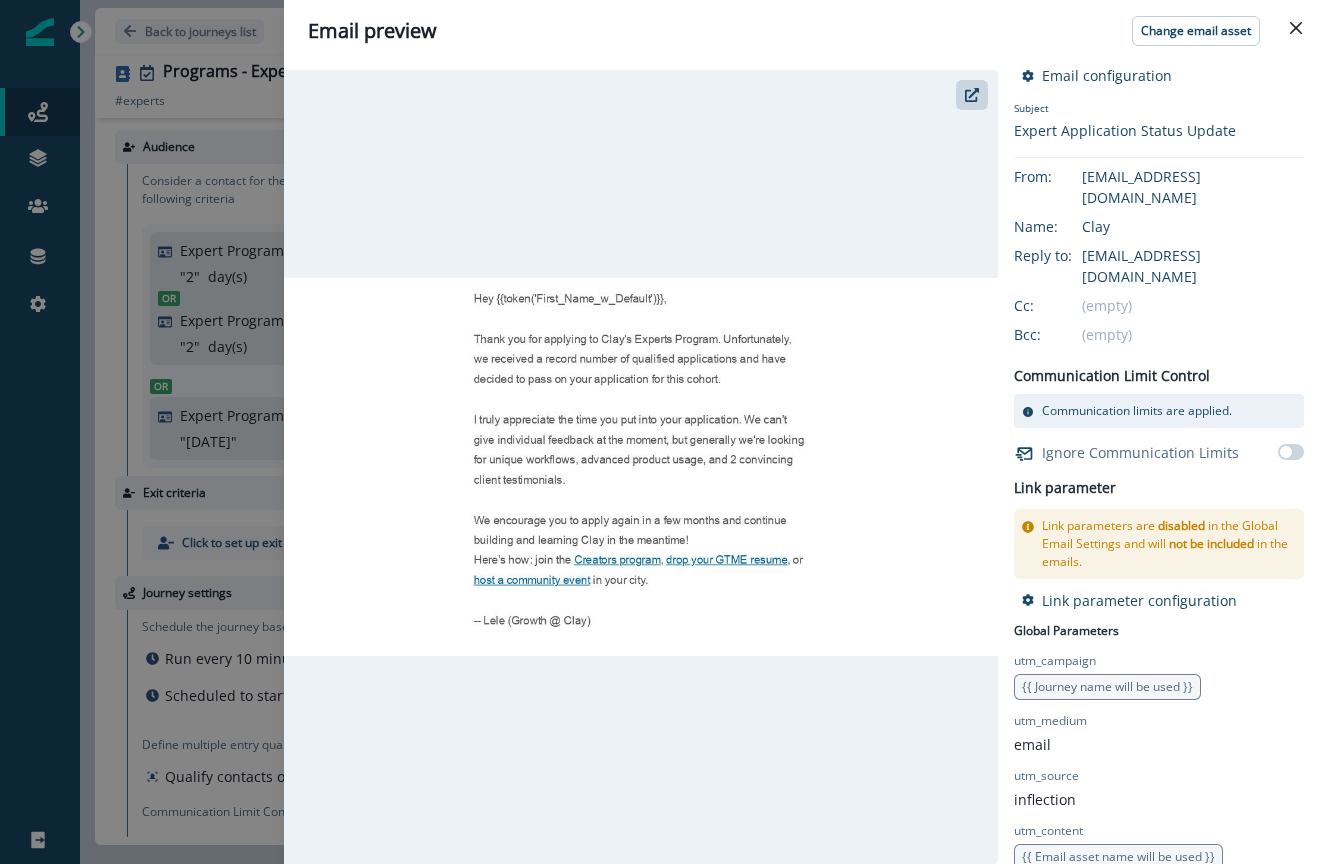 scroll, scrollTop: 95, scrollLeft: 0, axis: vertical 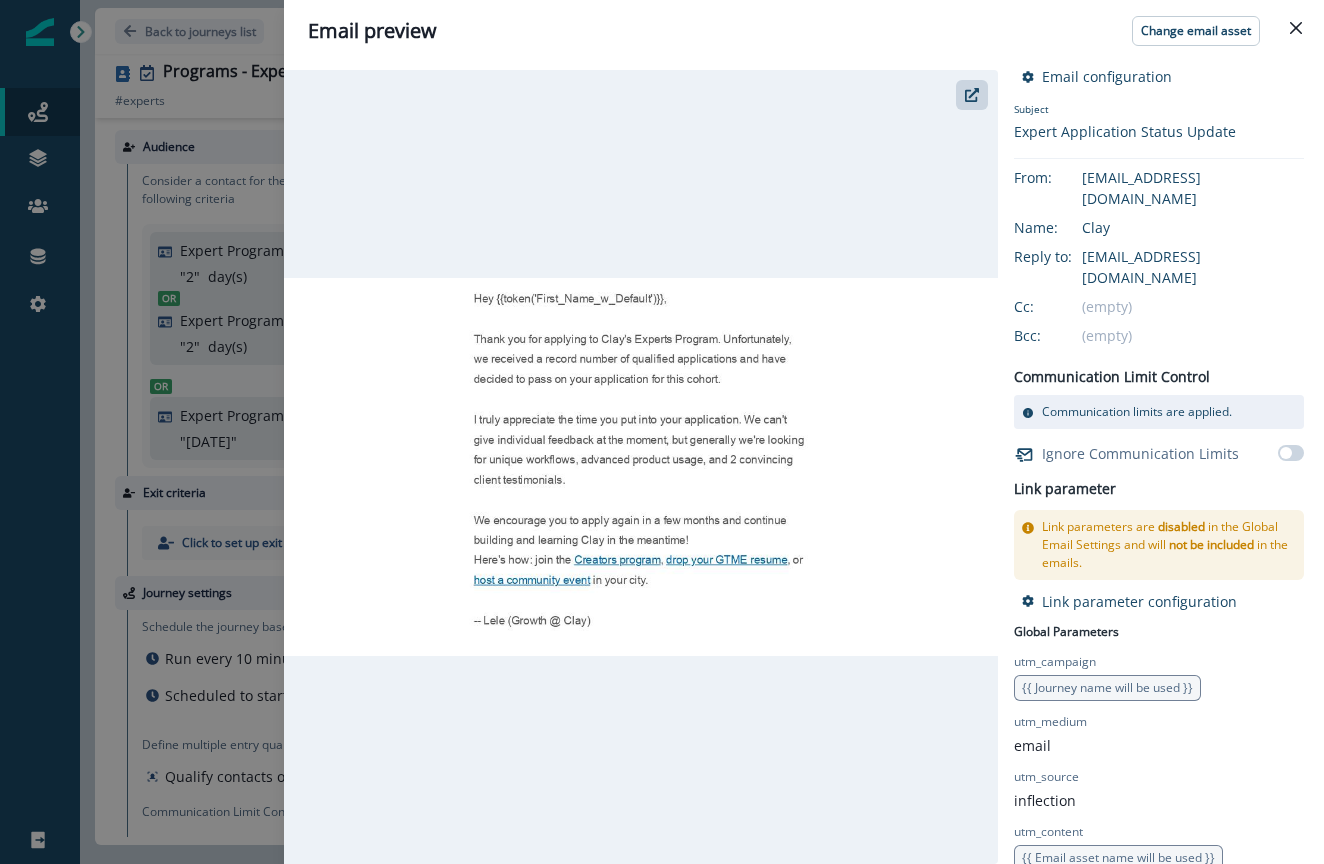 click at bounding box center [641, 466] 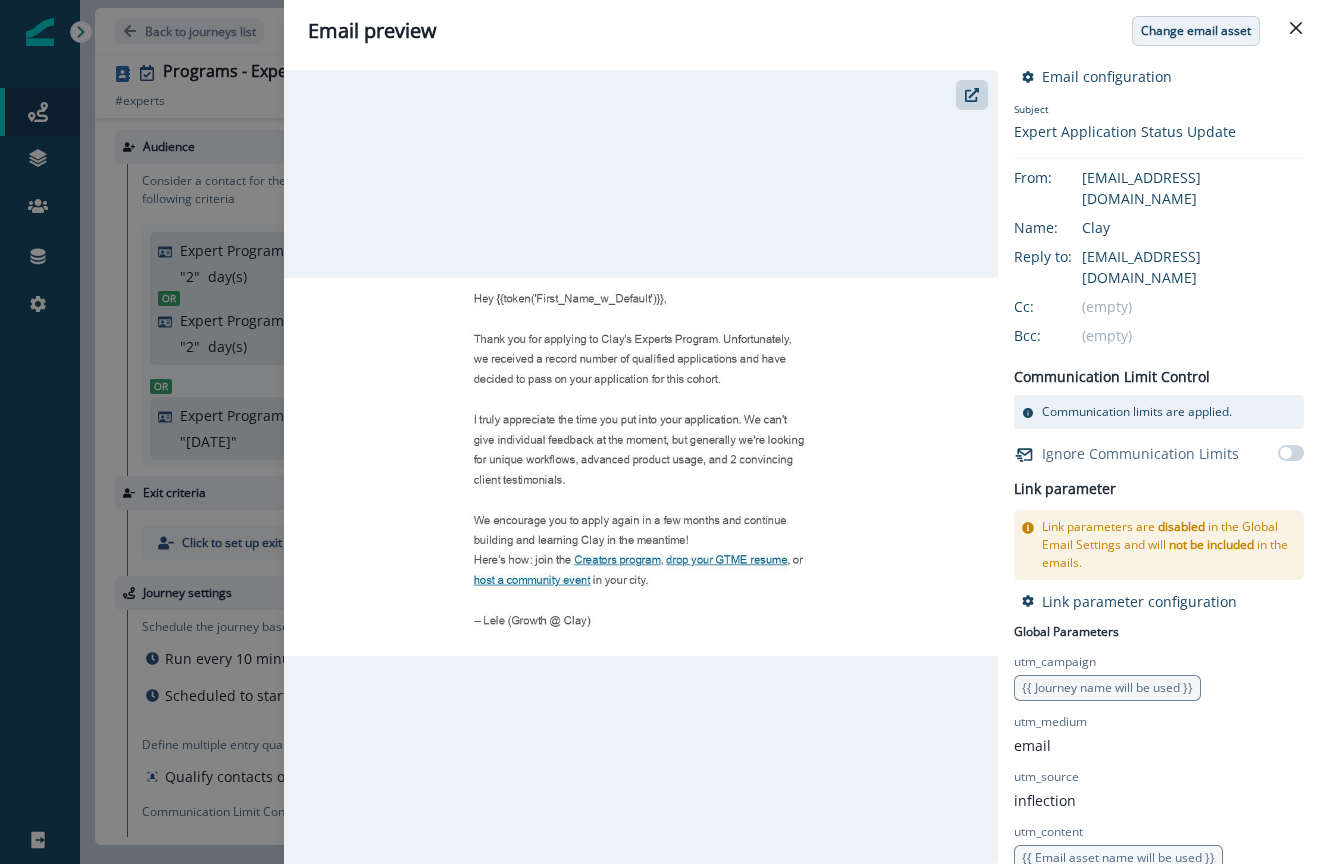 click on "Change email asset" at bounding box center (1196, 31) 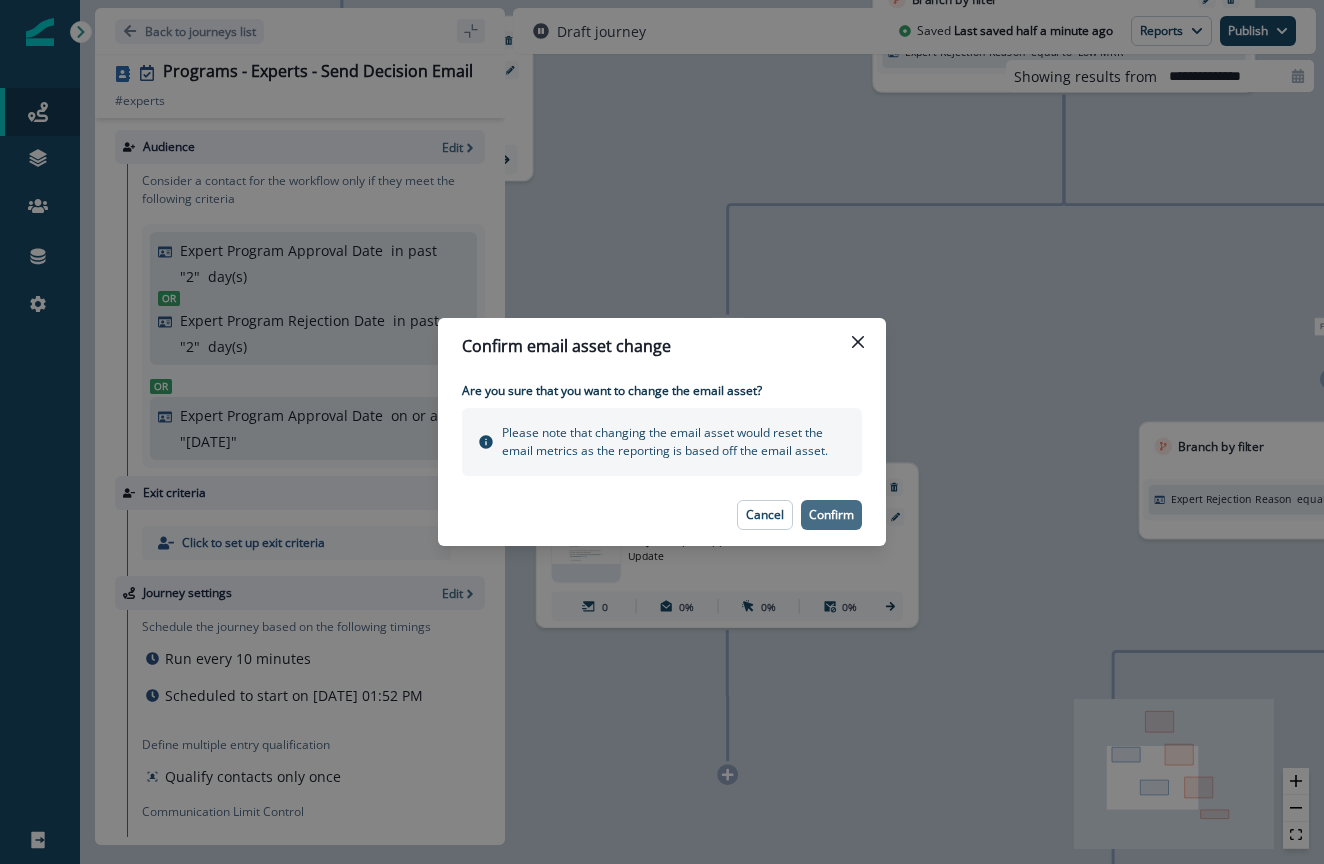 click on "Confirm" at bounding box center [831, 515] 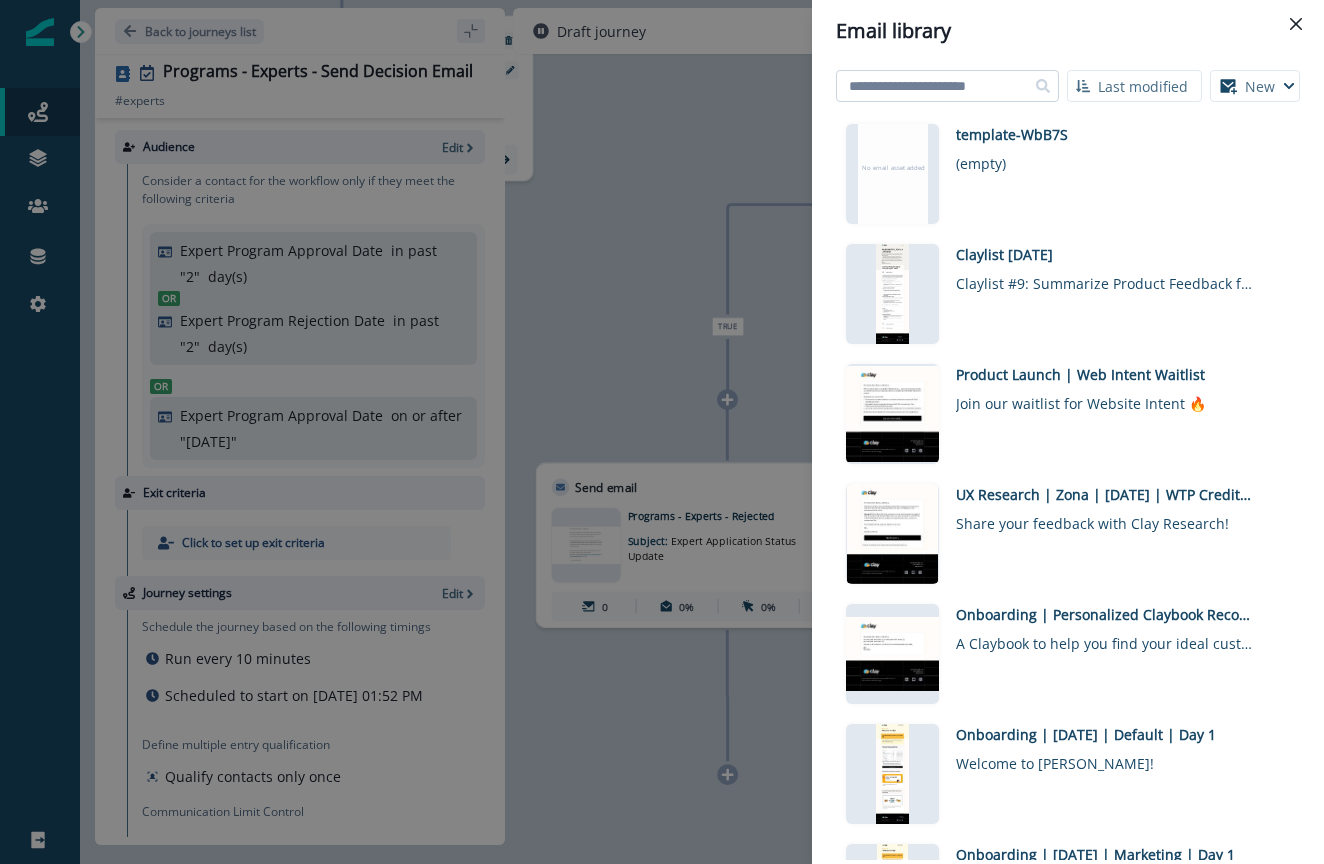 click at bounding box center (947, 86) 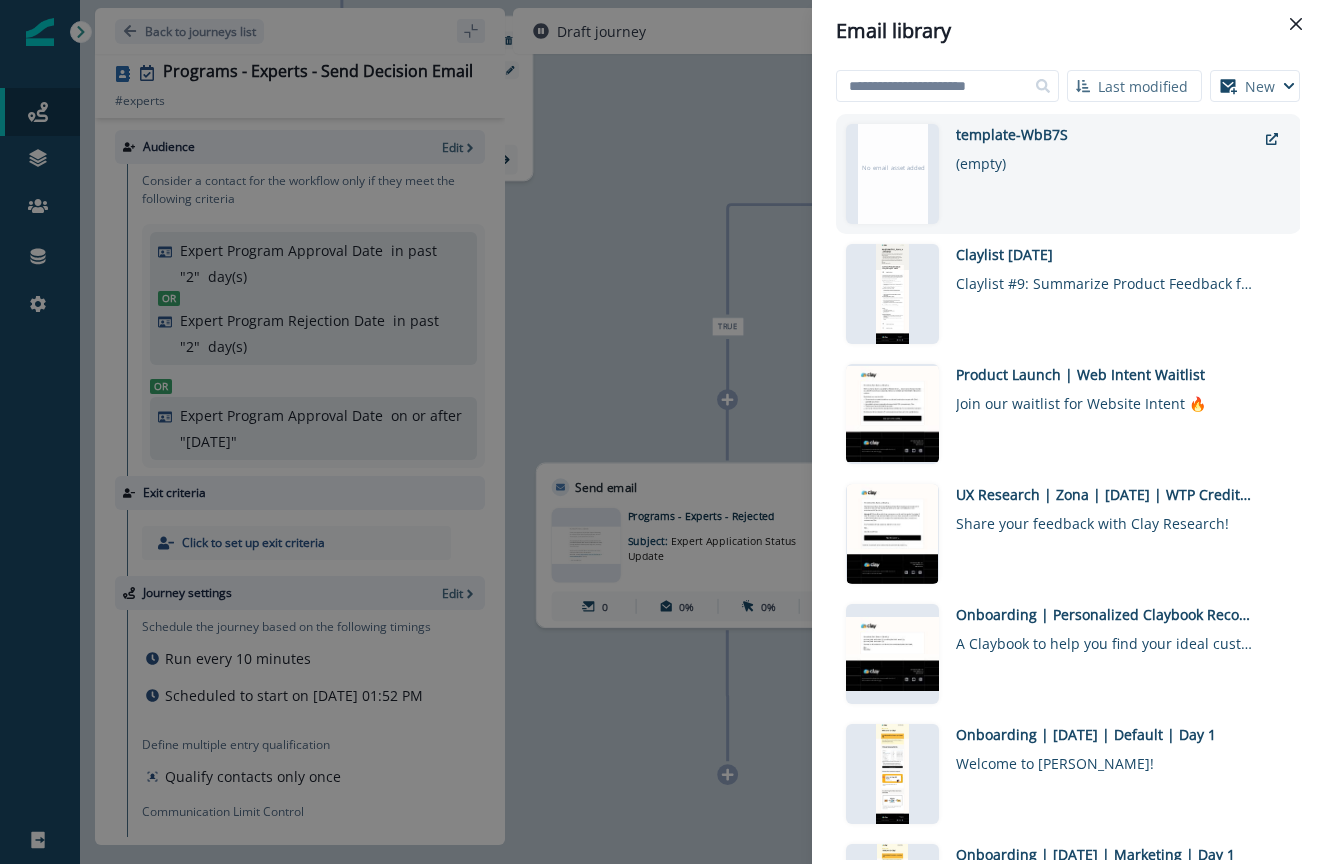 click on "(empty)" at bounding box center [1106, 159] 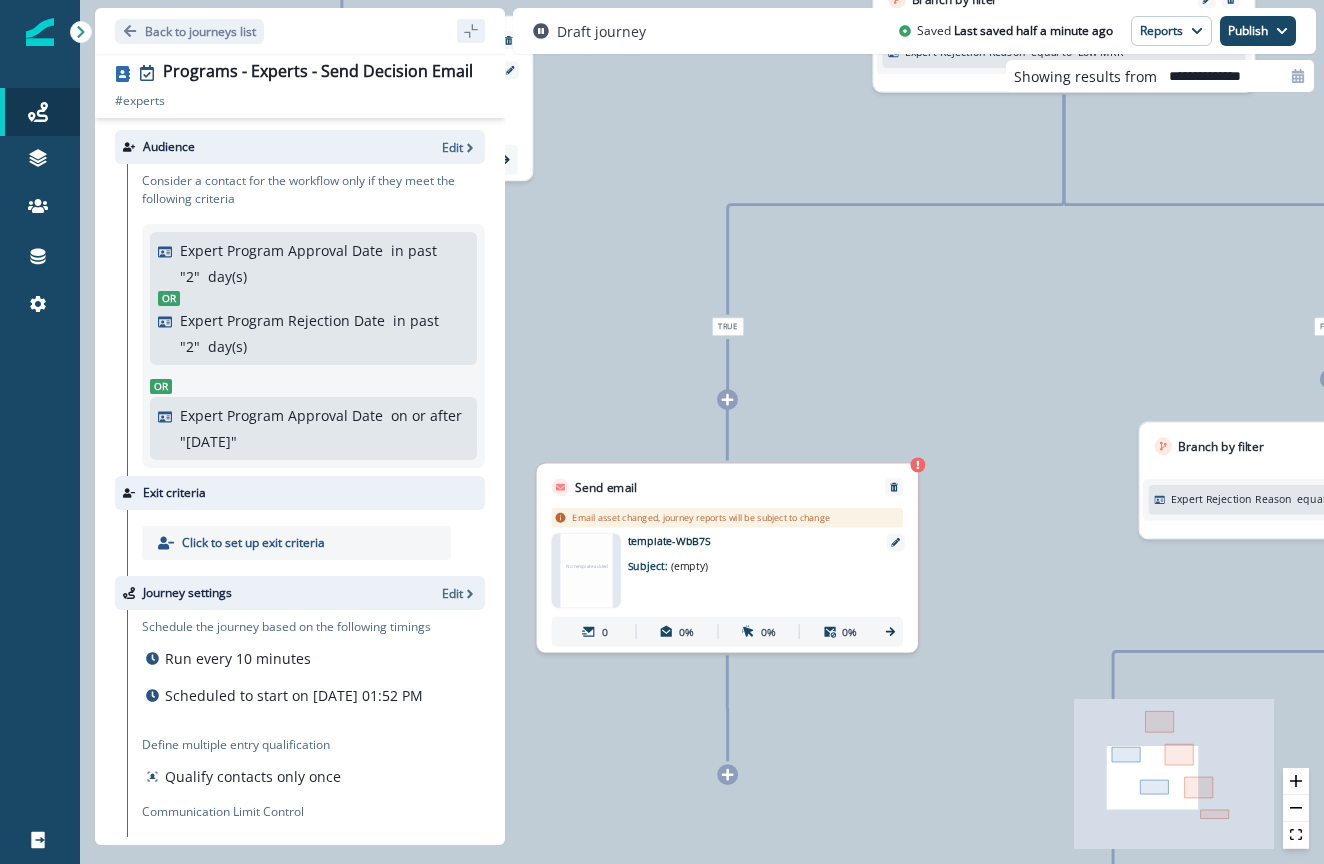click on "No template added" at bounding box center [586, 570] 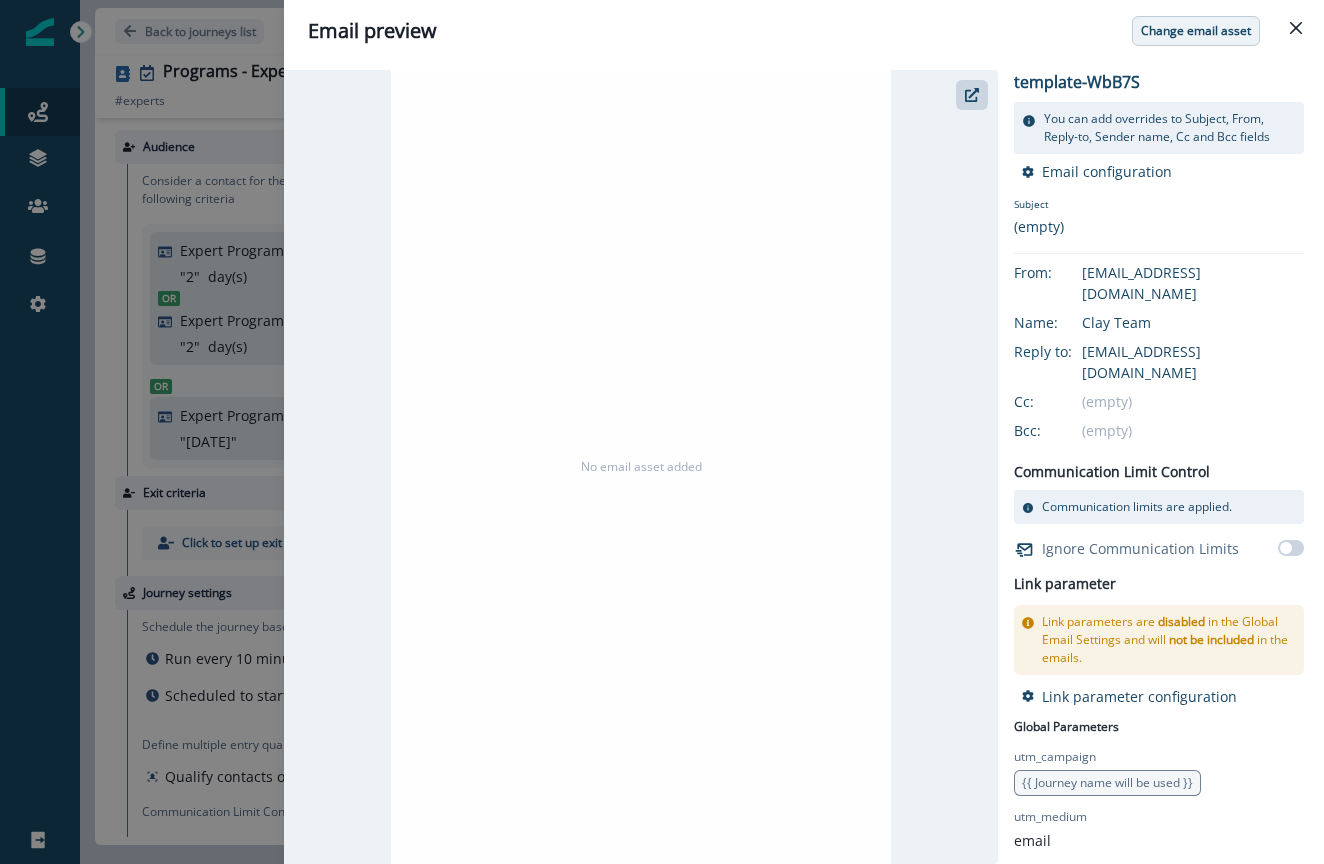 click on "Change email asset" at bounding box center (1196, 31) 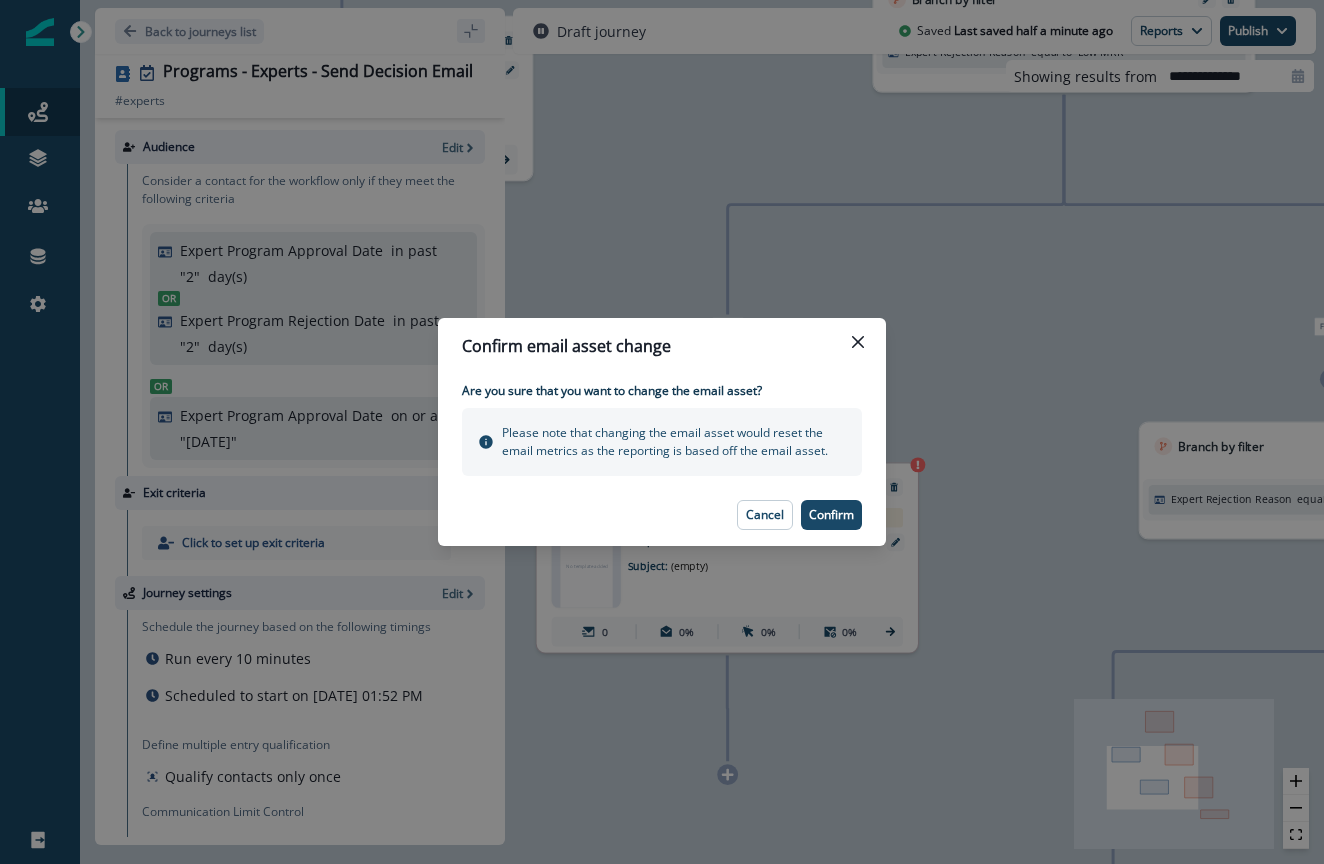 click on "Confirm email asset change Are you sure that you want to change the email asset? Please note that changing the email asset would reset the
email metrics as the reporting is based off the email asset. Cancel Confirm" at bounding box center [662, 432] 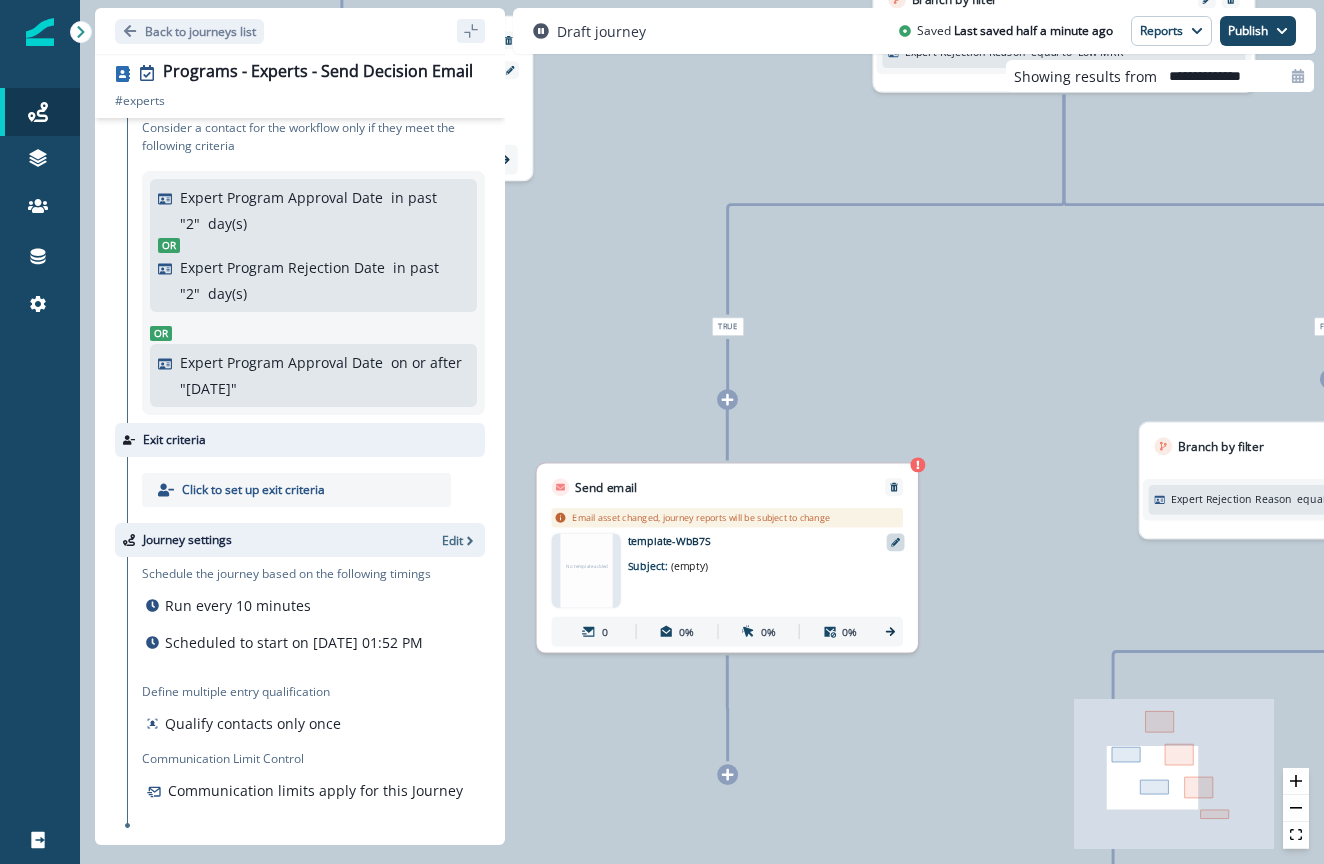 scroll, scrollTop: 53, scrollLeft: 0, axis: vertical 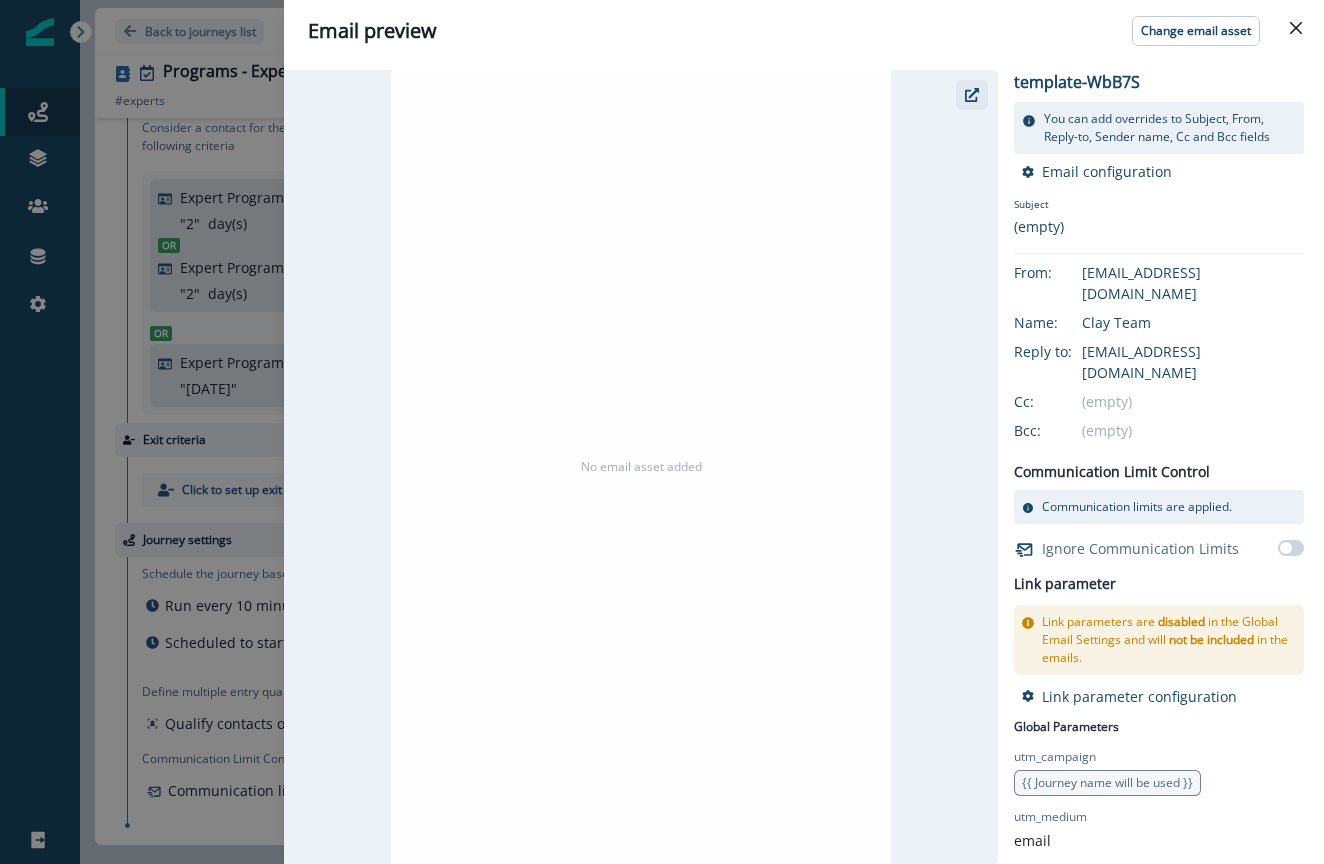 click 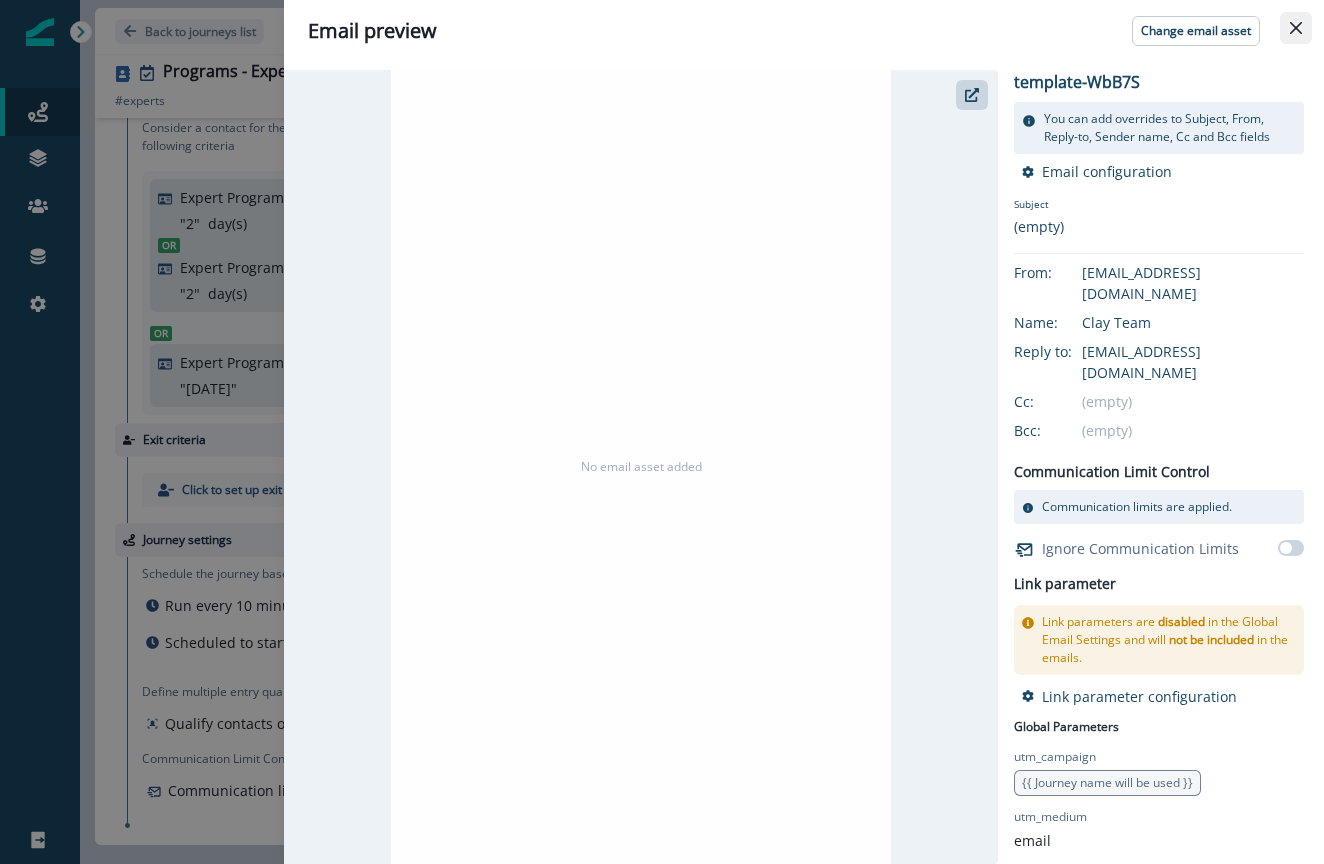 click at bounding box center [1296, 28] 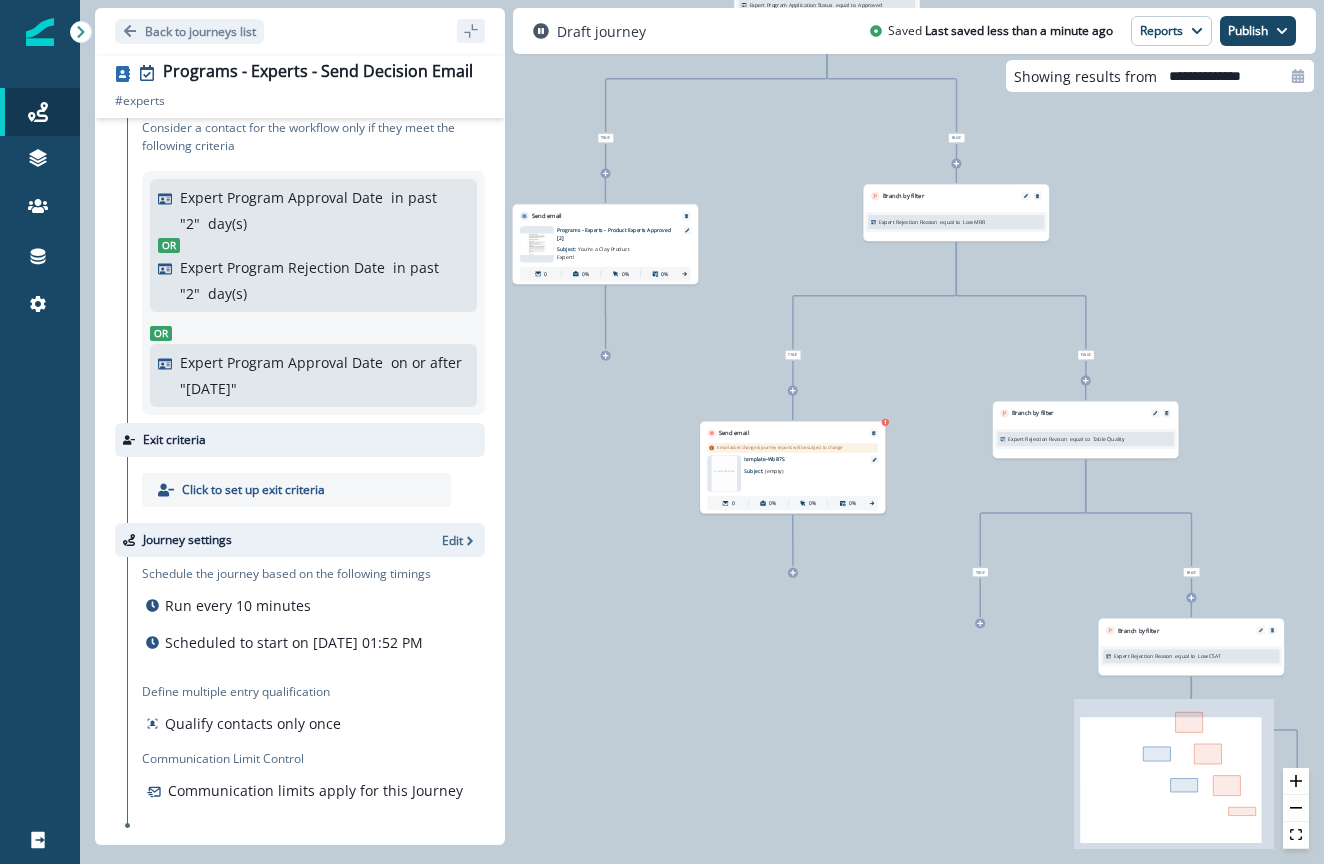 click at bounding box center (537, 244) 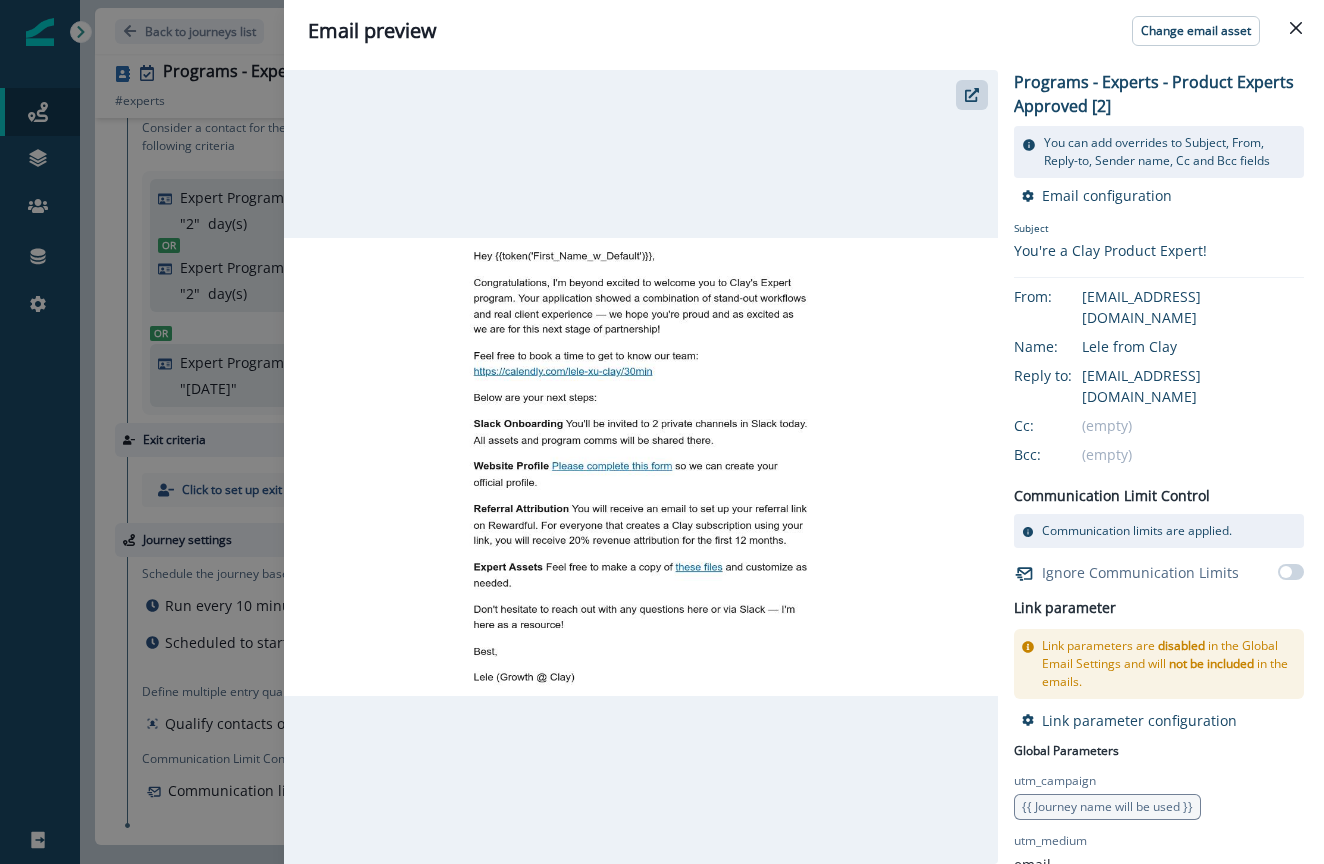 drag, startPoint x: 474, startPoint y: 111, endPoint x: 700, endPoint y: 128, distance: 226.63847 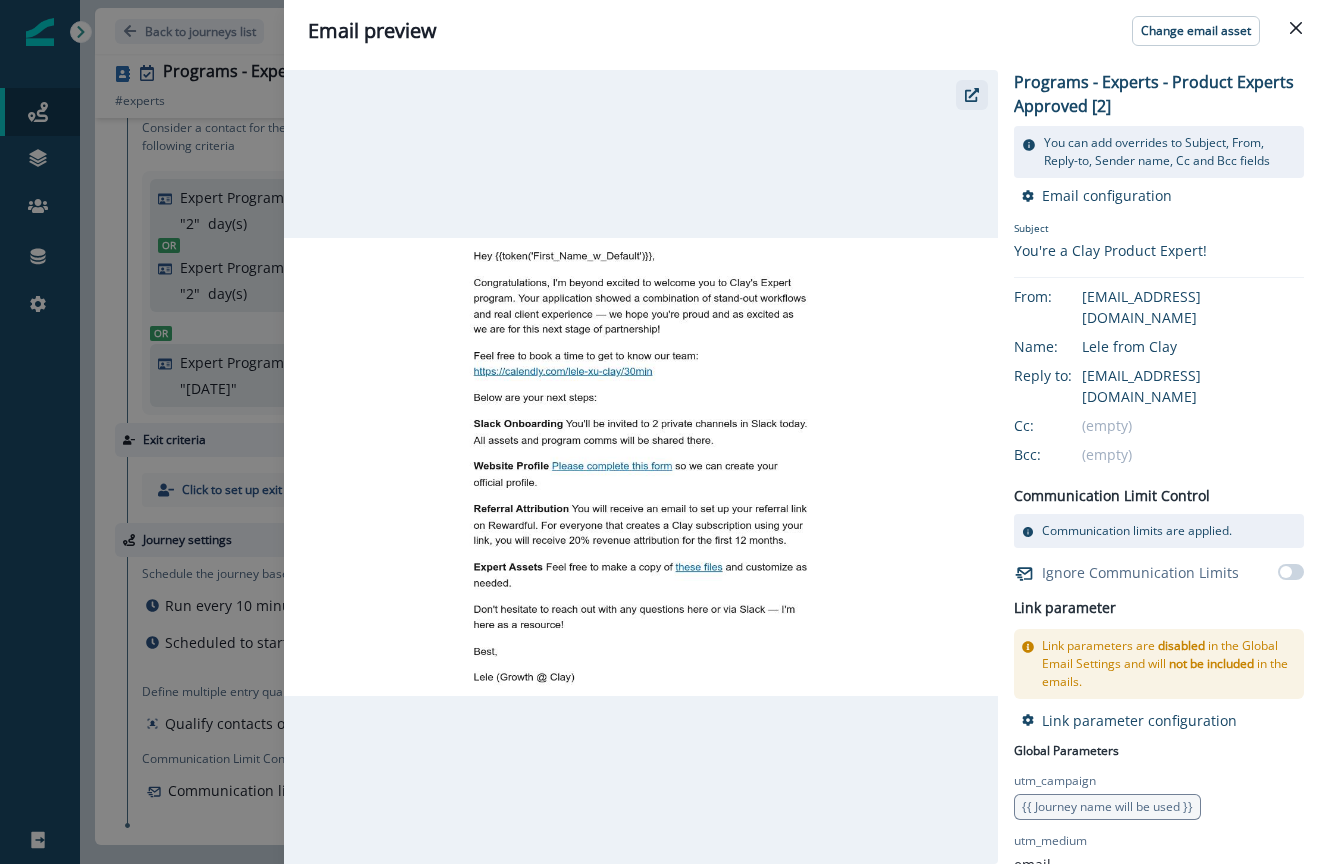 click at bounding box center [972, 95] 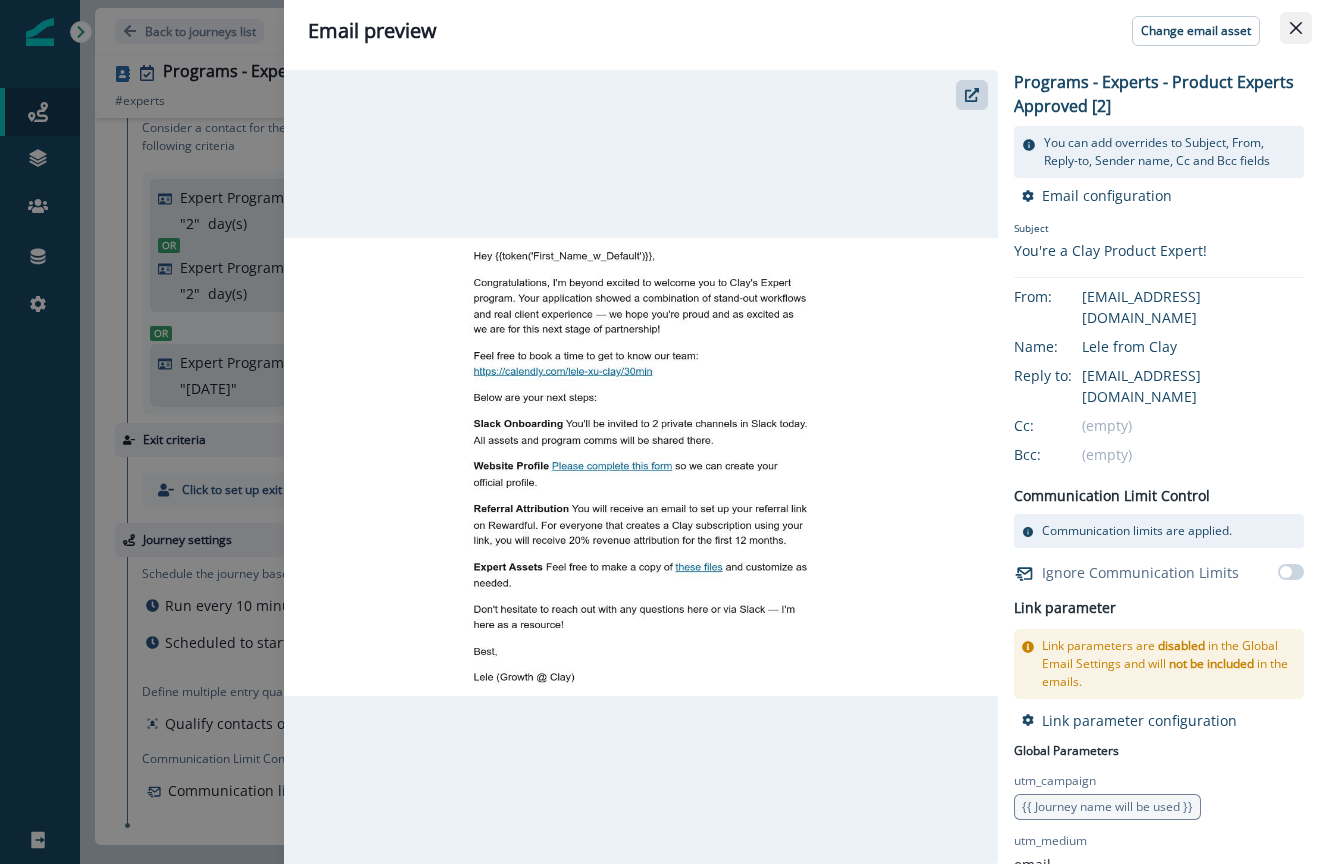 click 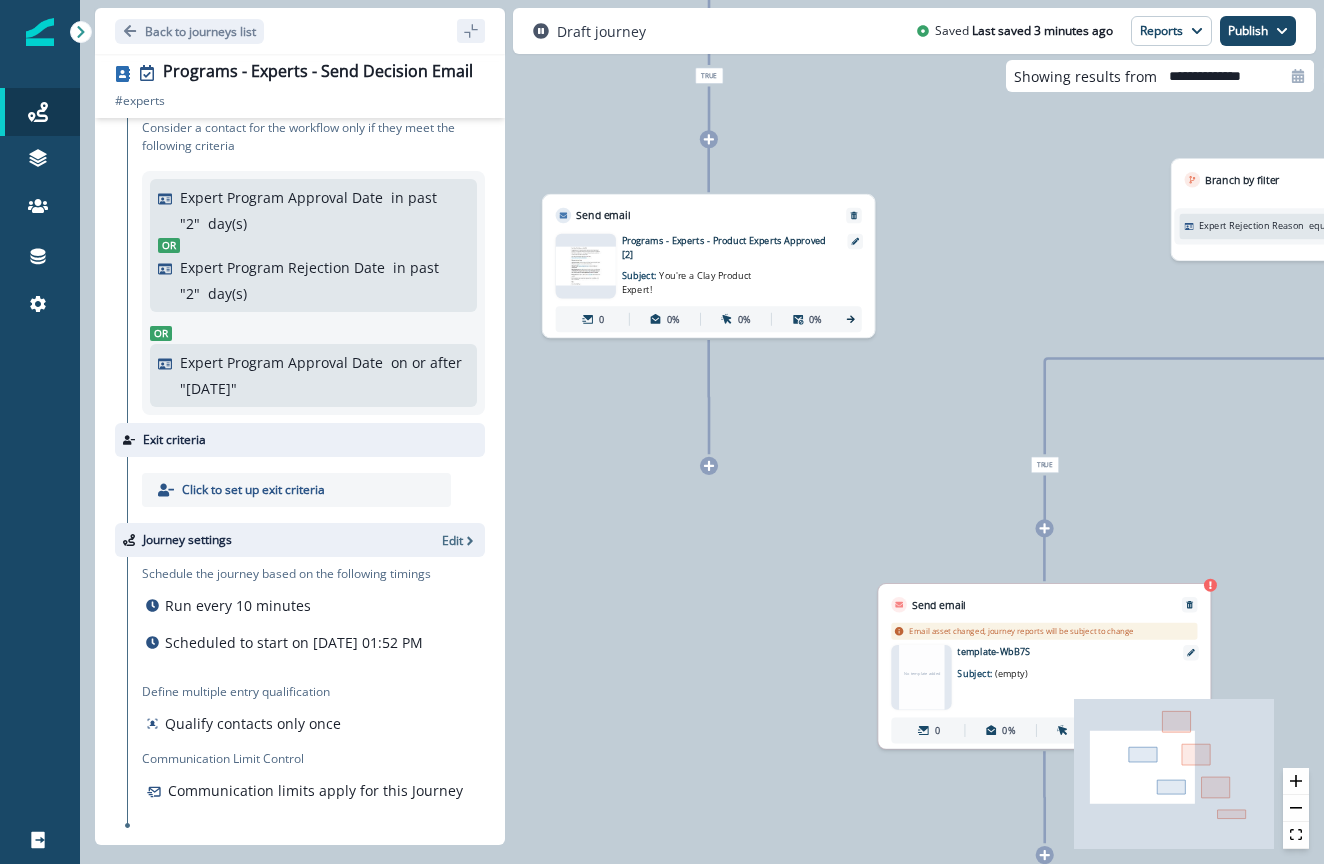 click at bounding box center [586, 266] 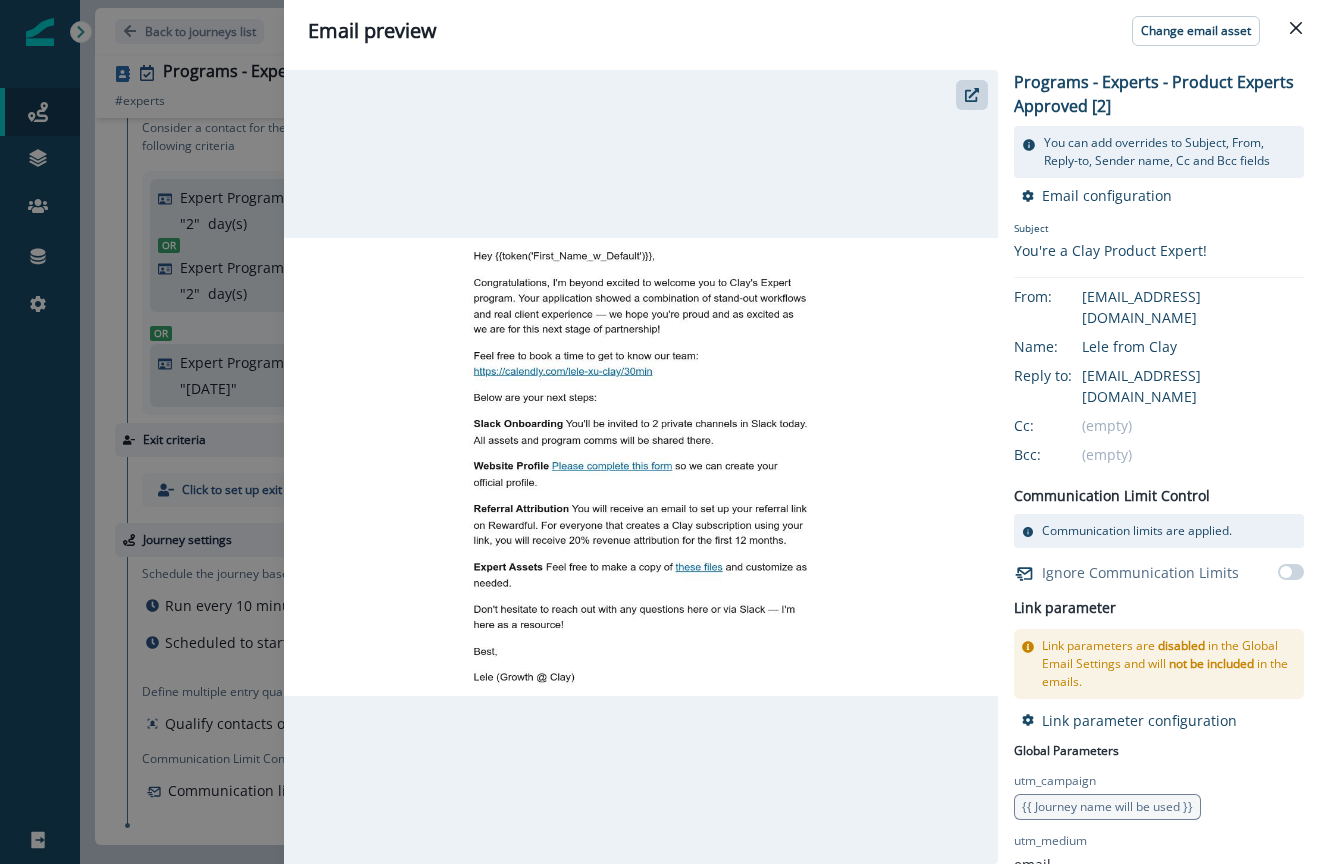 drag, startPoint x: 475, startPoint y: 707, endPoint x: 601, endPoint y: 745, distance: 131.60547 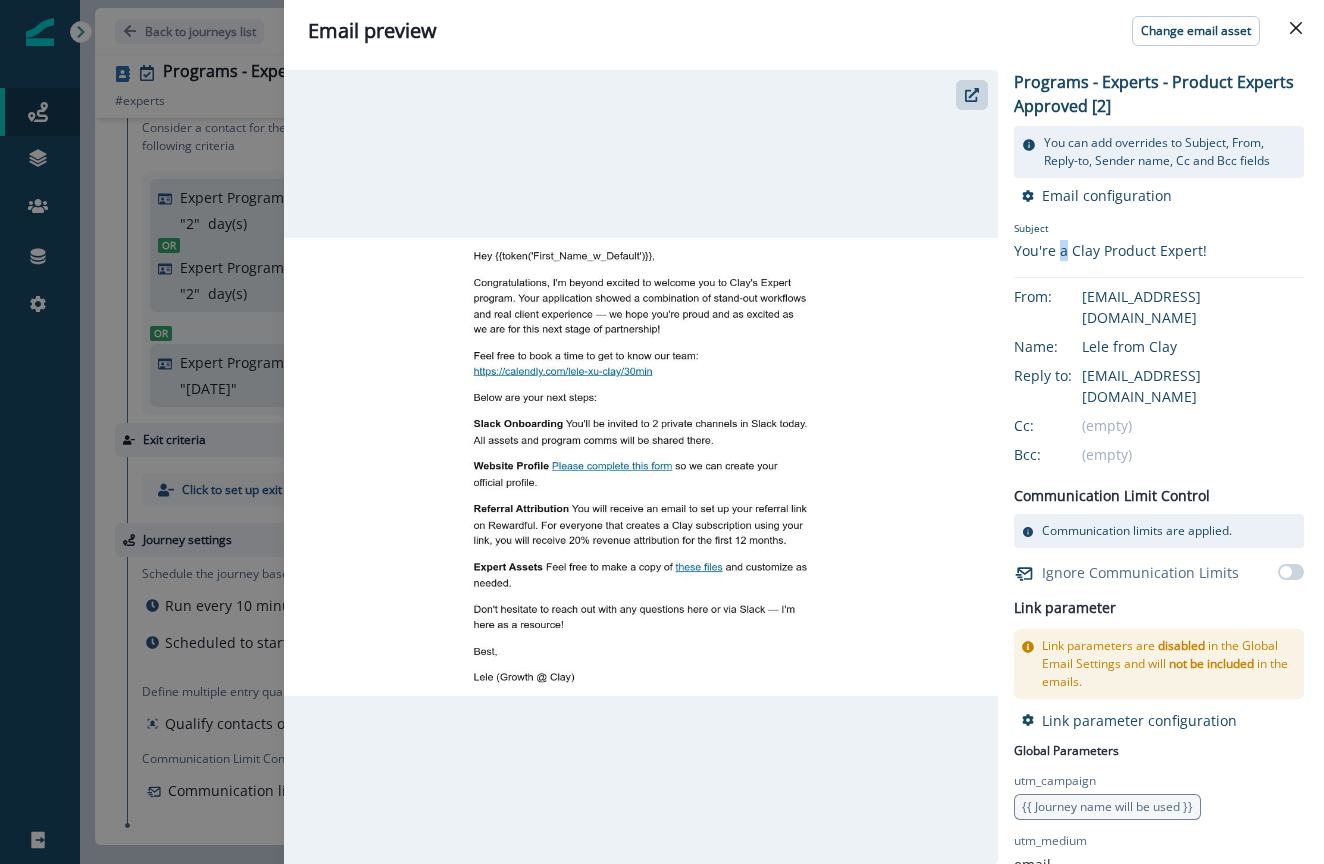 click on "You're a Clay Product Expert!" at bounding box center (1110, 250) 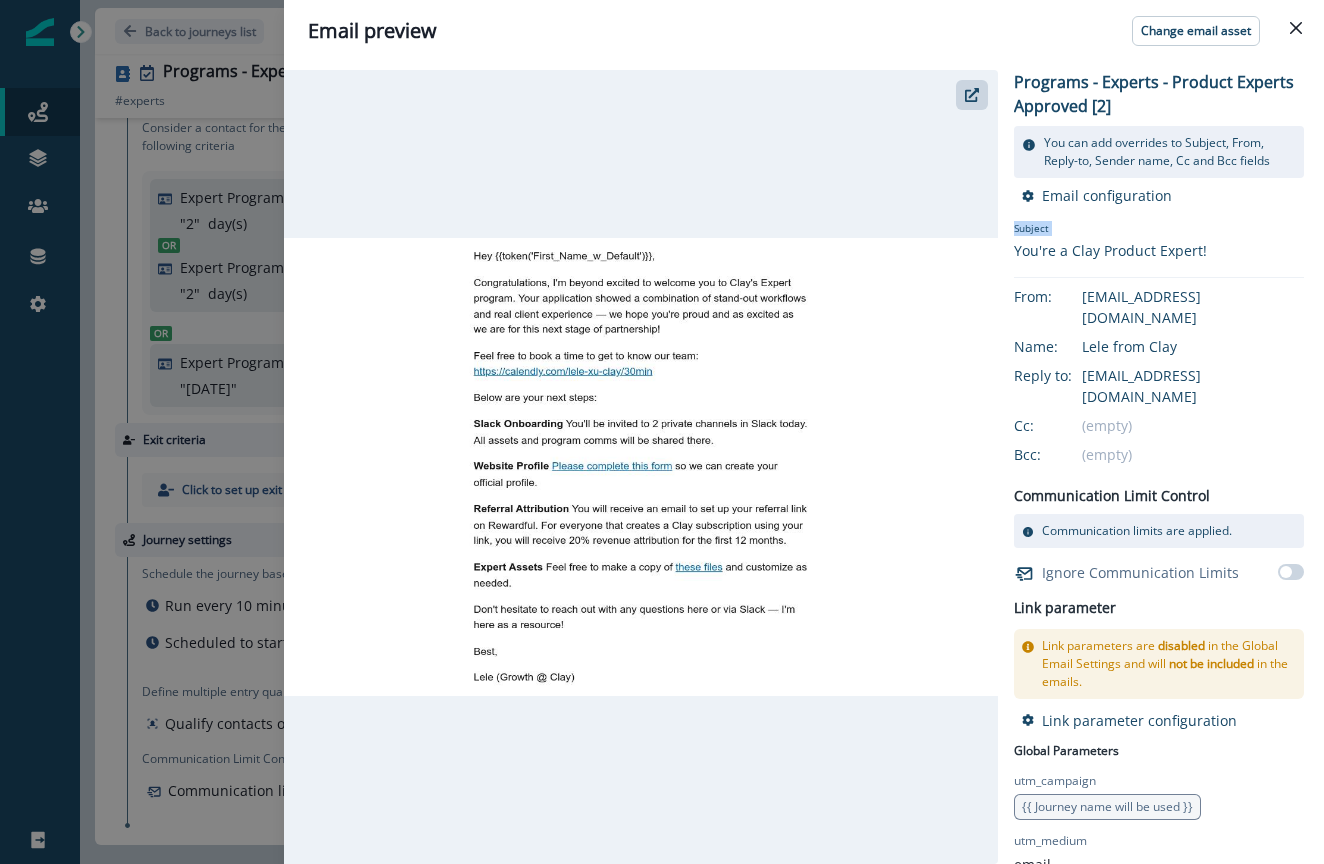 copy on "Subject" 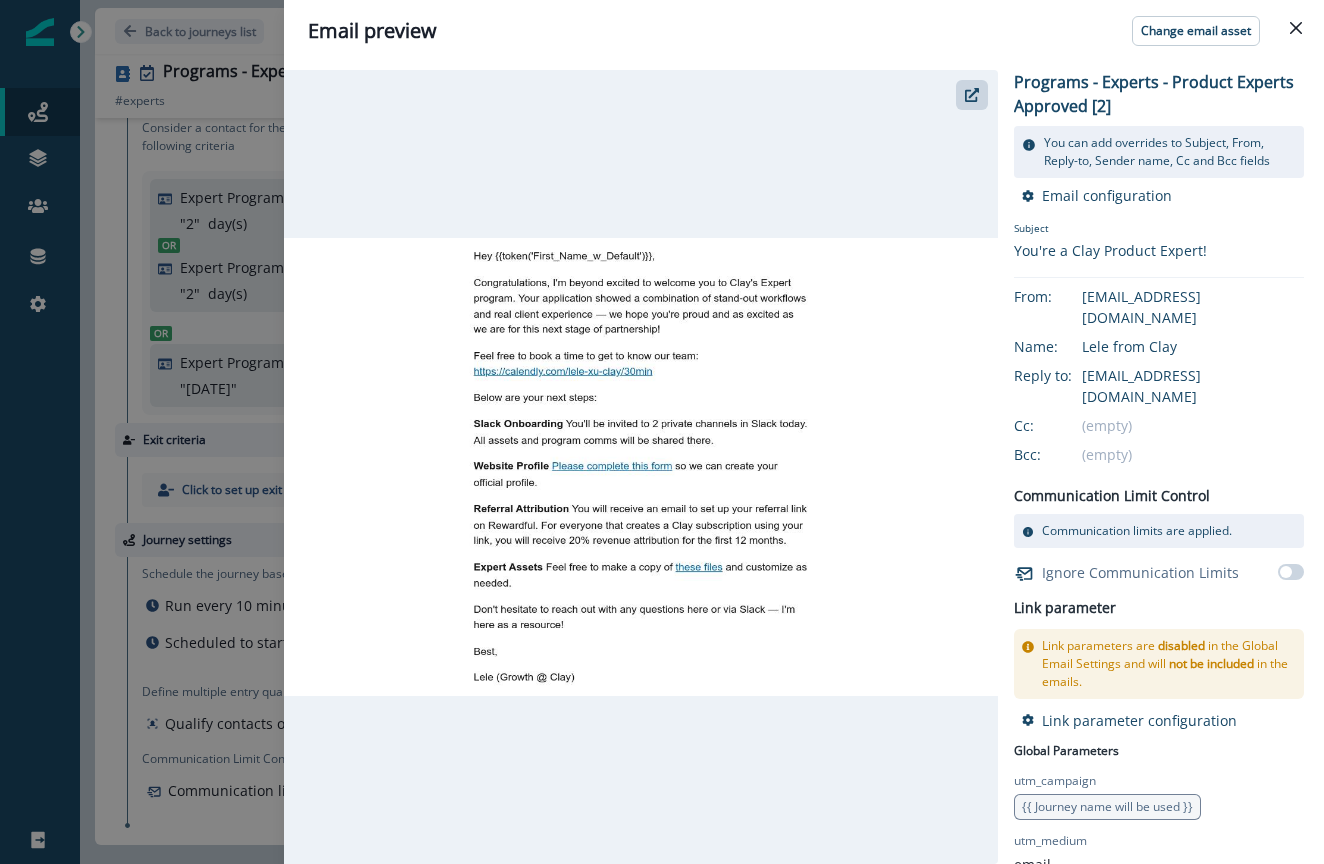 click on "Email preview Change email asset" at bounding box center (804, 31) 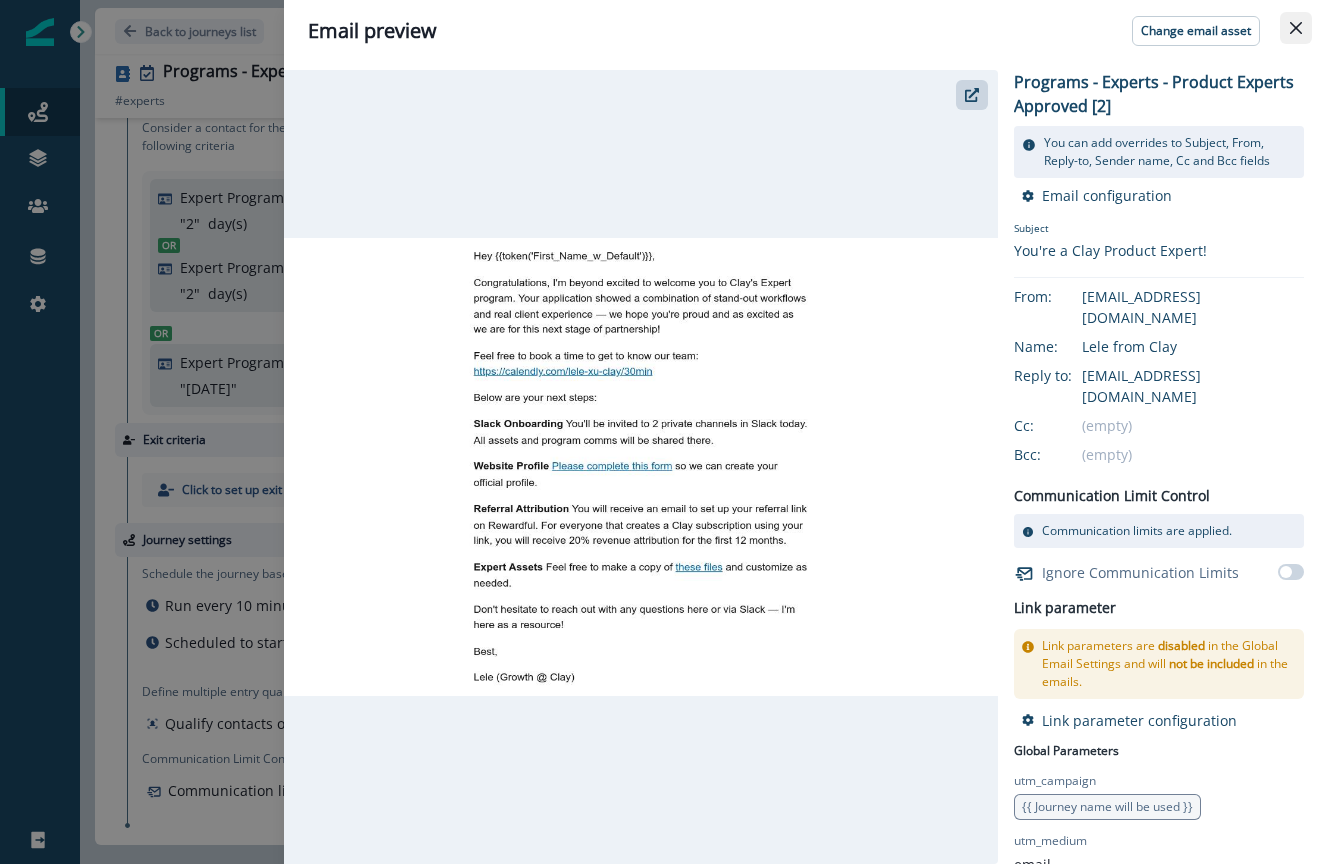 click 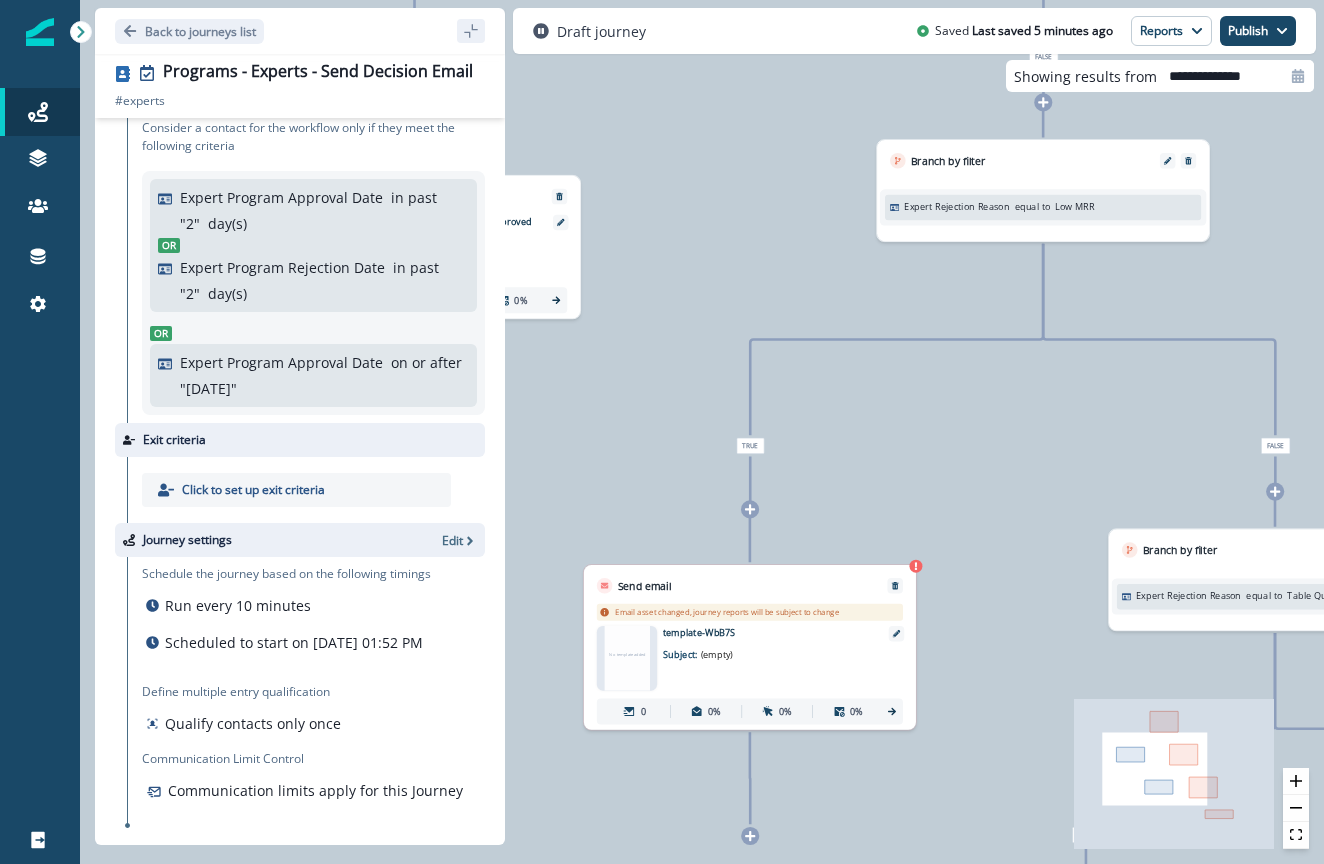 click on "No template added" at bounding box center (626, 658) 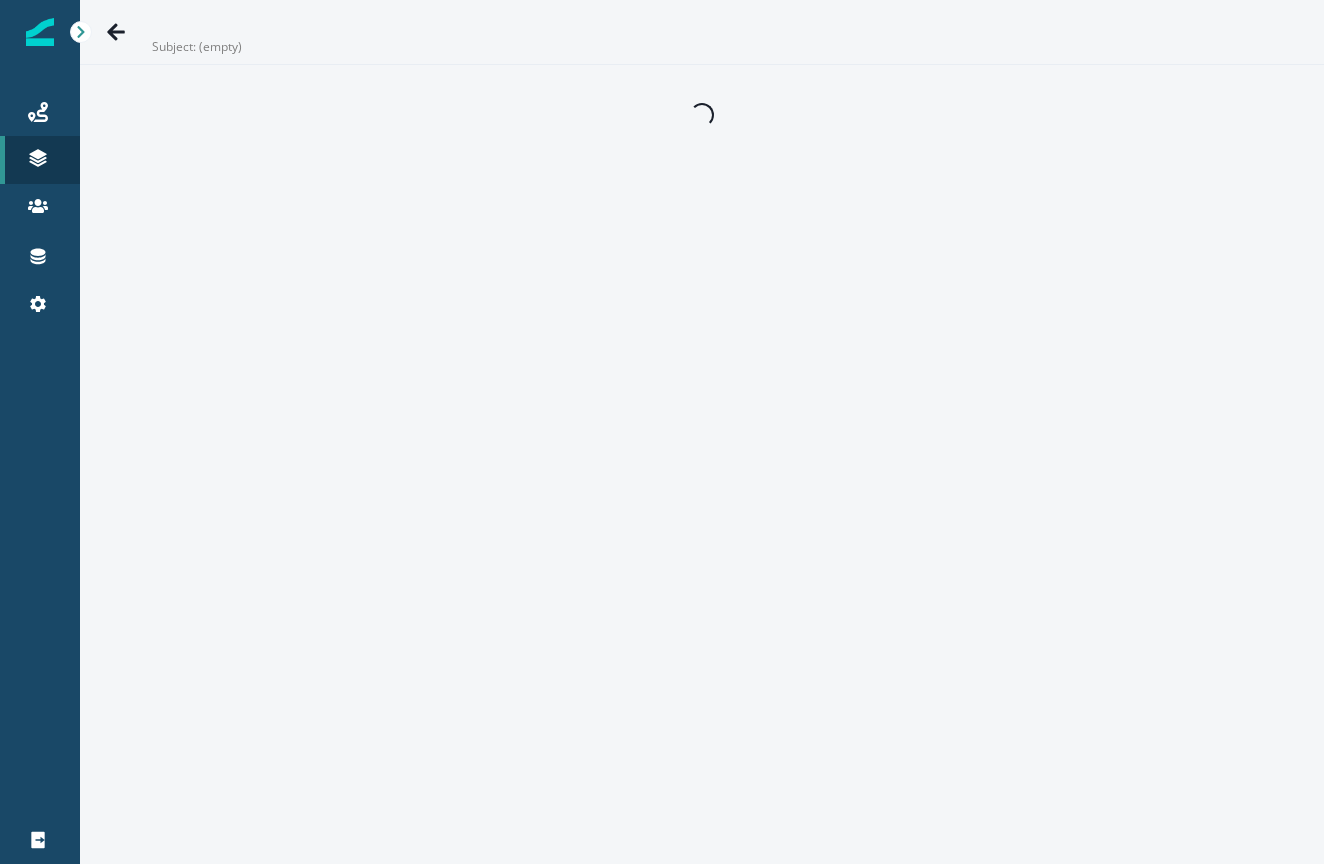 scroll, scrollTop: 0, scrollLeft: 0, axis: both 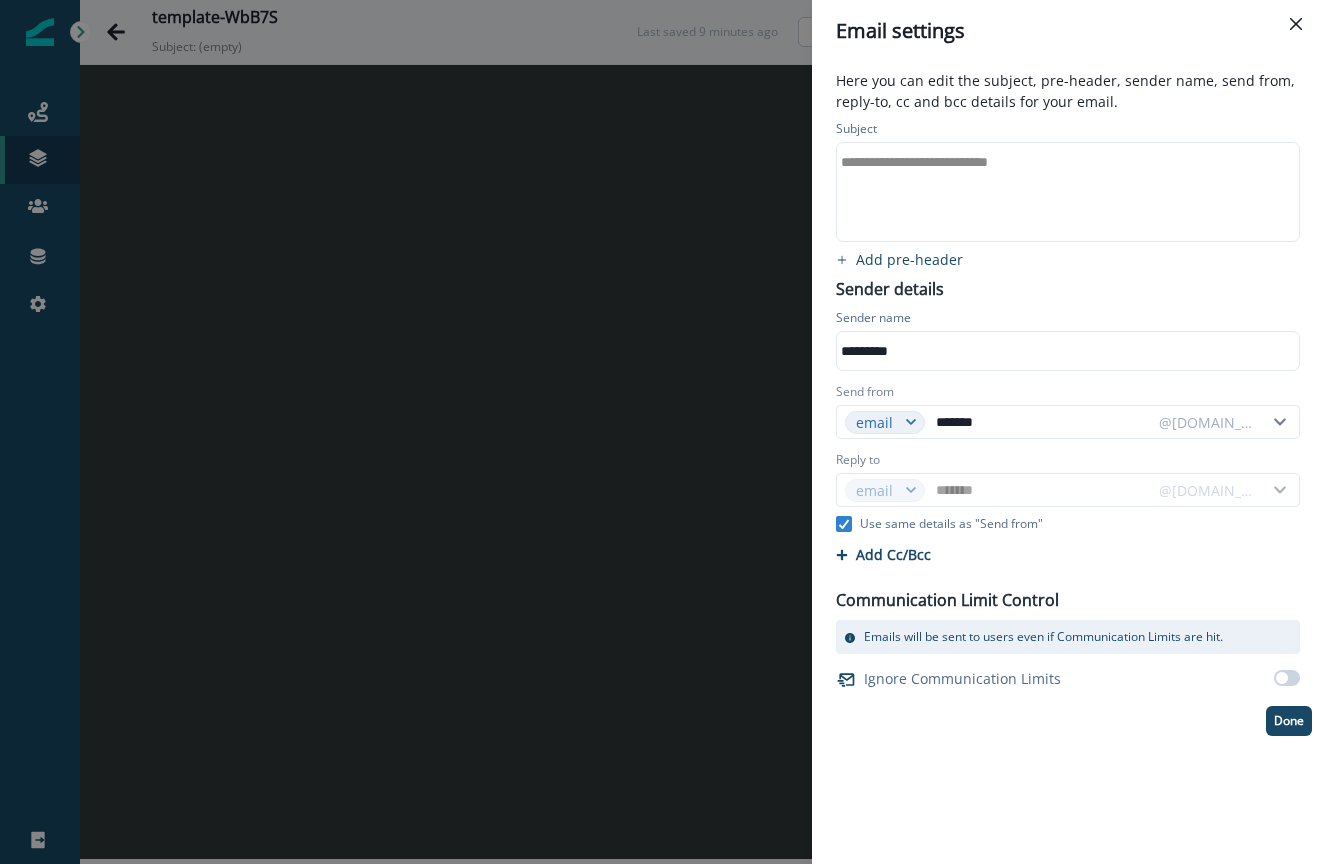 click on "**********" at bounding box center [662, 432] 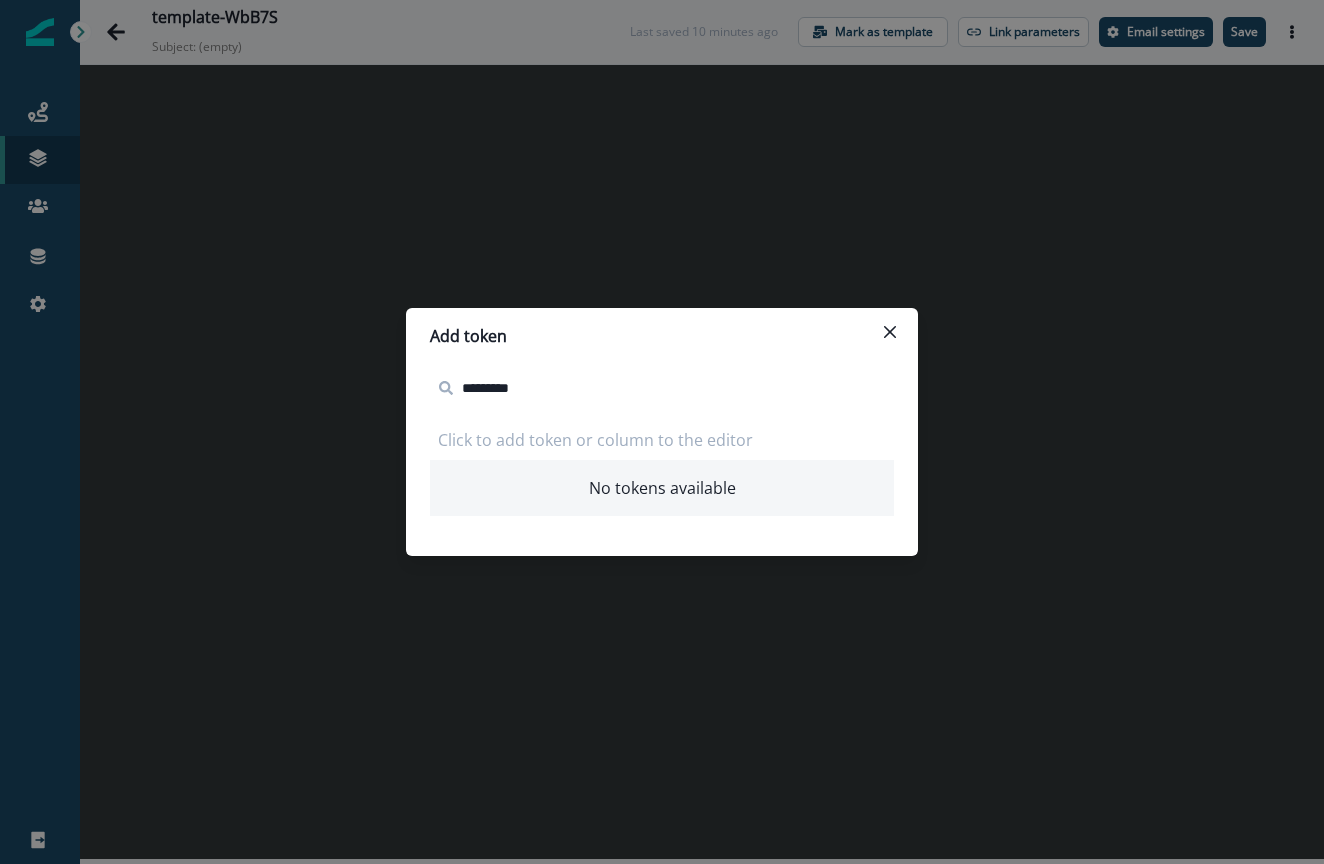 type on "**********" 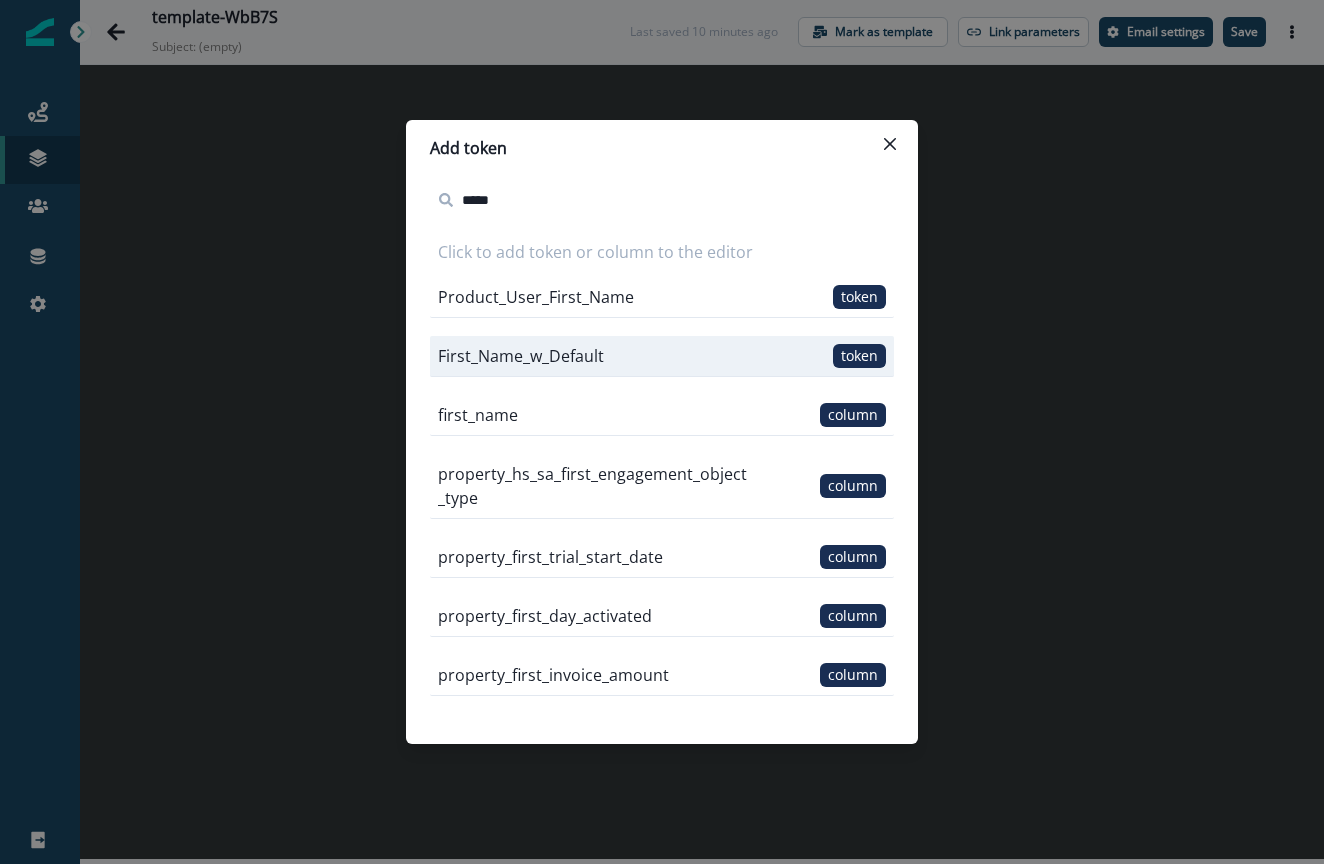 type on "*****" 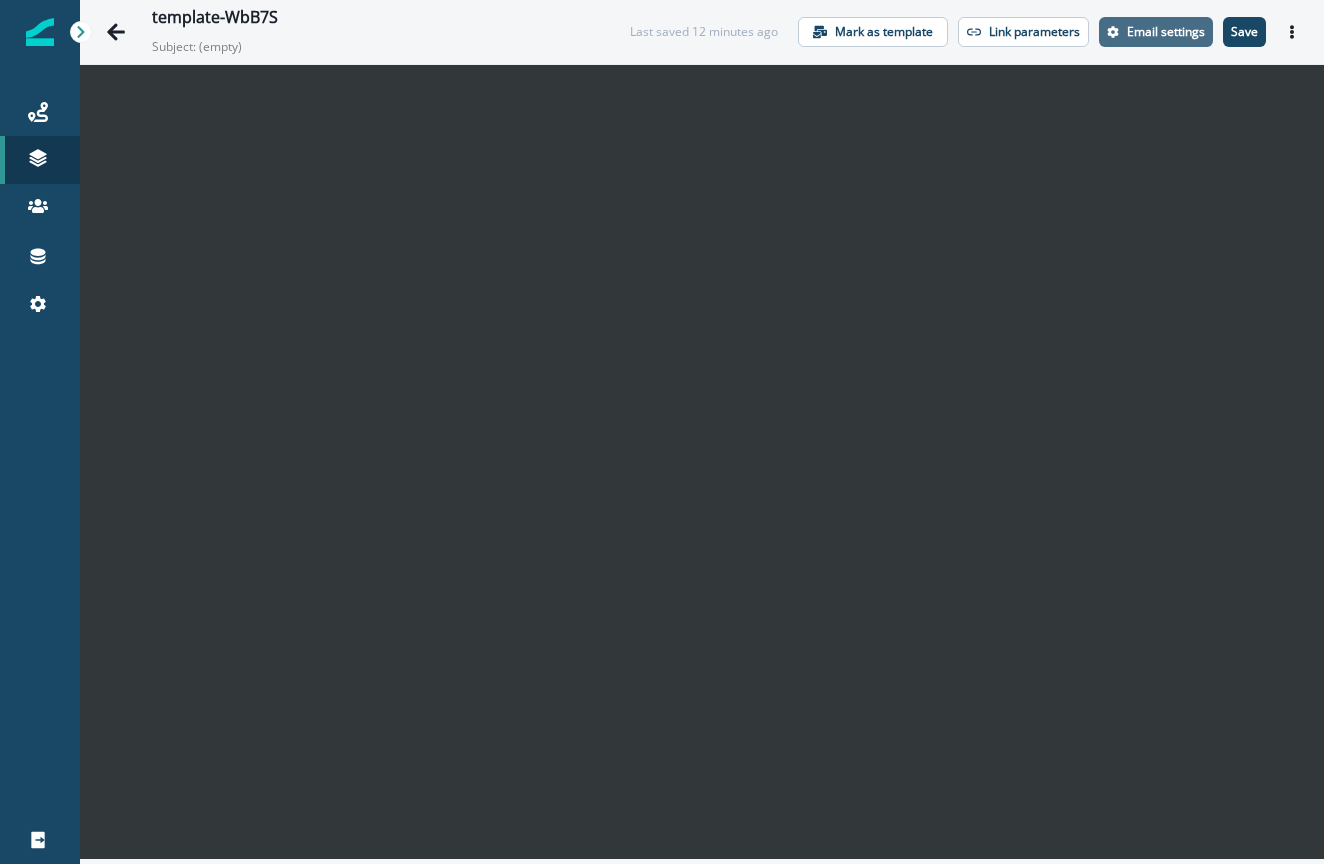 click on "Email settings" at bounding box center (1156, 32) 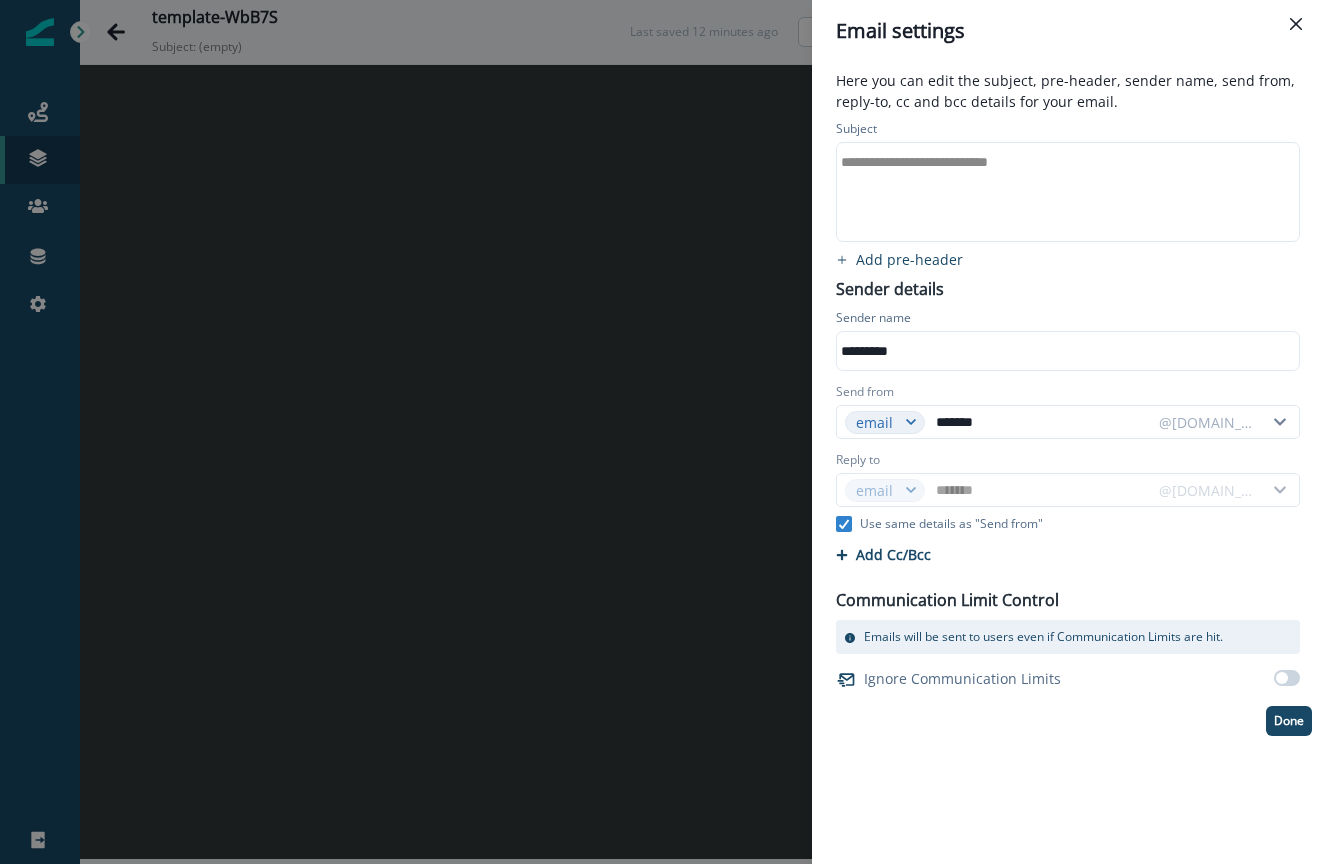 click on "**********" at bounding box center (1066, 192) 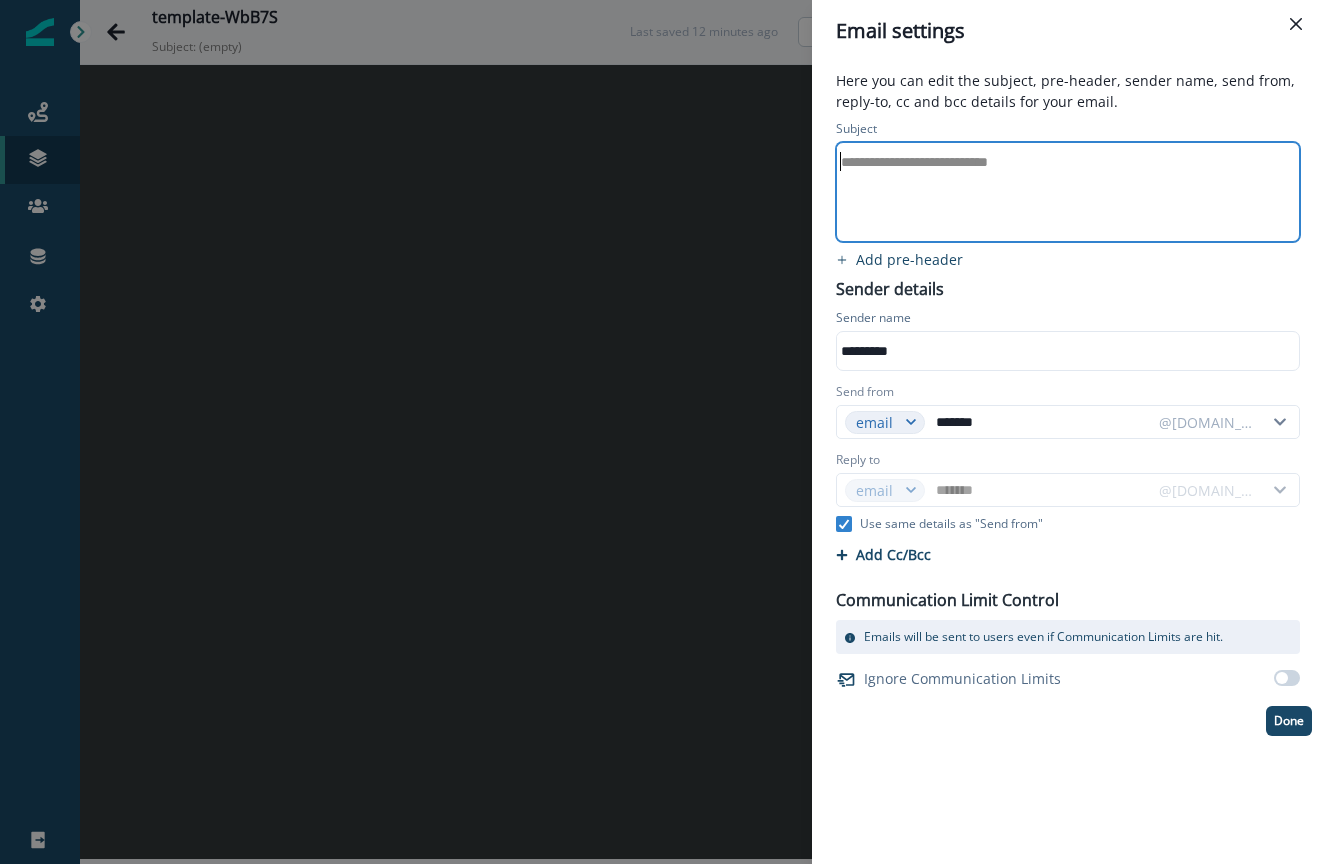 type 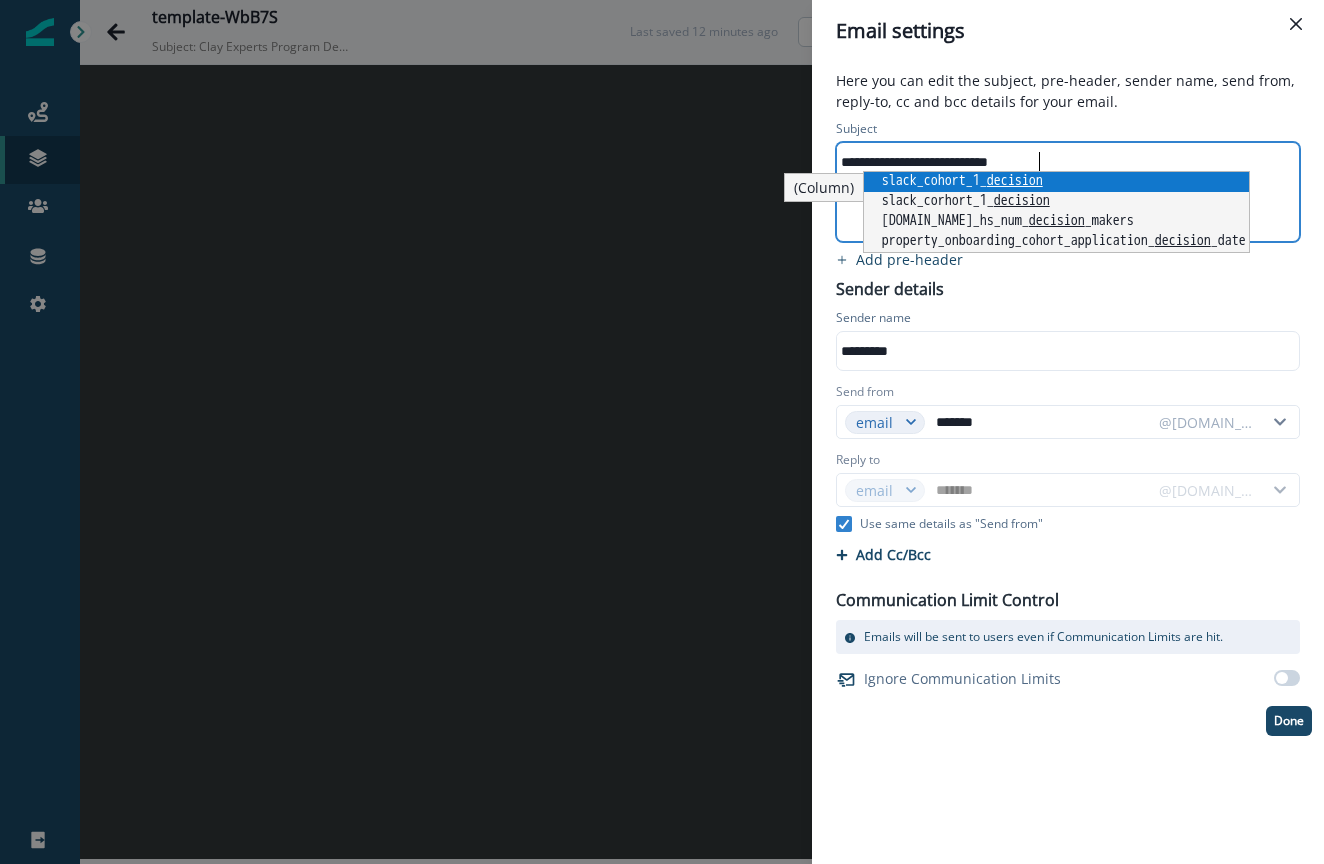 click on "Subject" at bounding box center [1068, 131] 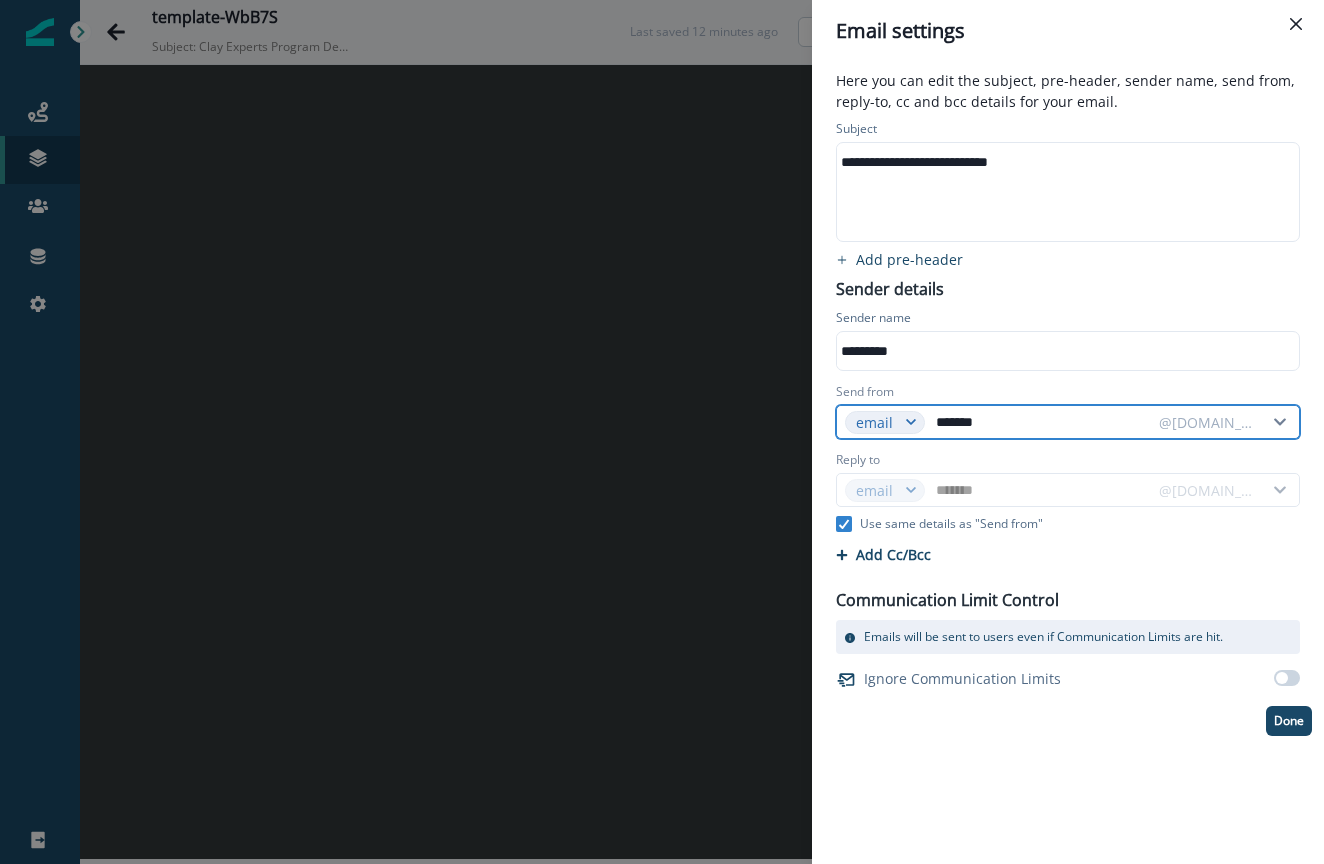 click on "*******" at bounding box center (1041, 422) 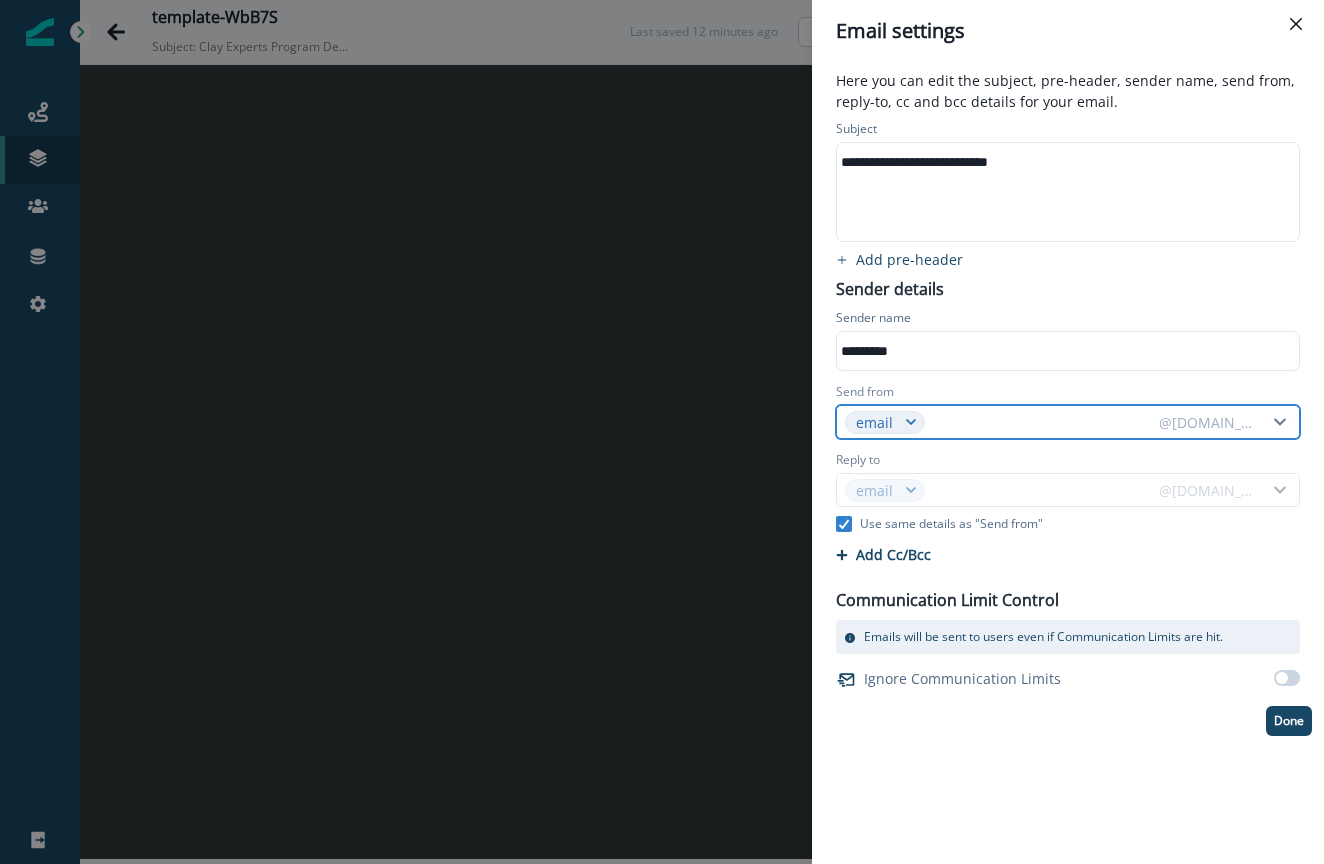 type on "*" 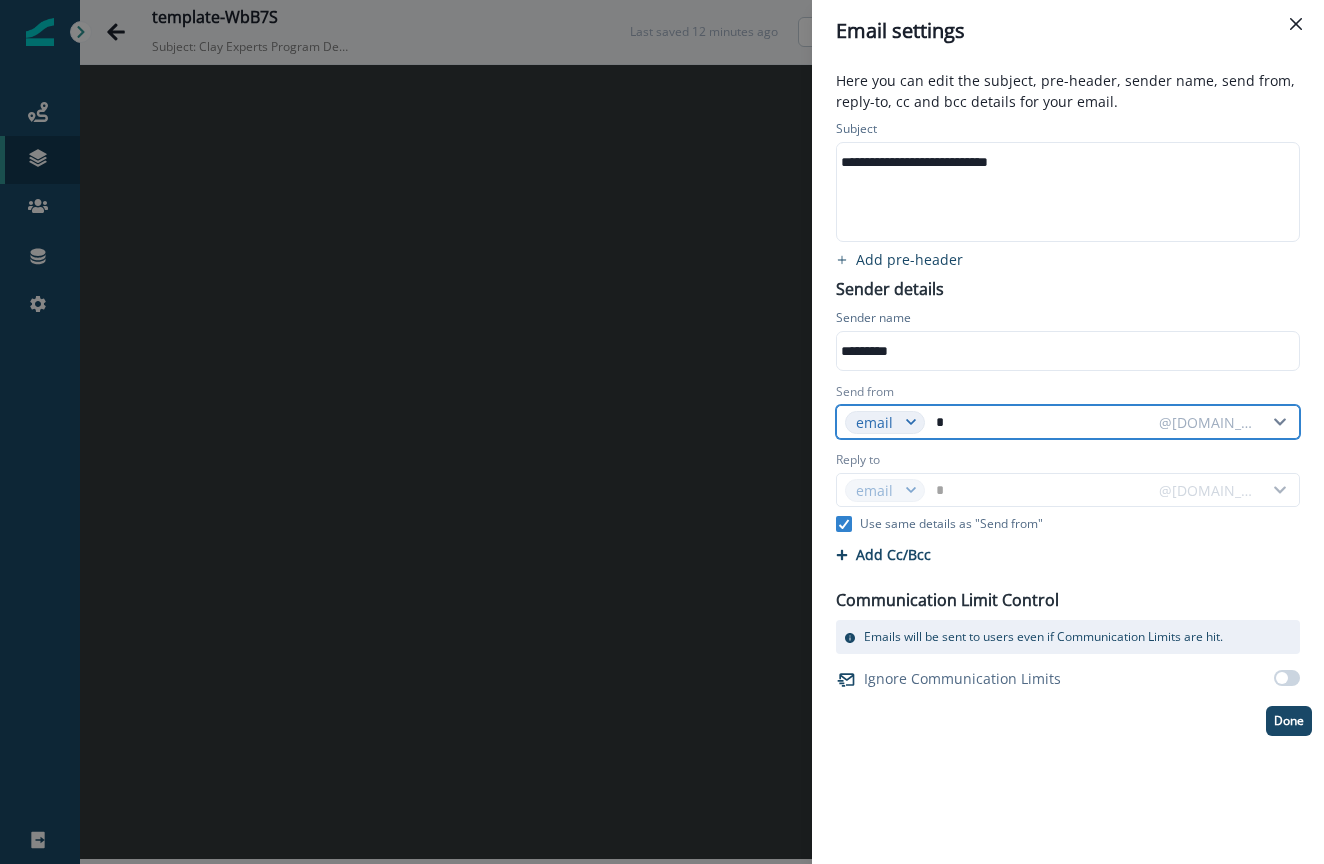 type on "**" 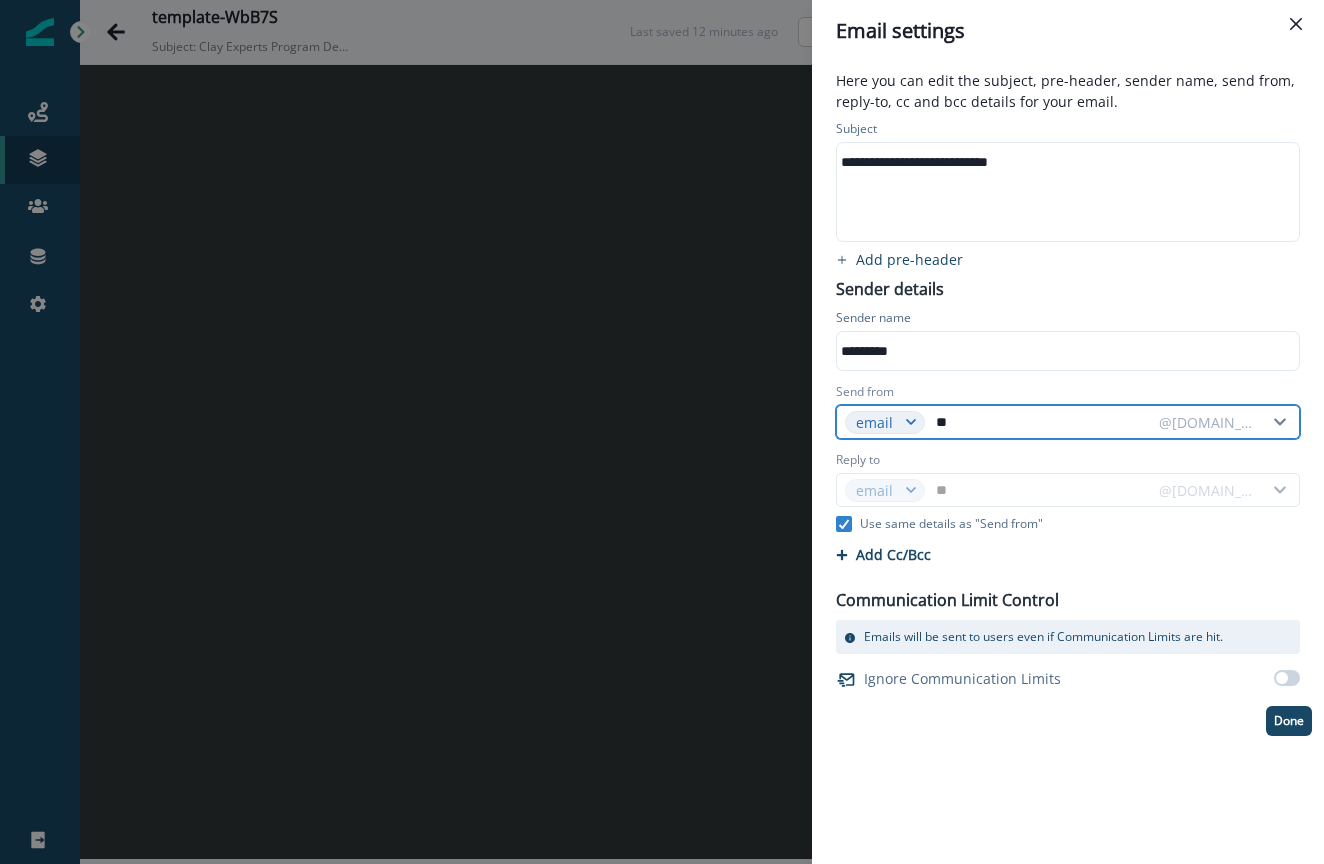 type on "***" 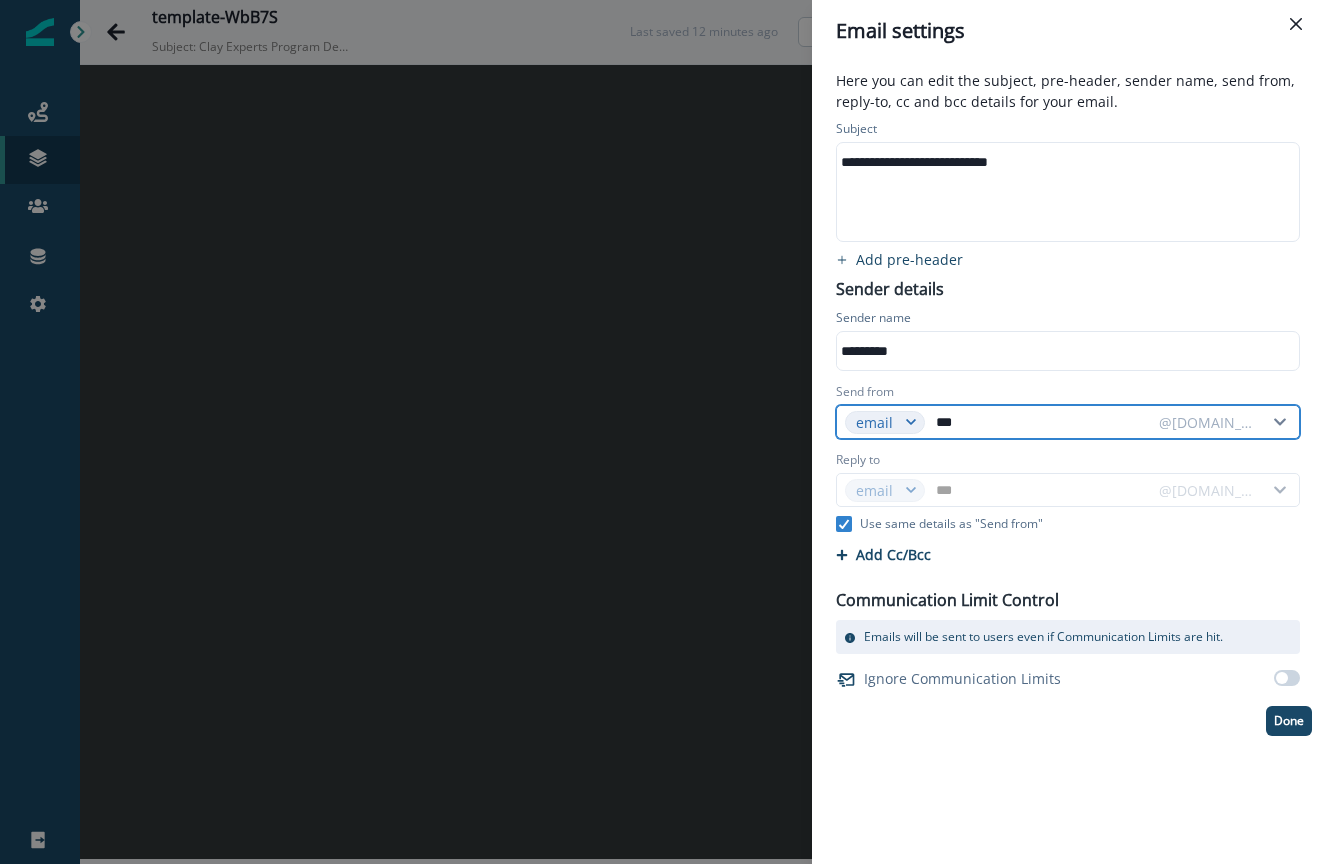 type on "****" 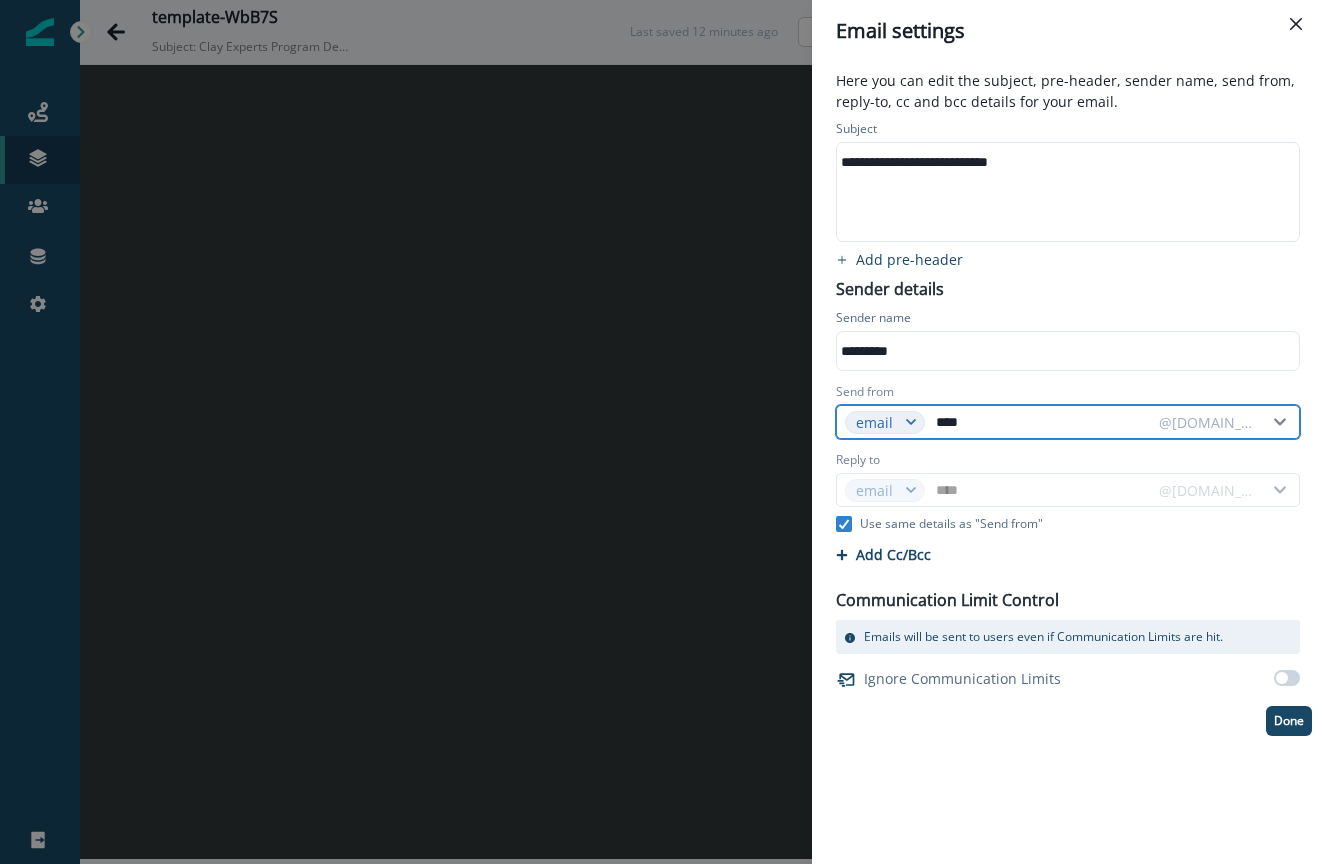 type on "*****" 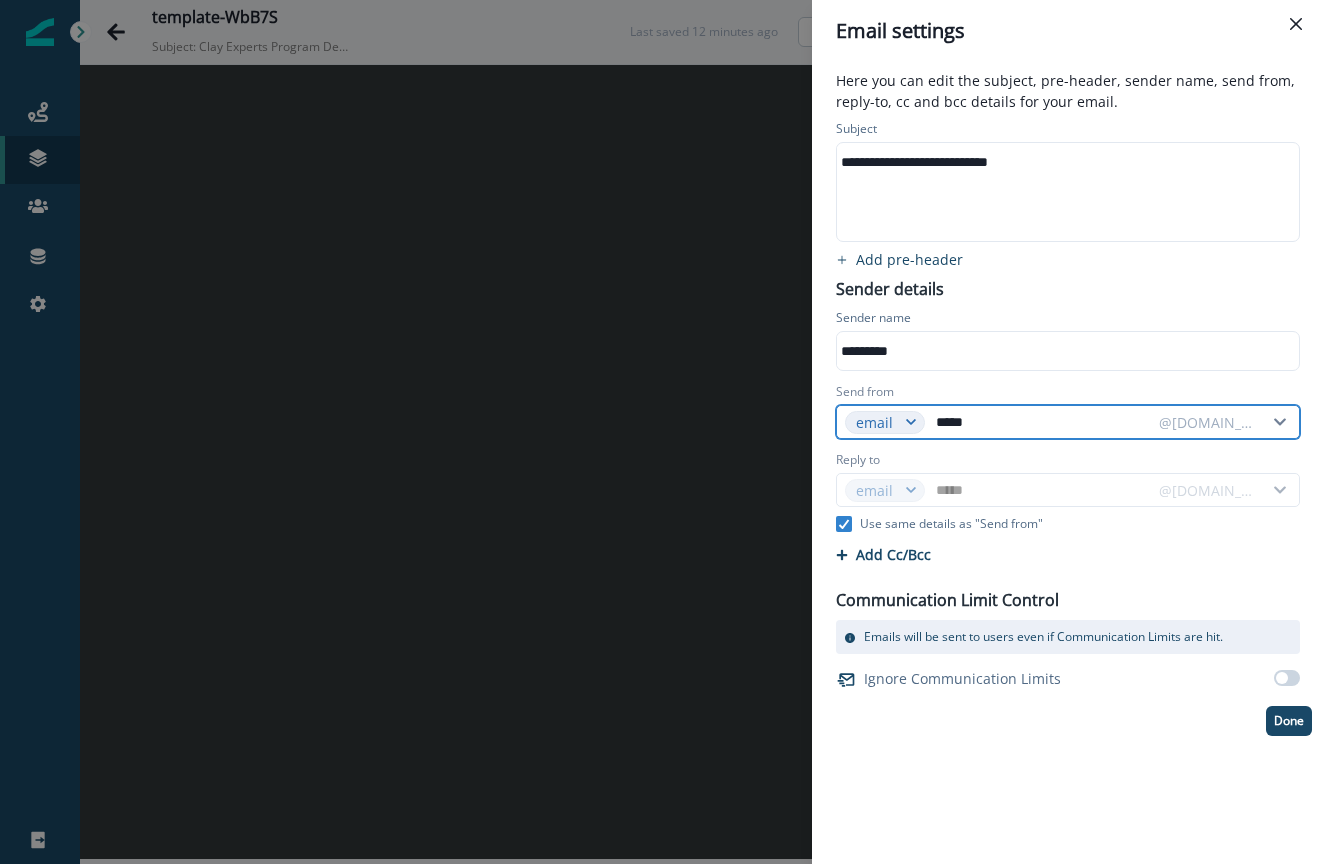 type on "******" 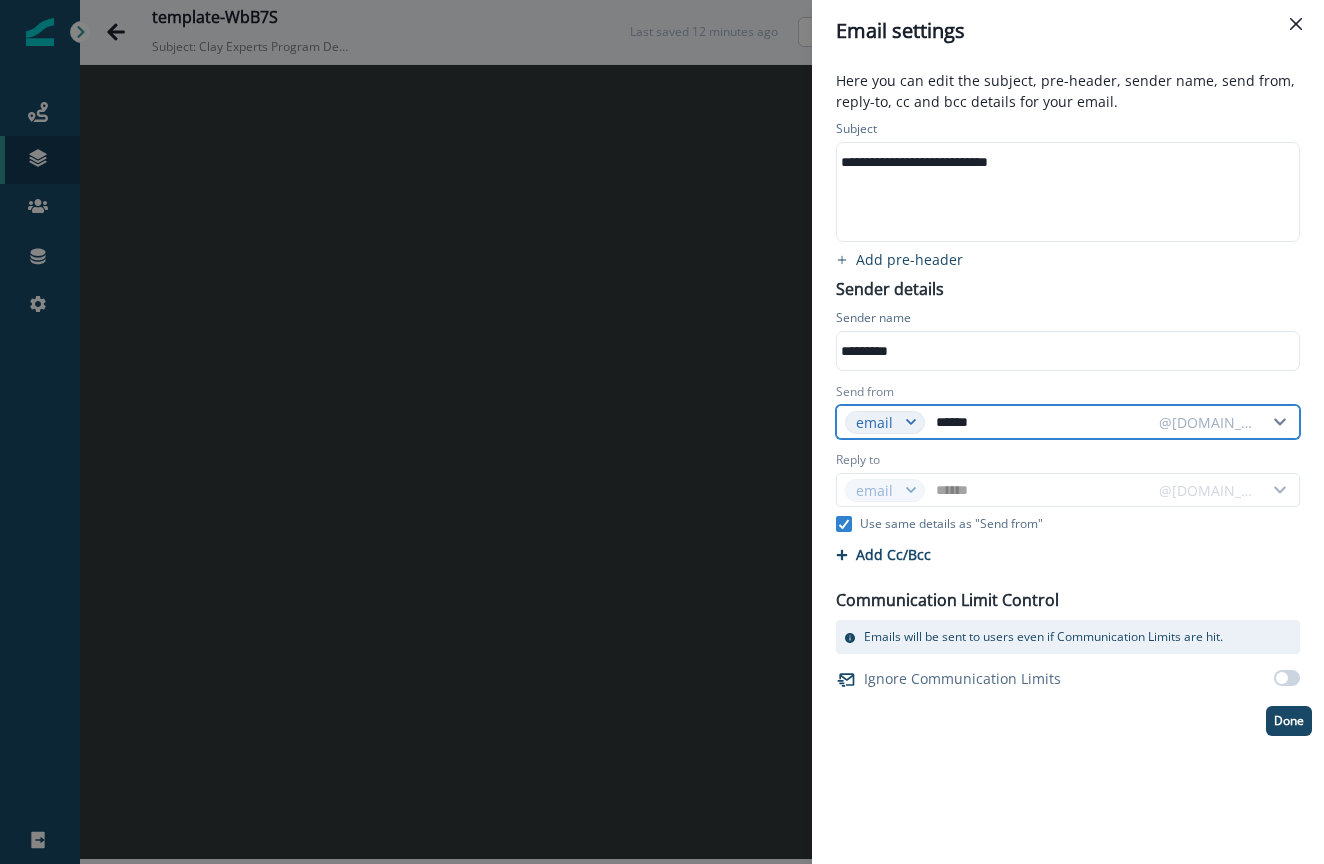 type on "*******" 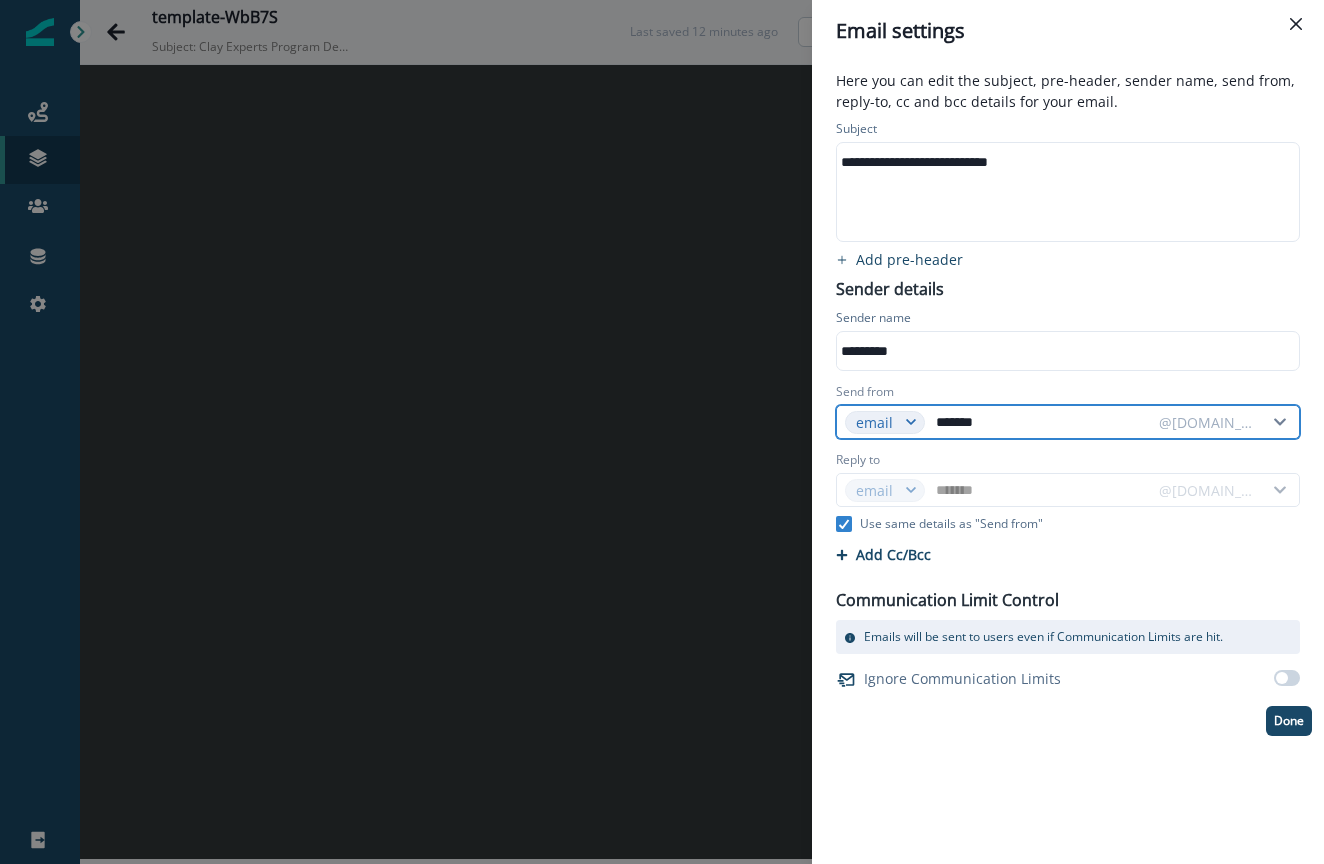 type on "********" 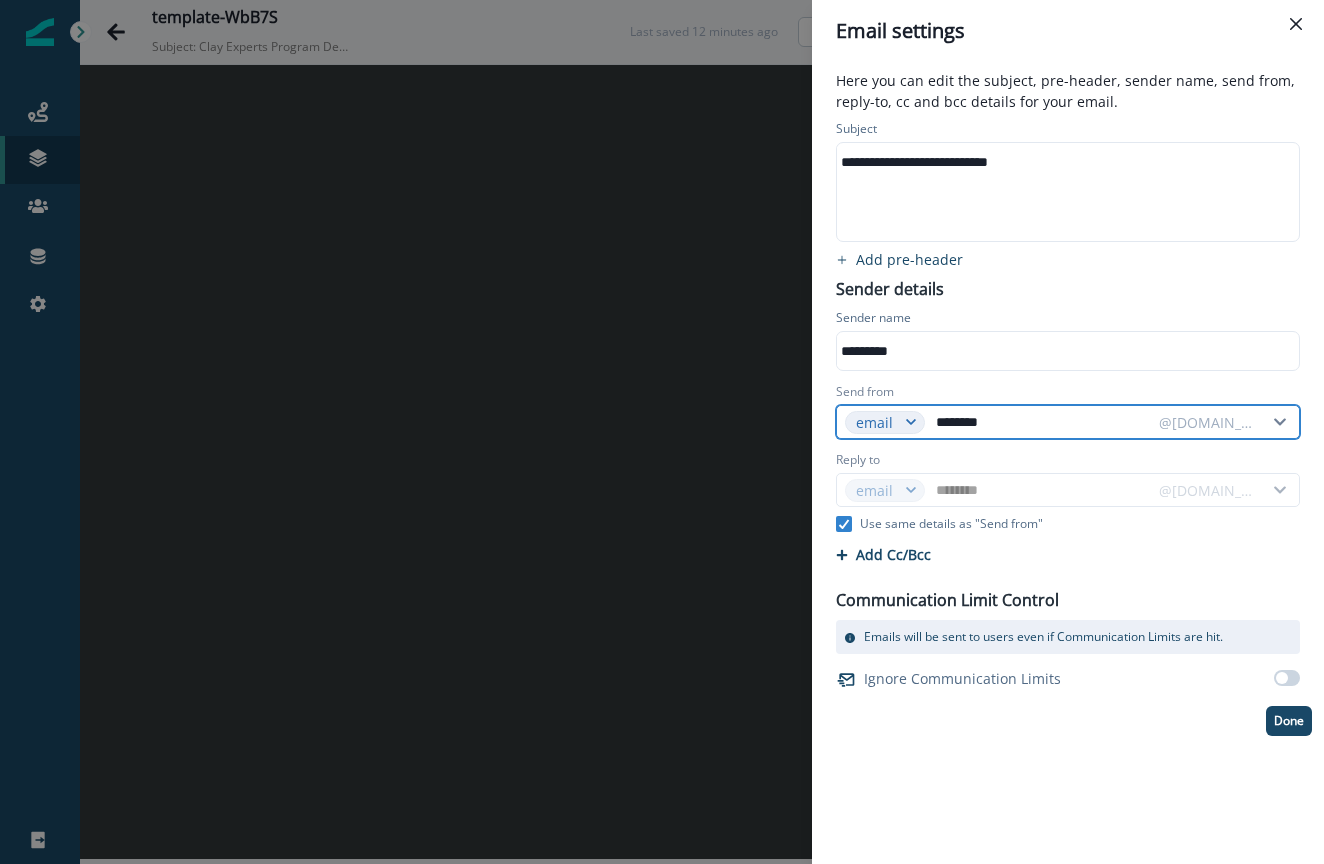 type on "*********" 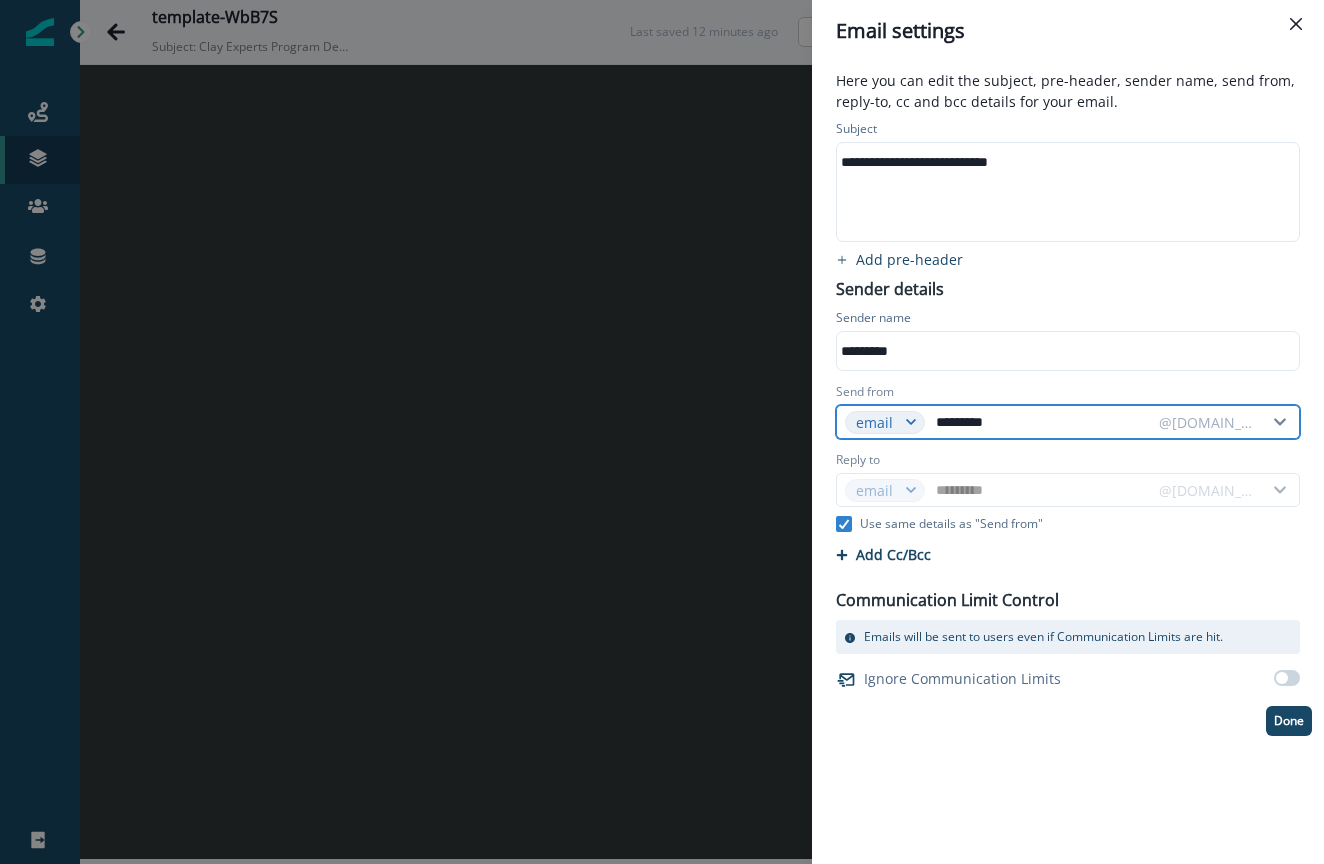type on "**********" 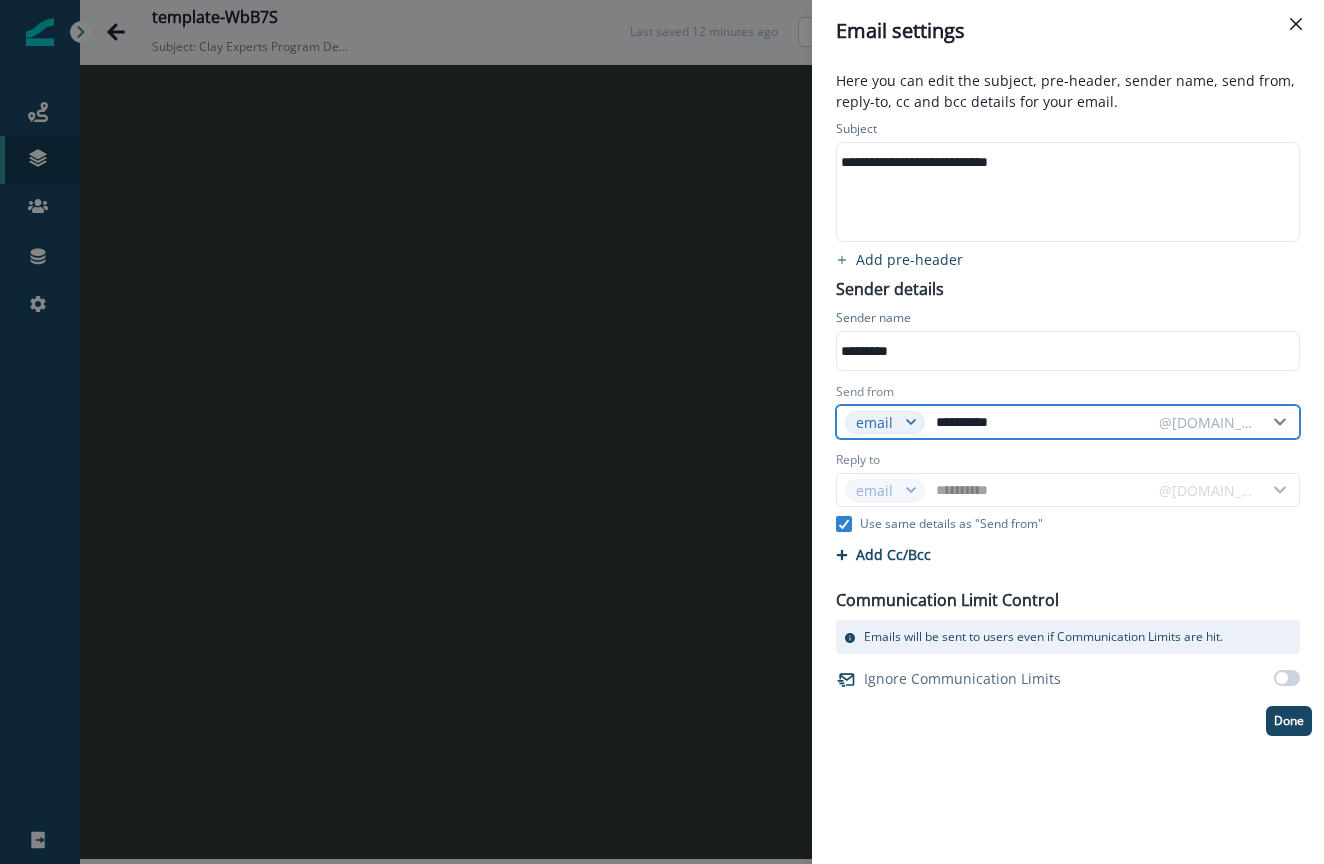 type on "**********" 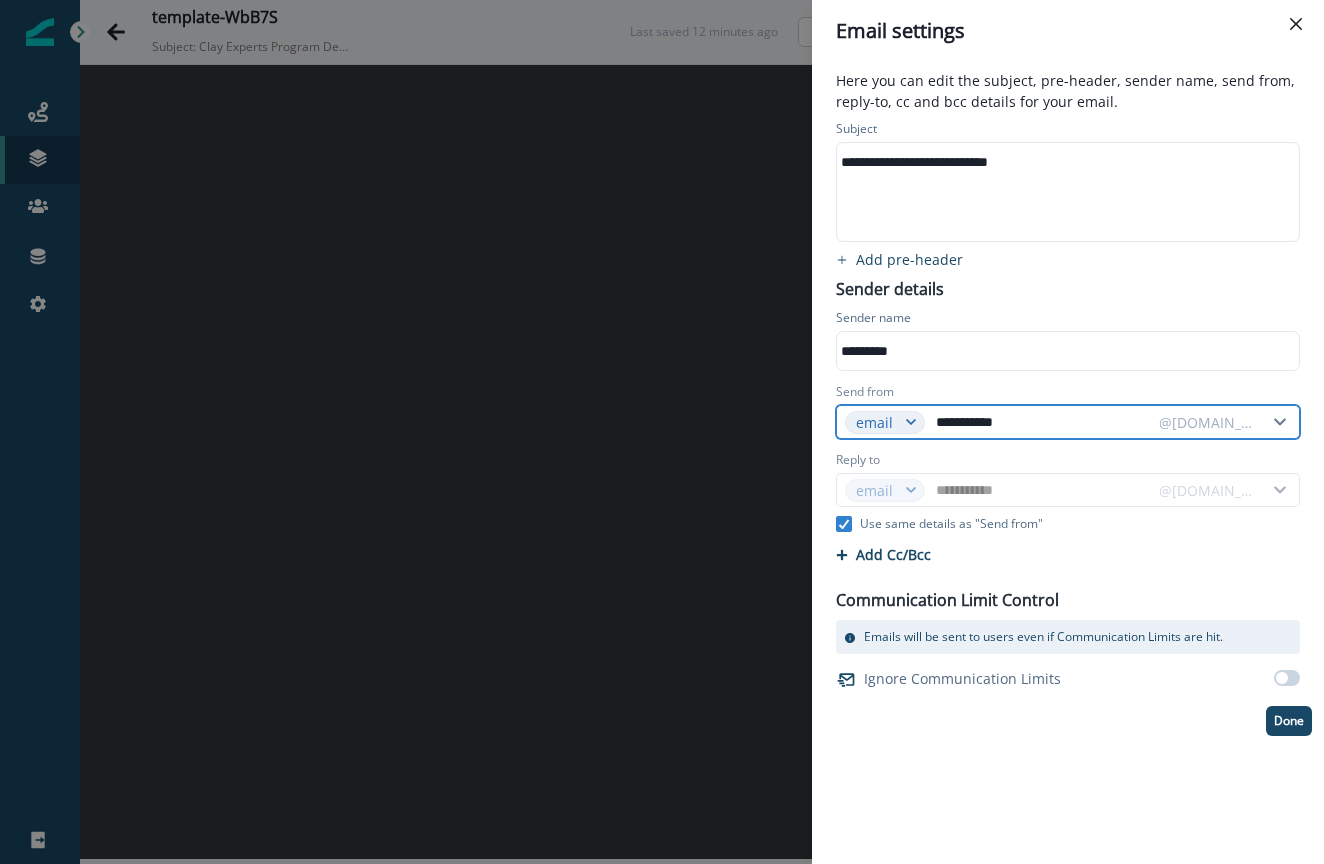 type on "**********" 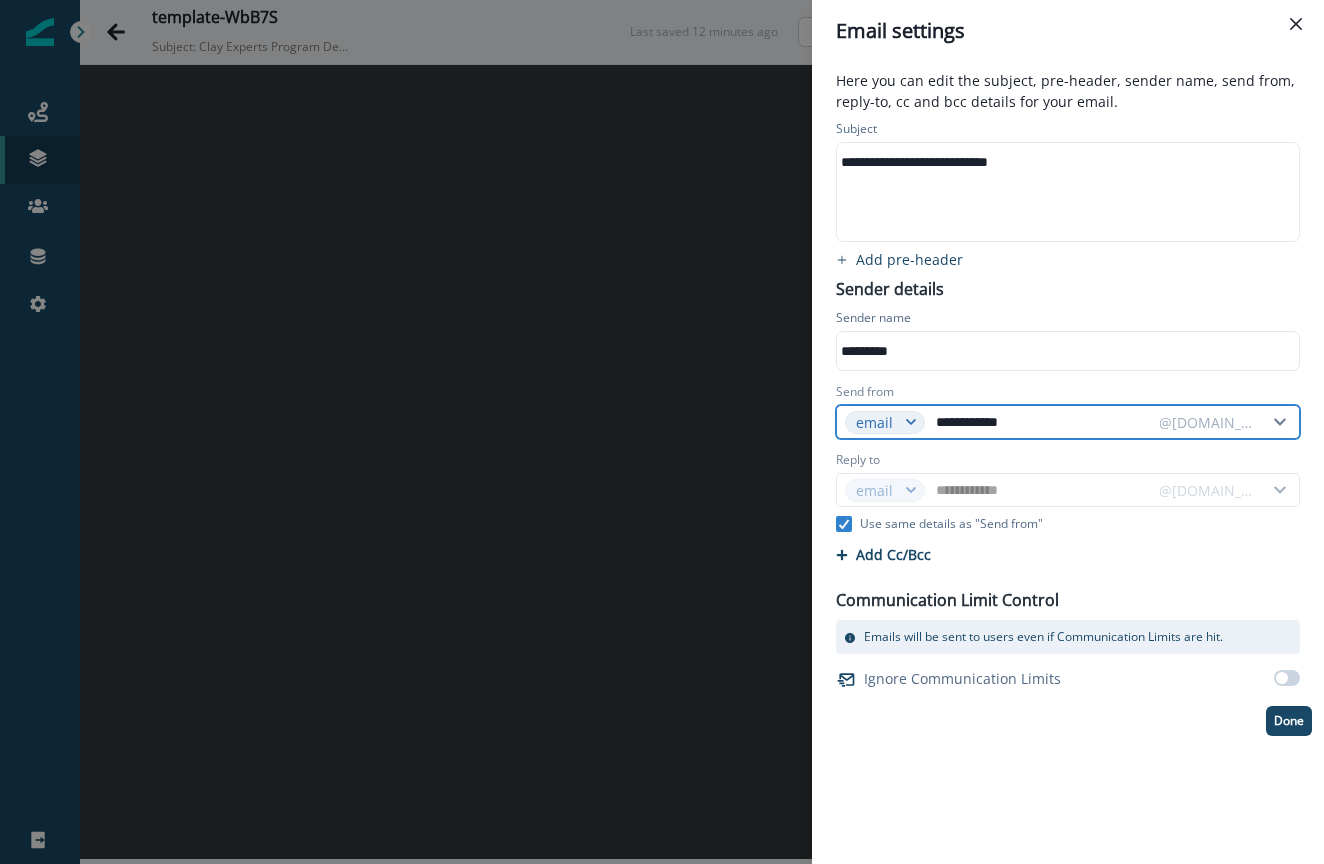 type on "**********" 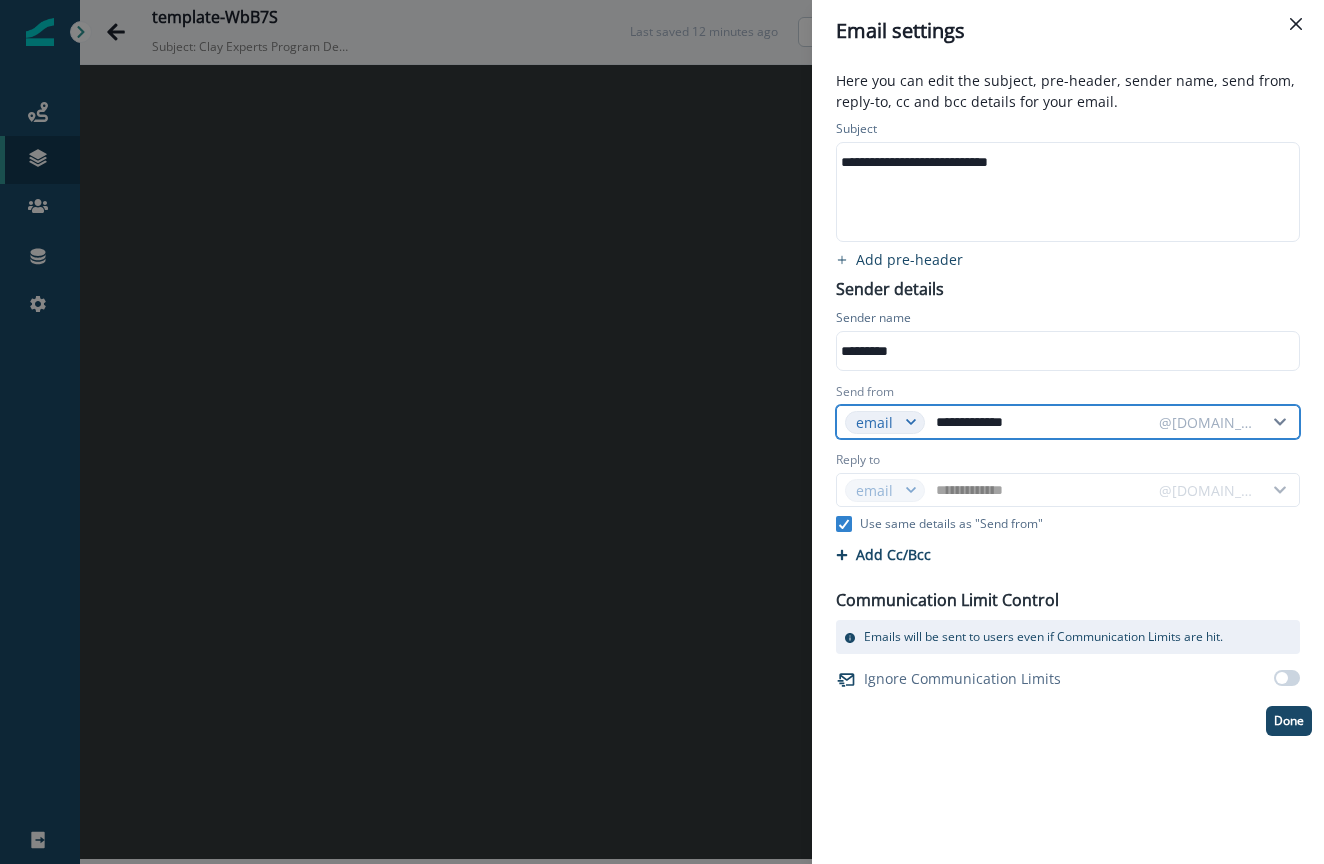 click on "**********" at bounding box center [1041, 422] 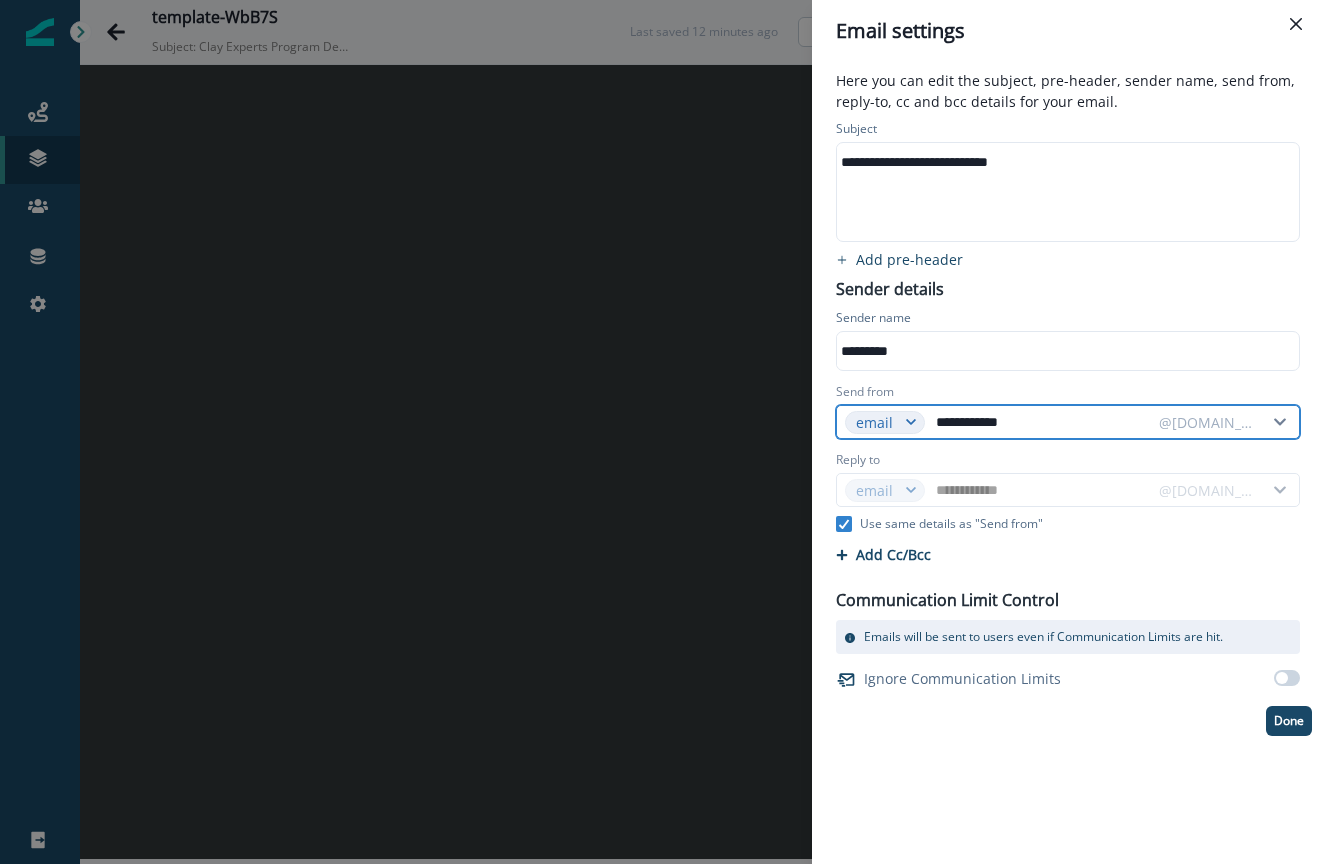 type on "**********" 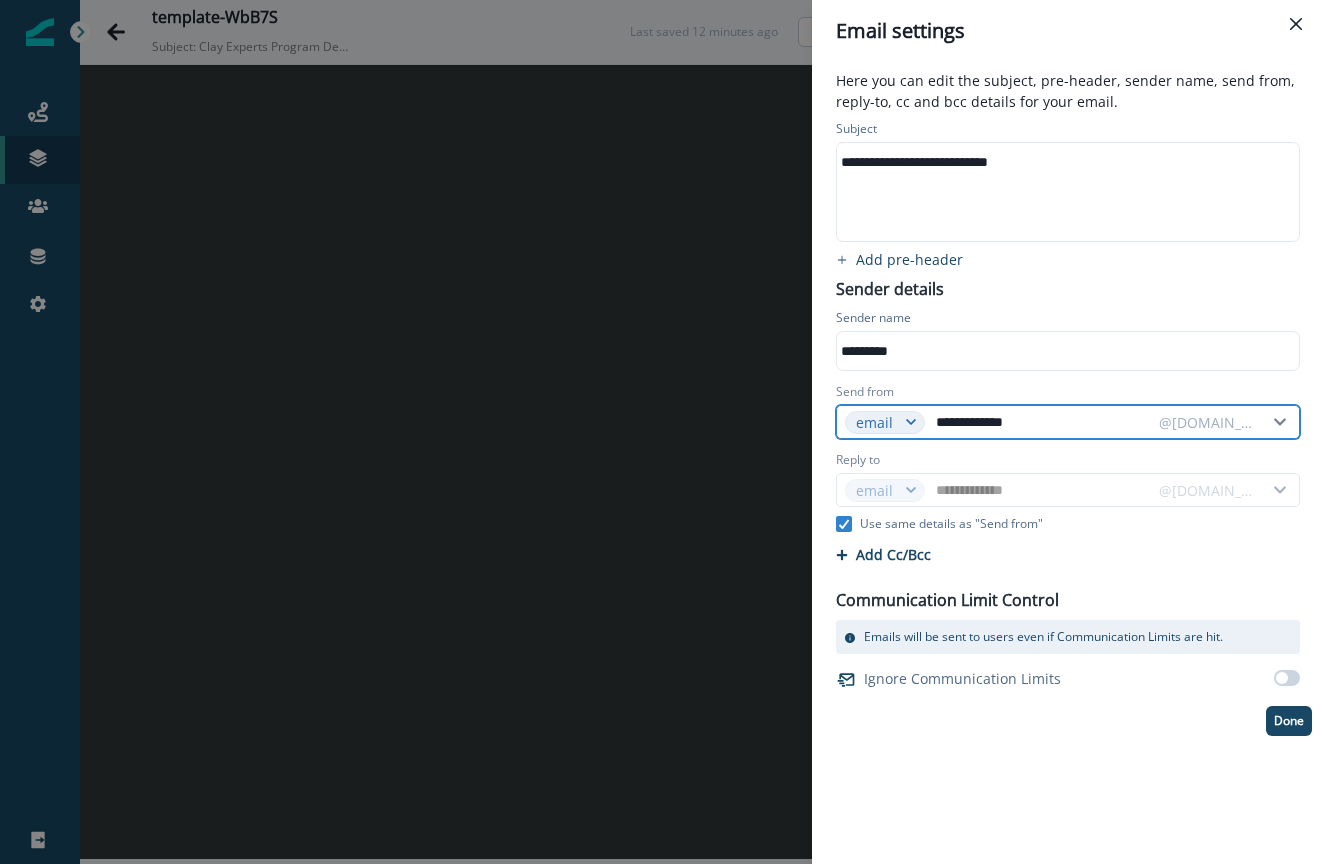 type on "**********" 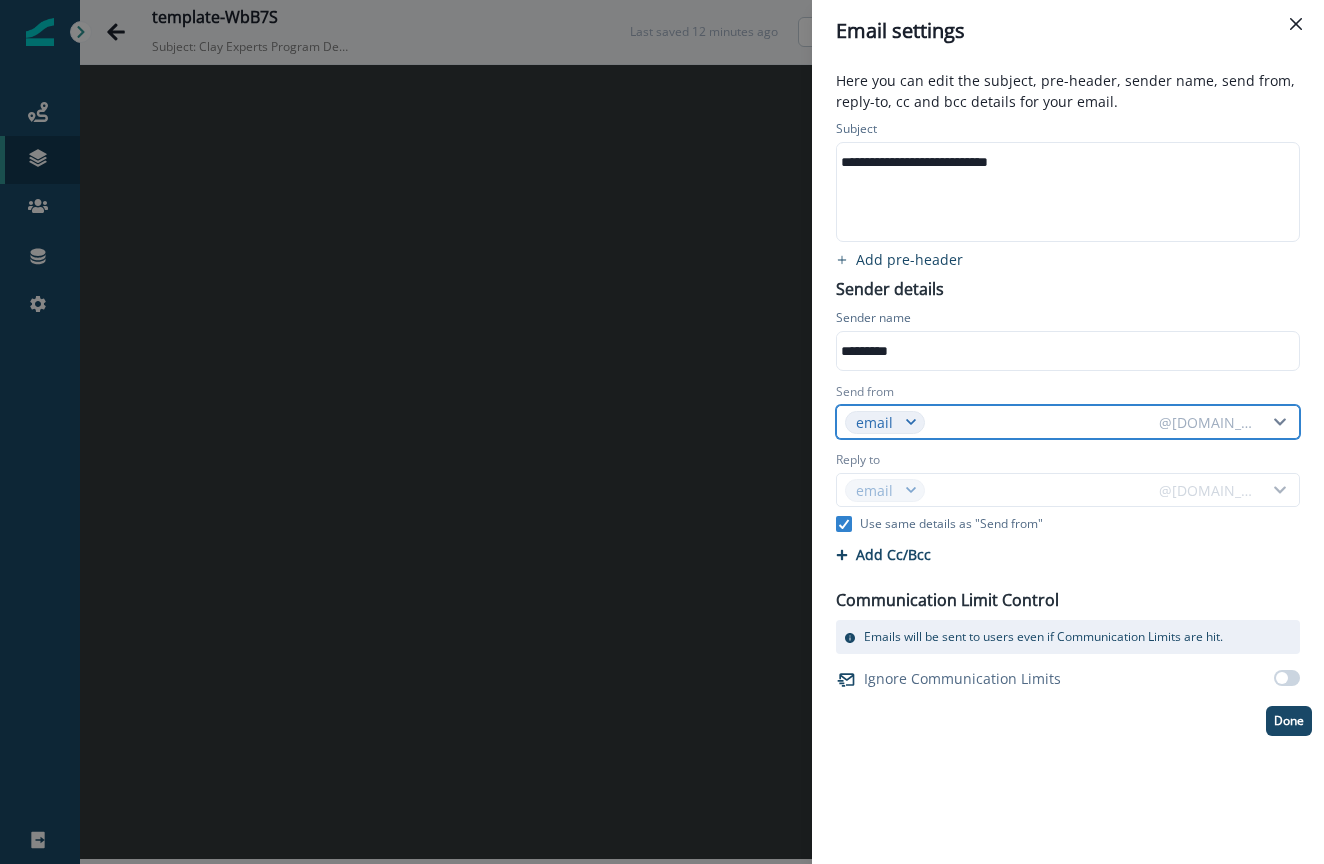 type on "*" 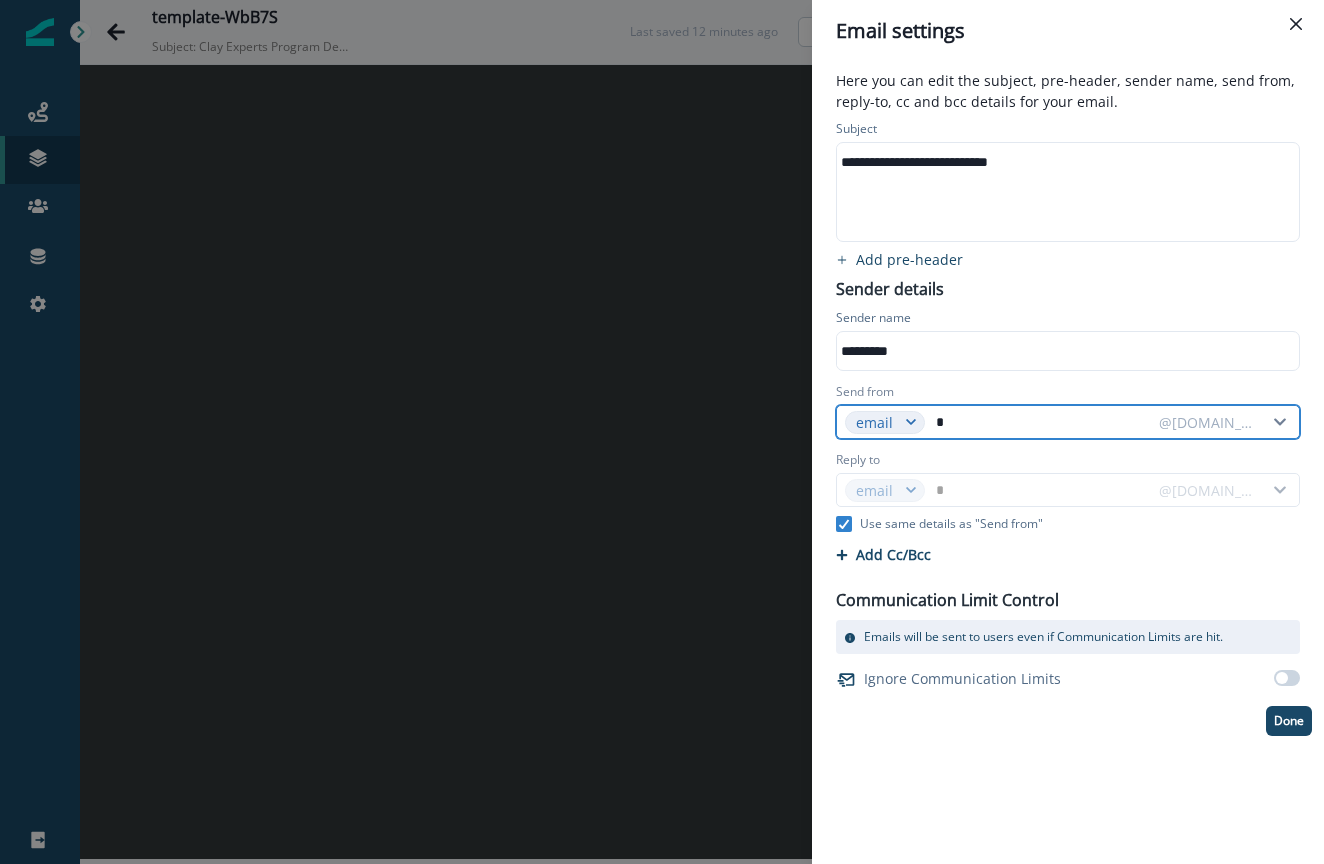type on "**" 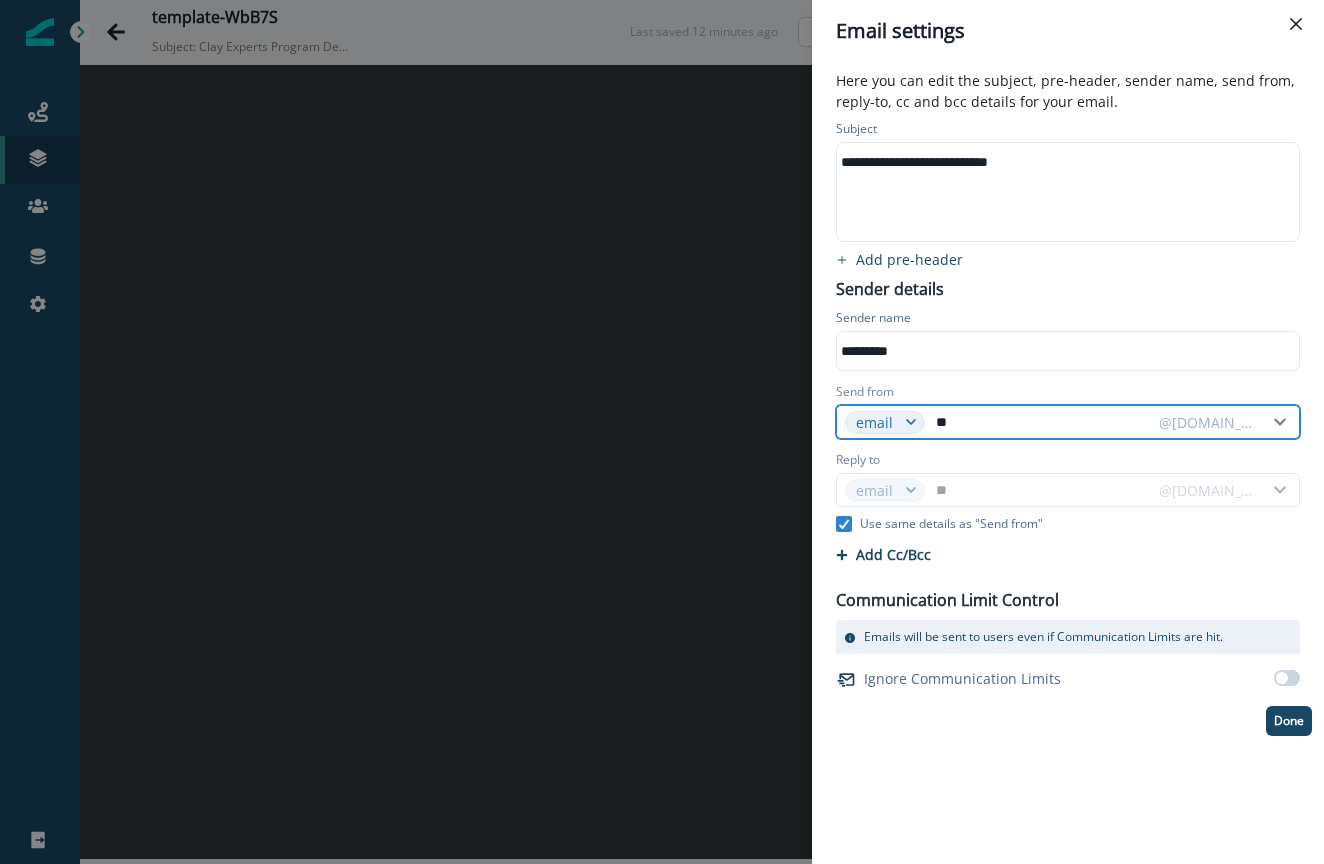 type on "***" 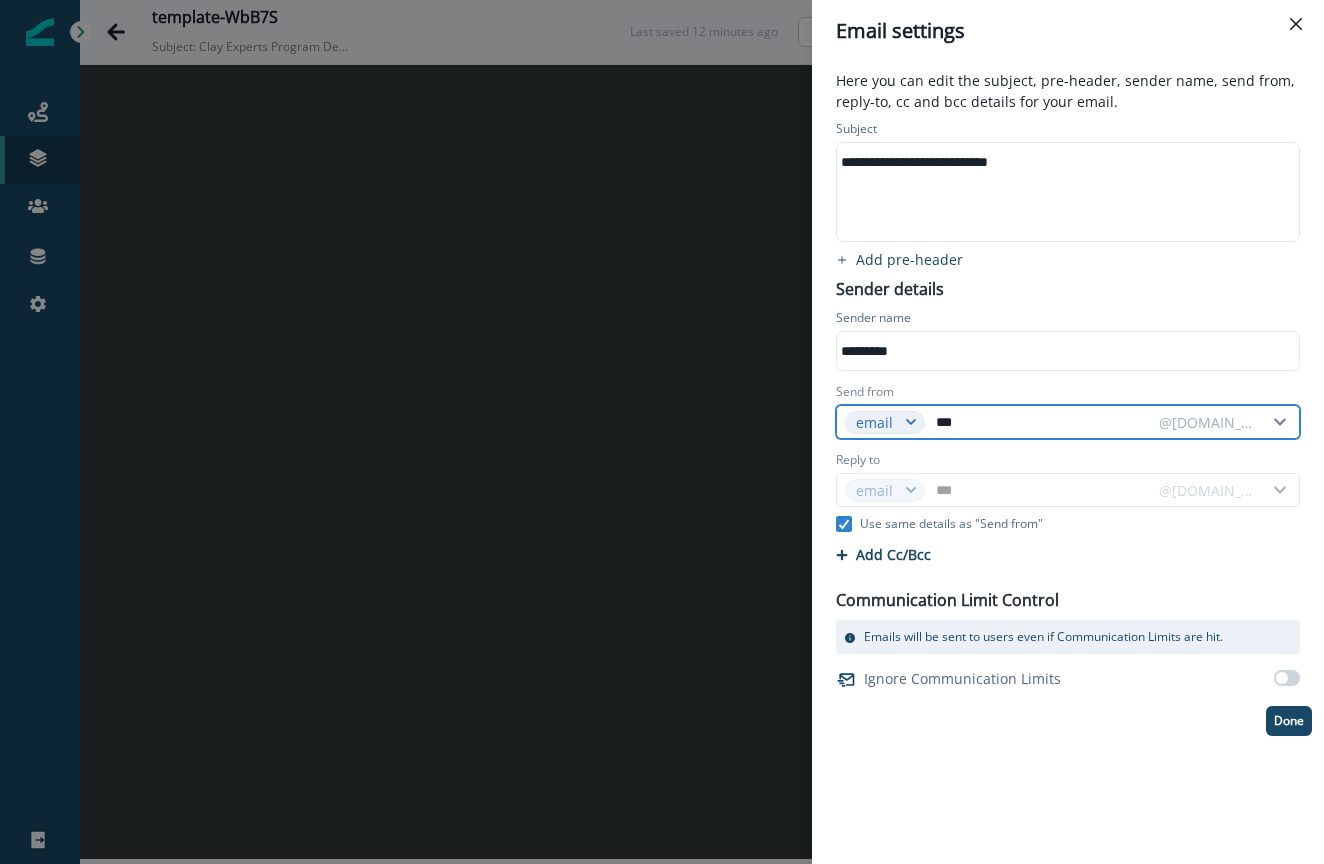 type on "****" 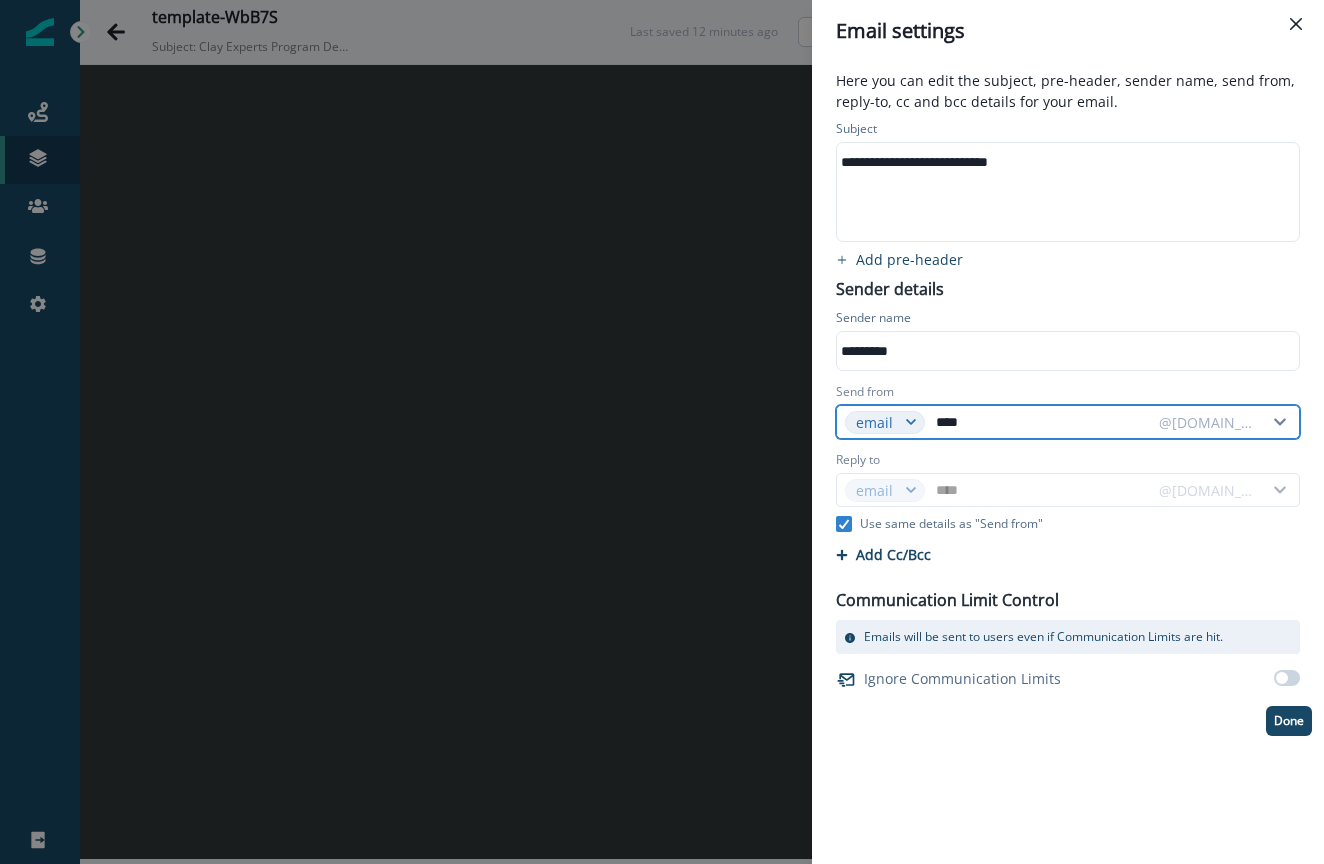 type on "*****" 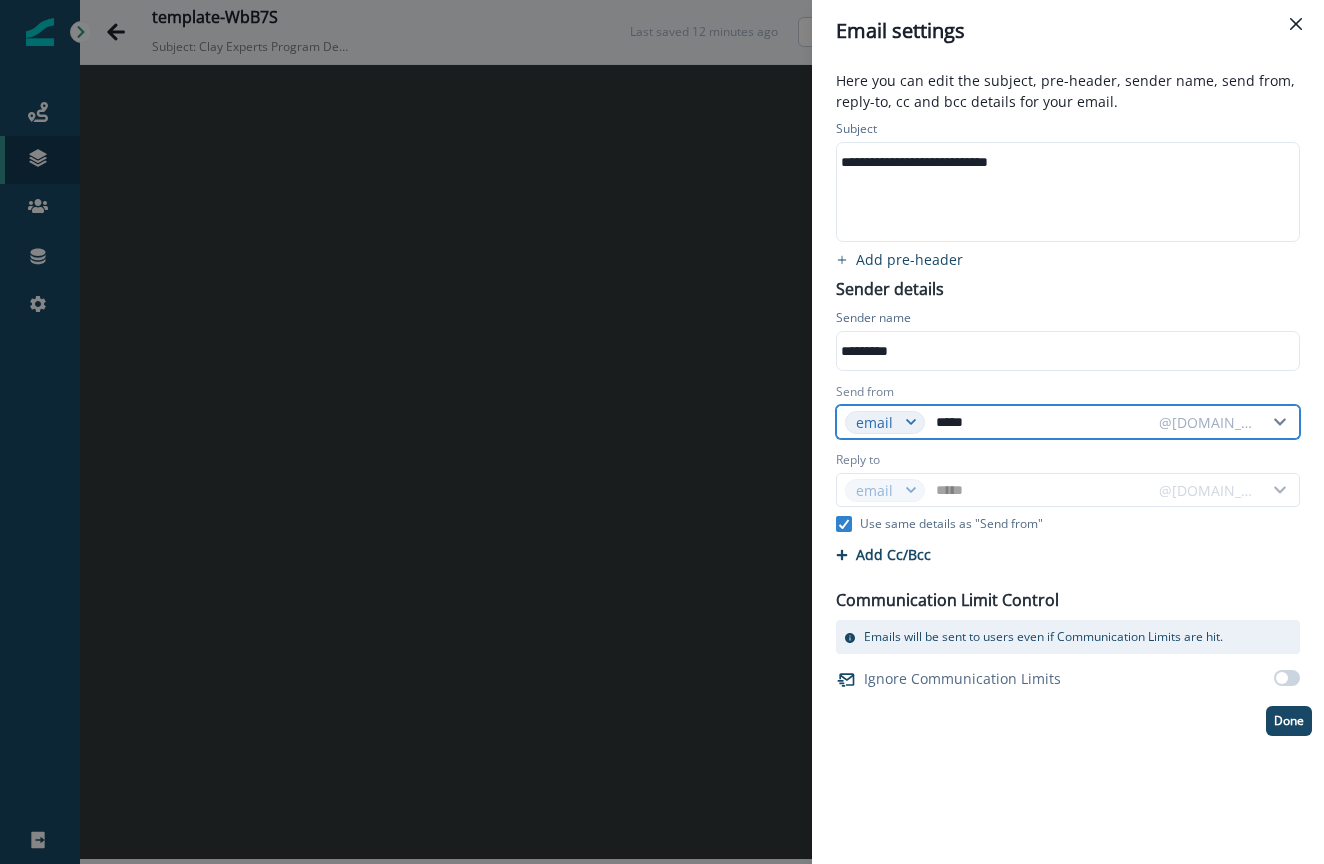 type on "******" 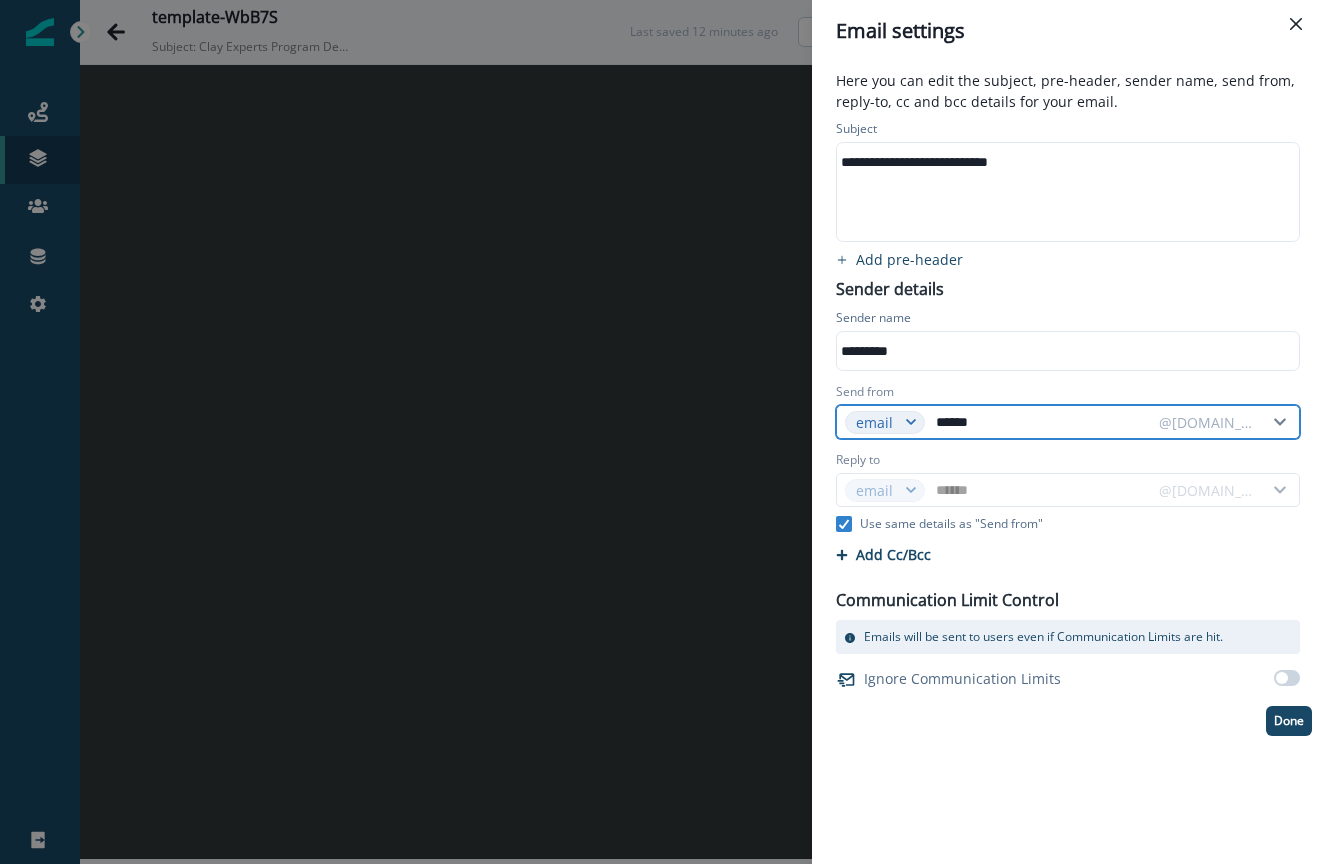 type on "*******" 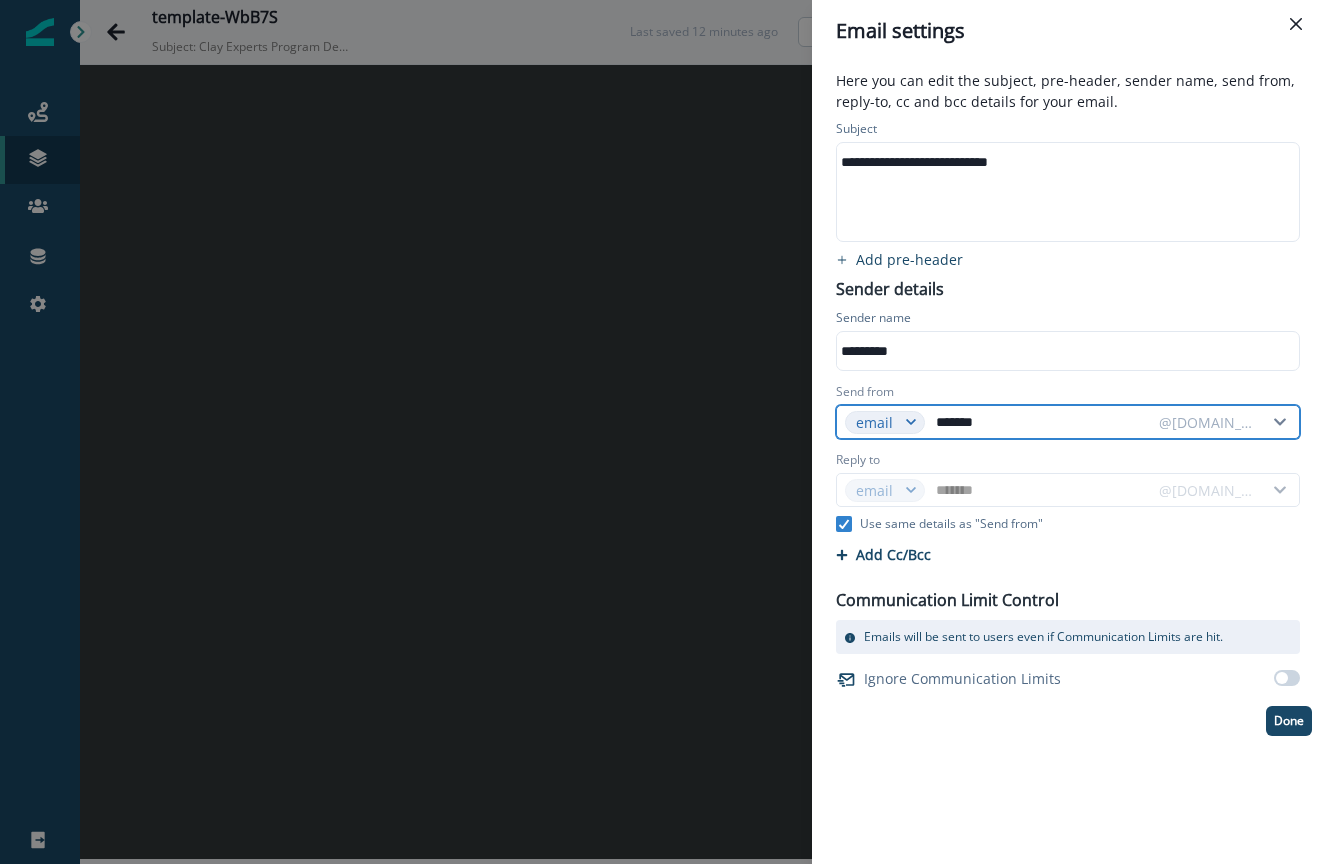 type on "********" 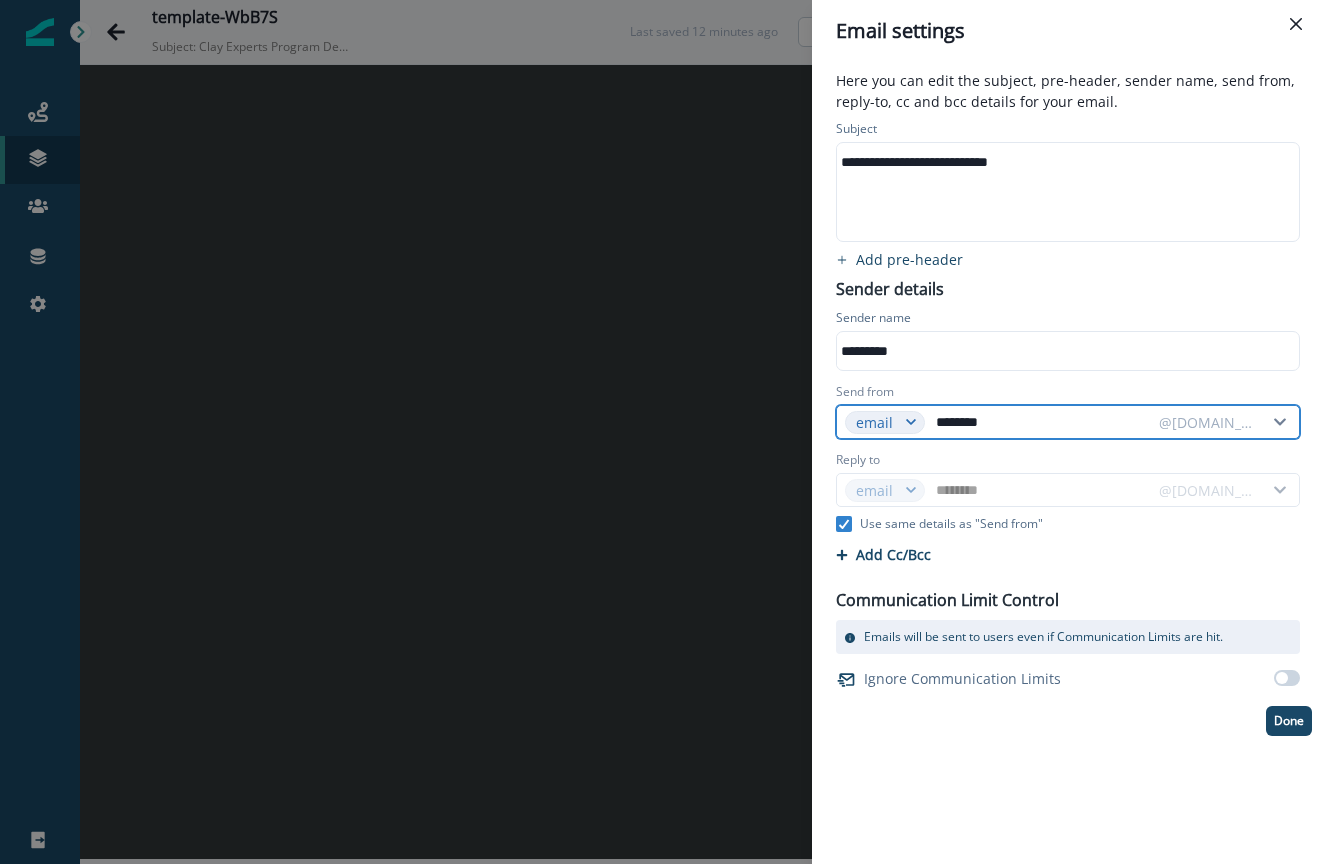 type on "*********" 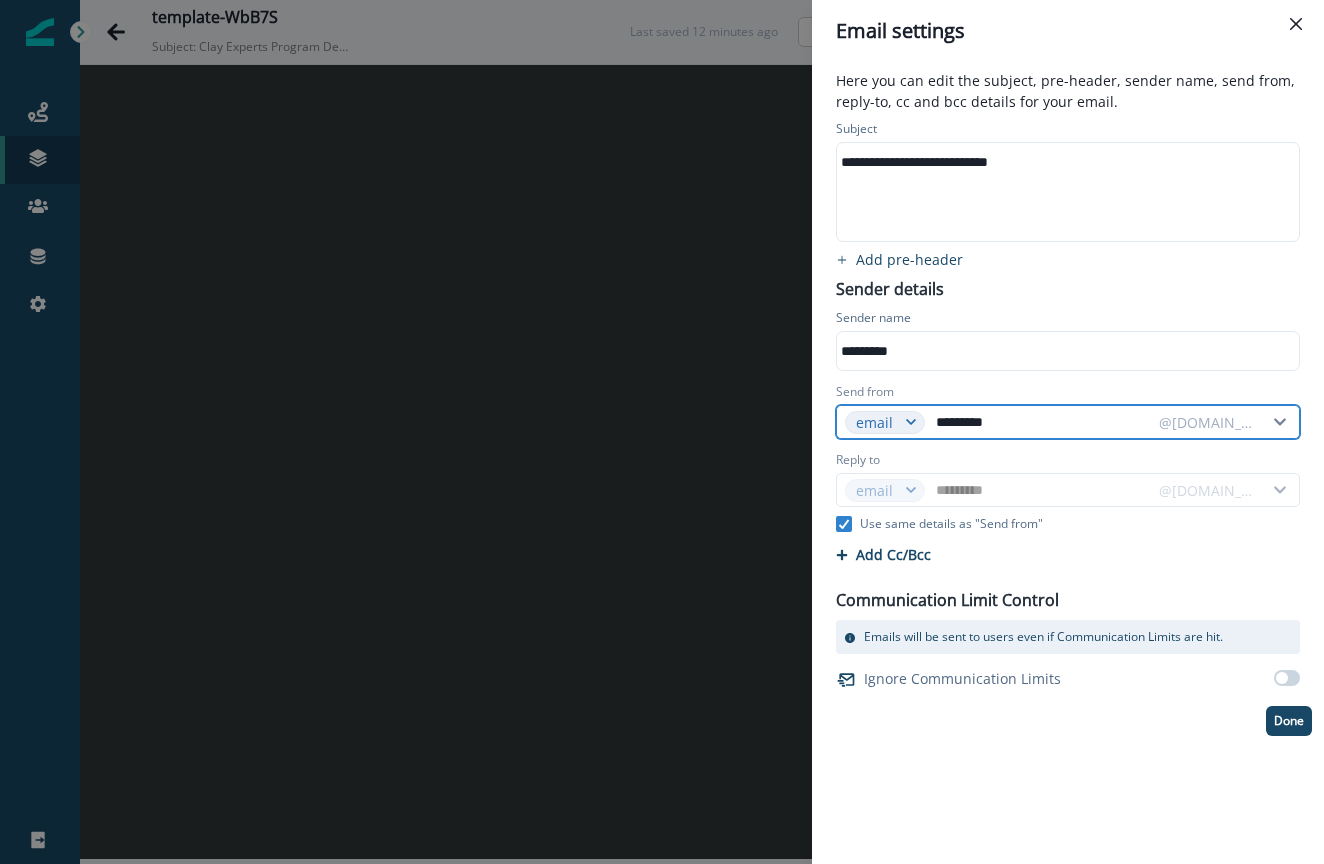 type on "**********" 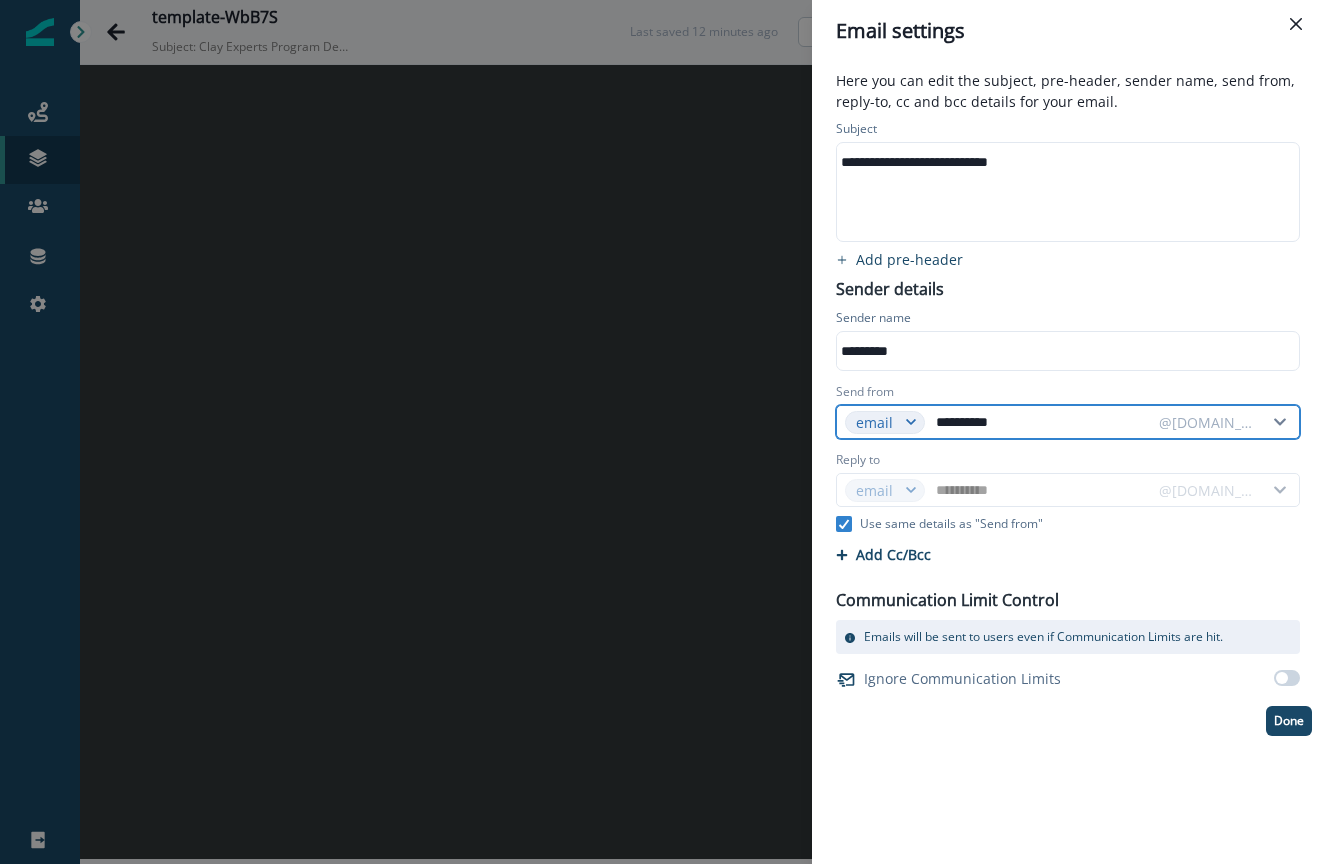 type on "**********" 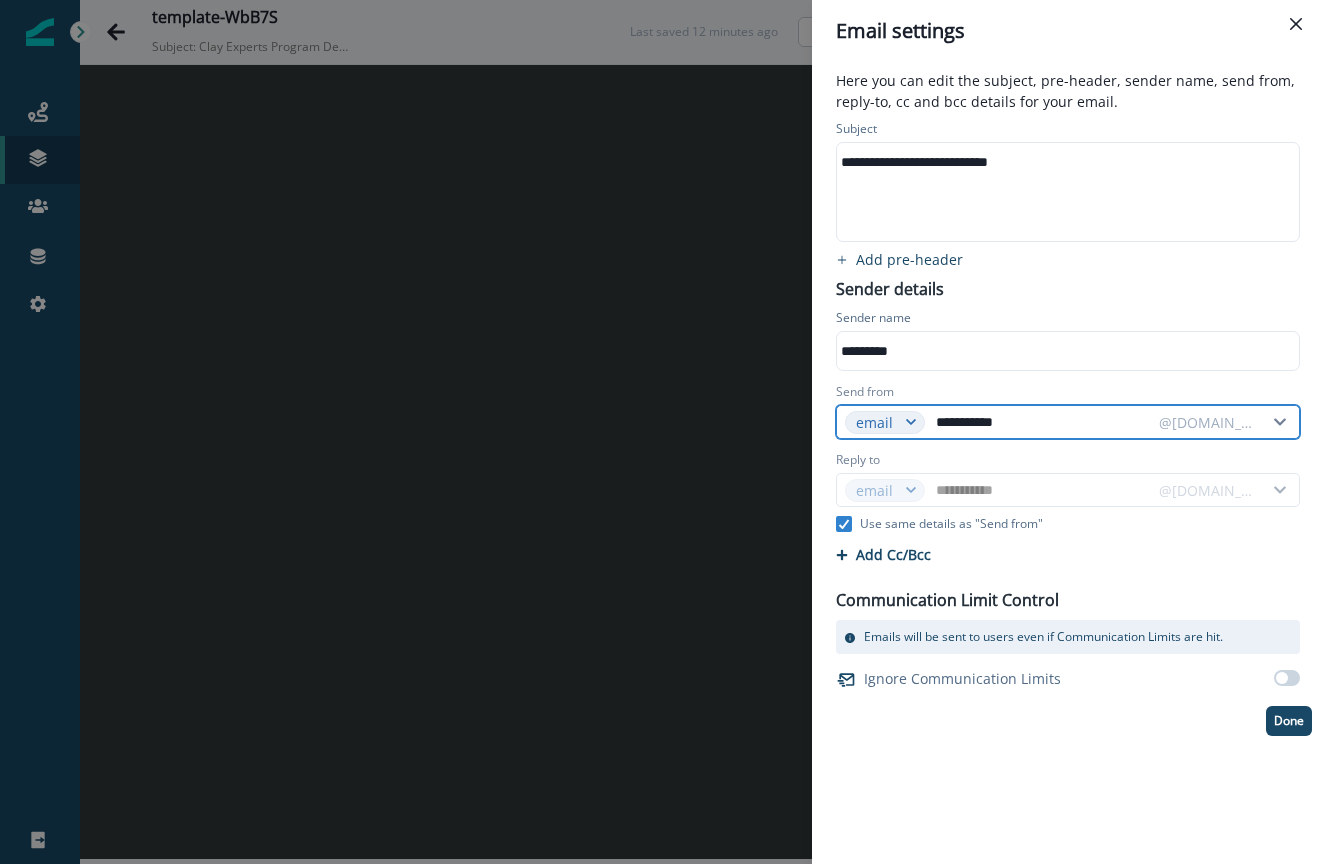 type on "**********" 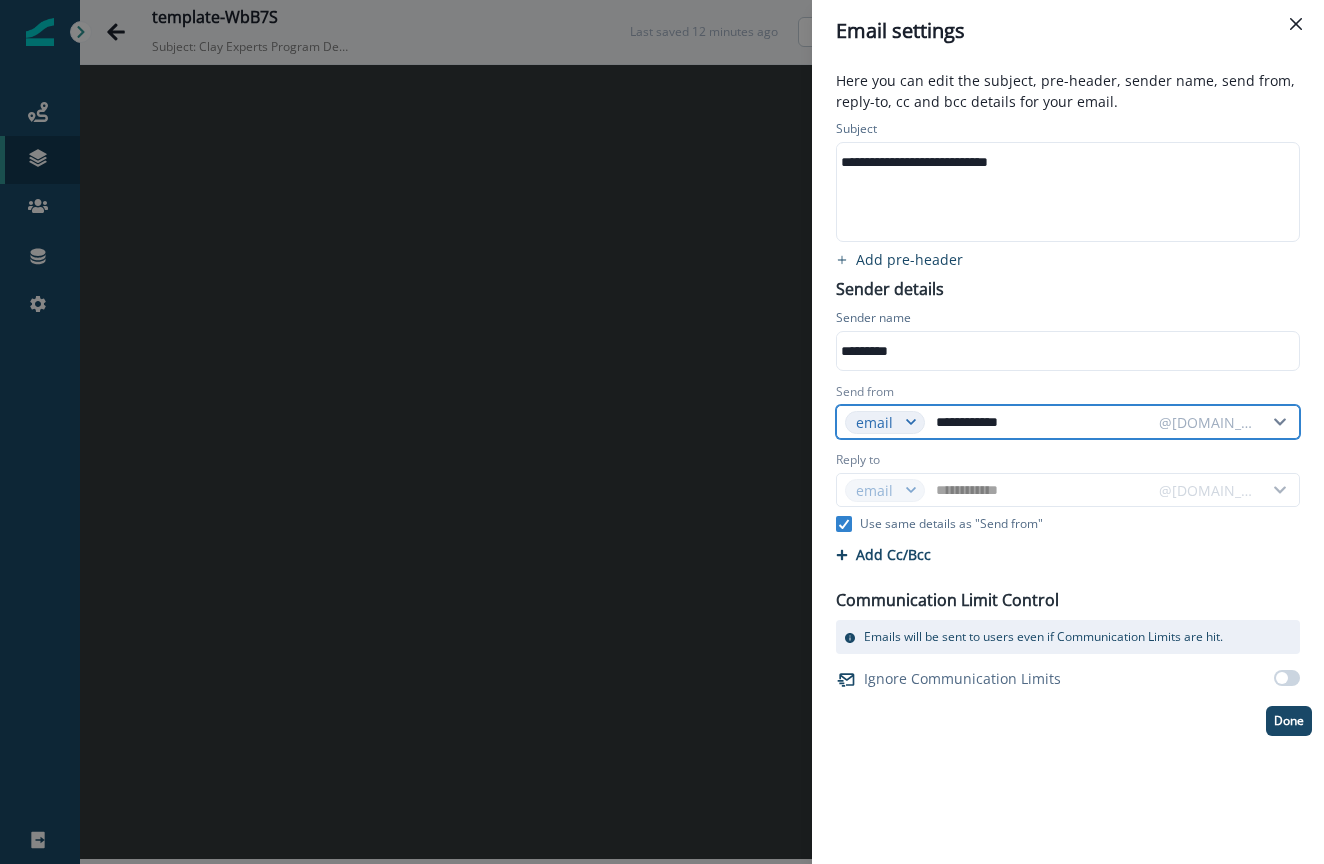 type on "**********" 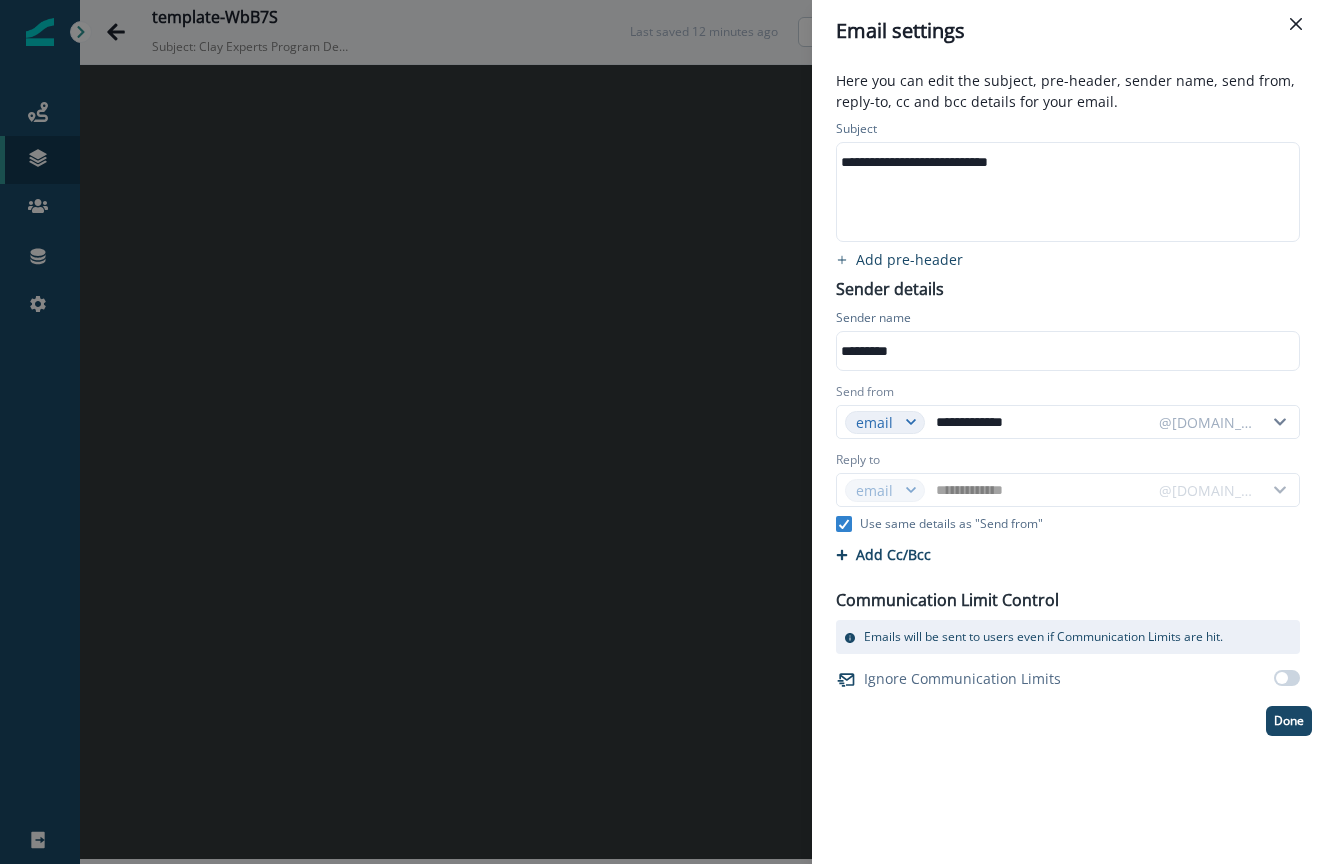 click on "Send from" at bounding box center (1068, 394) 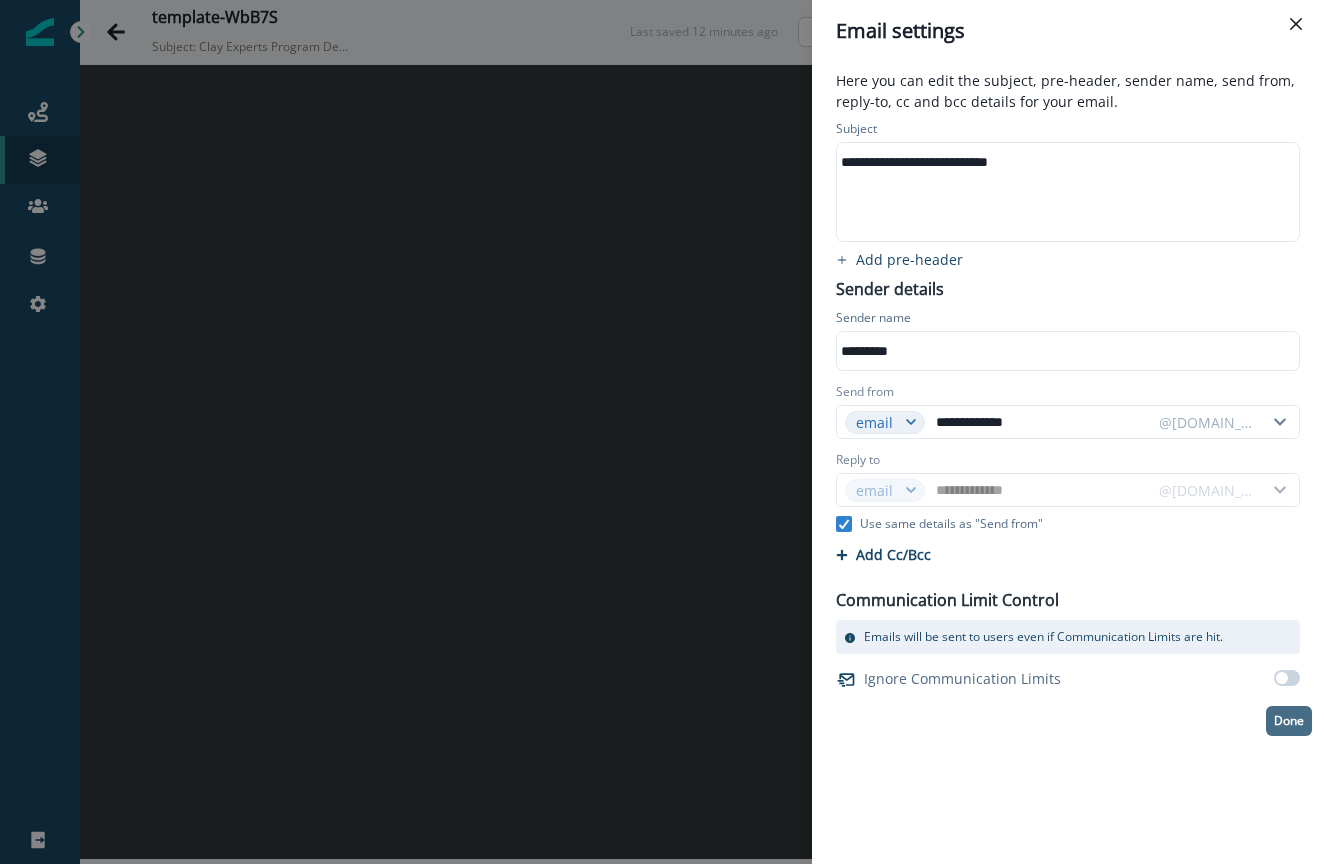click on "Done" at bounding box center [1289, 721] 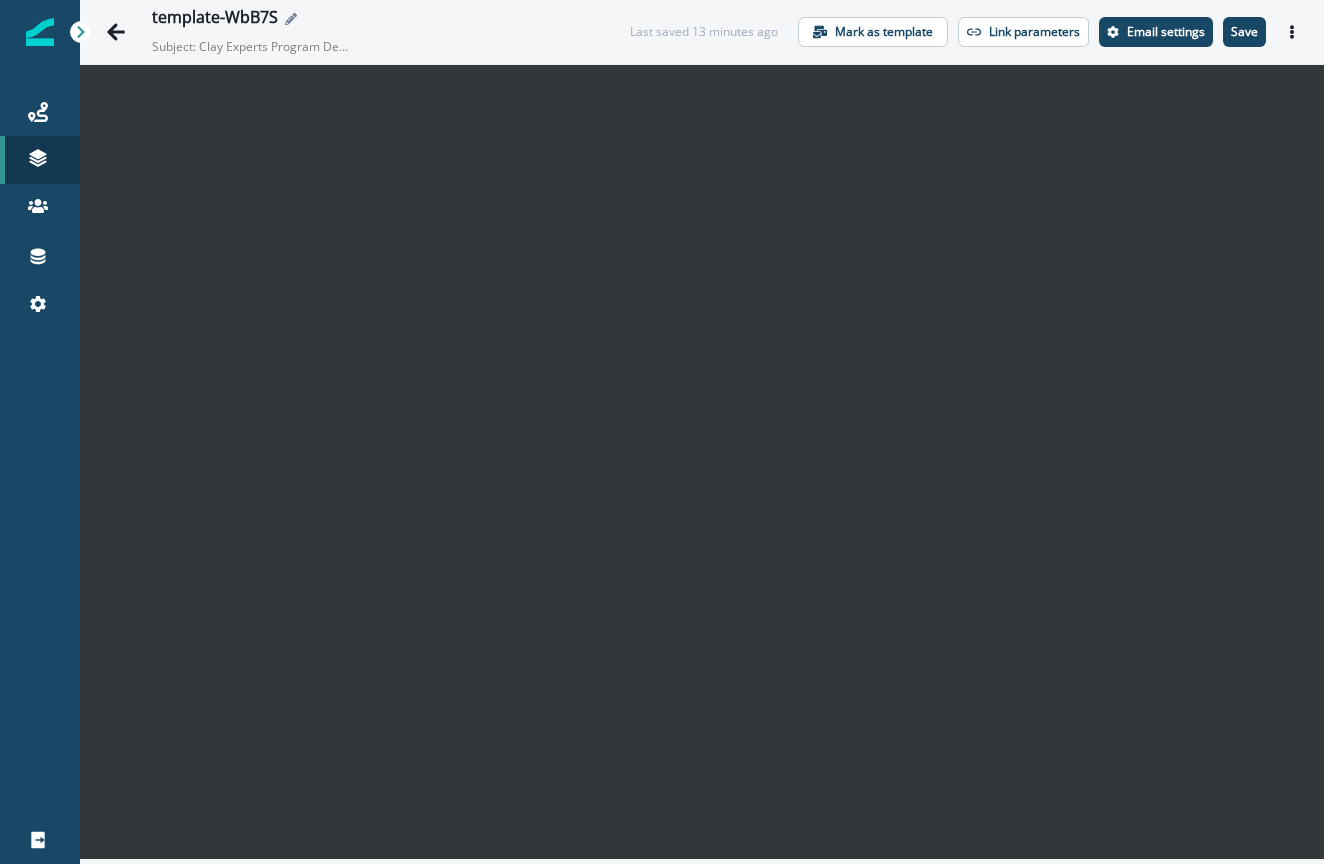 click 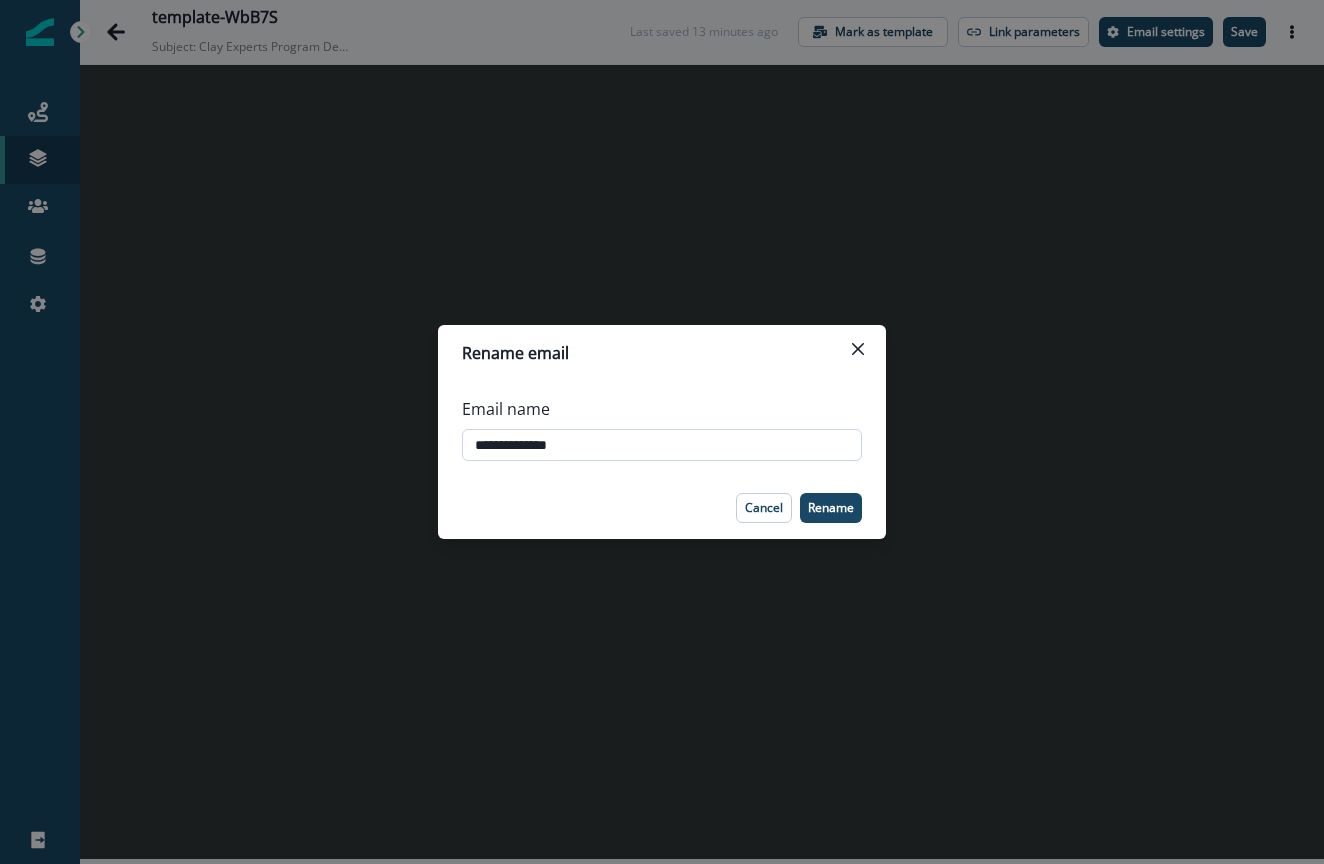 click on "**********" at bounding box center (662, 445) 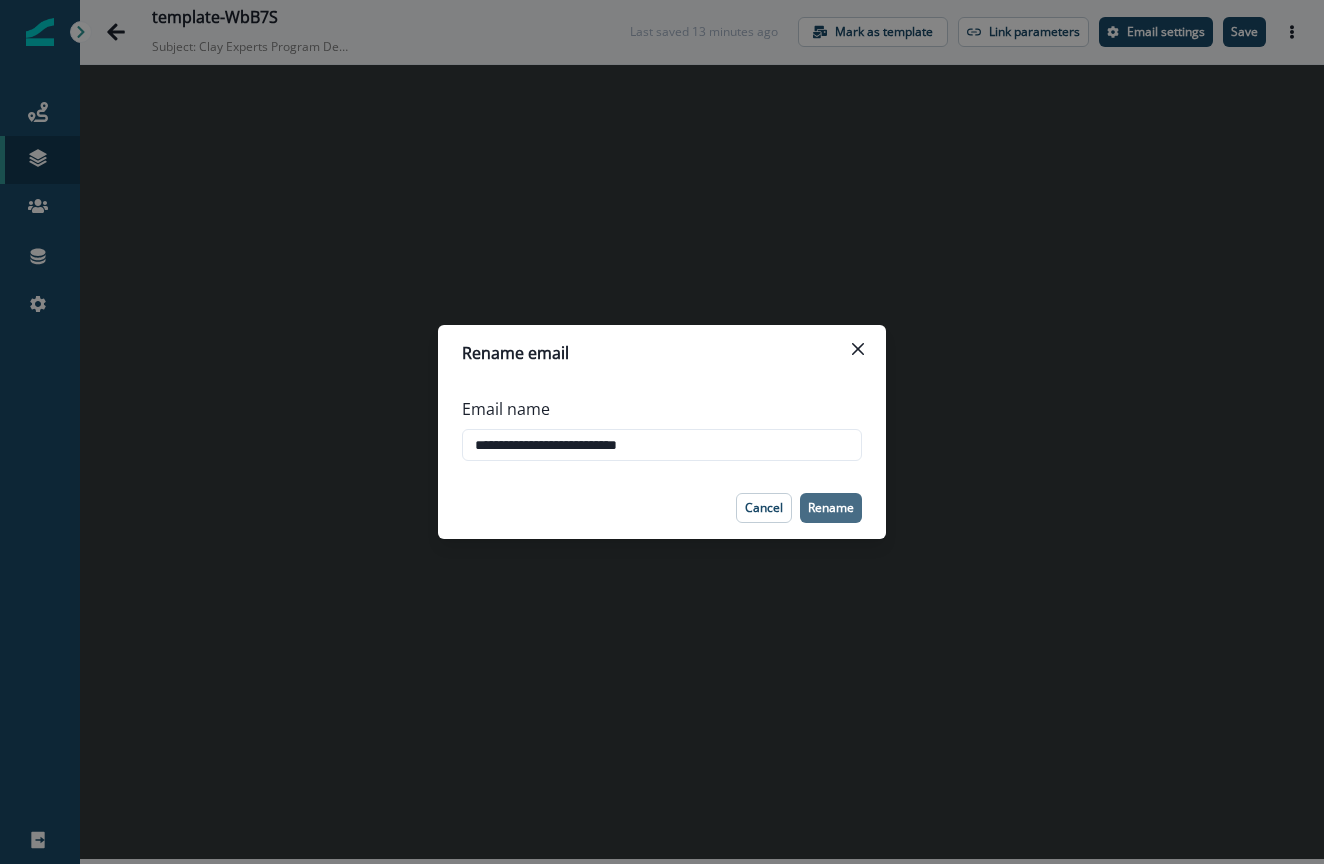 type on "**********" 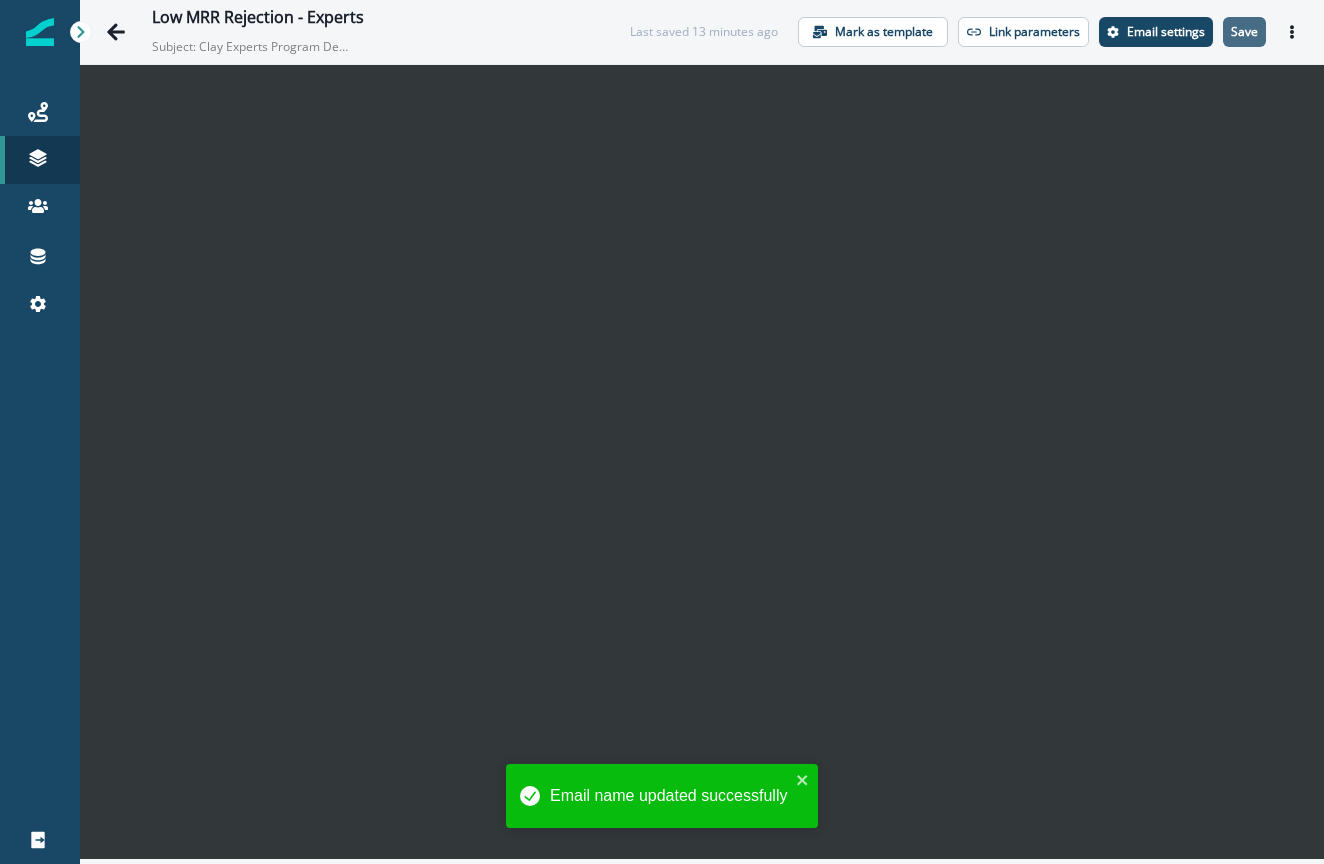 click on "Save" at bounding box center (1244, 32) 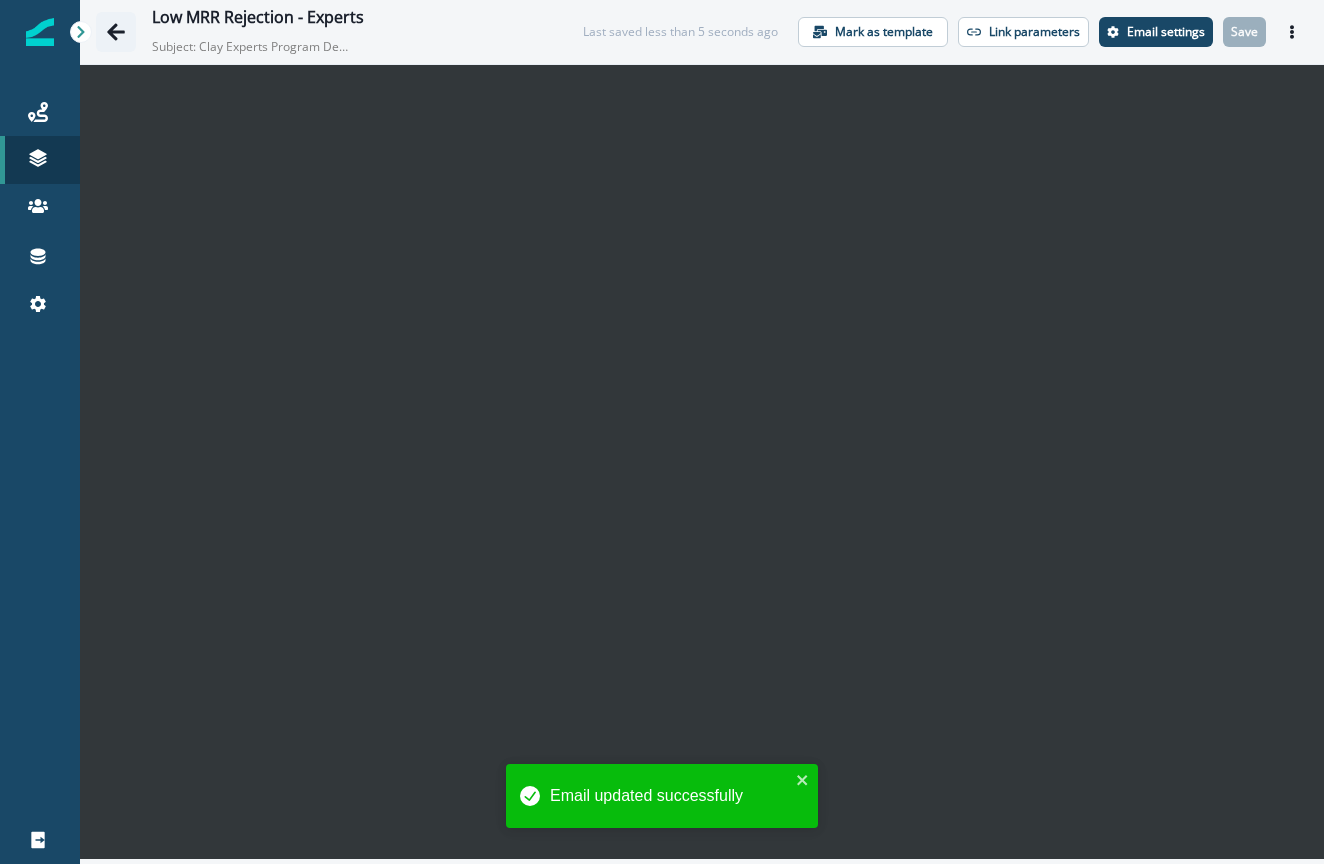 click 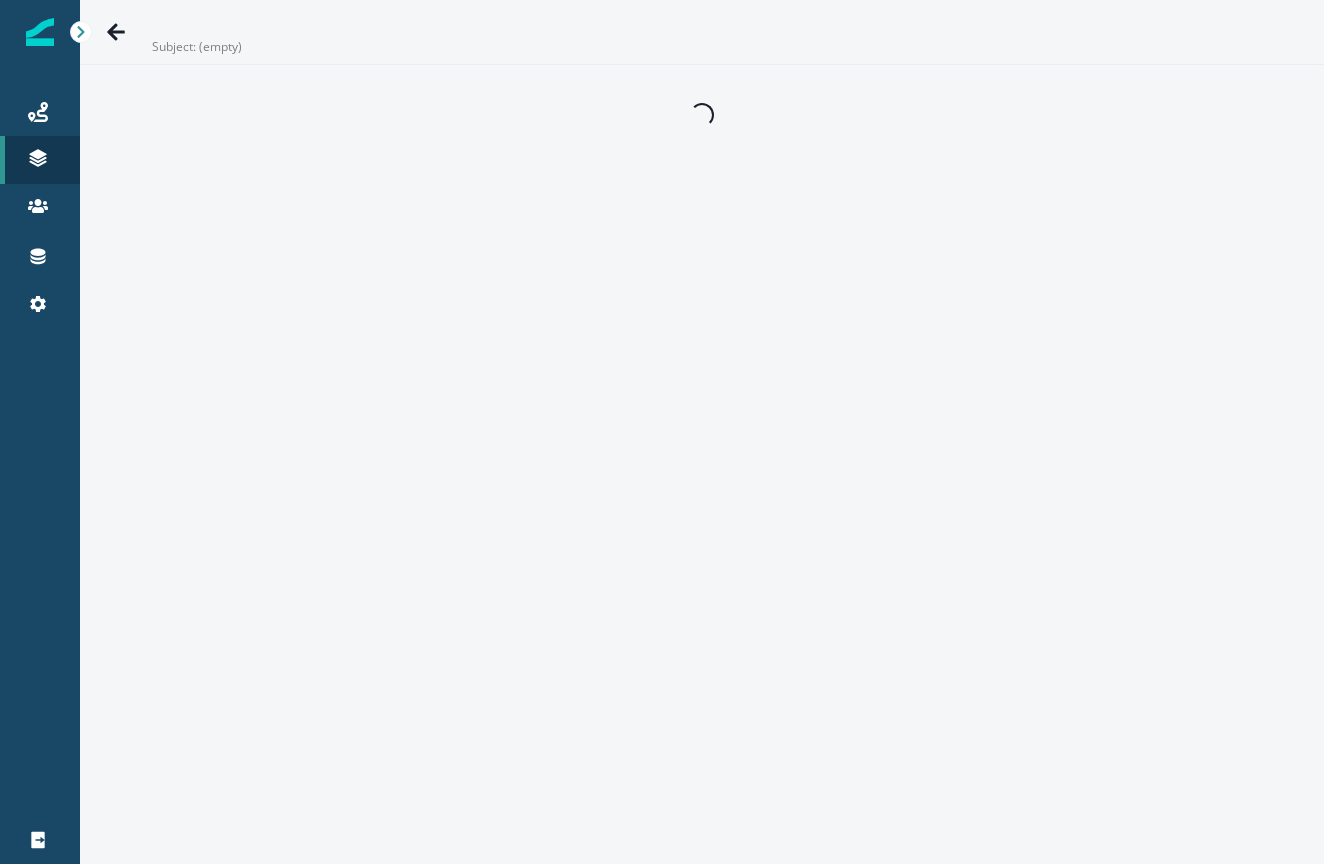scroll, scrollTop: 0, scrollLeft: 0, axis: both 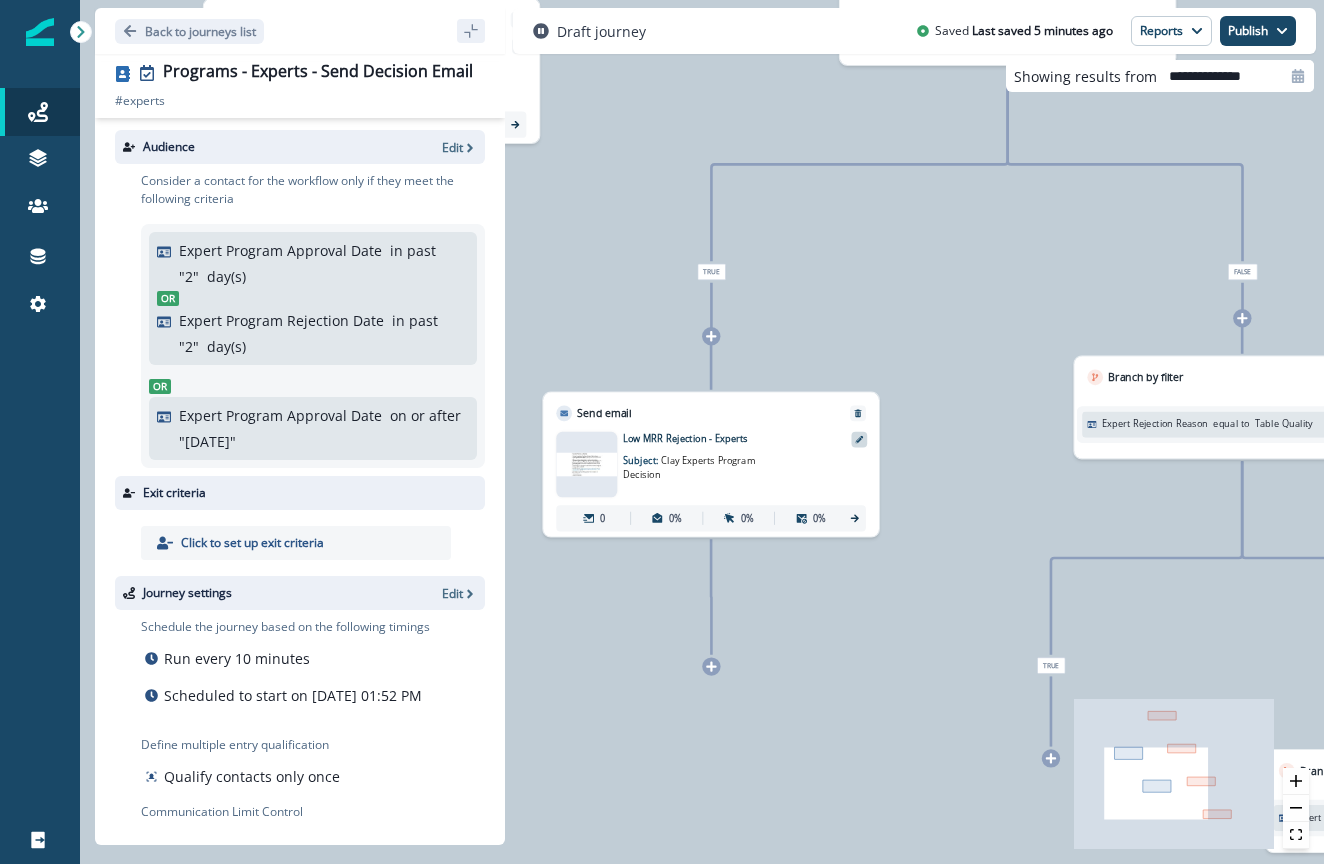 click at bounding box center [859, 440] 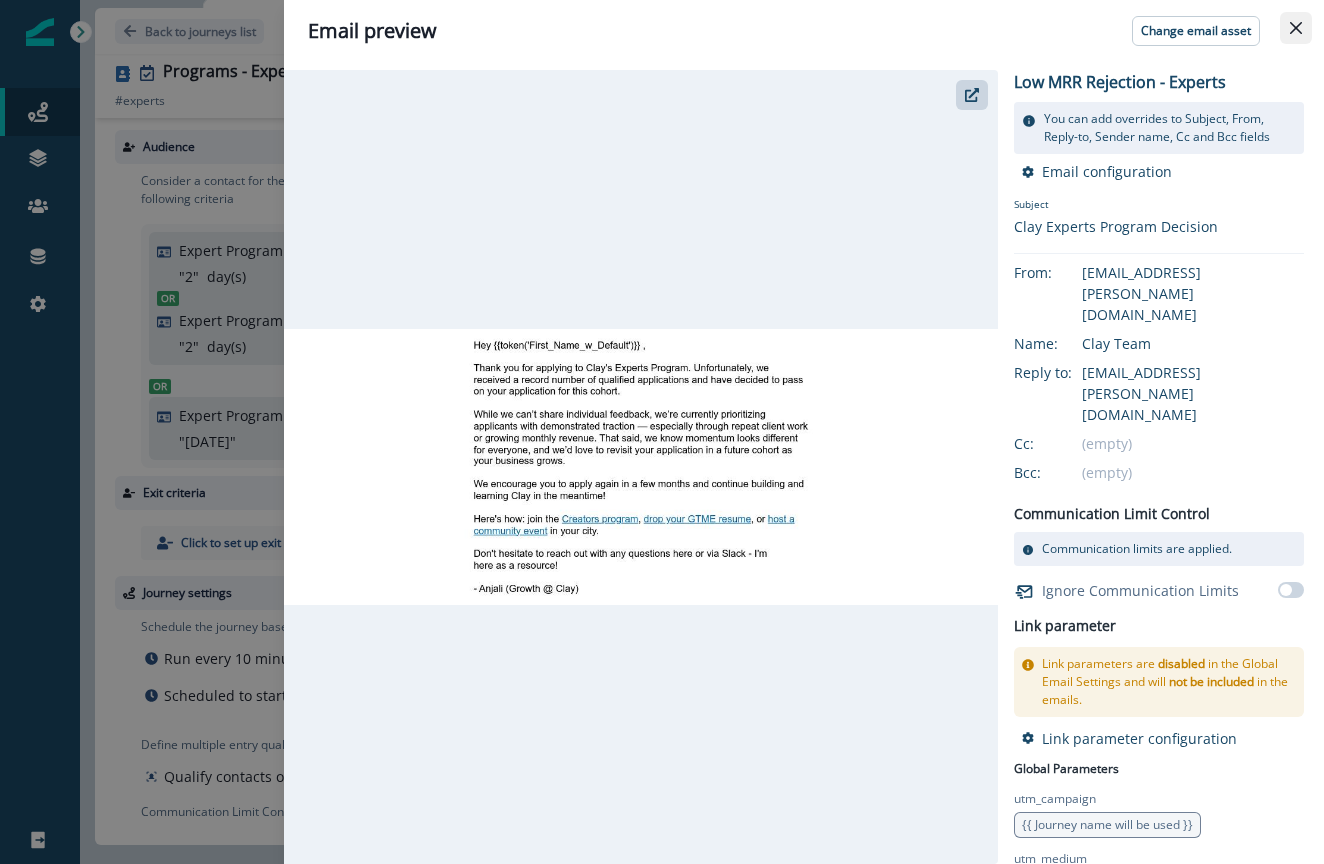 click 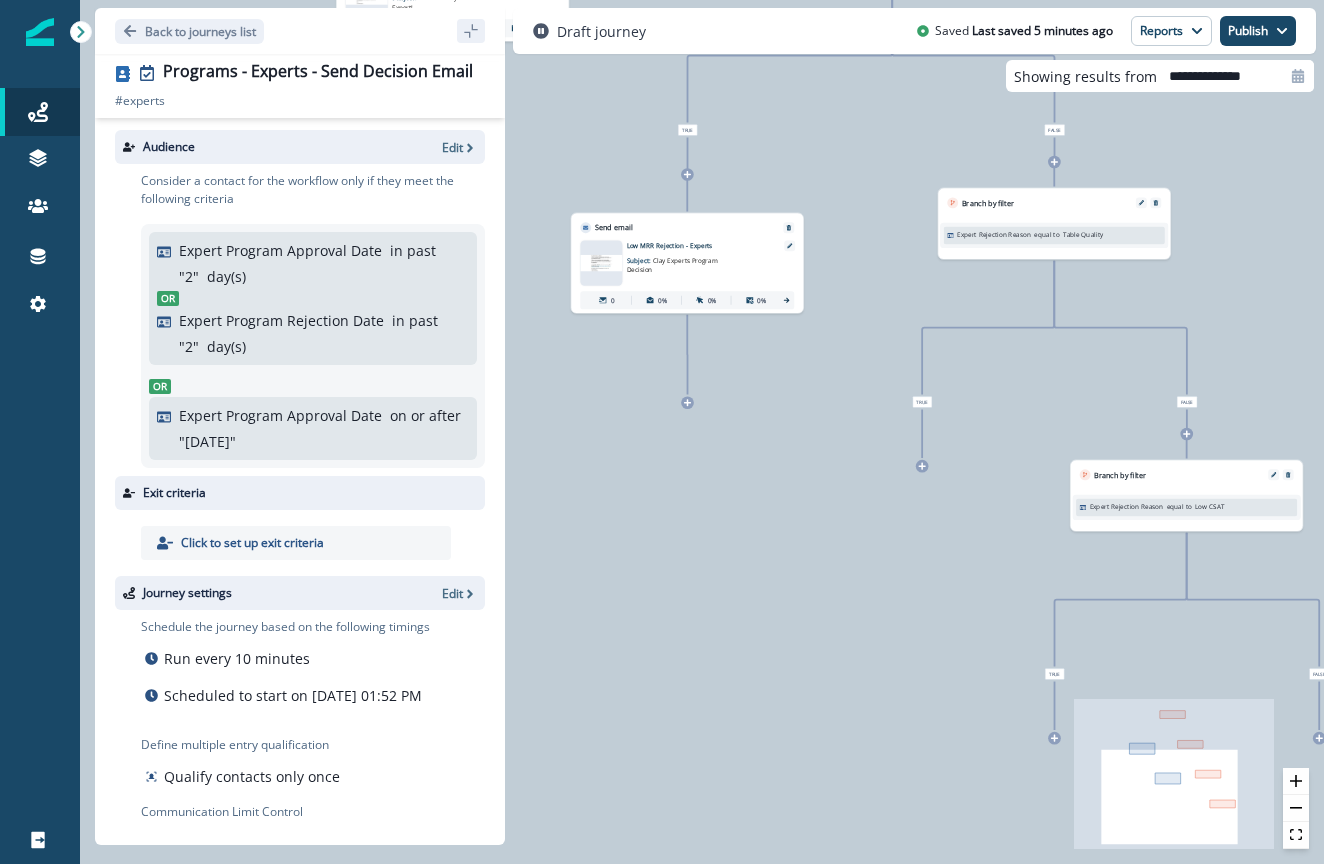 click at bounding box center (922, 466) 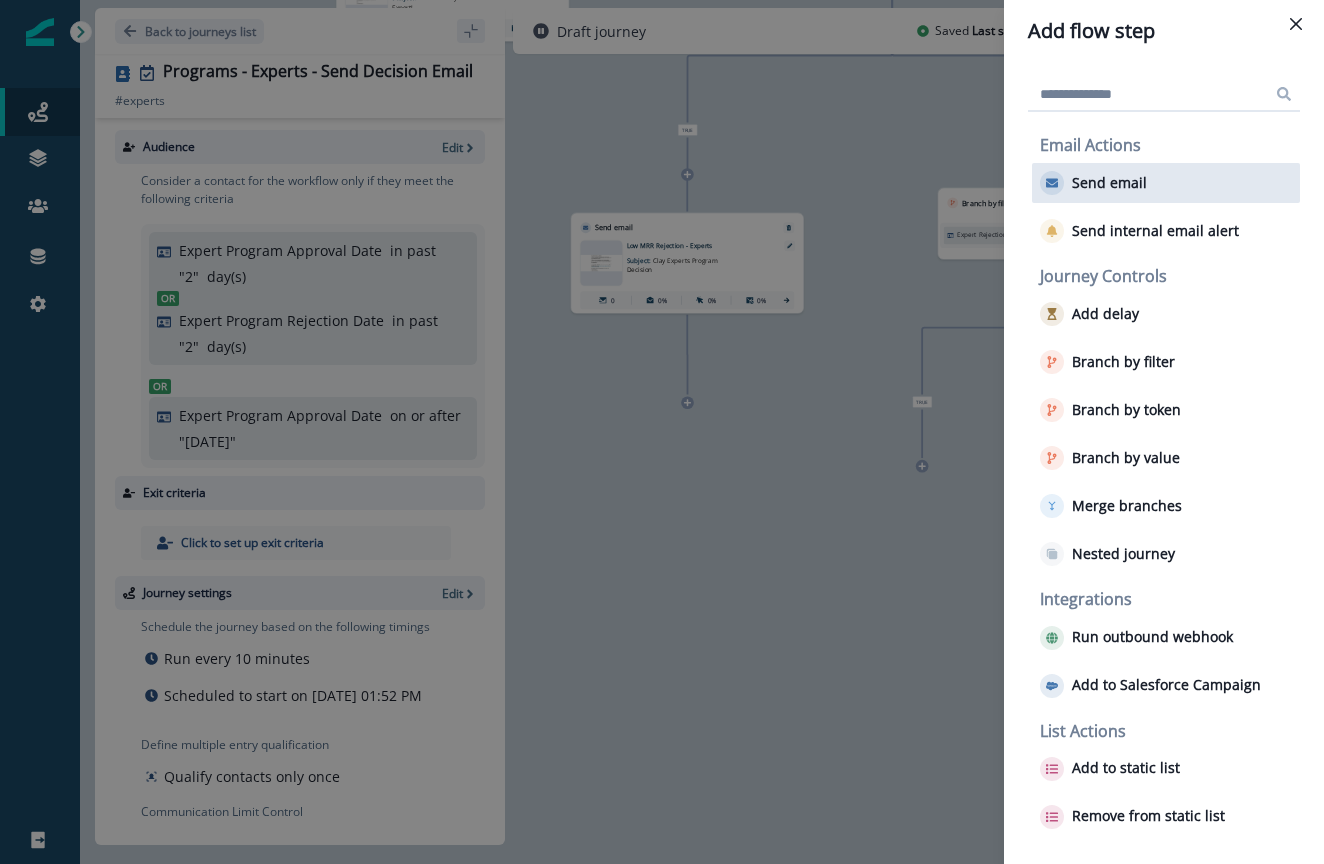 click on "Send email" at bounding box center [1109, 183] 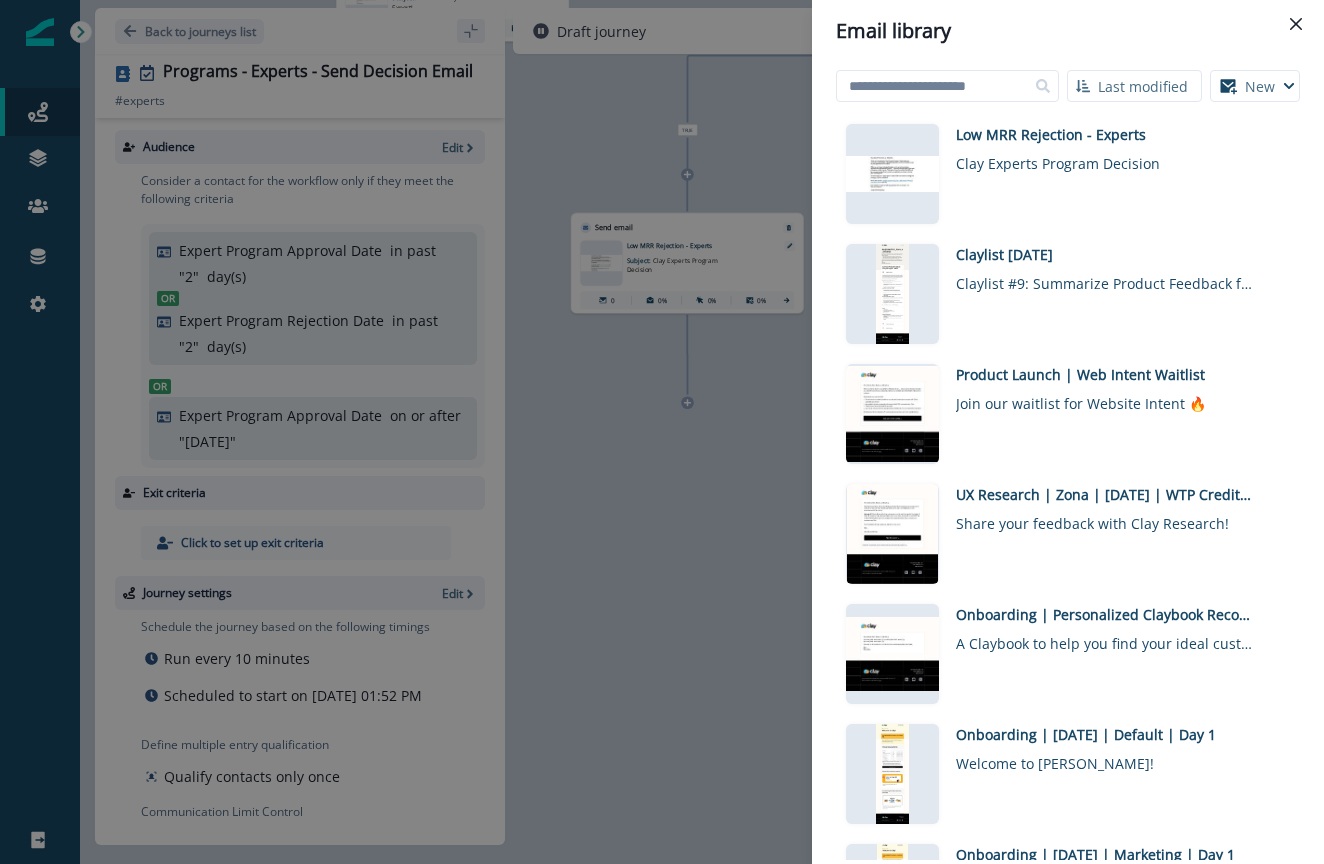 click on "New" at bounding box center [1255, 86] 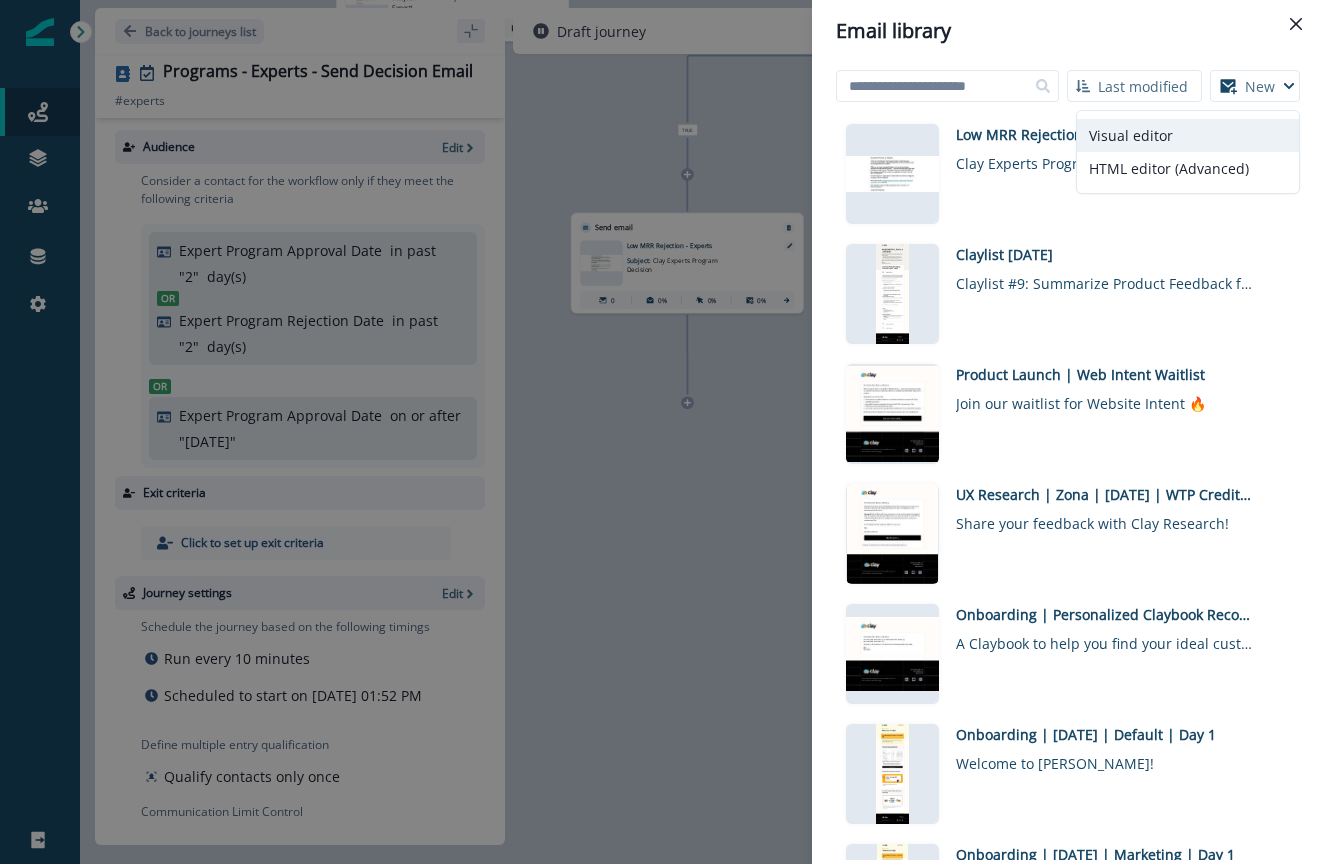 click on "Visual editor" at bounding box center (1188, 135) 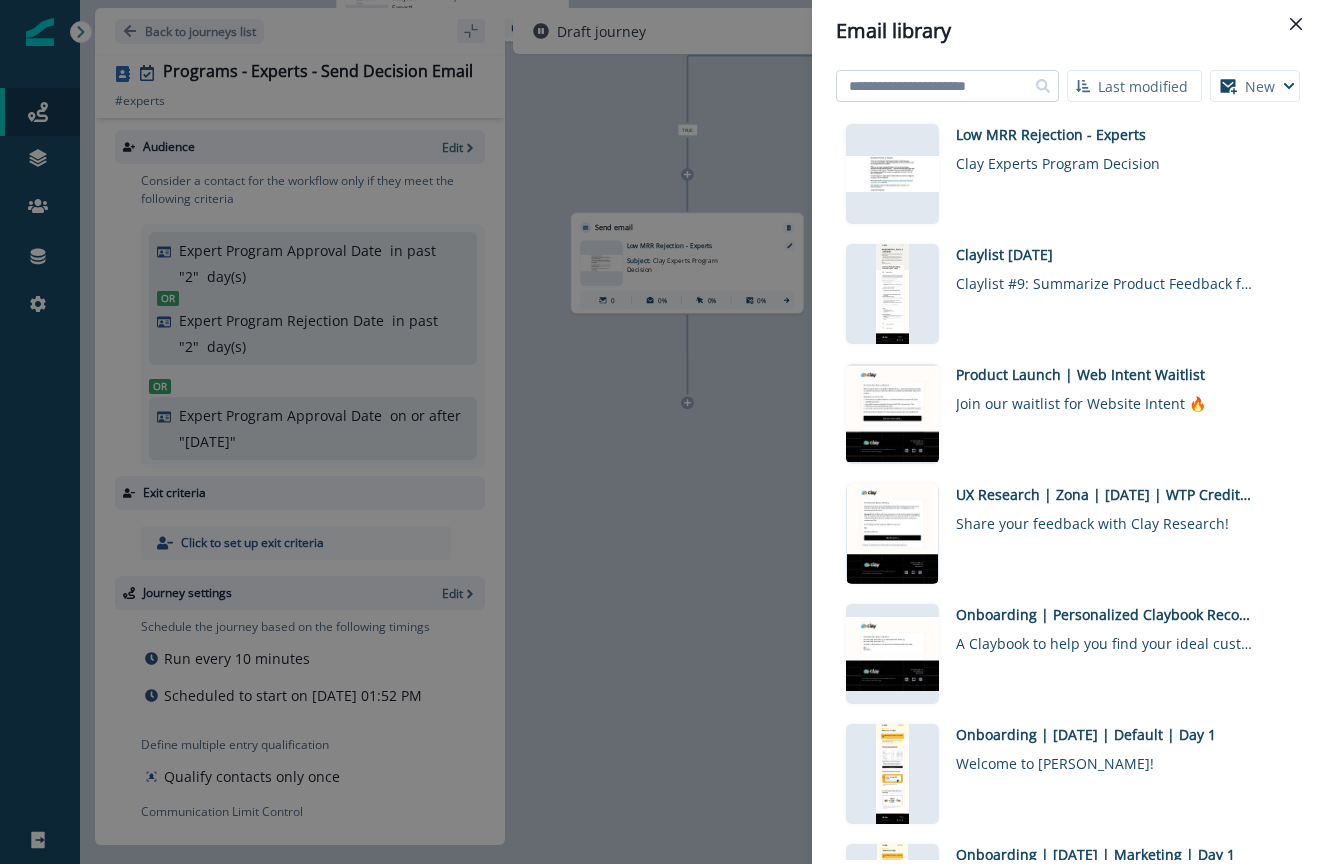 click at bounding box center (947, 86) 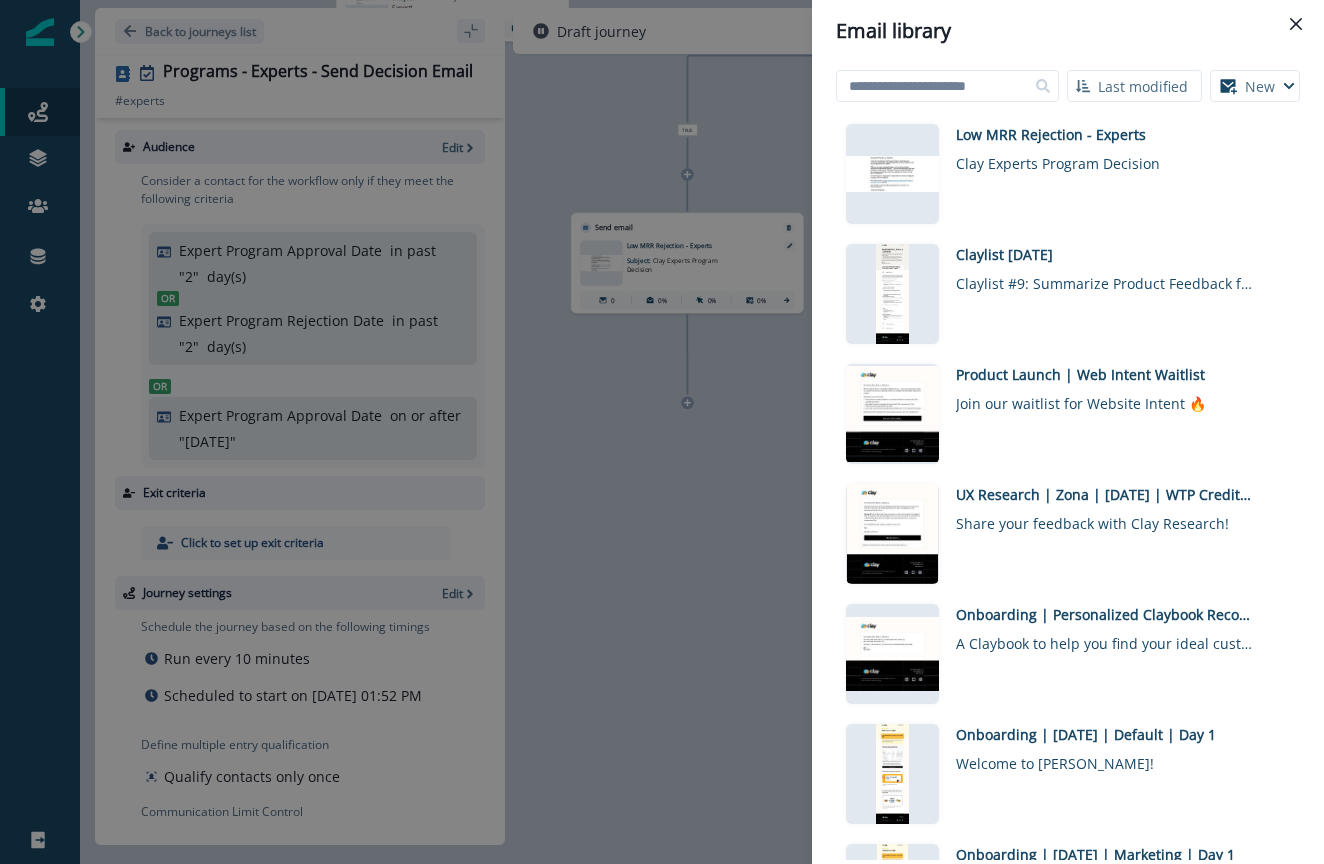 scroll, scrollTop: 0, scrollLeft: 0, axis: both 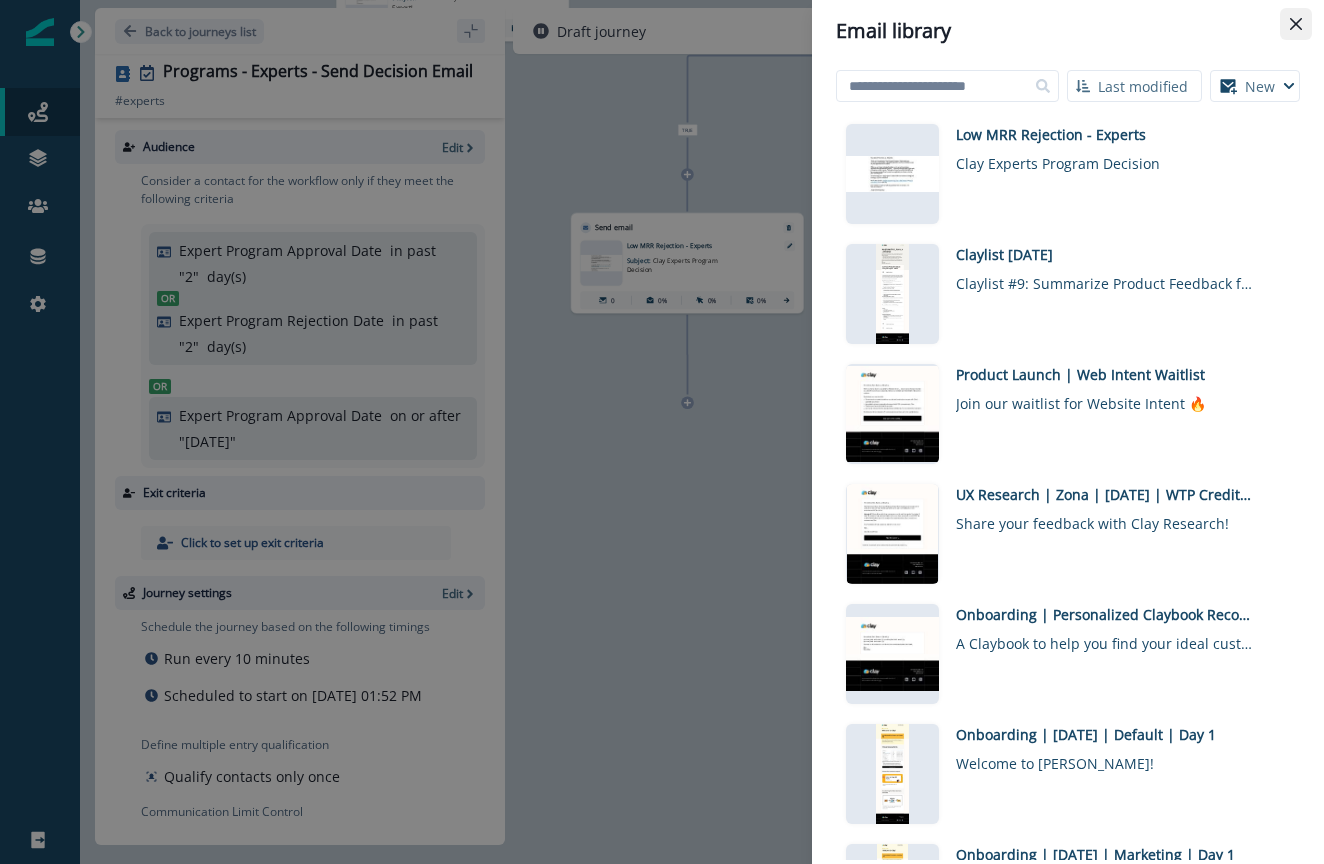 click at bounding box center [1296, 24] 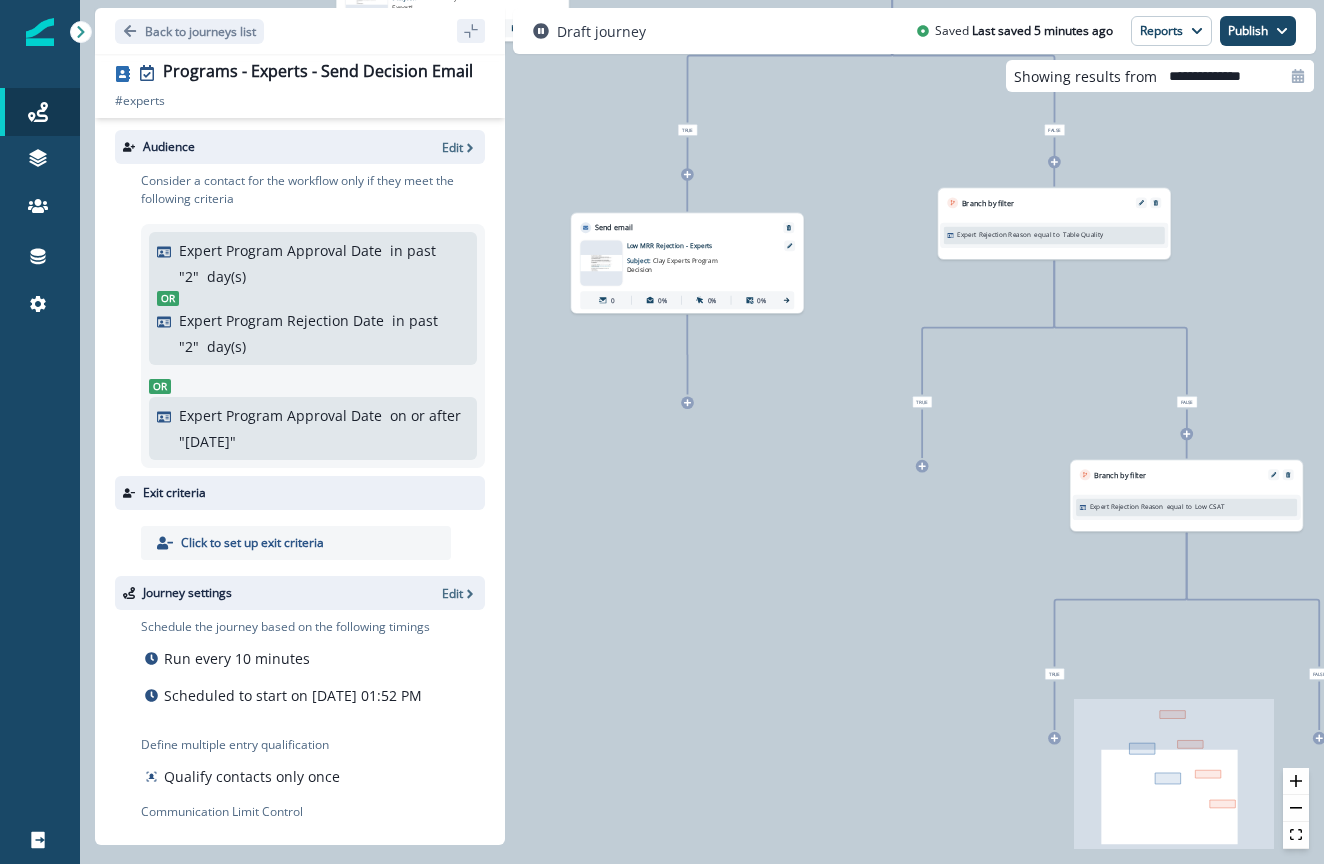 click 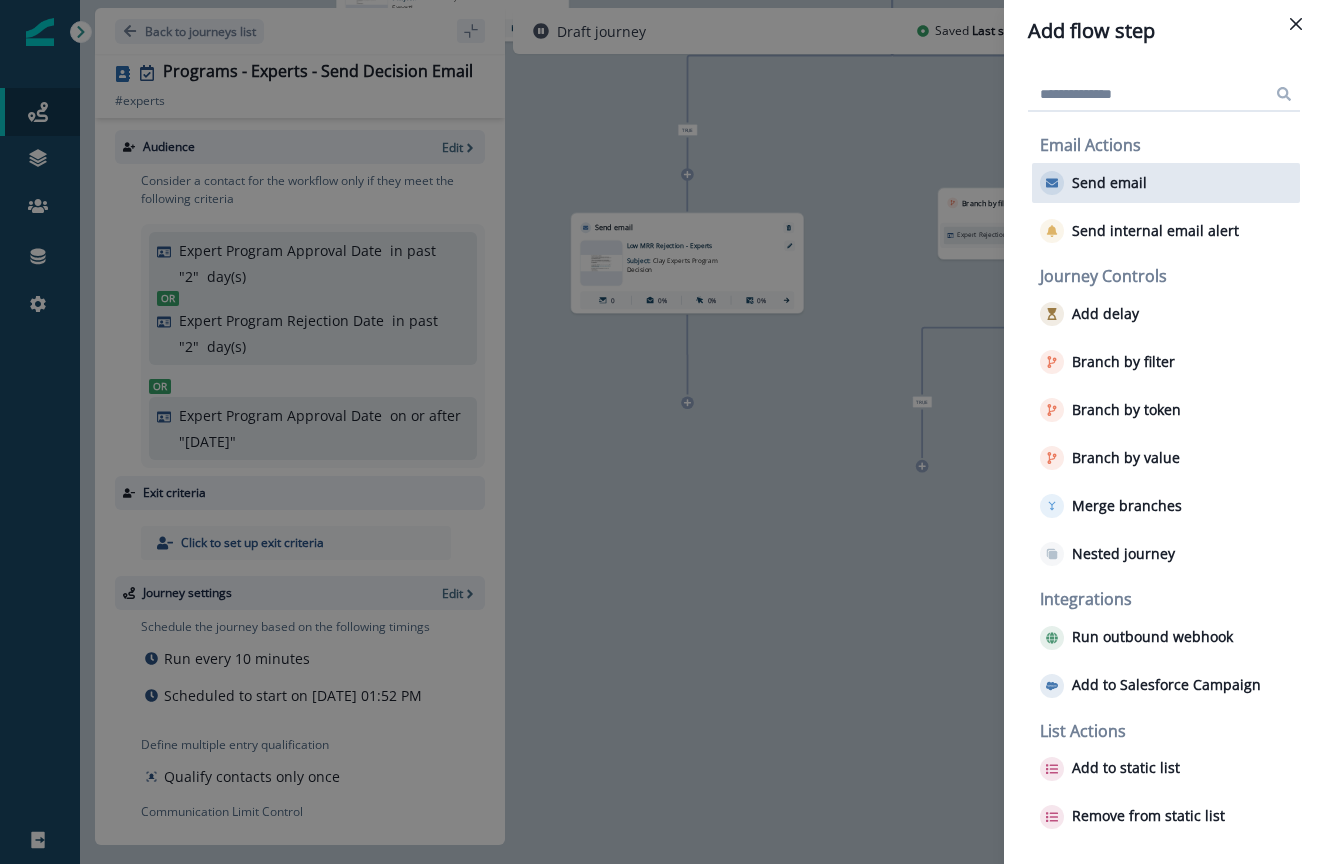 click on "Send email" at bounding box center (1166, 183) 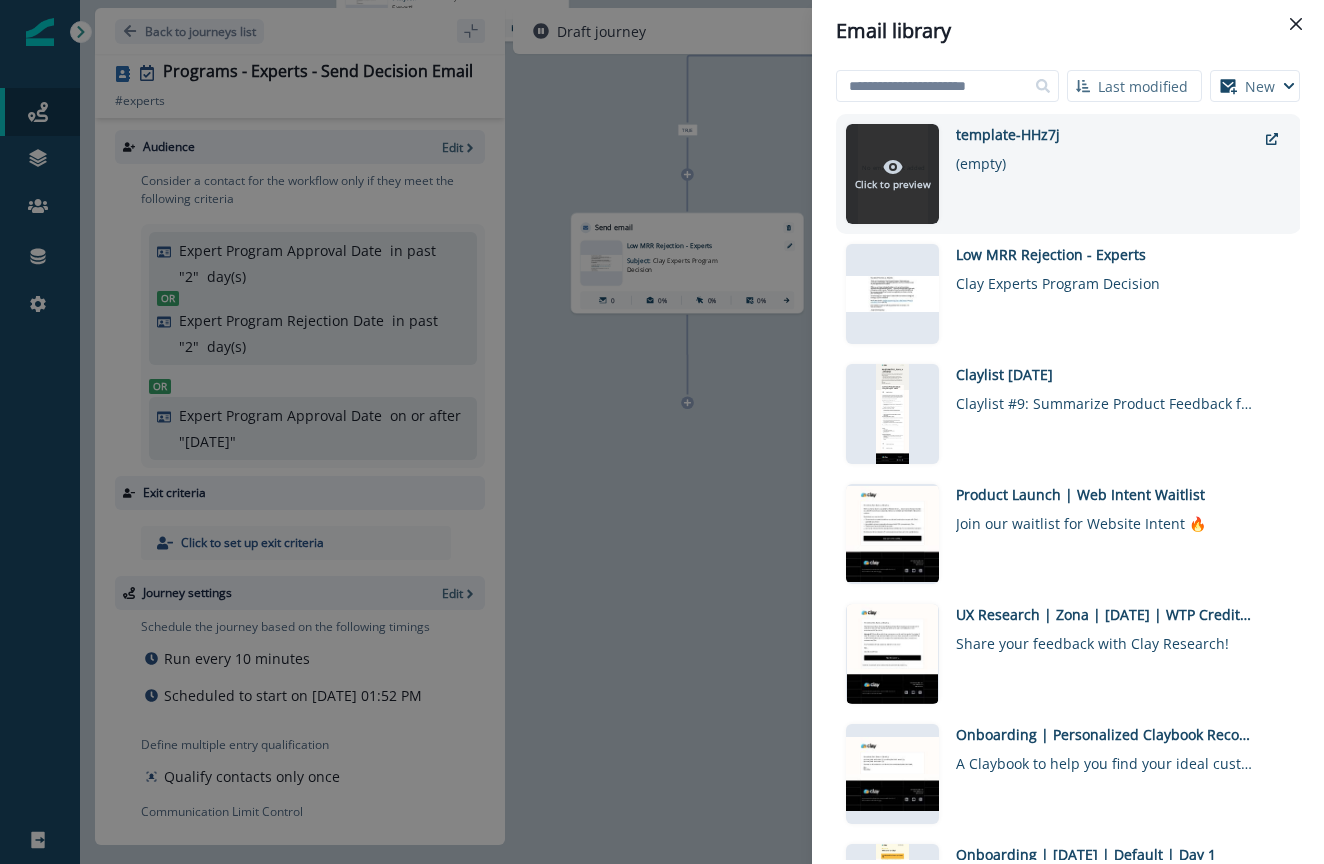 click at bounding box center [892, 174] 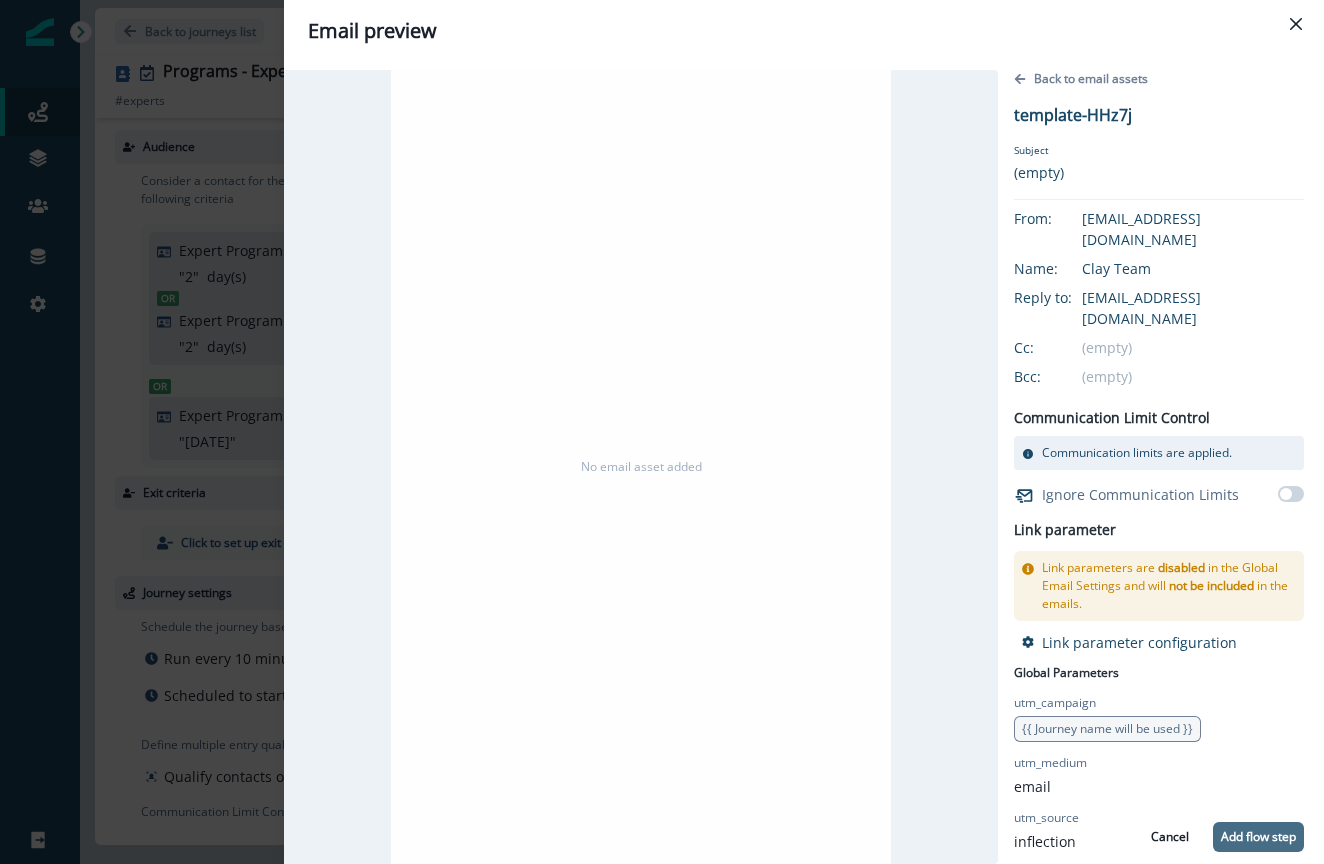 click on "Add flow step" at bounding box center [1258, 837] 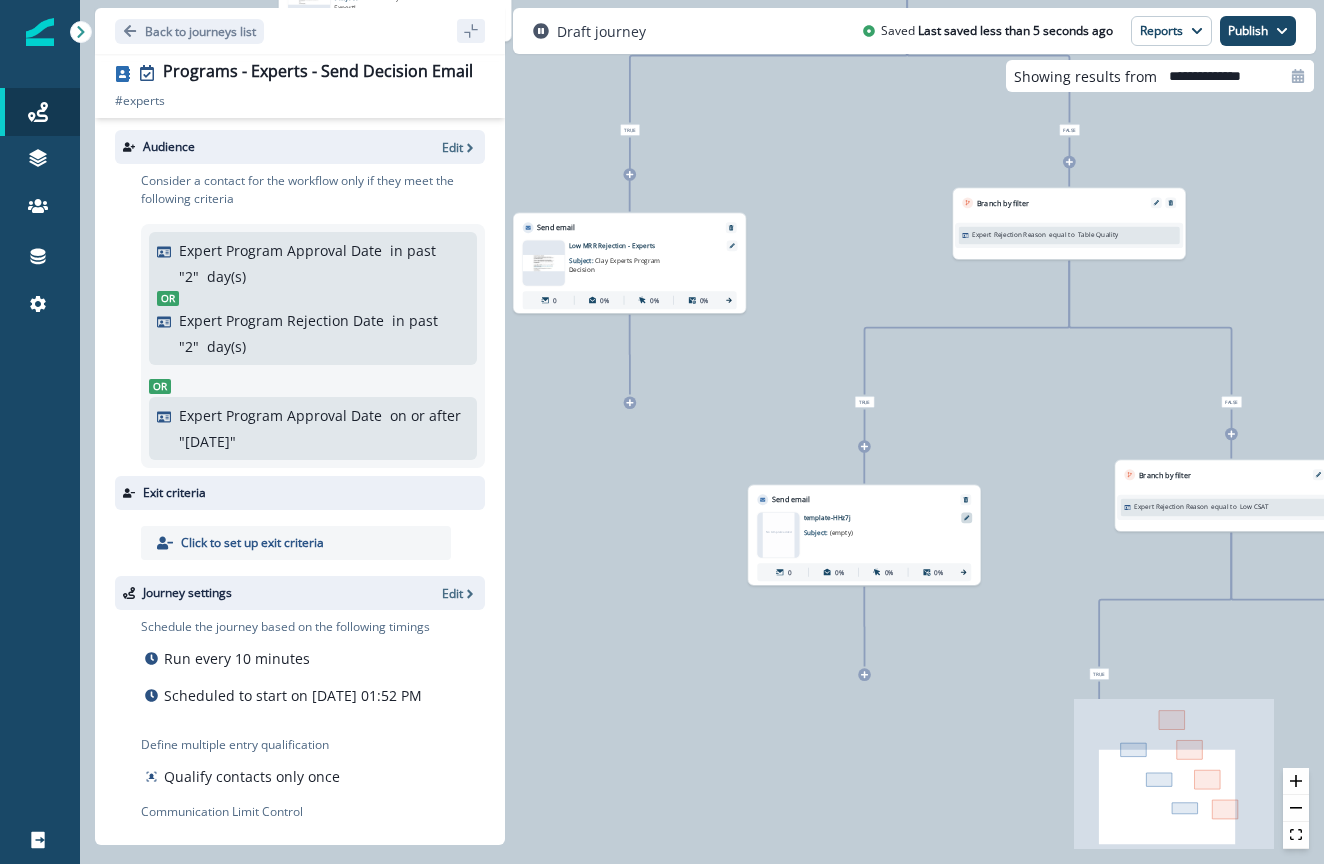 click at bounding box center (966, 517) 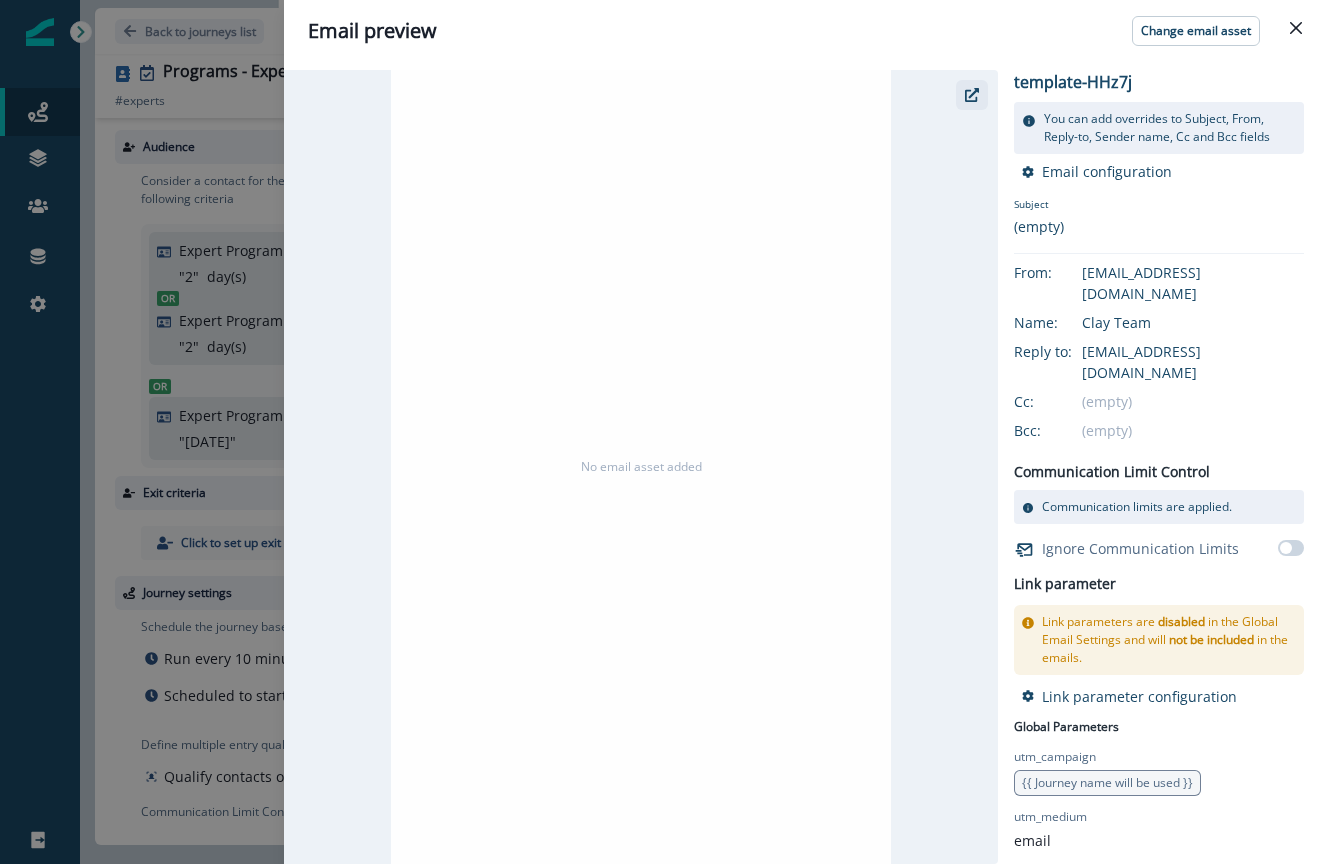 click 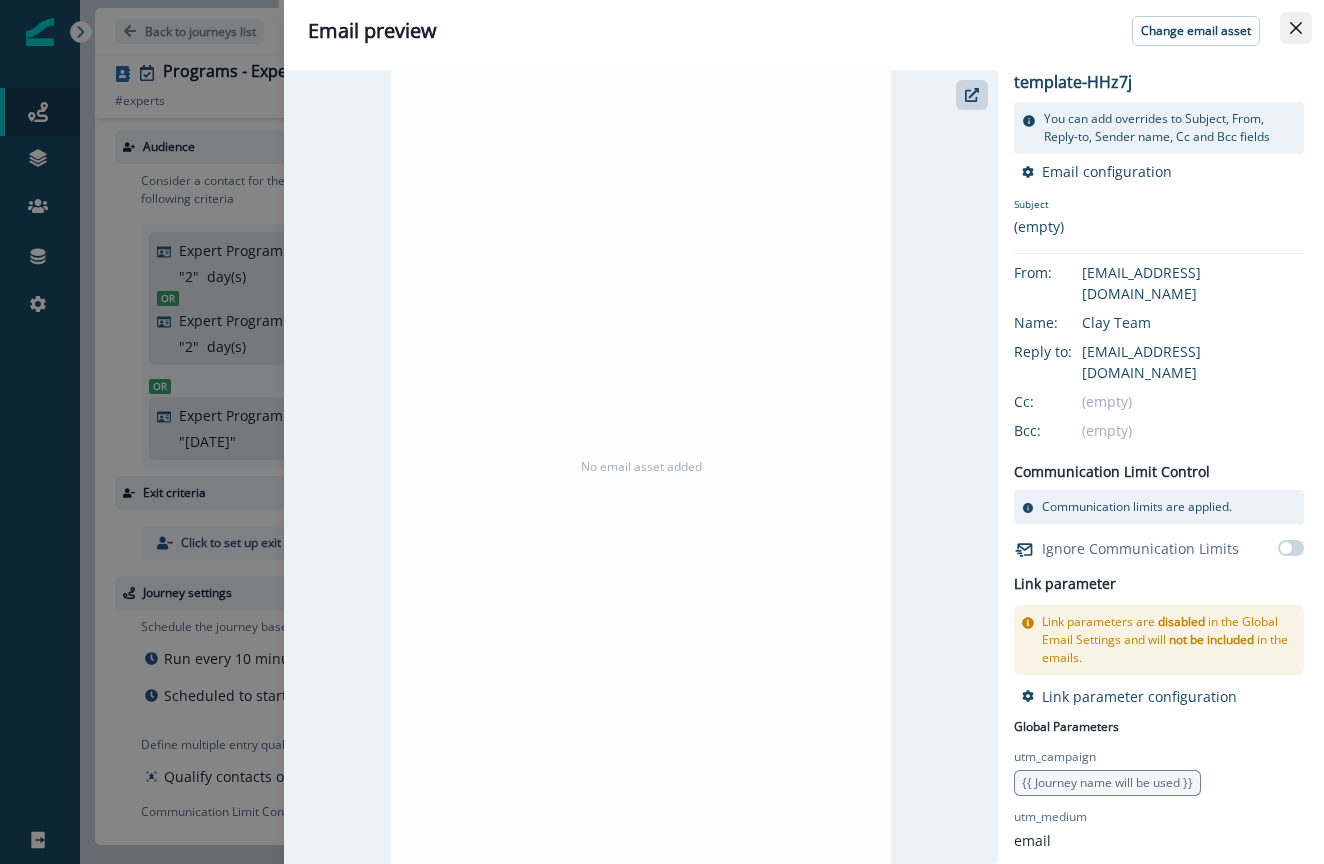 click 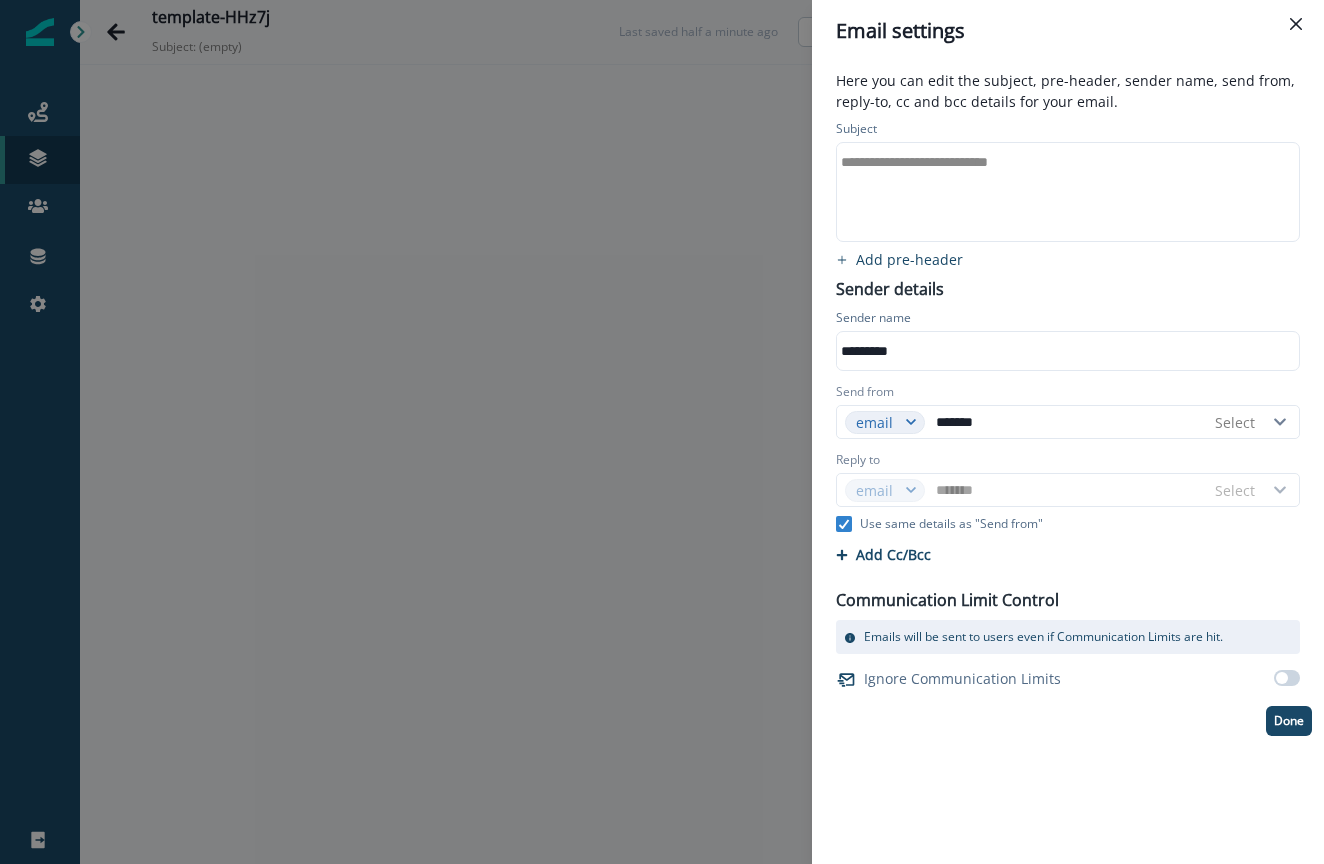 scroll, scrollTop: 0, scrollLeft: 0, axis: both 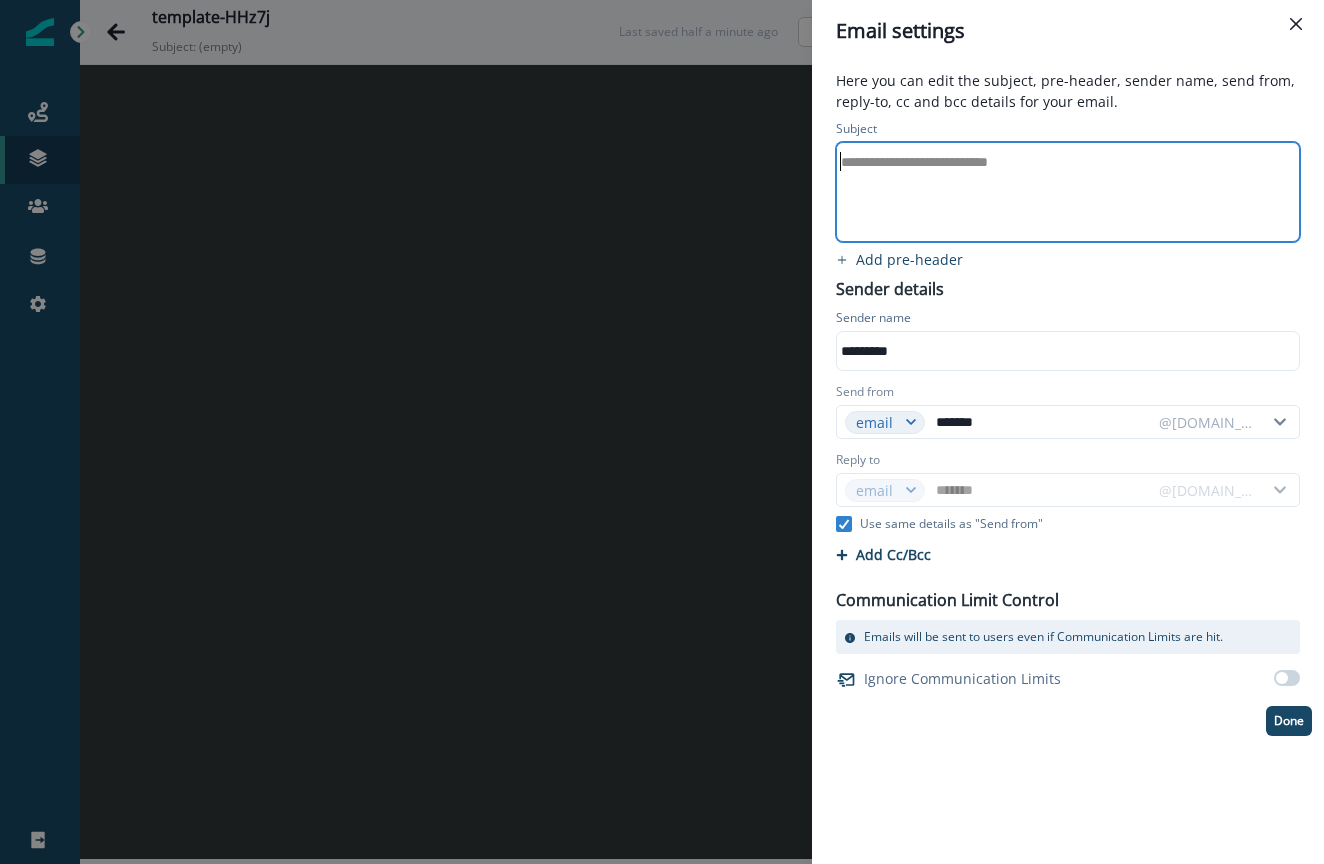 click on "**********" at bounding box center (1066, 162) 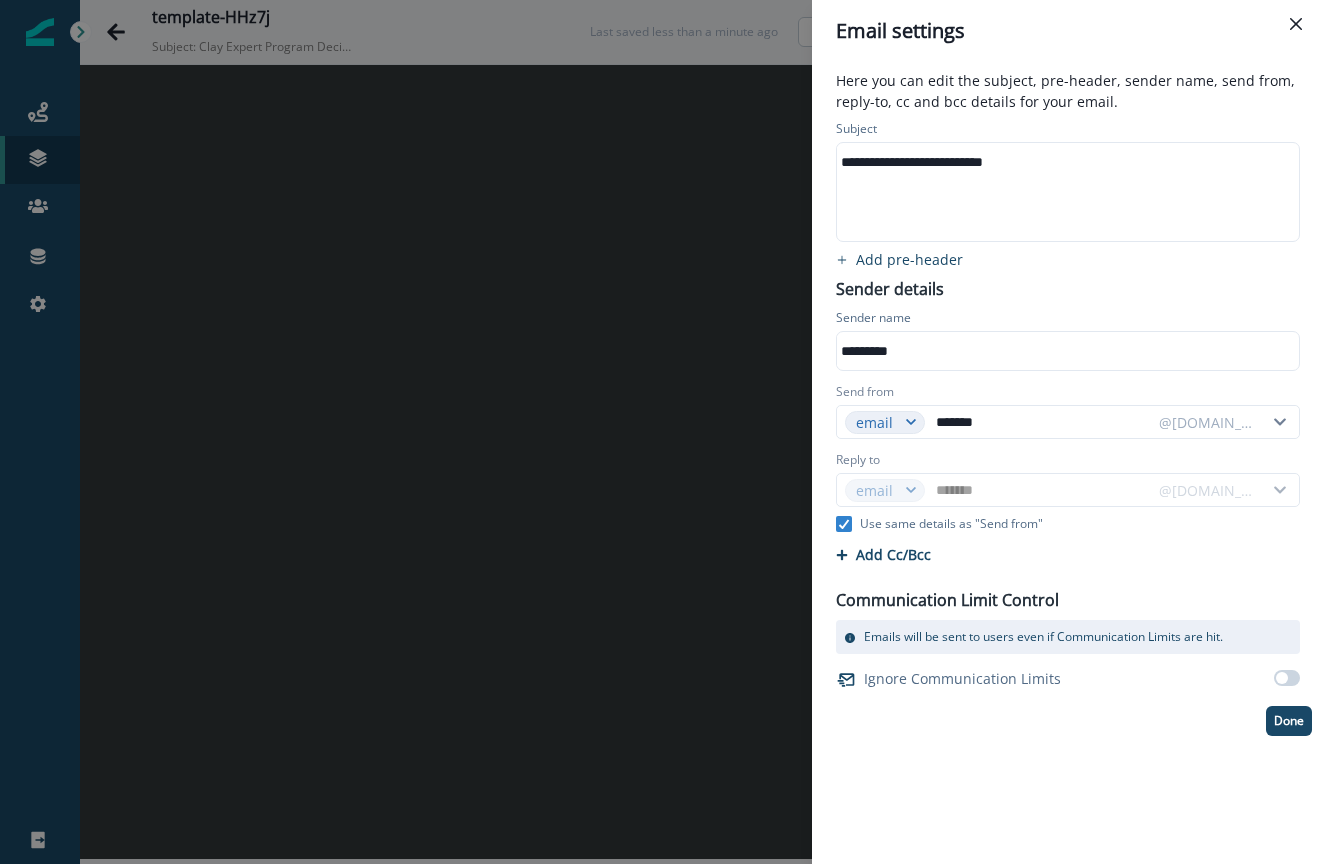 click on "**********" at bounding box center (662, 432) 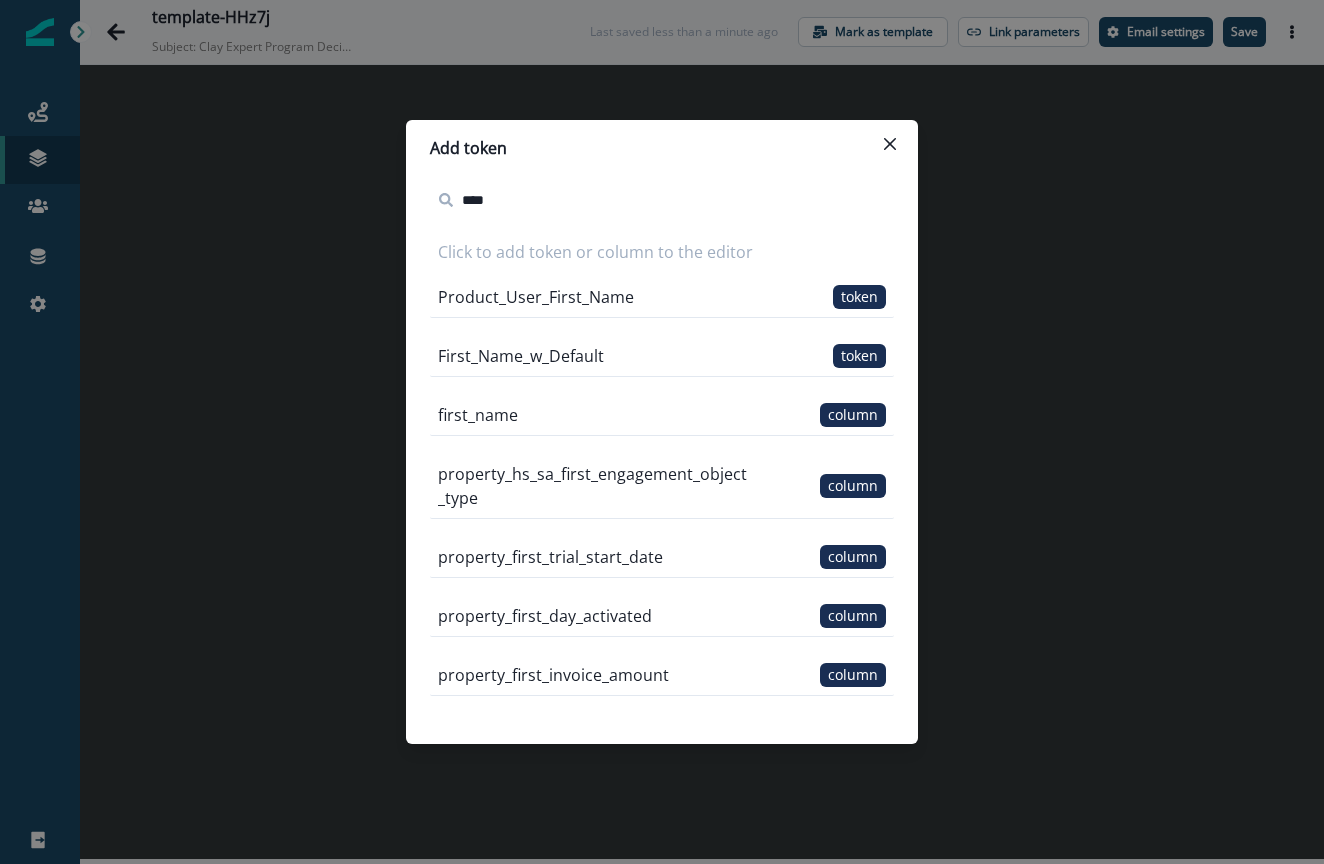 type on "*****" 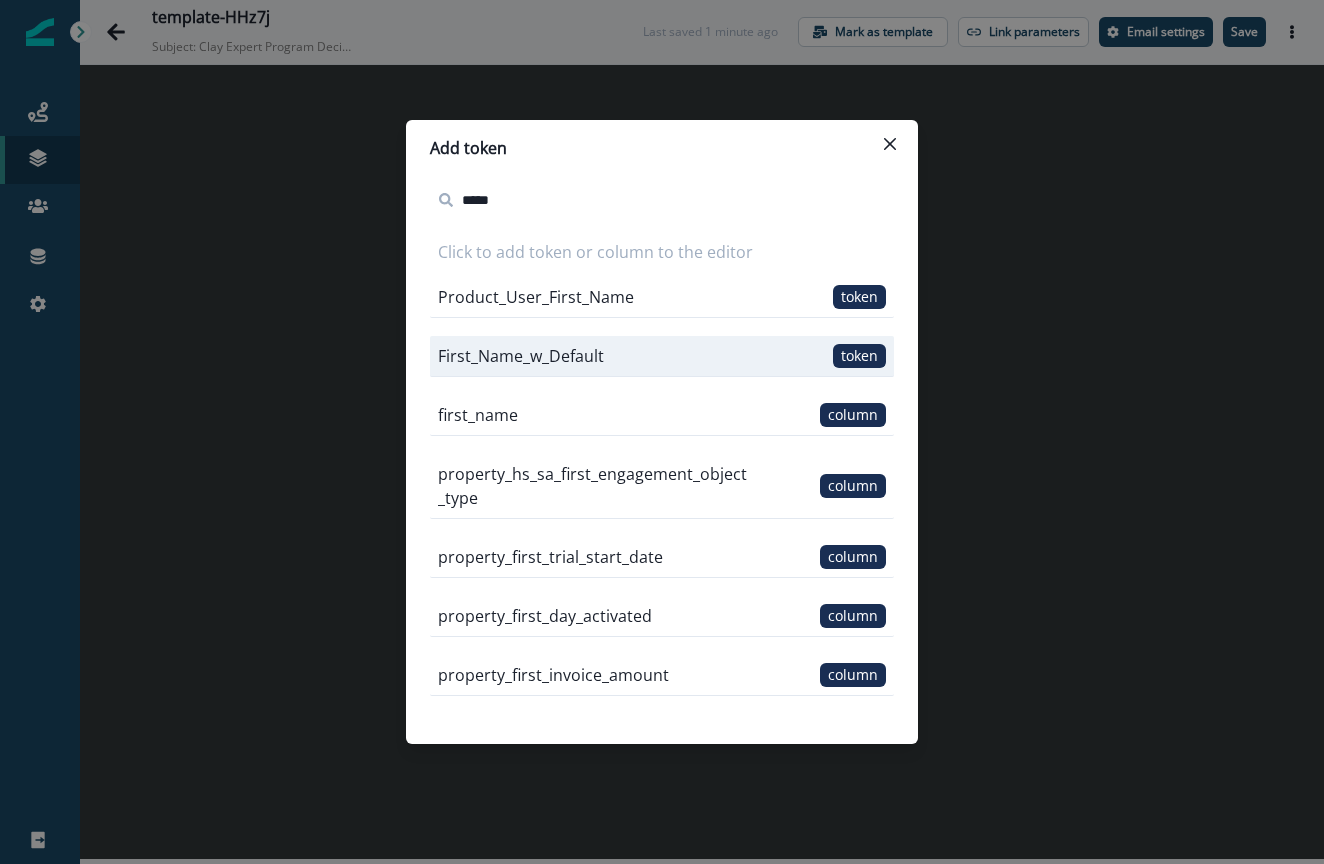 click on "token" at bounding box center (859, 356) 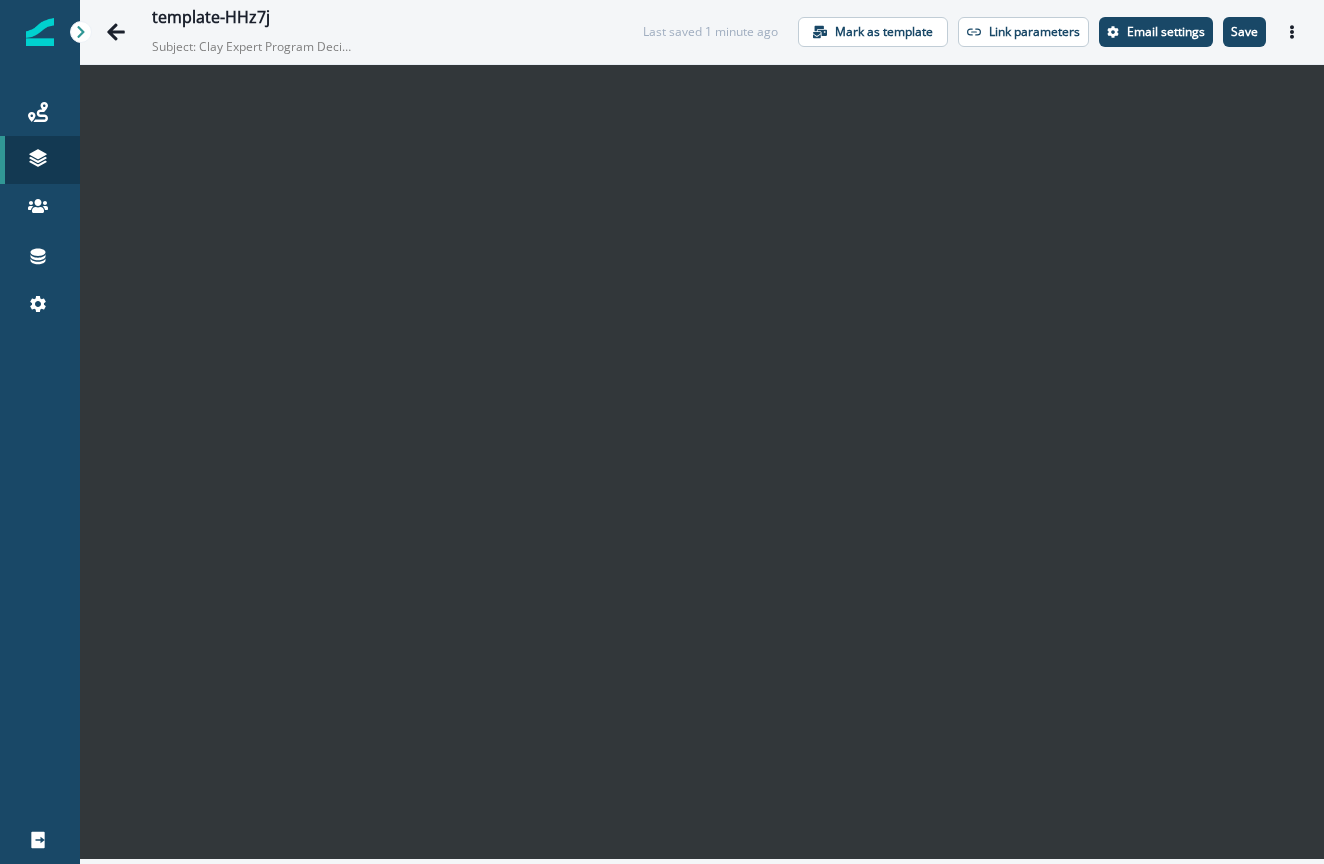 click on "template-HHz7j Subject: Clay Expert Program Decision Last saved 1 minute ago Mark as template Link parameters Email settings Save Preview Export html Send test email" at bounding box center (702, 32) 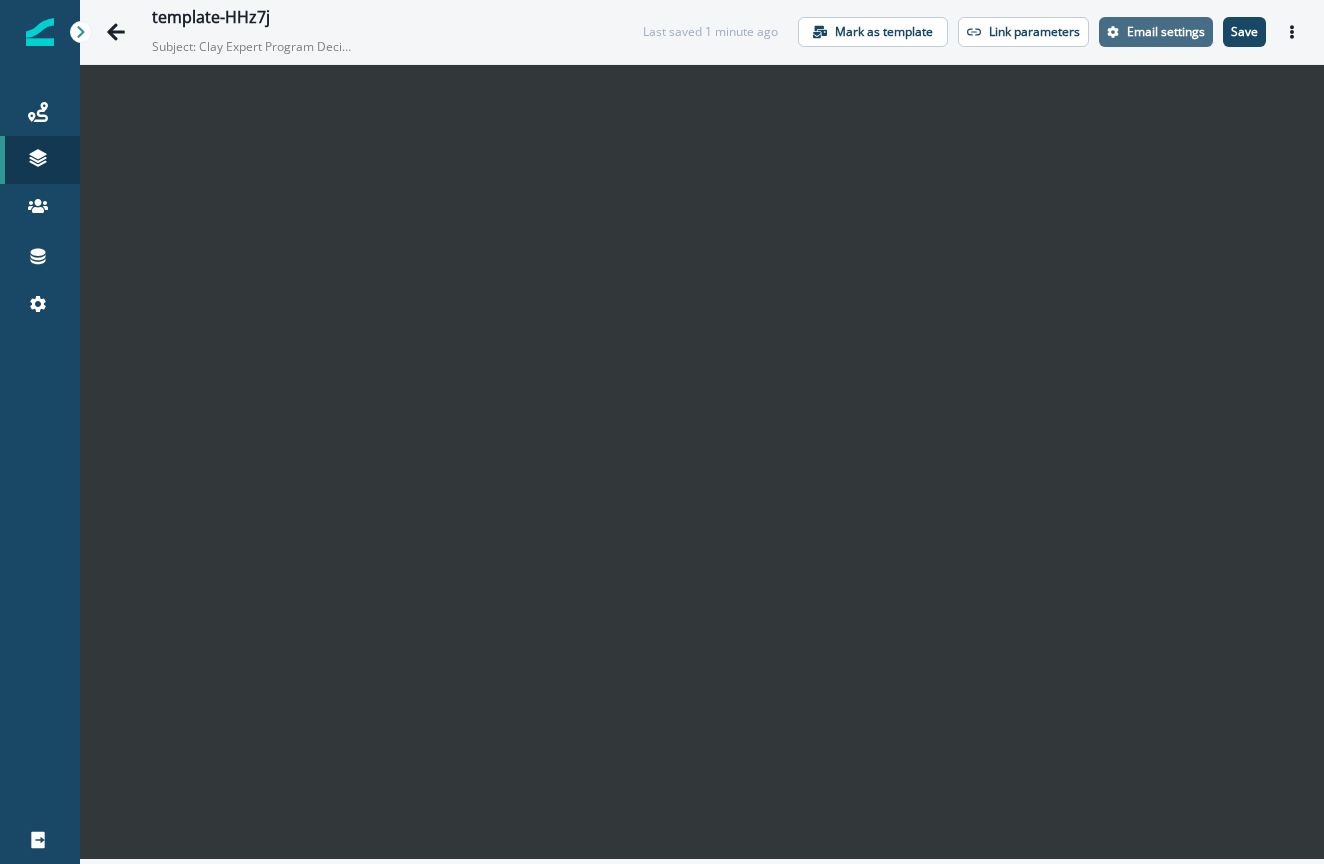 click on "Email settings" at bounding box center (1166, 32) 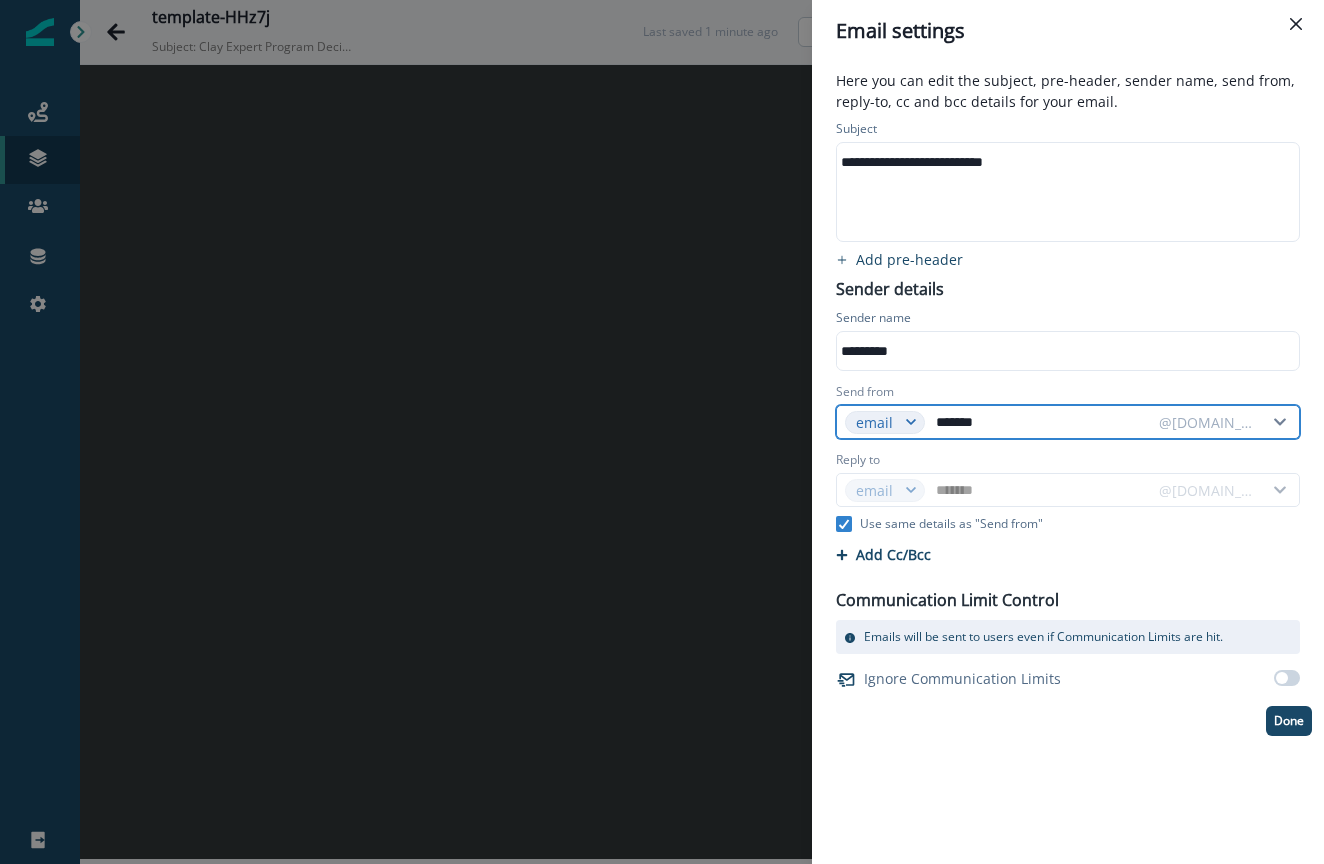 drag, startPoint x: 985, startPoint y: 421, endPoint x: 932, endPoint y: 419, distance: 53.037724 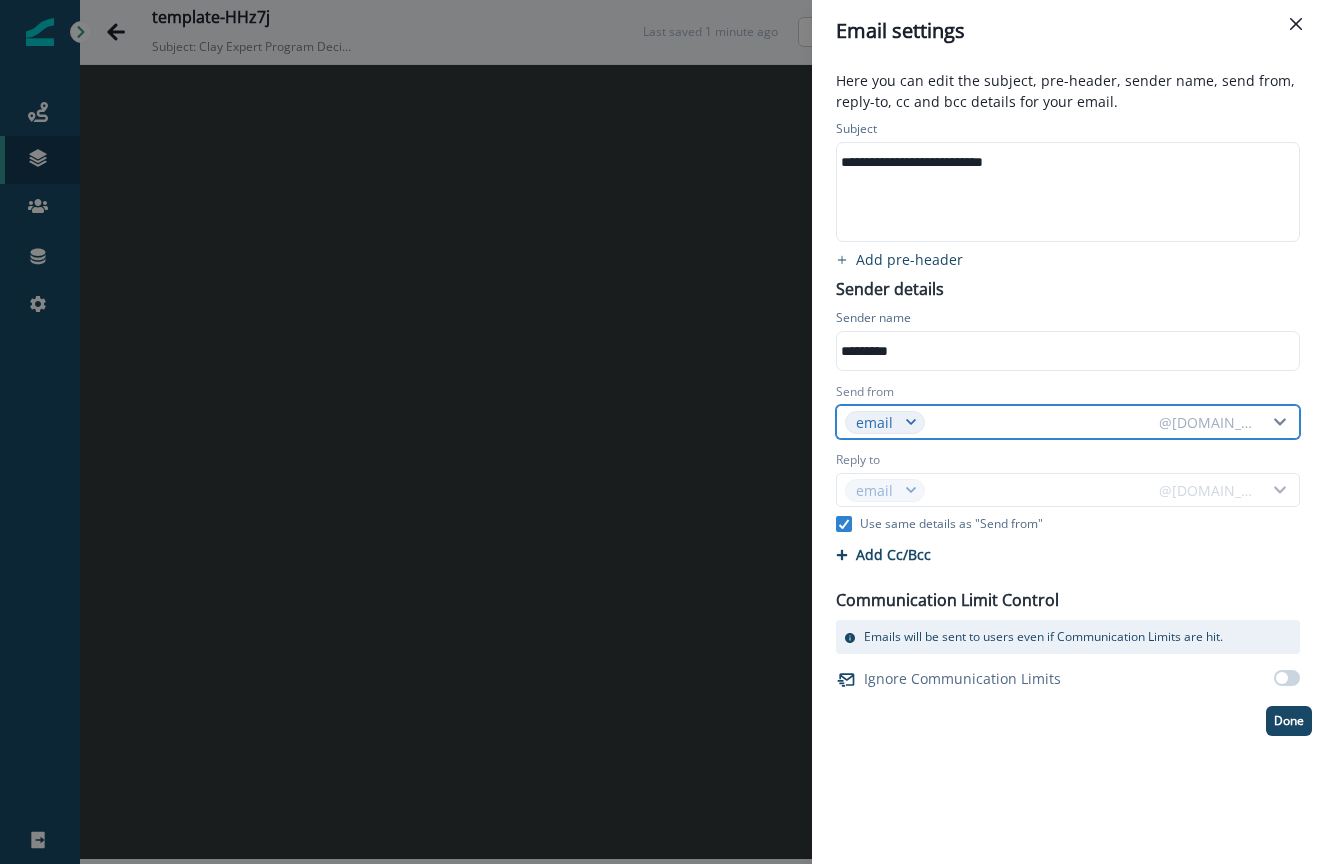 type on "*" 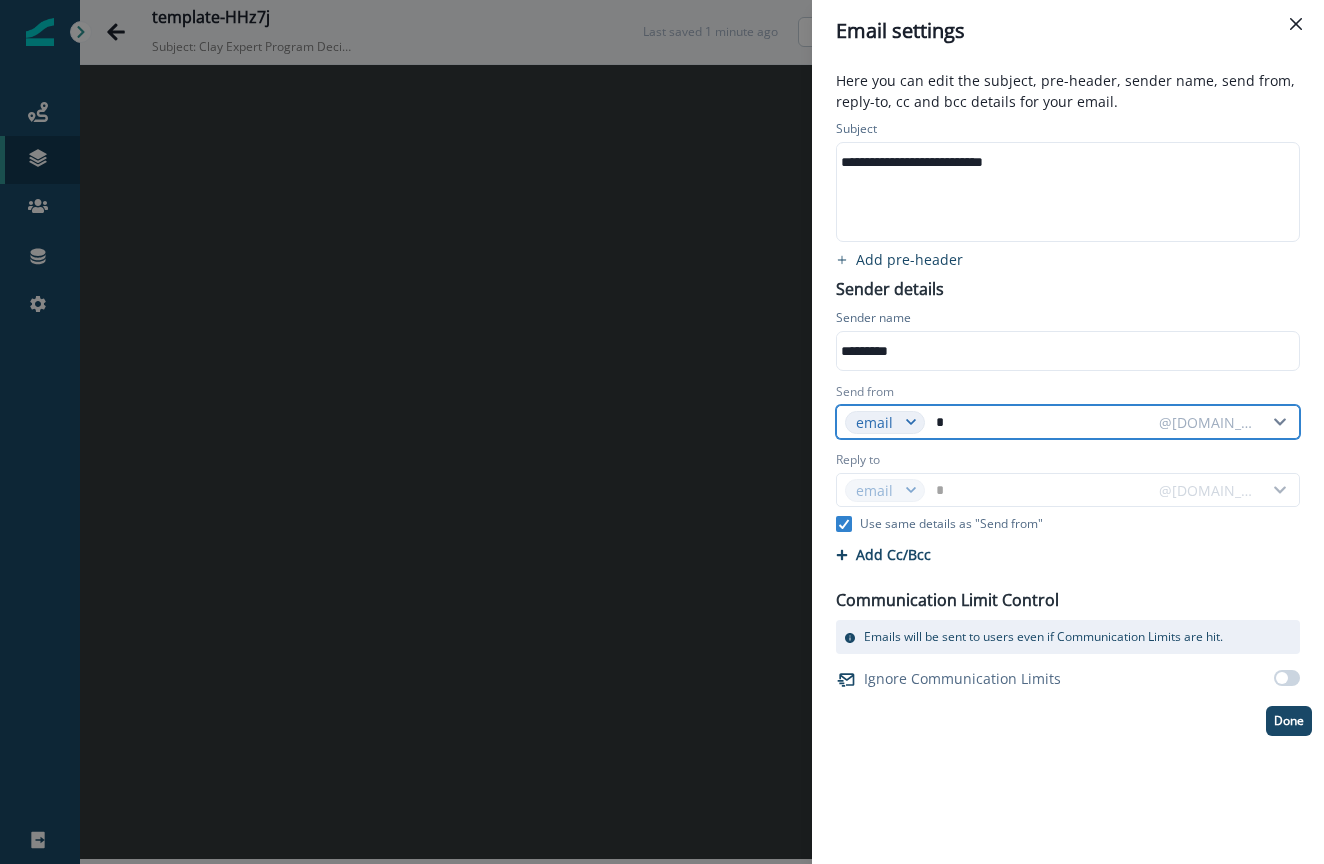 type on "**" 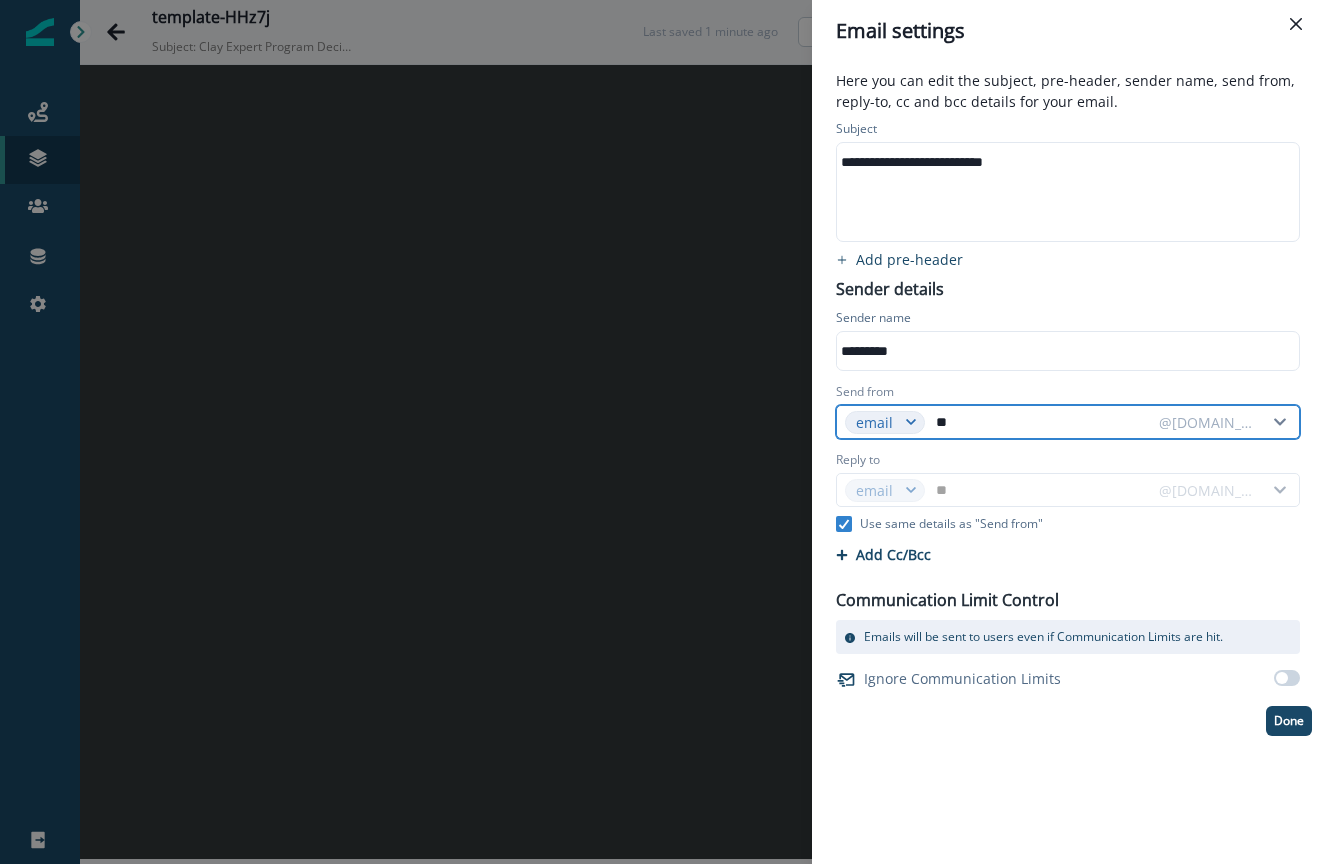 type on "***" 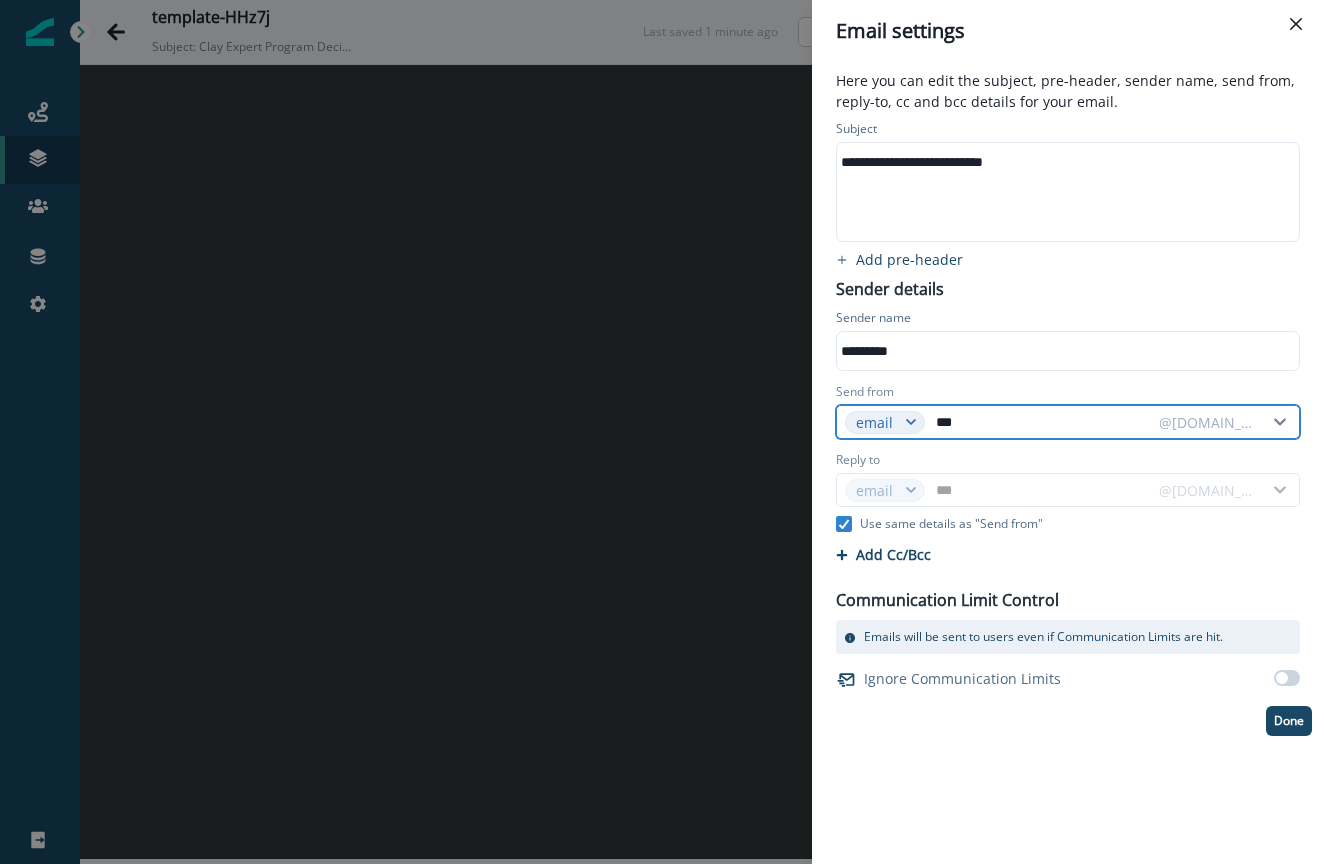 type on "****" 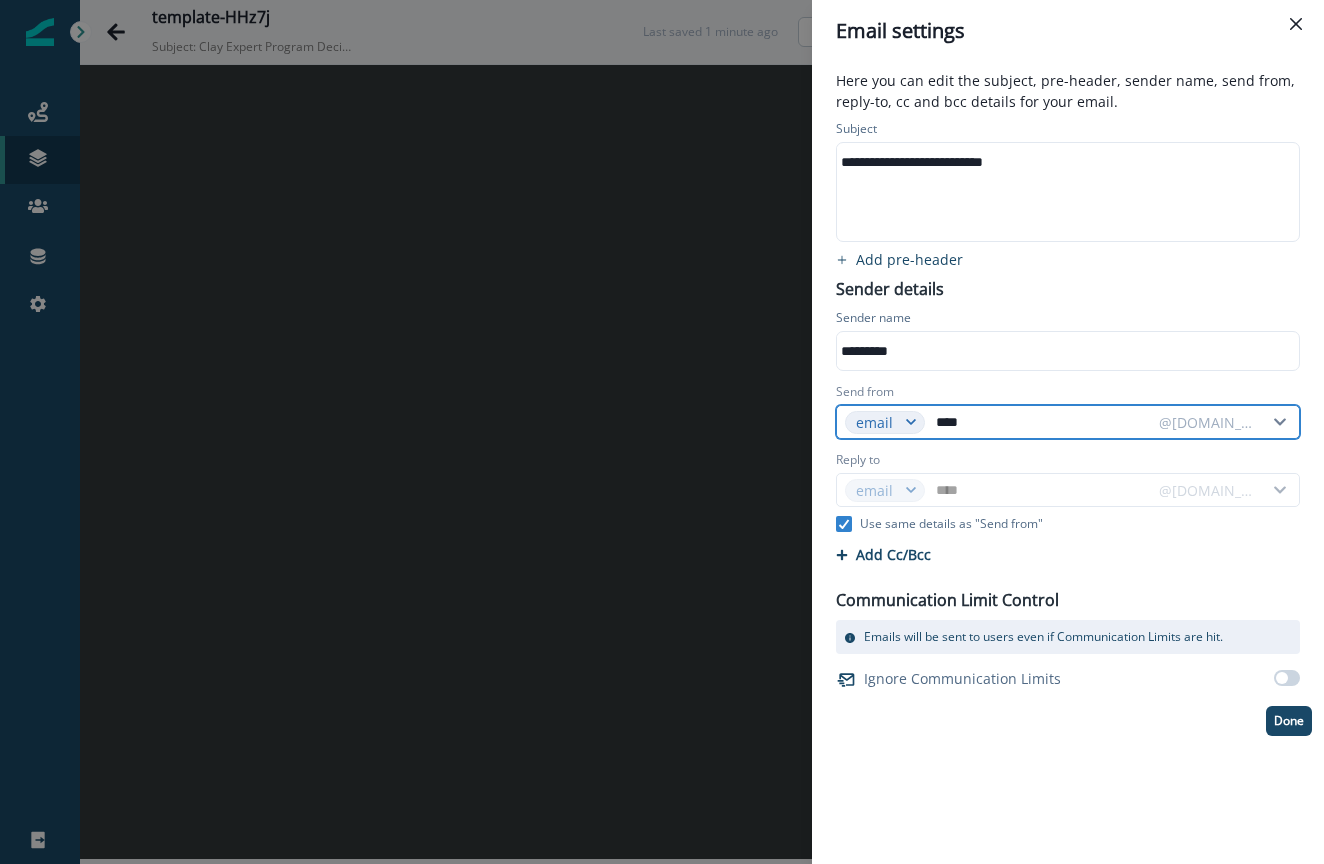 type on "*****" 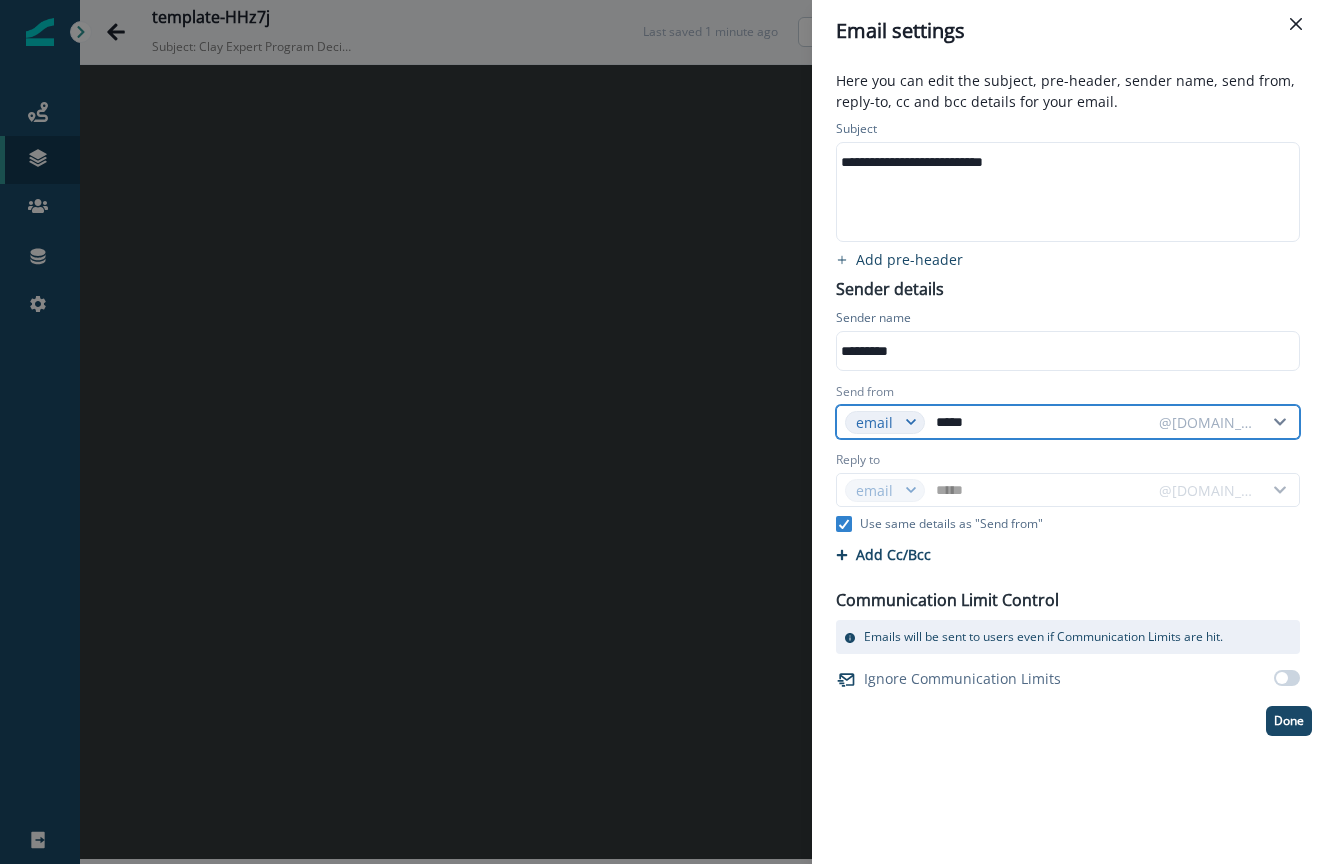 type on "******" 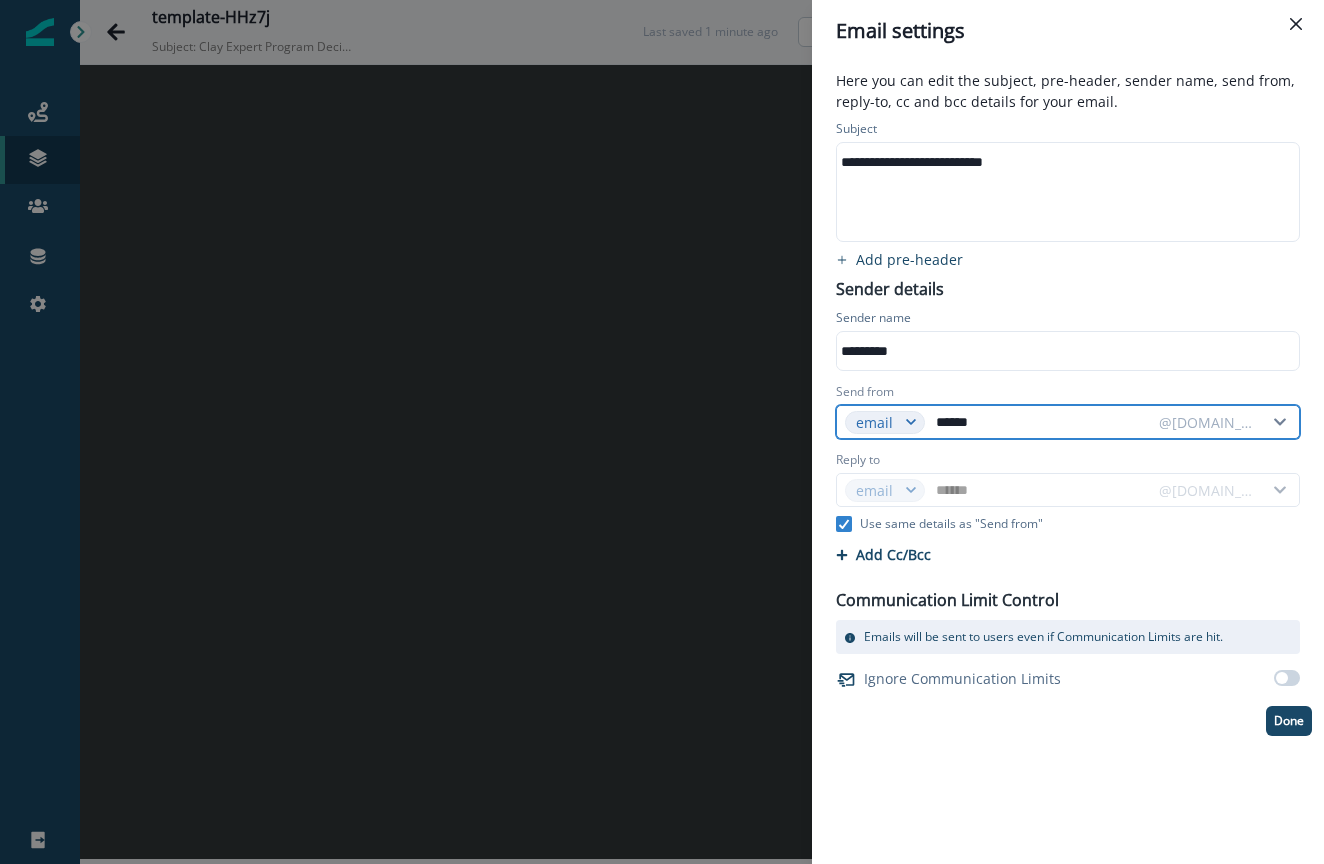 type on "*******" 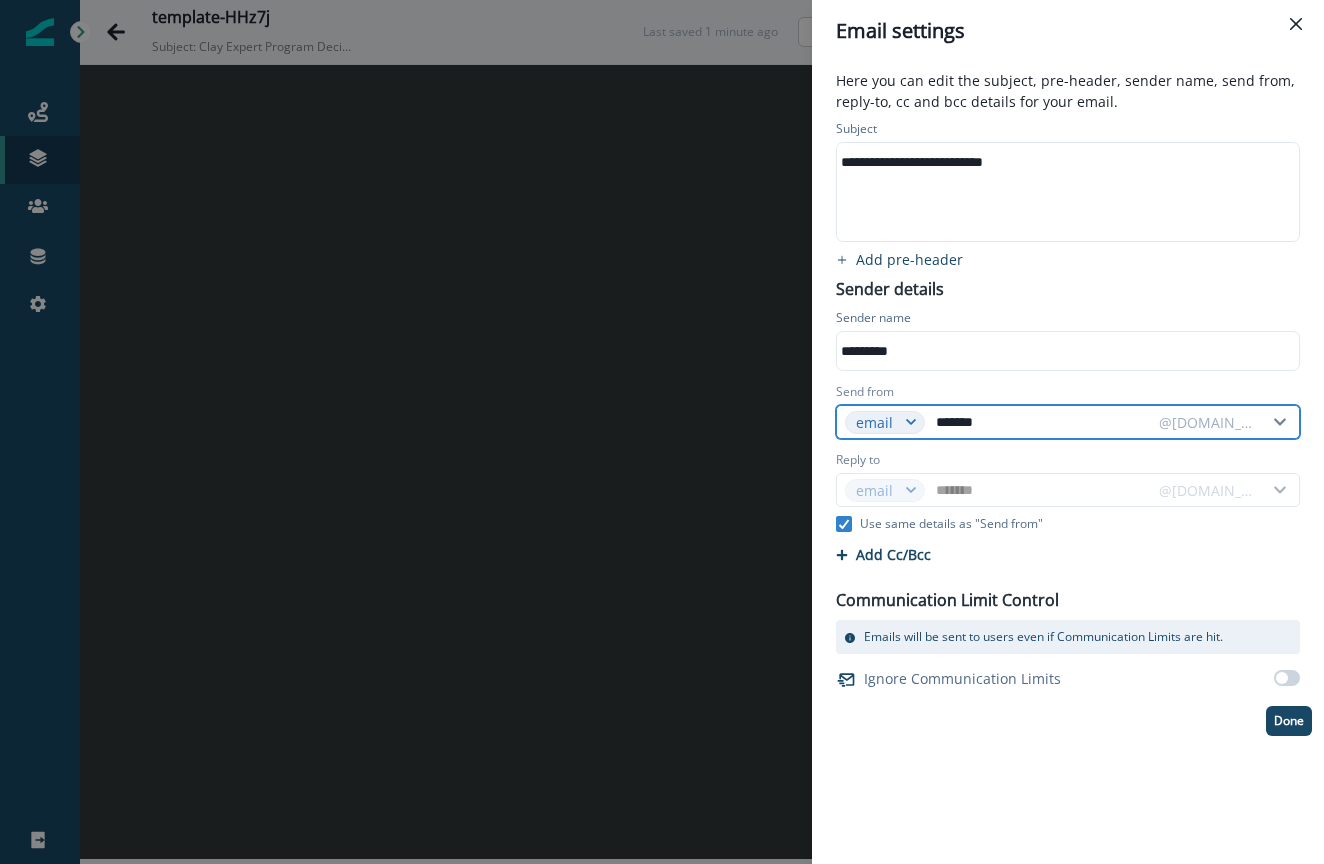 type on "********" 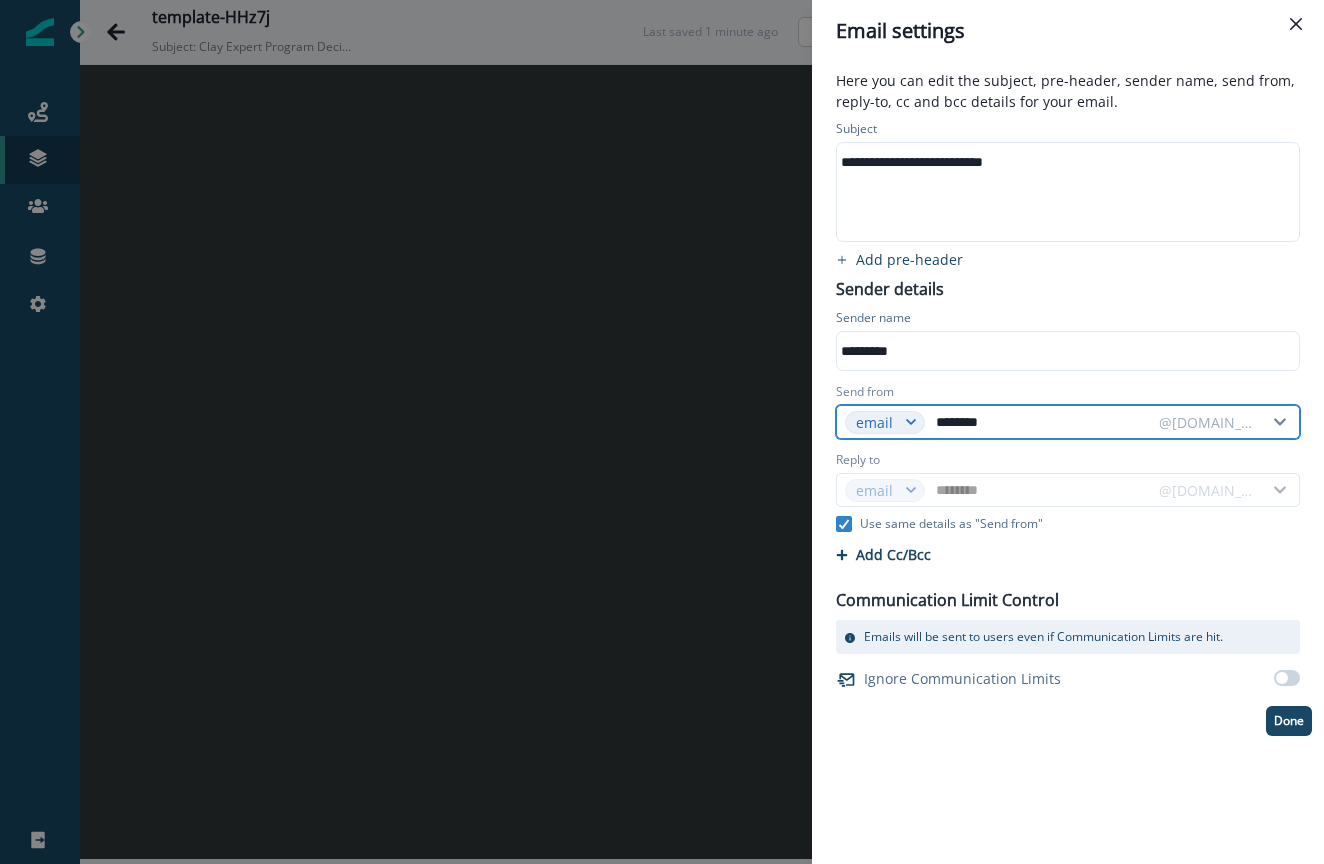 type on "*********" 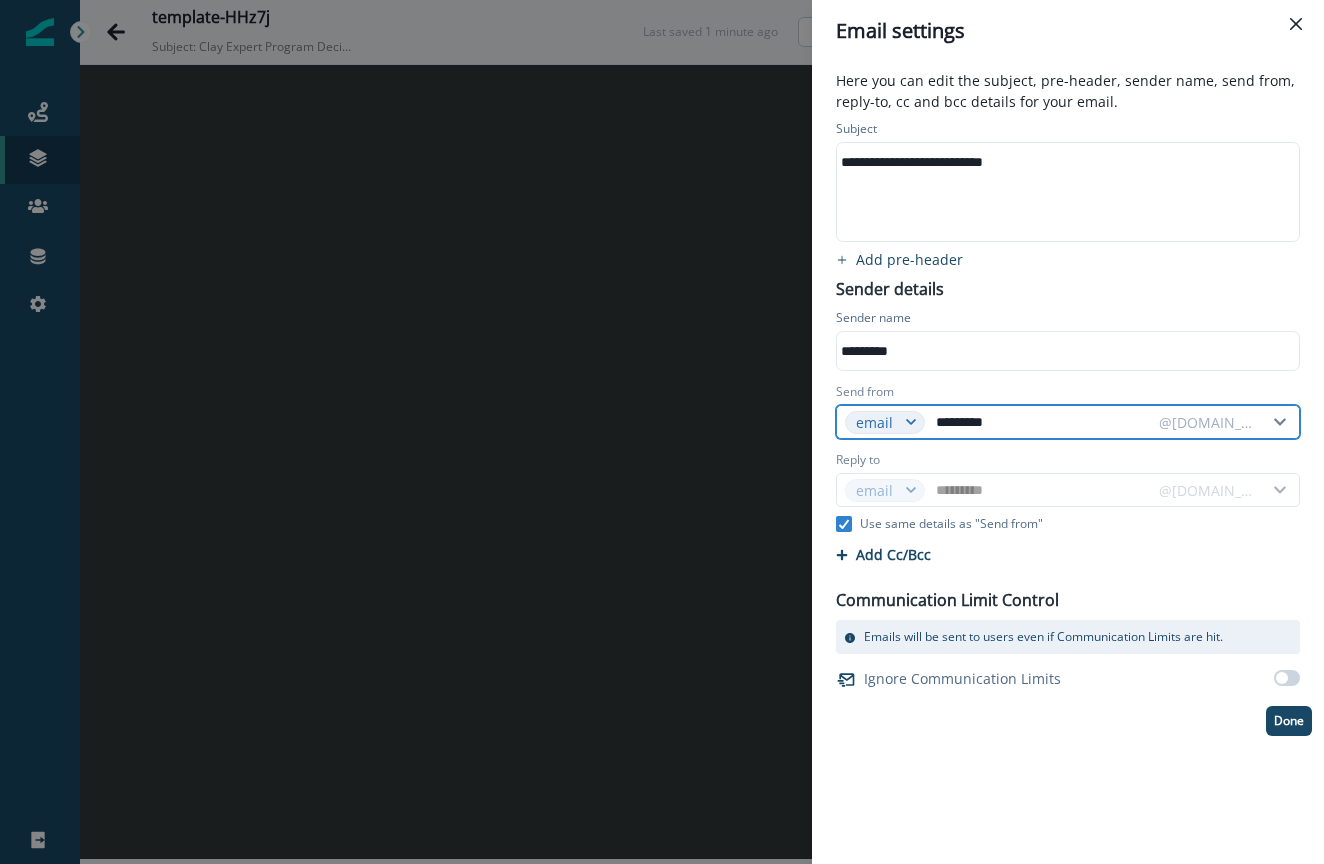 type on "**********" 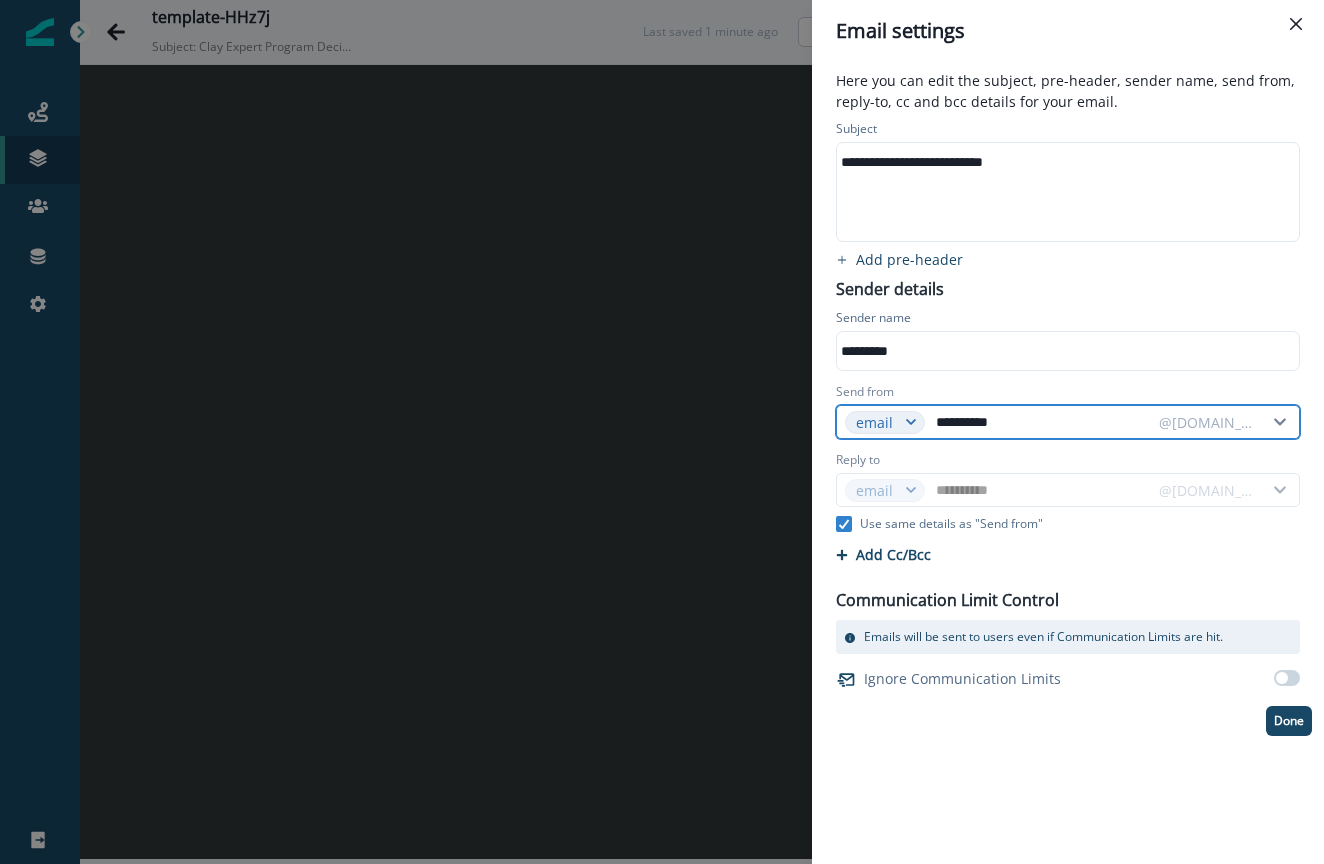 type on "**********" 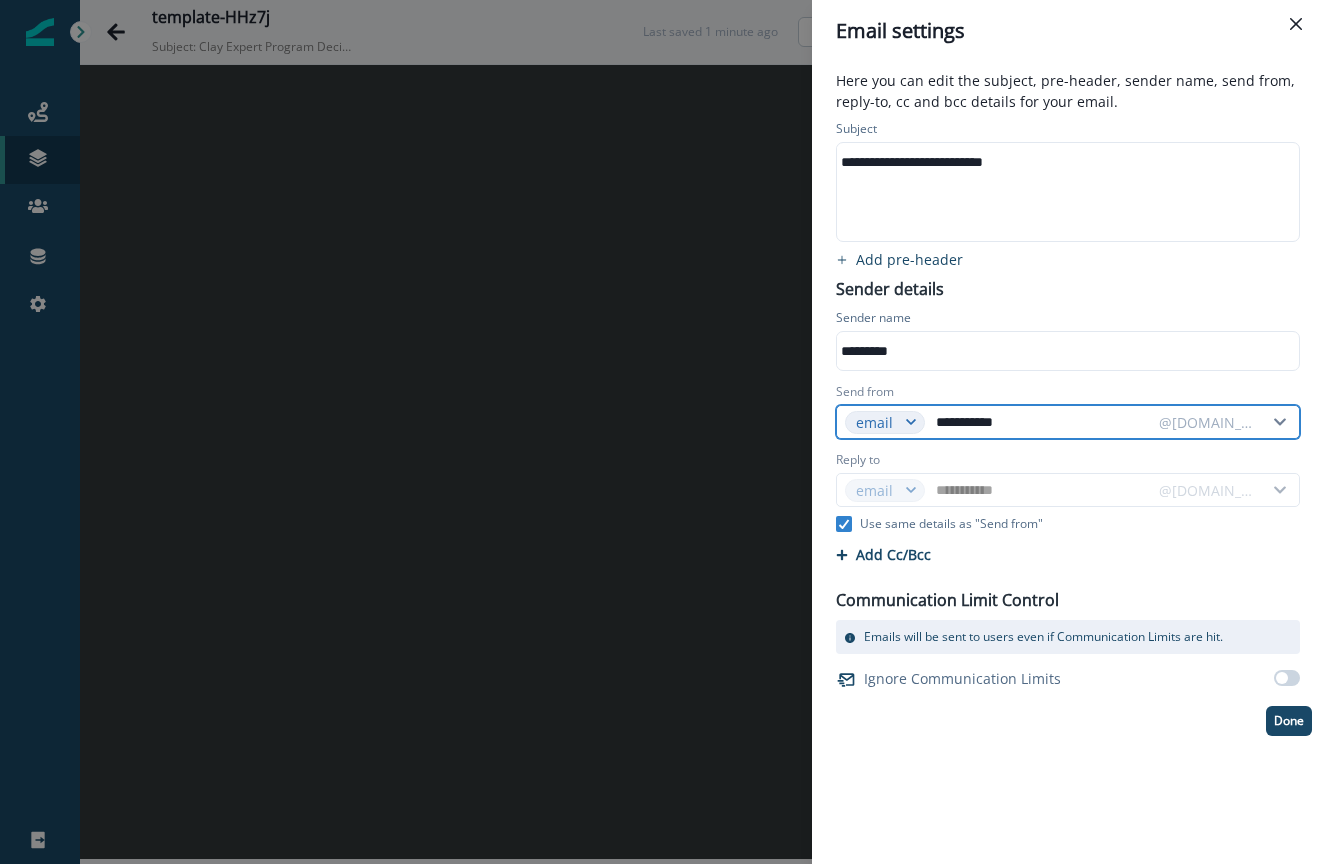 type on "**********" 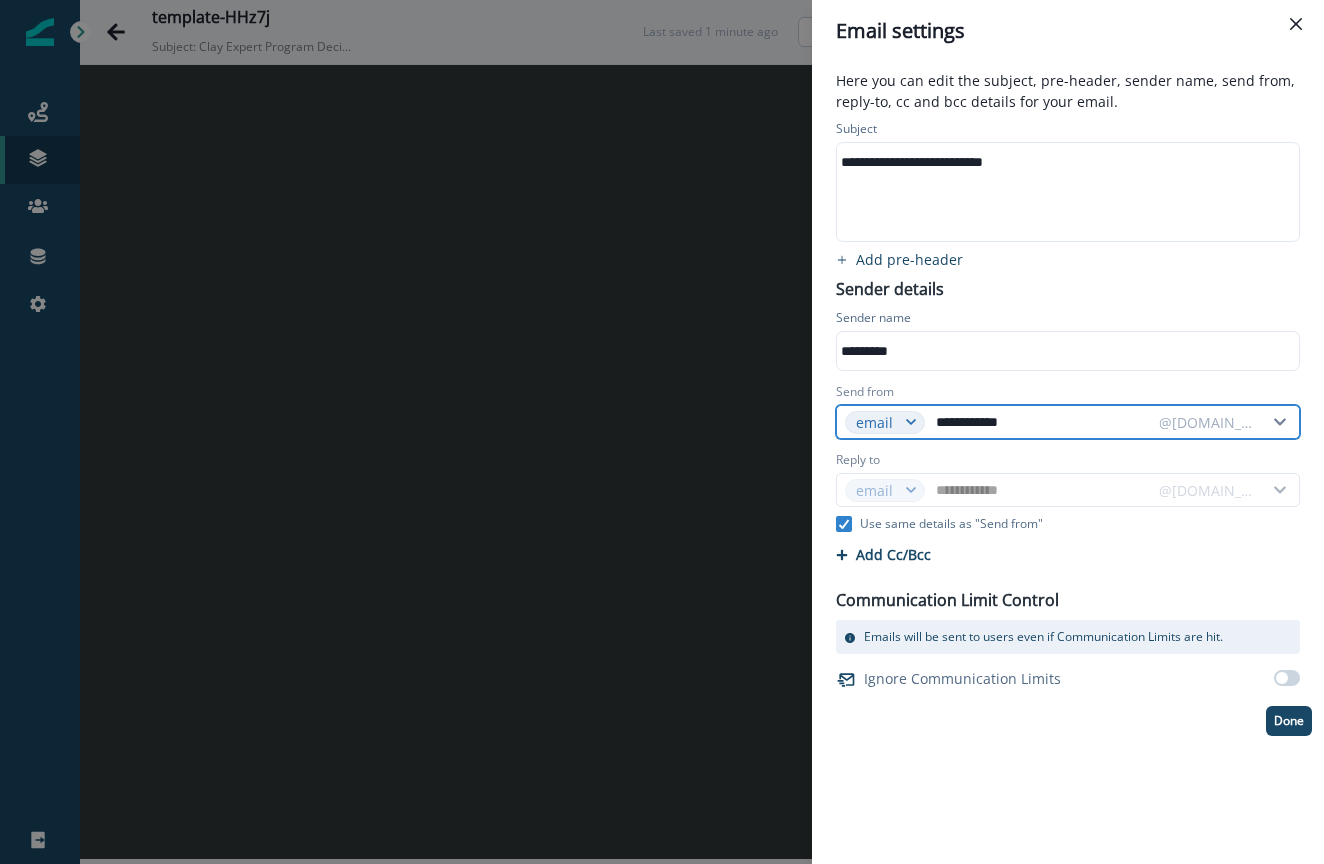 type on "**********" 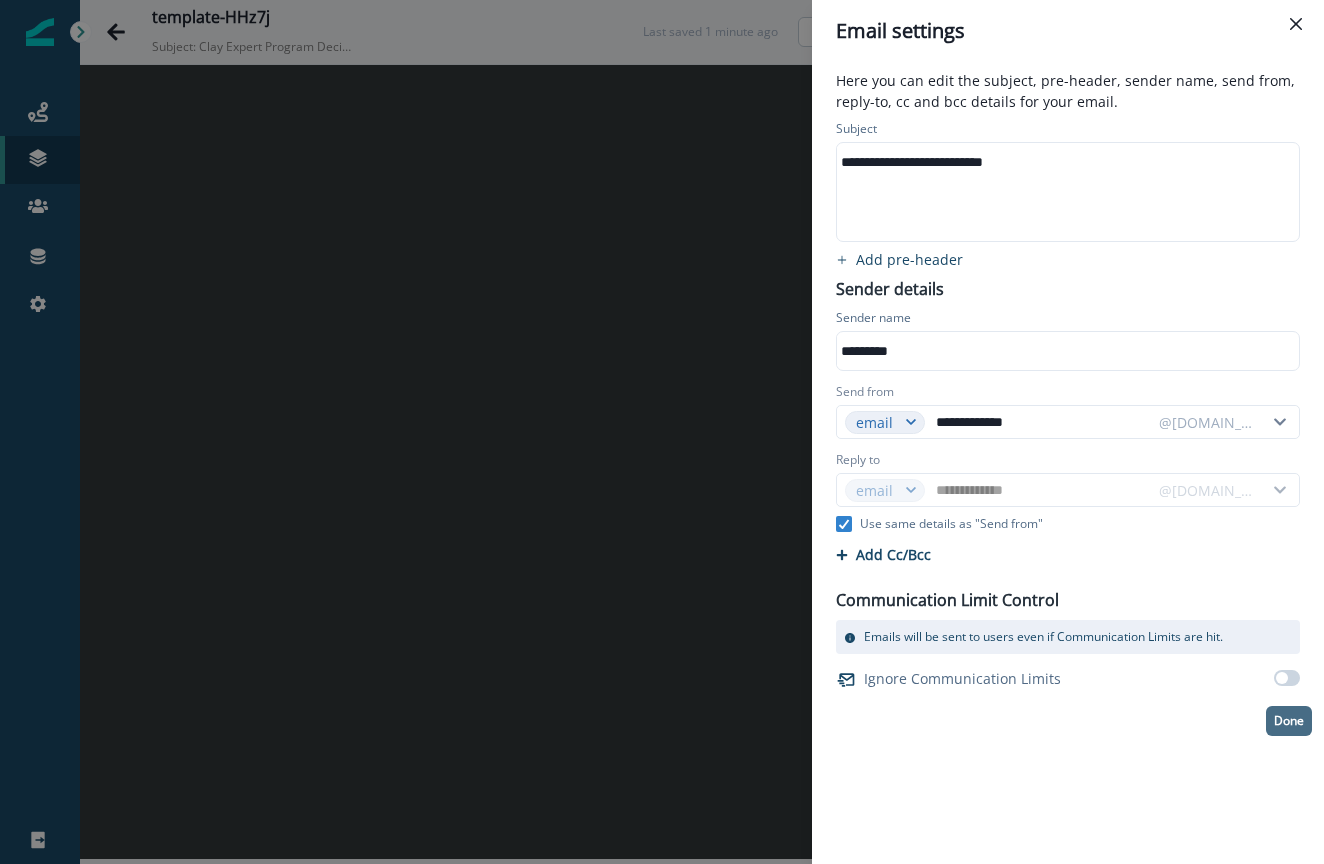 click on "Done" at bounding box center [1289, 721] 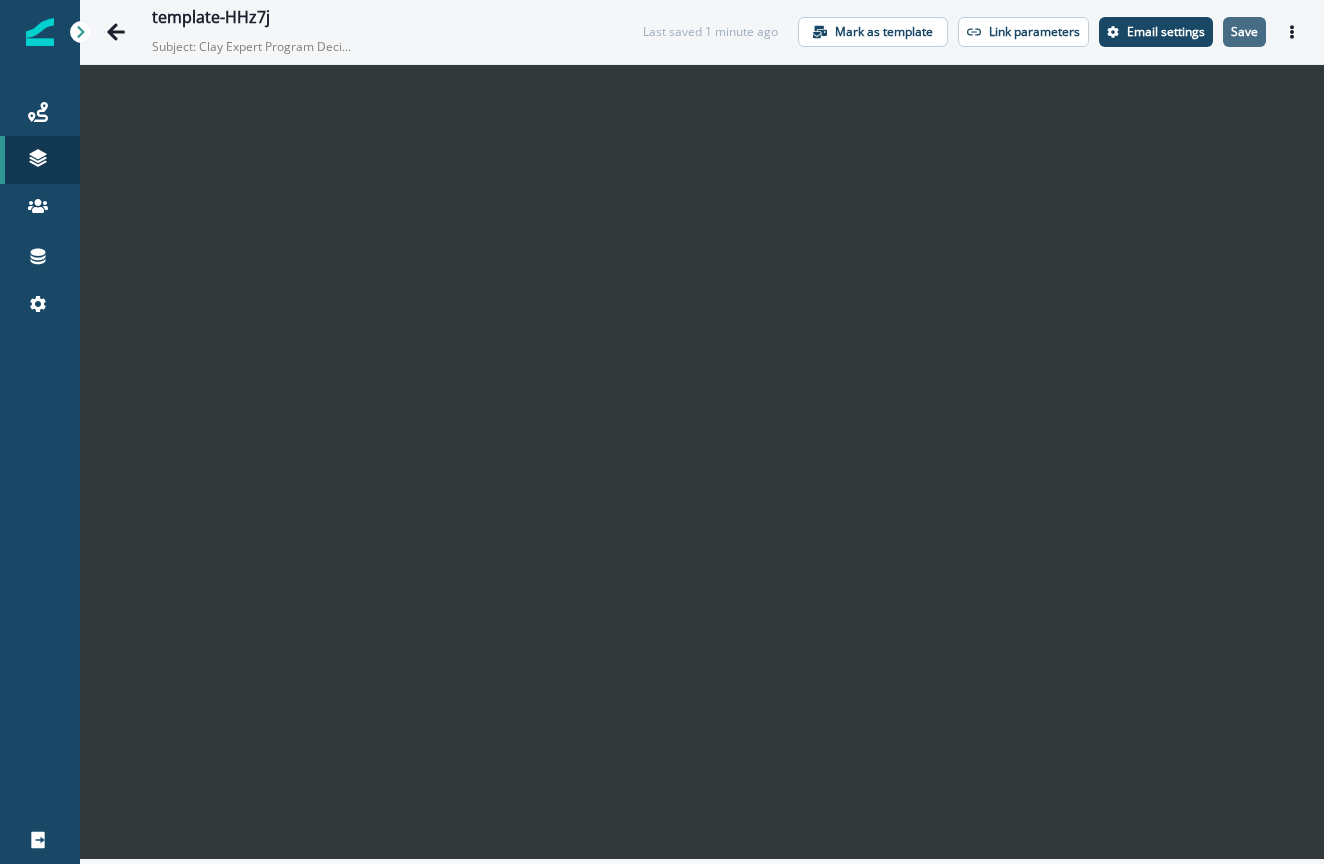 click on "Save" at bounding box center [1244, 32] 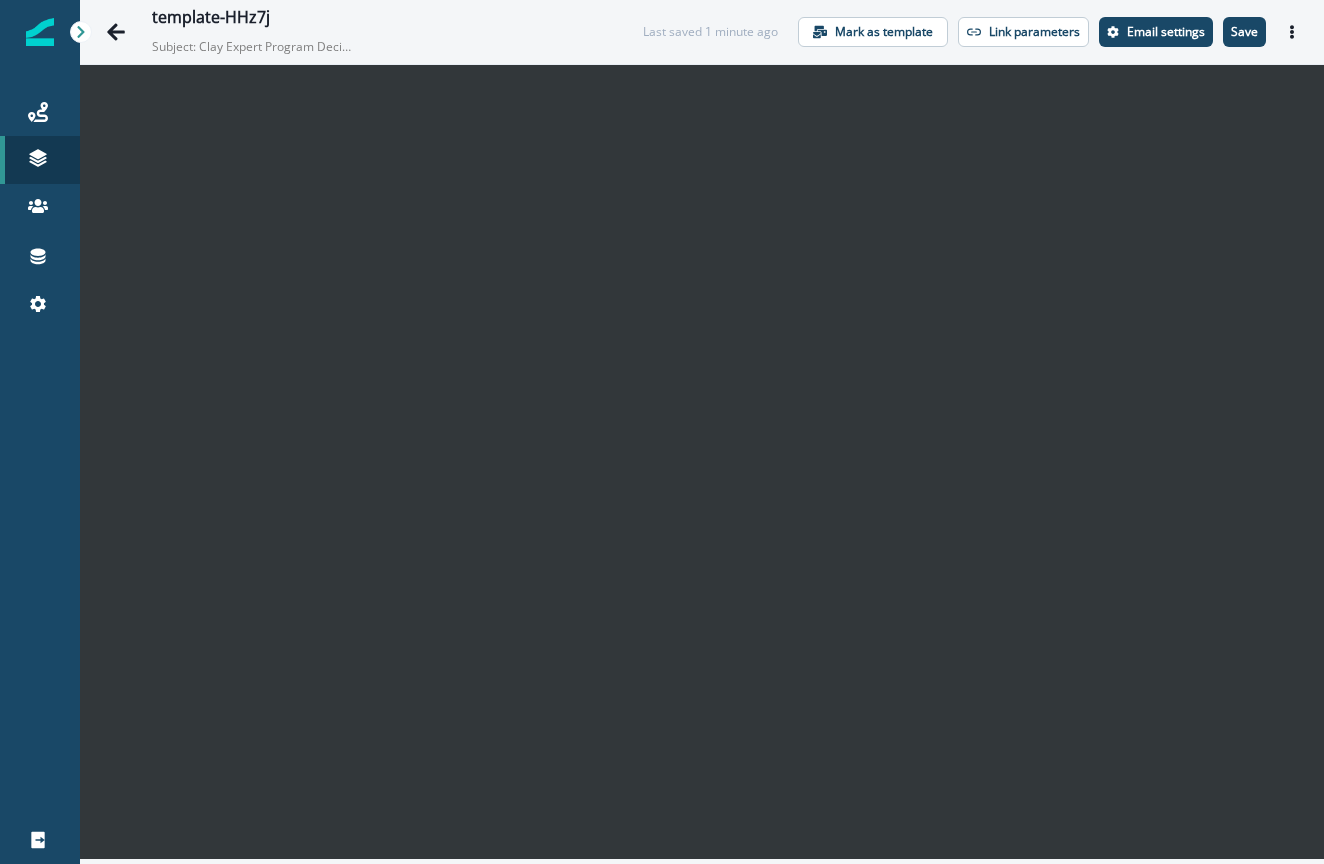 click on "Save" at bounding box center [1244, 32] 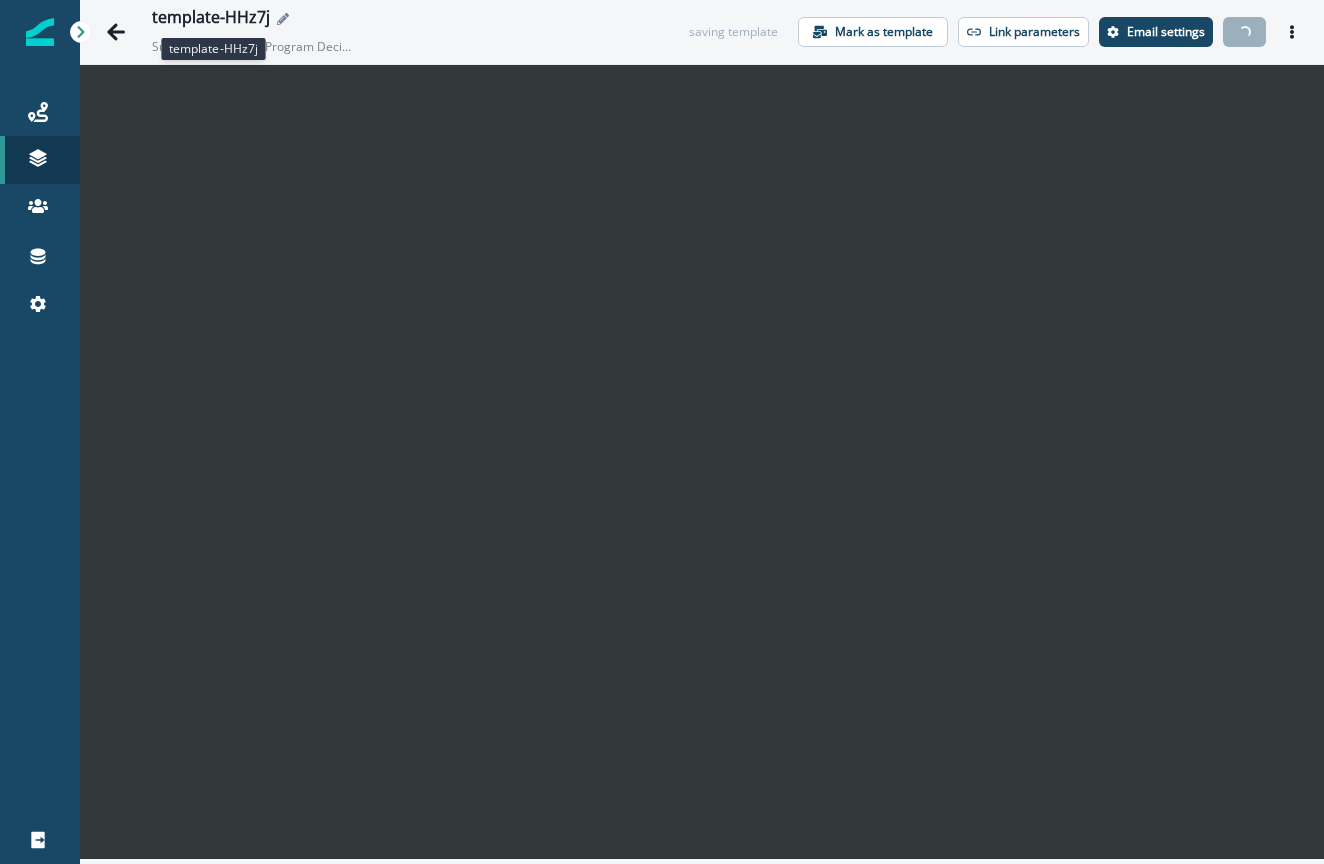click on "template-HHz7j" at bounding box center [211, 19] 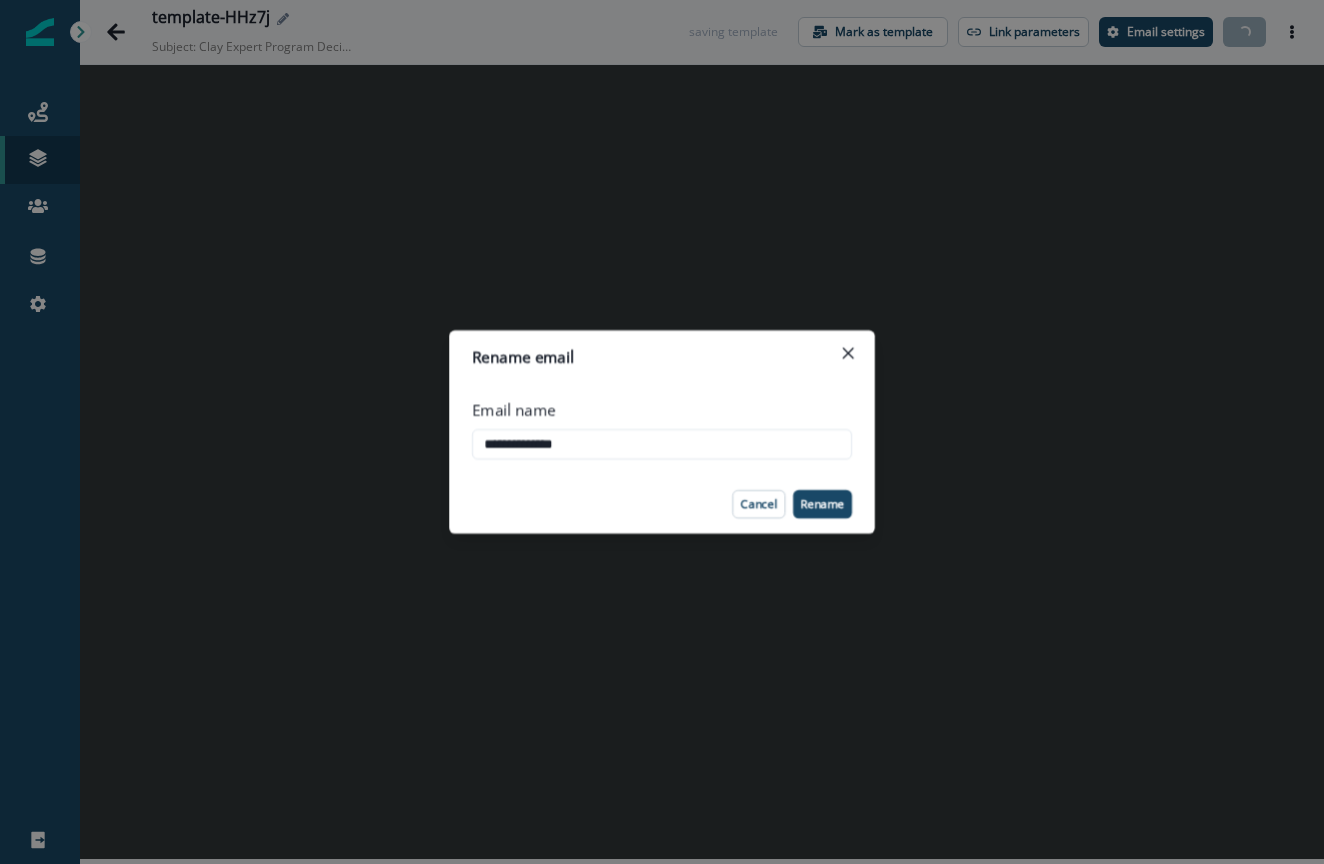 click on "**********" at bounding box center [662, 432] 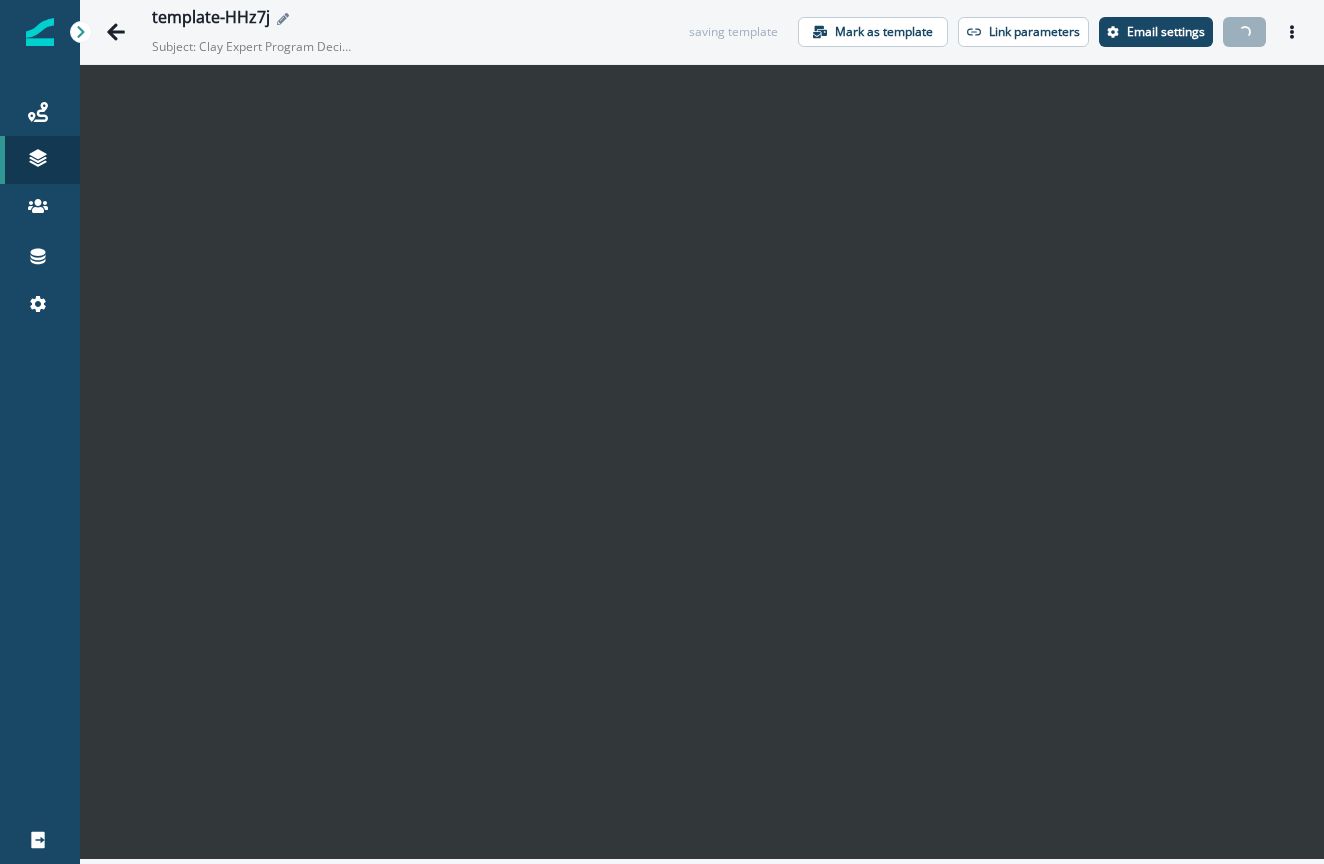click 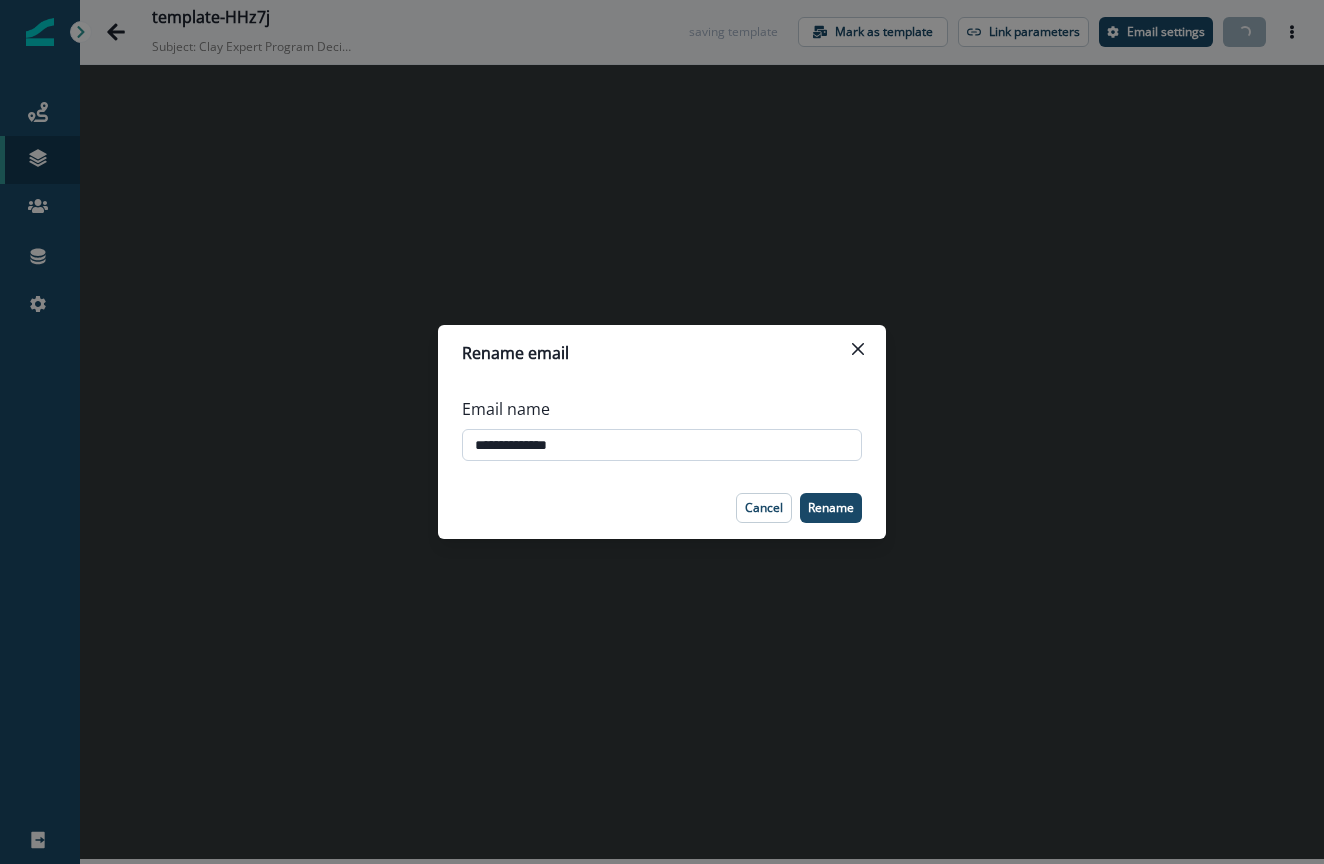 click on "**********" at bounding box center [662, 445] 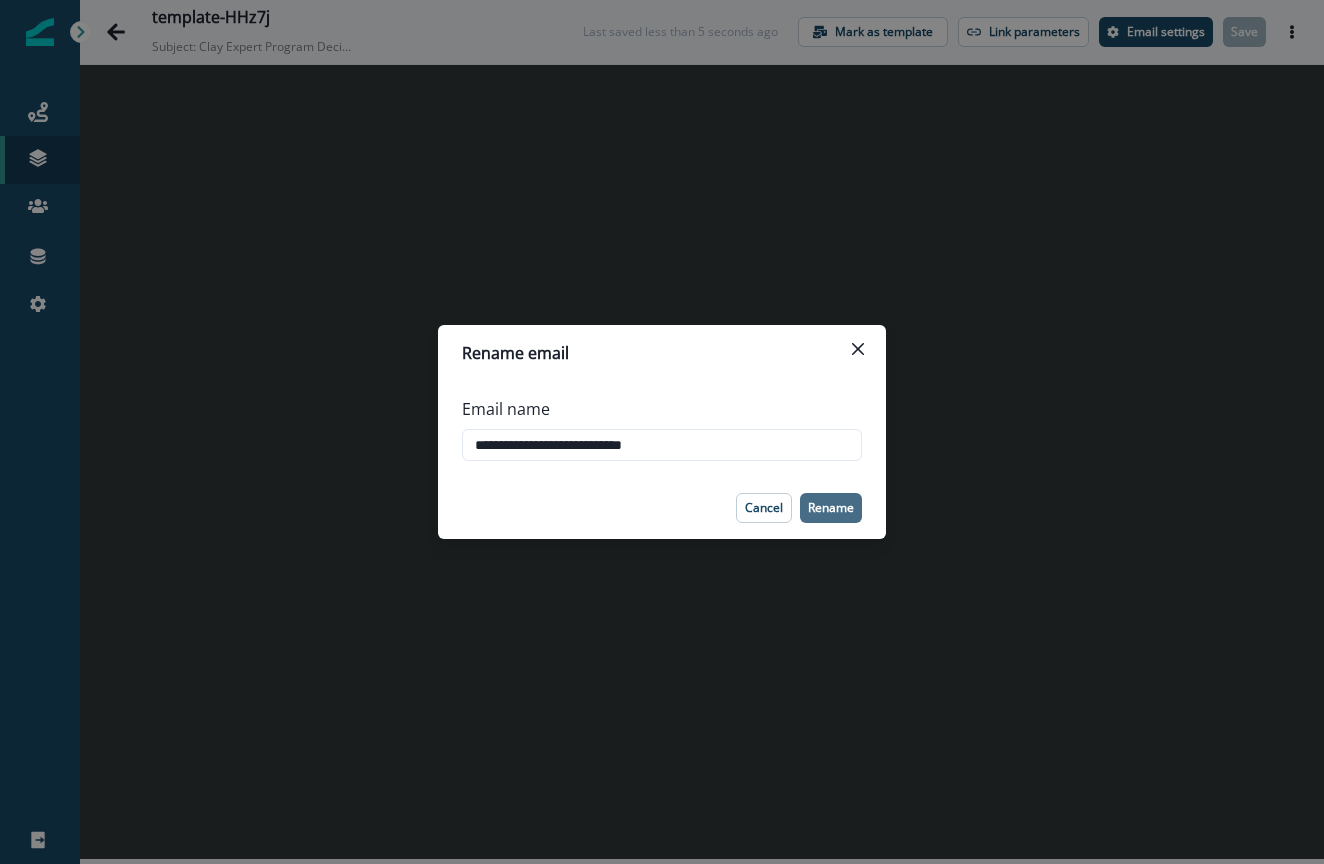 type on "**********" 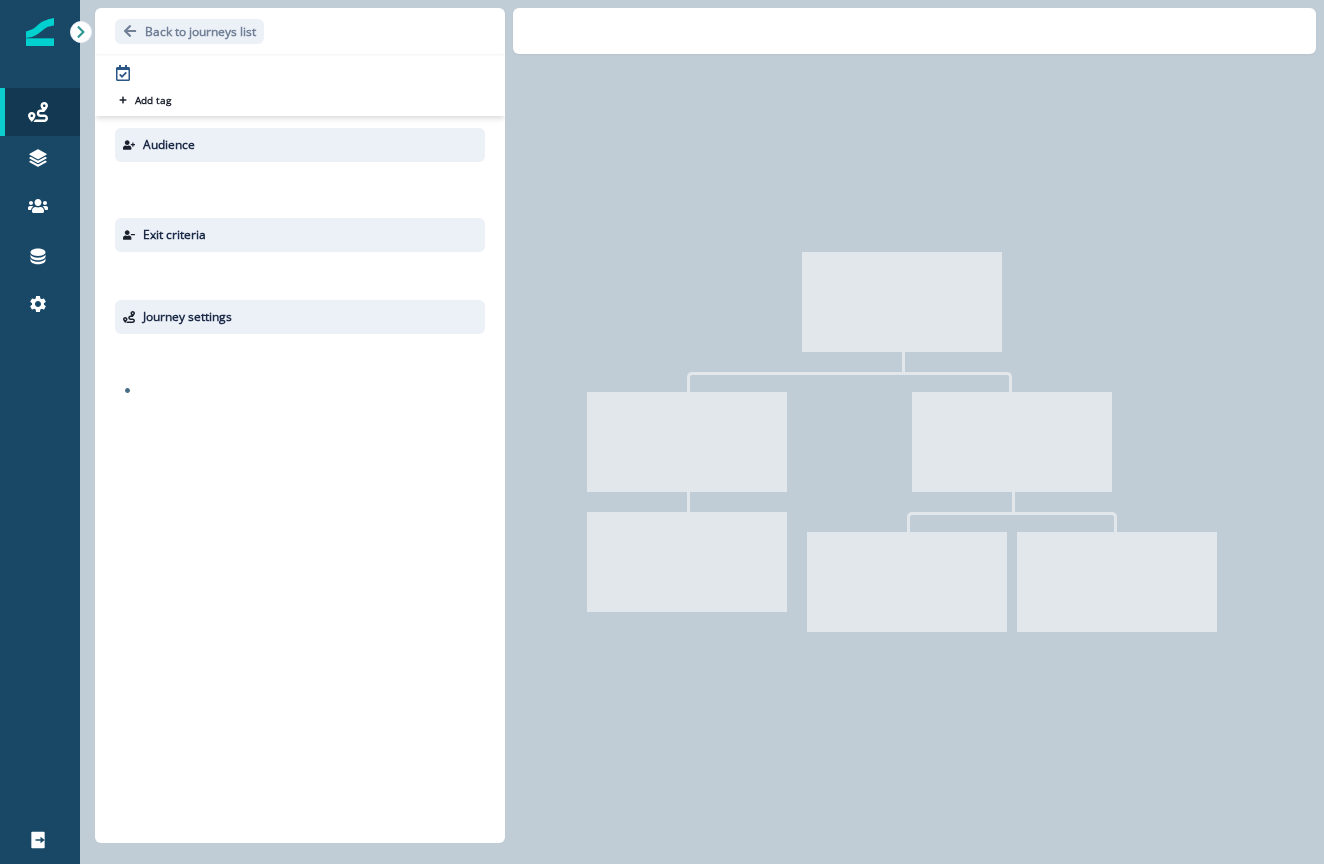 scroll, scrollTop: 0, scrollLeft: 0, axis: both 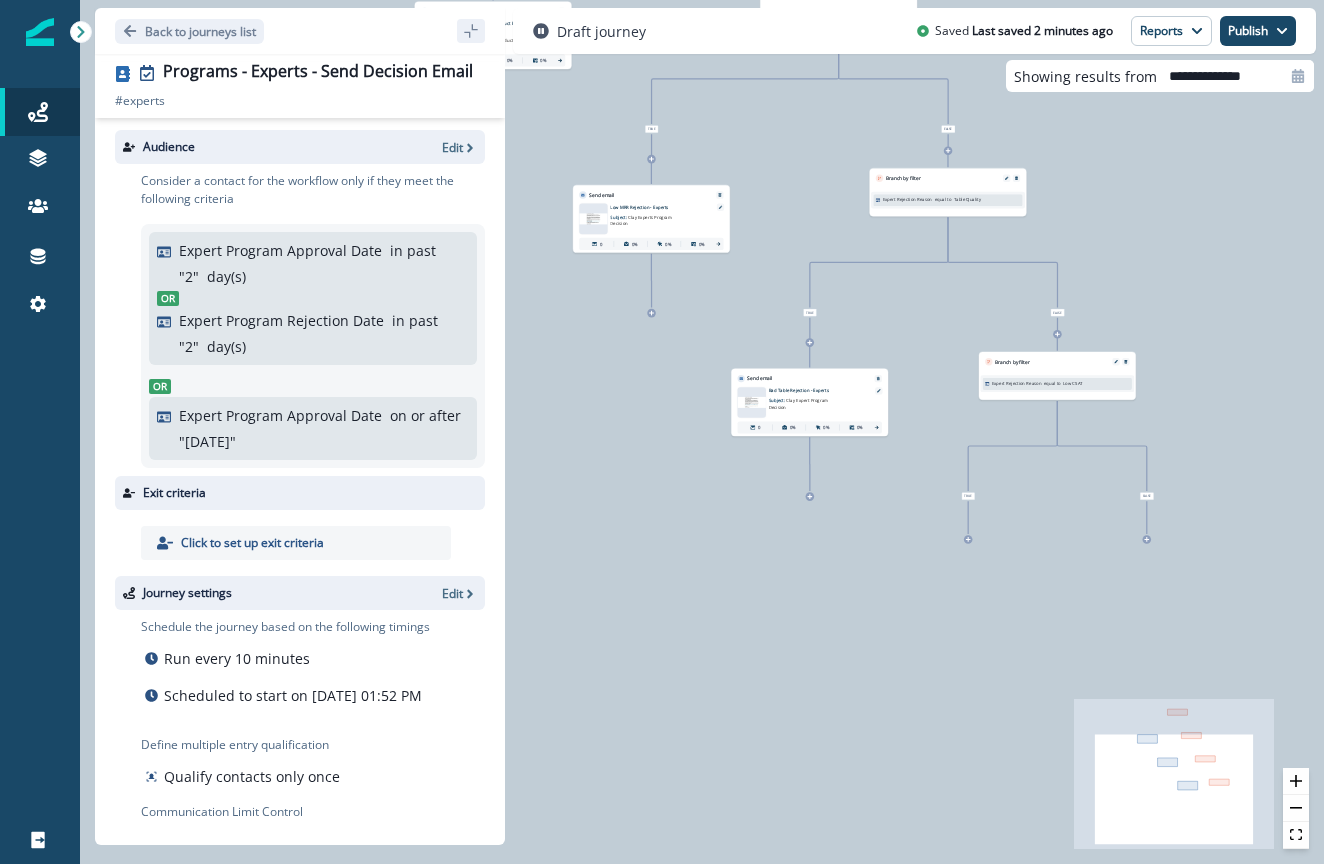 drag, startPoint x: 998, startPoint y: 504, endPoint x: 1144, endPoint y: 226, distance: 314.00638 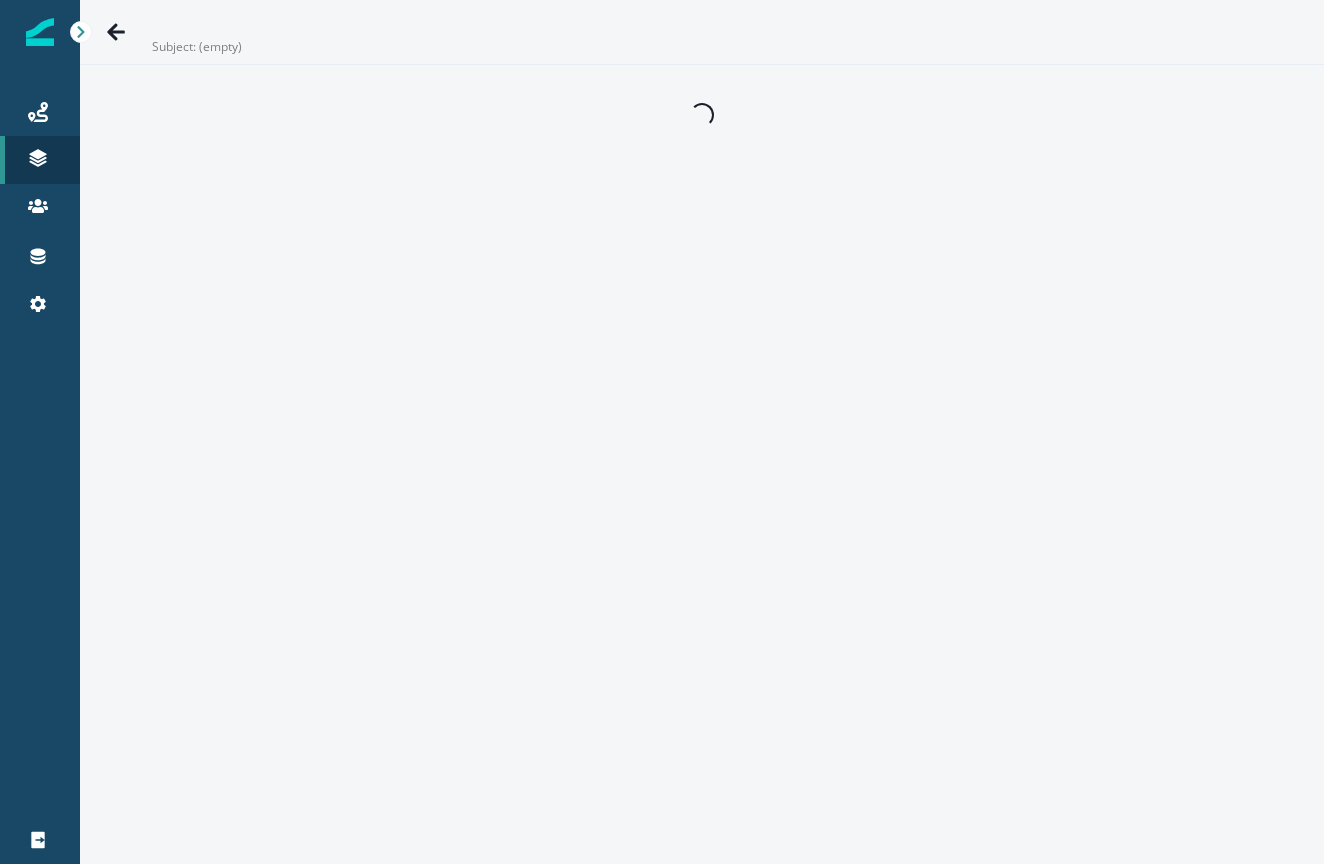 scroll, scrollTop: 0, scrollLeft: 0, axis: both 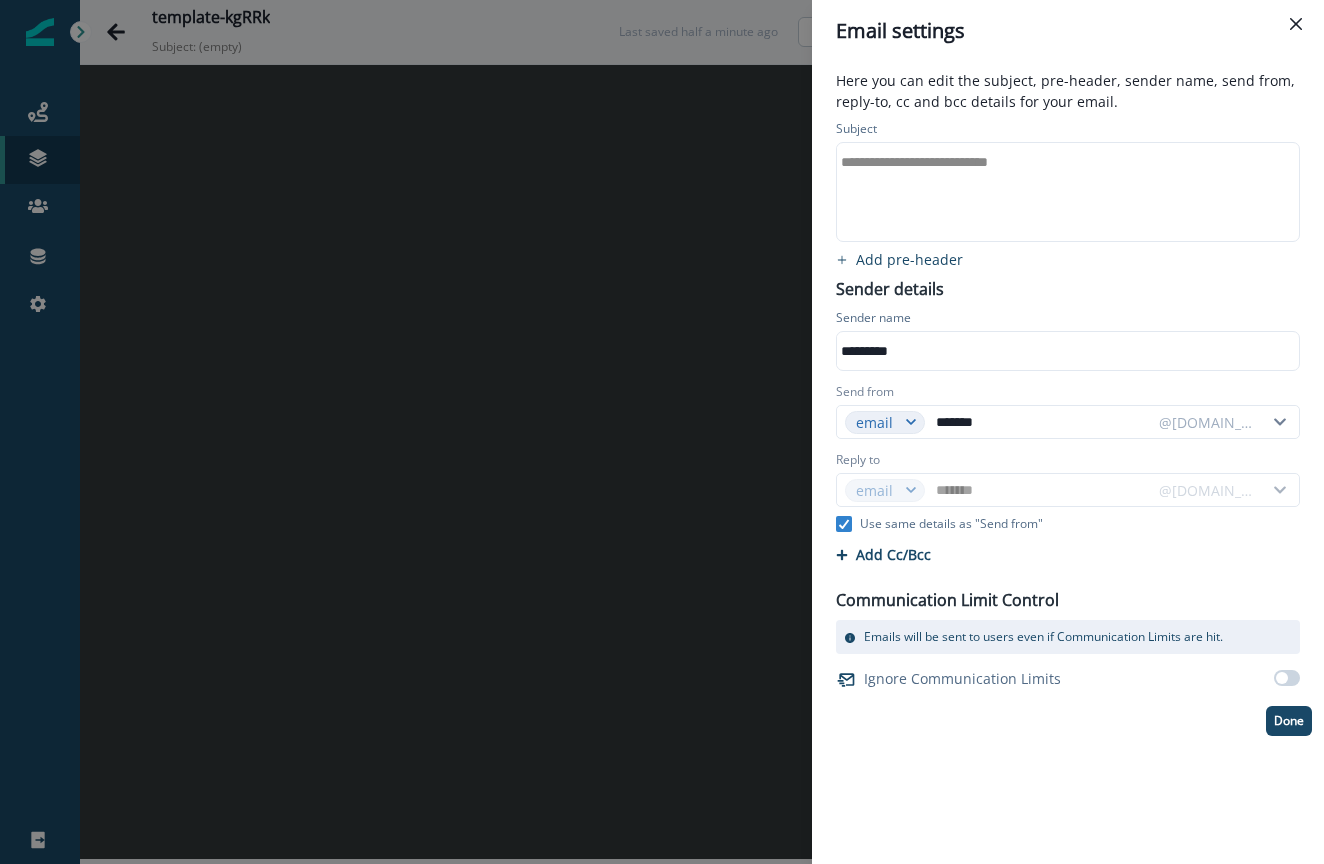 click on "**********" at bounding box center [1066, 192] 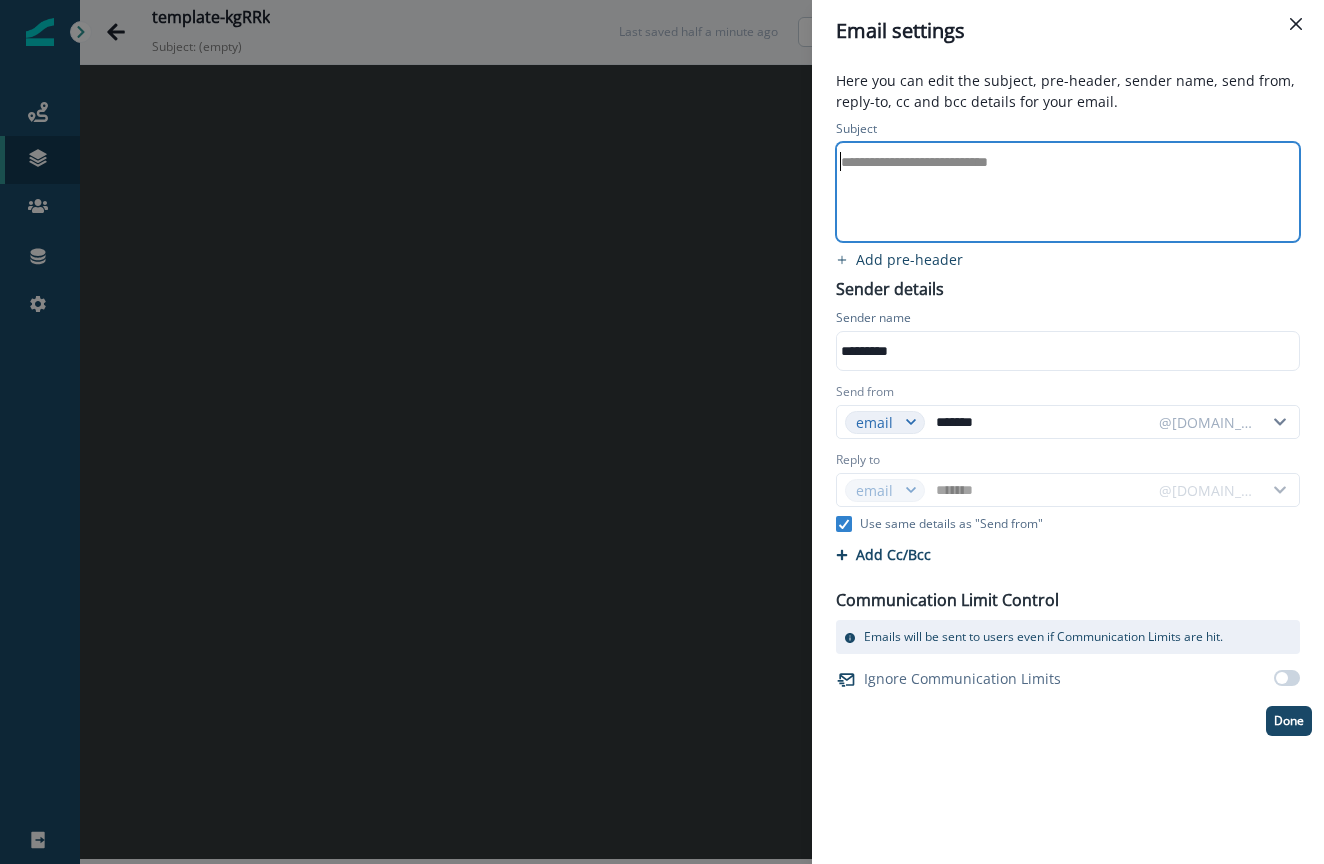 type 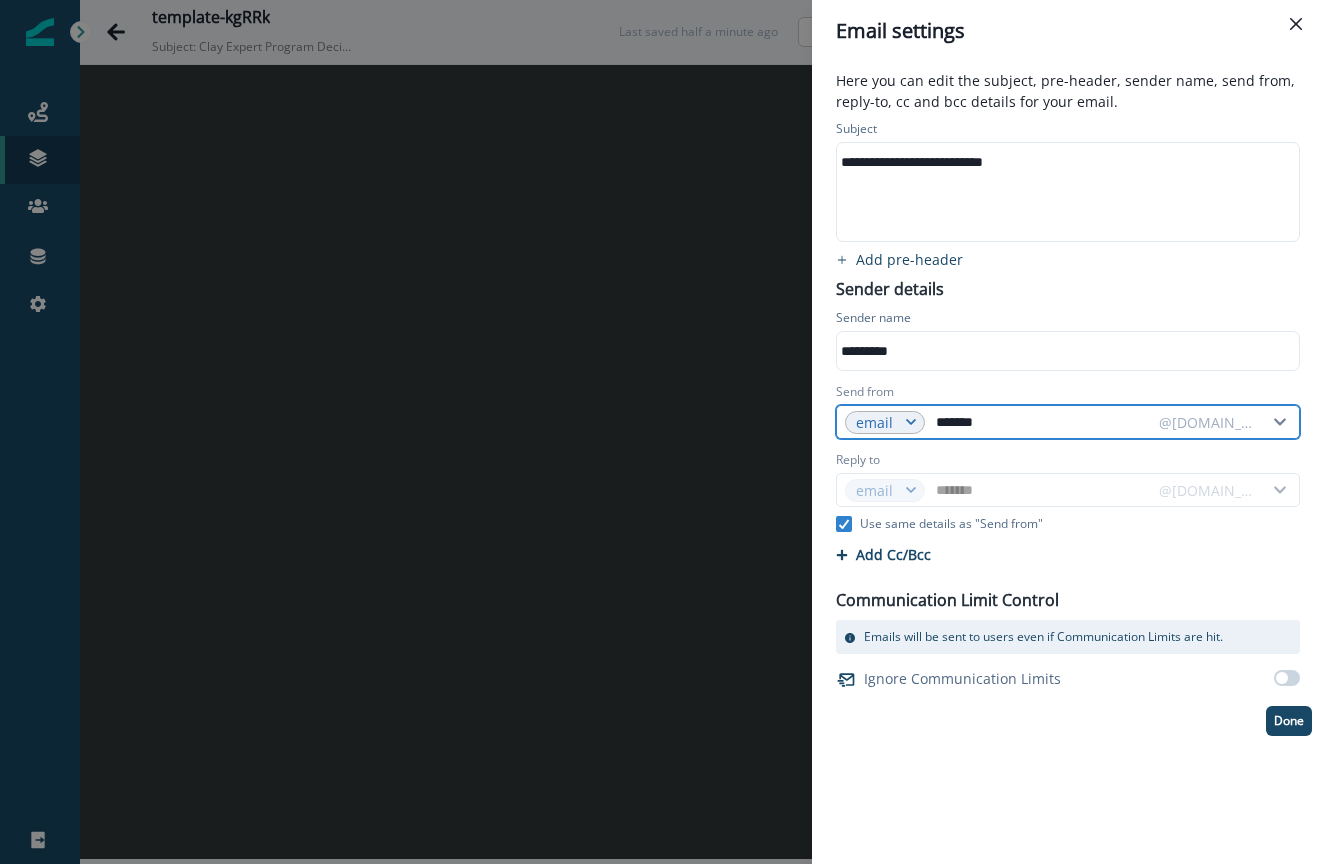 drag, startPoint x: 988, startPoint y: 423, endPoint x: 924, endPoint y: 423, distance: 64 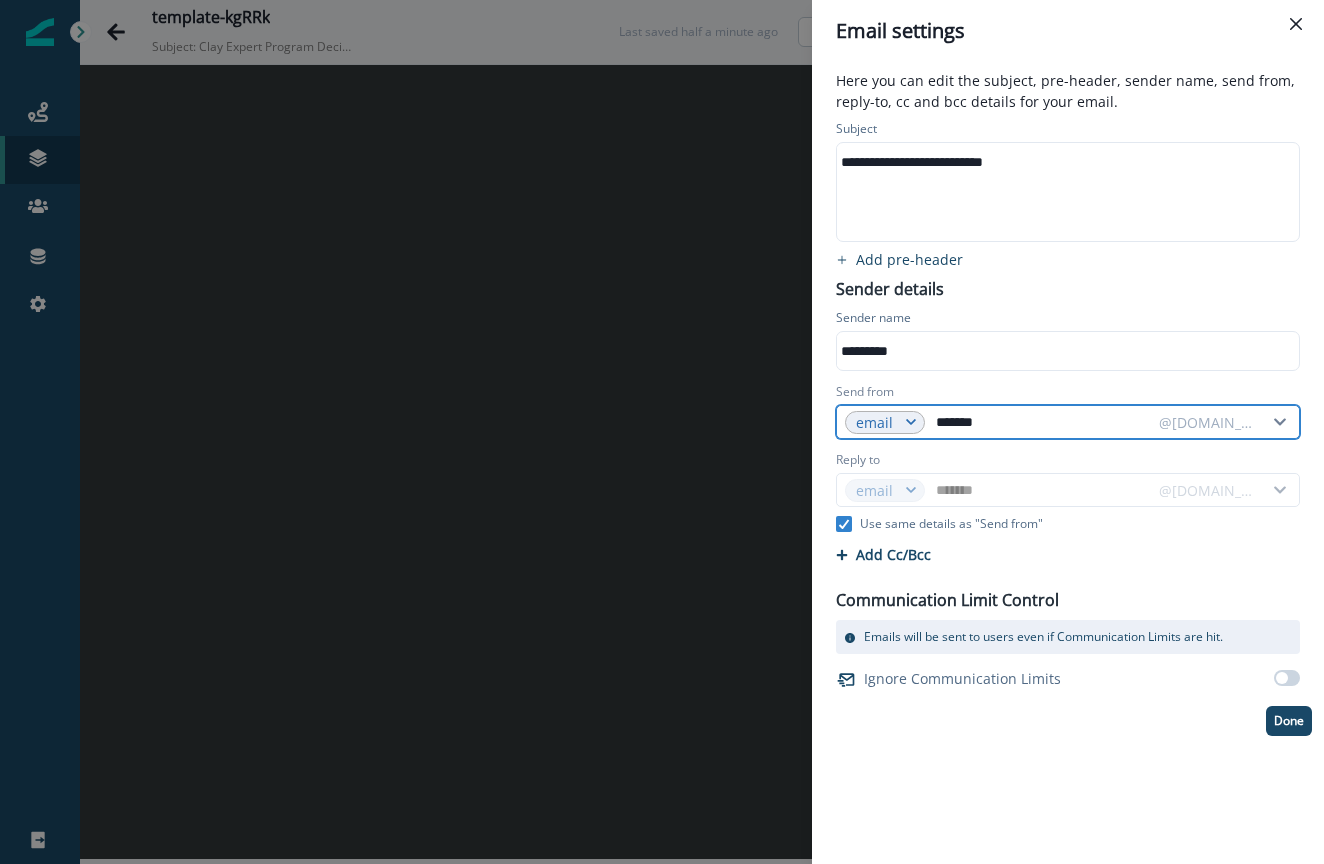 type 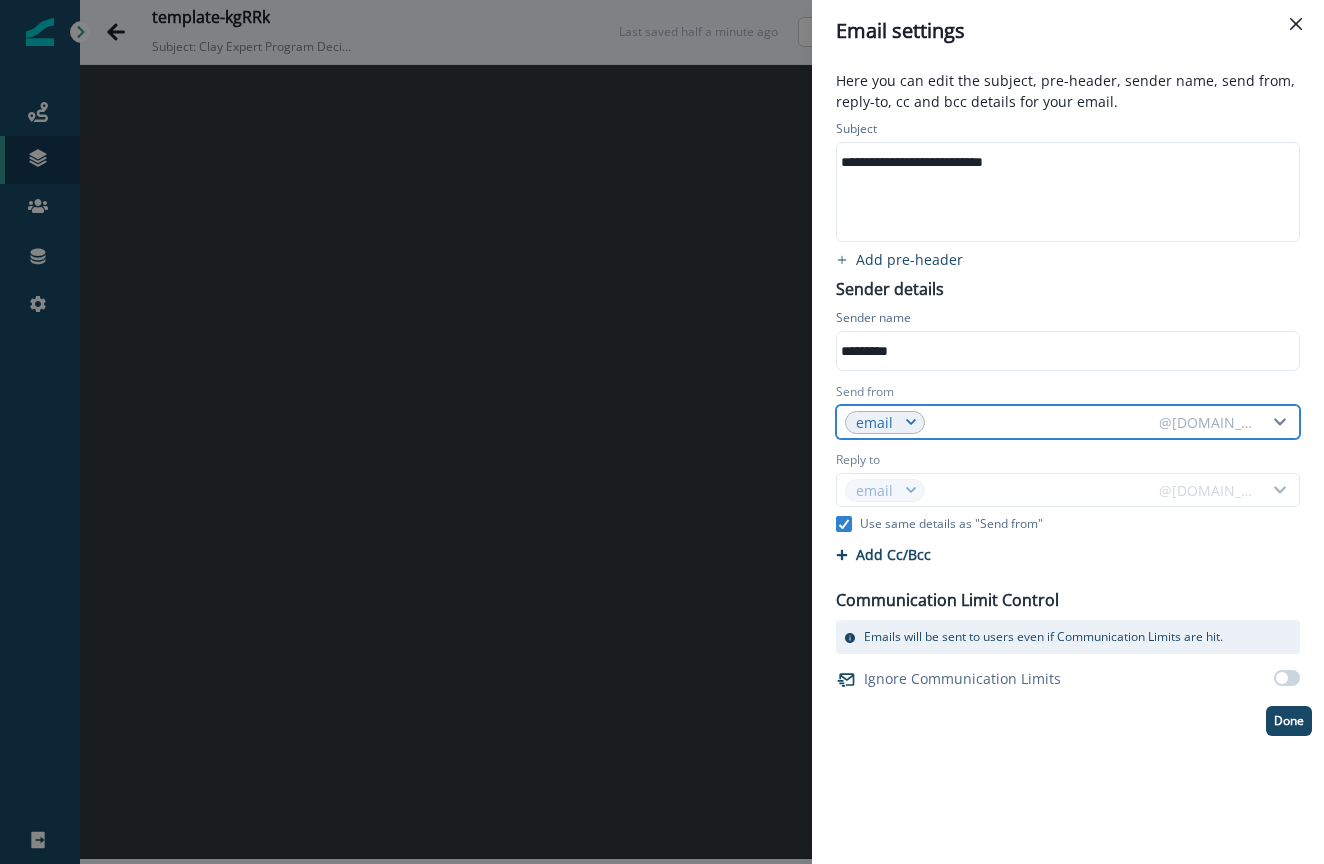 type on "*" 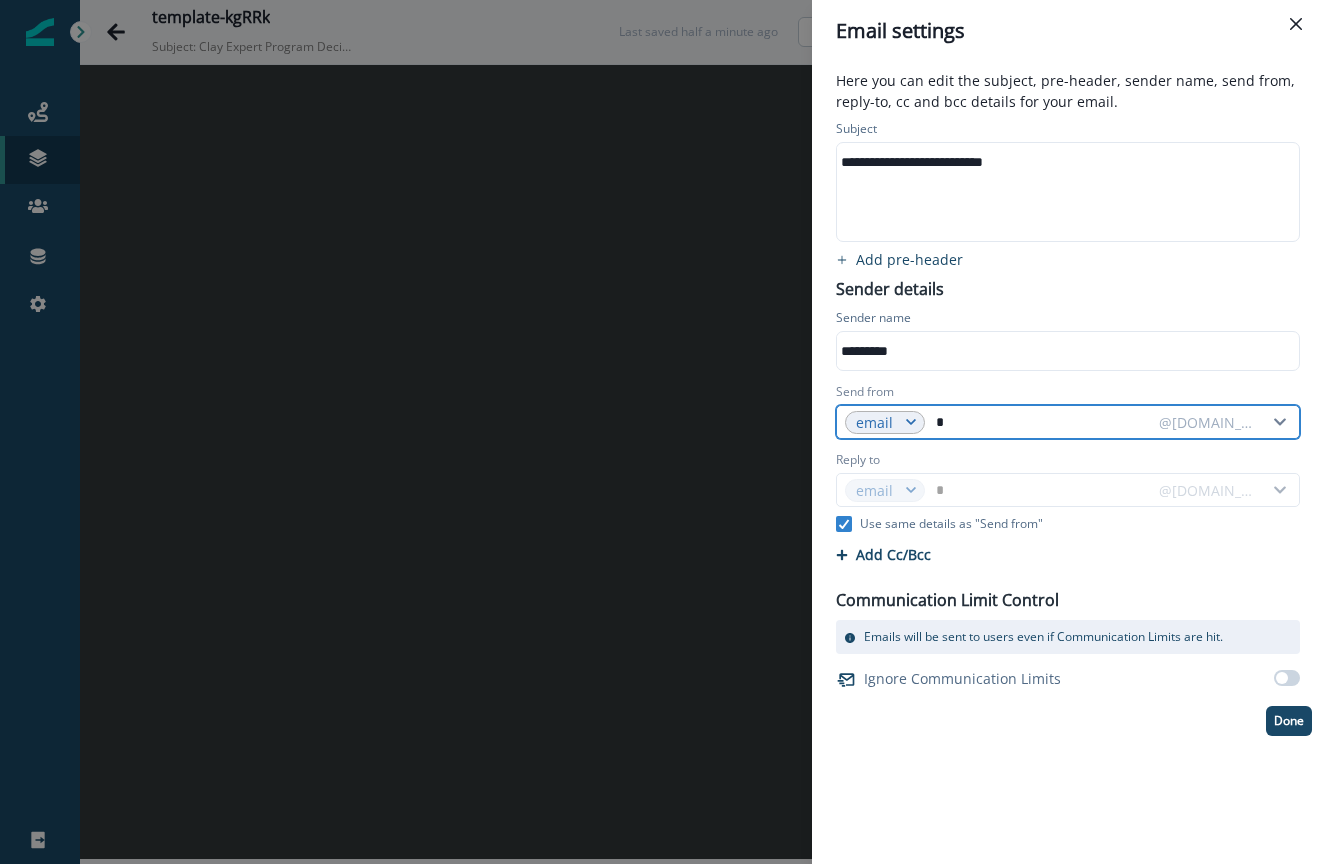type on "**" 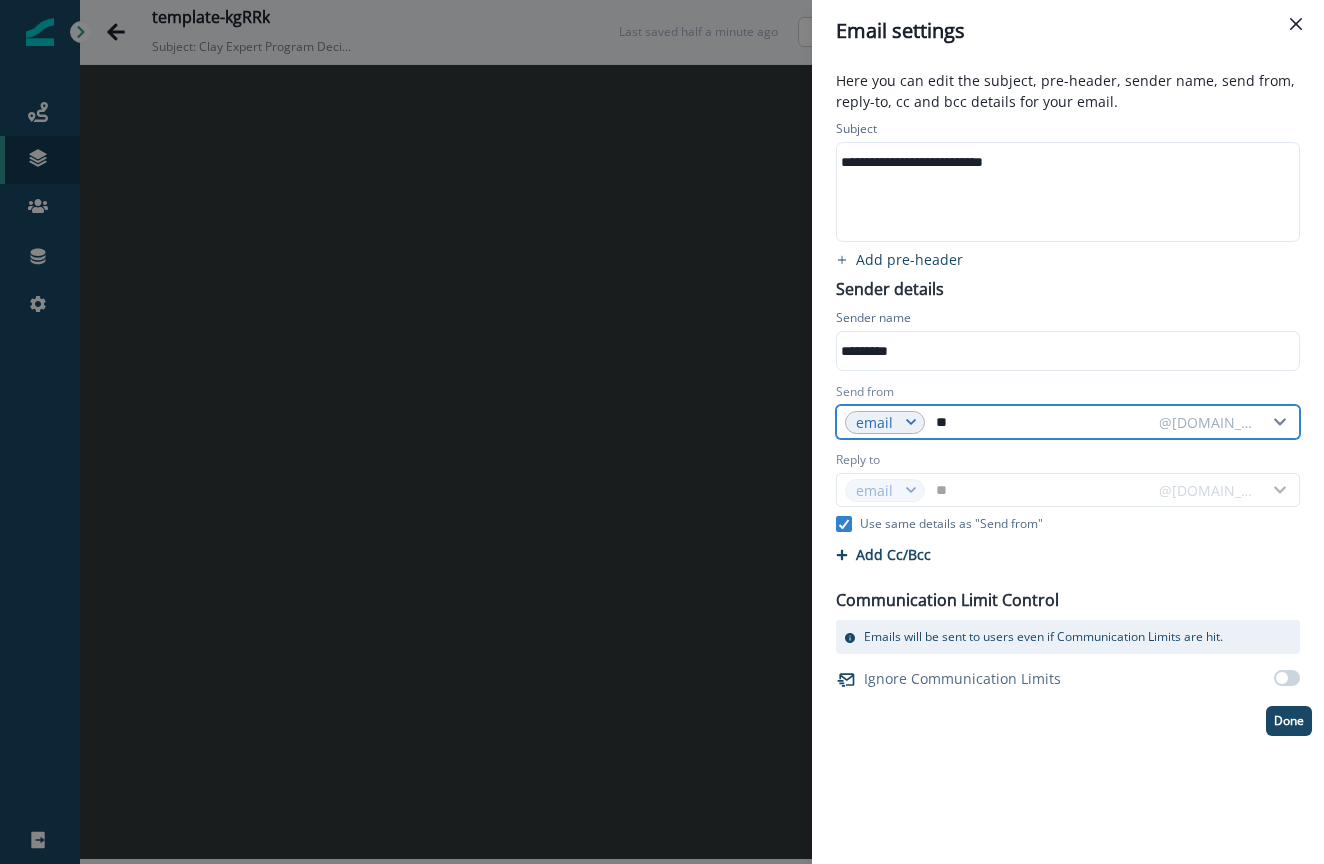 type on "***" 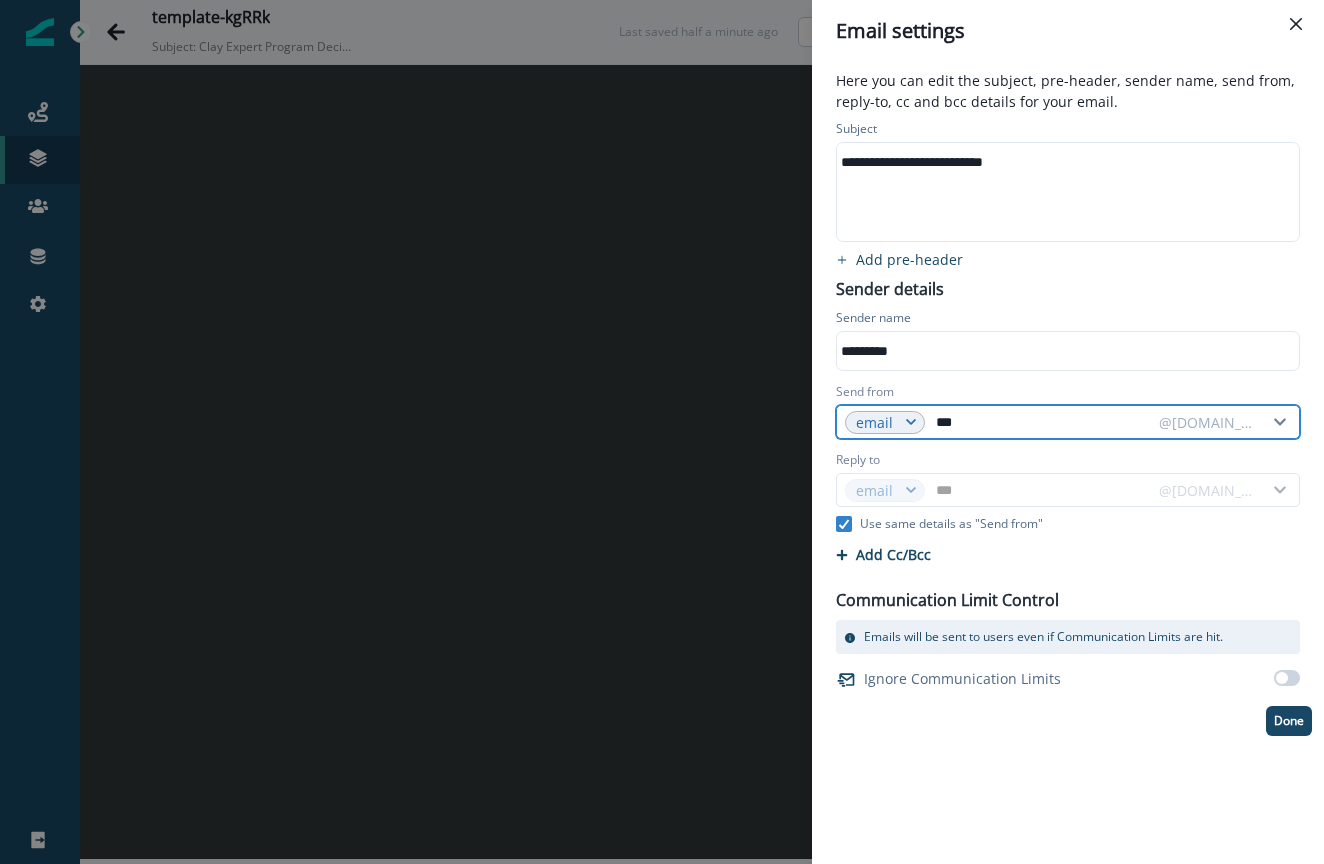type on "****" 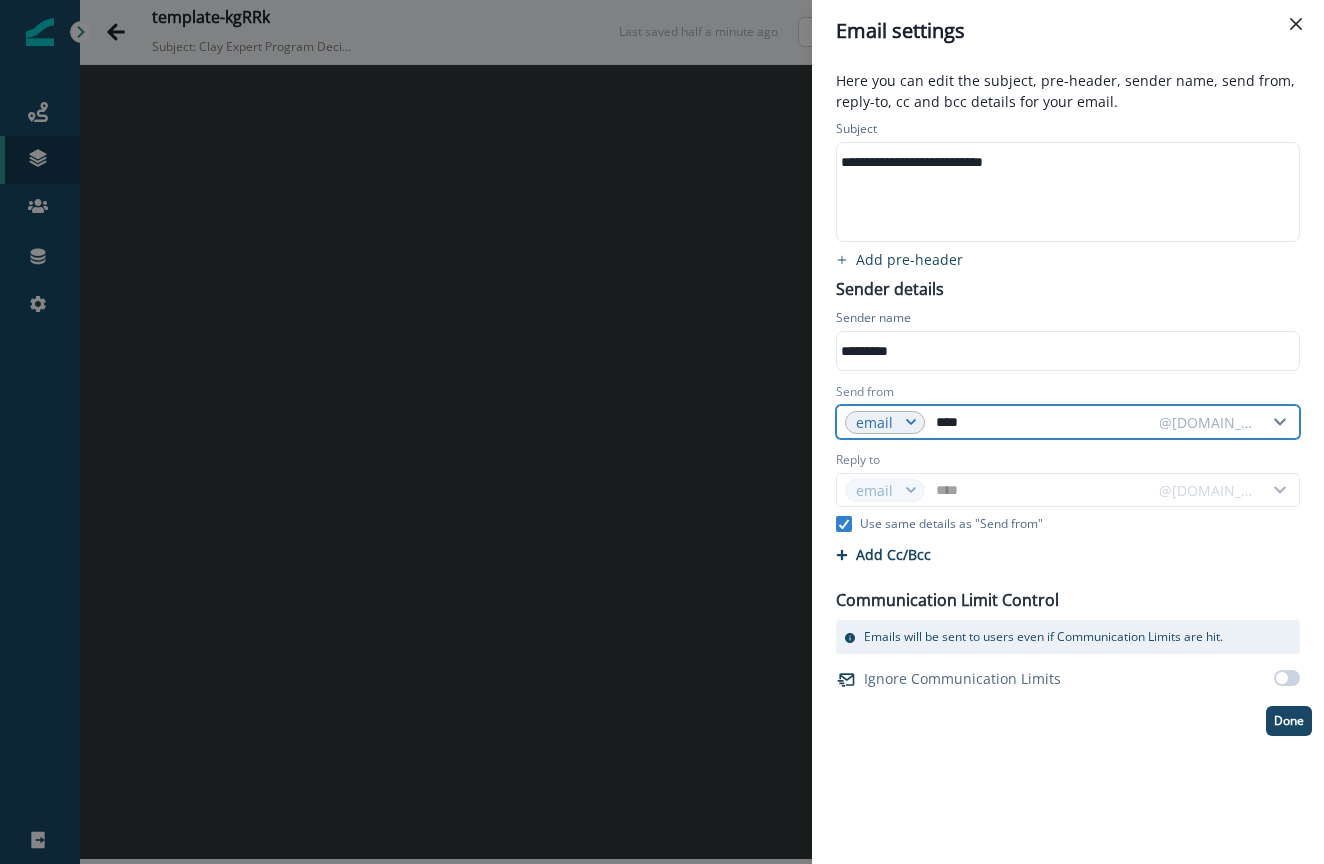 type on "*****" 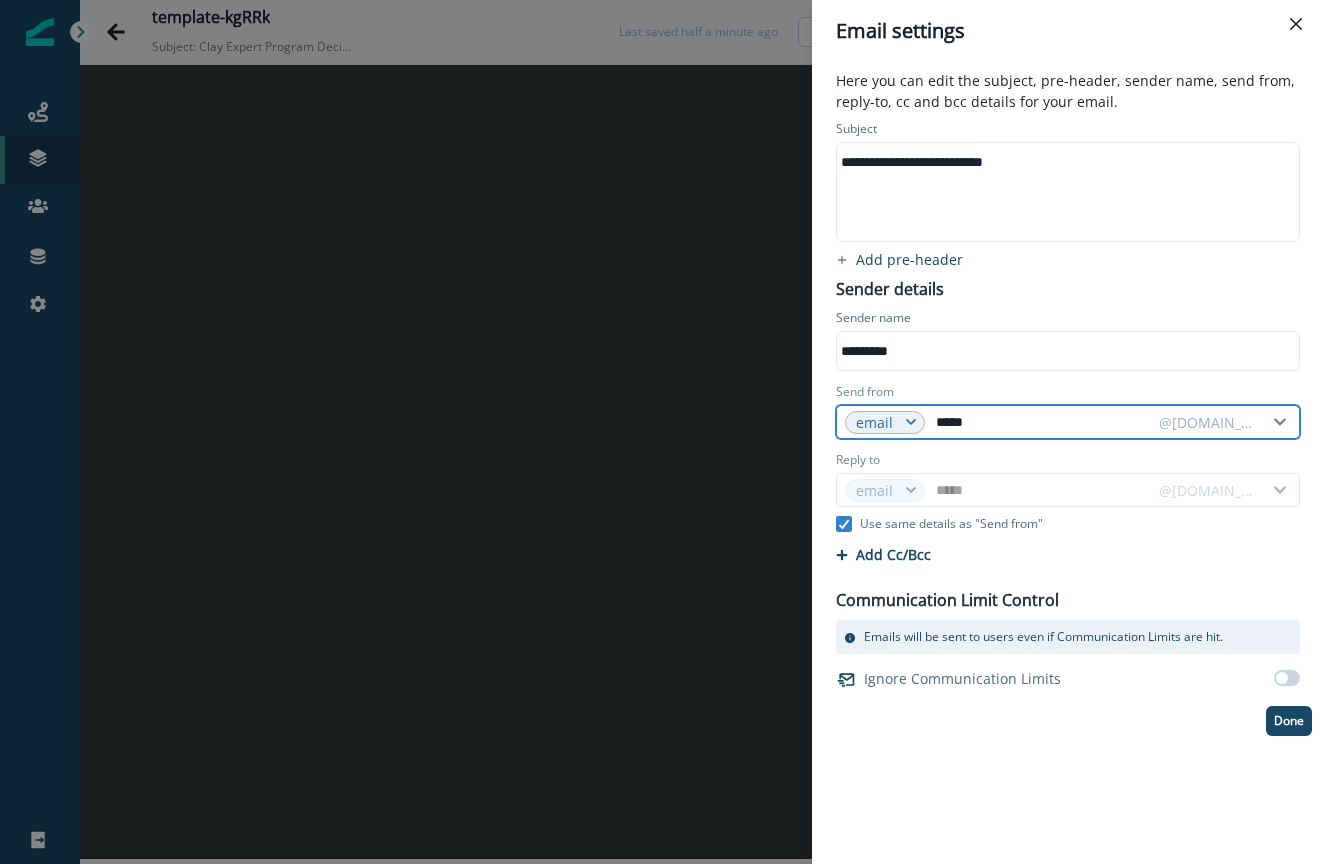 type on "******" 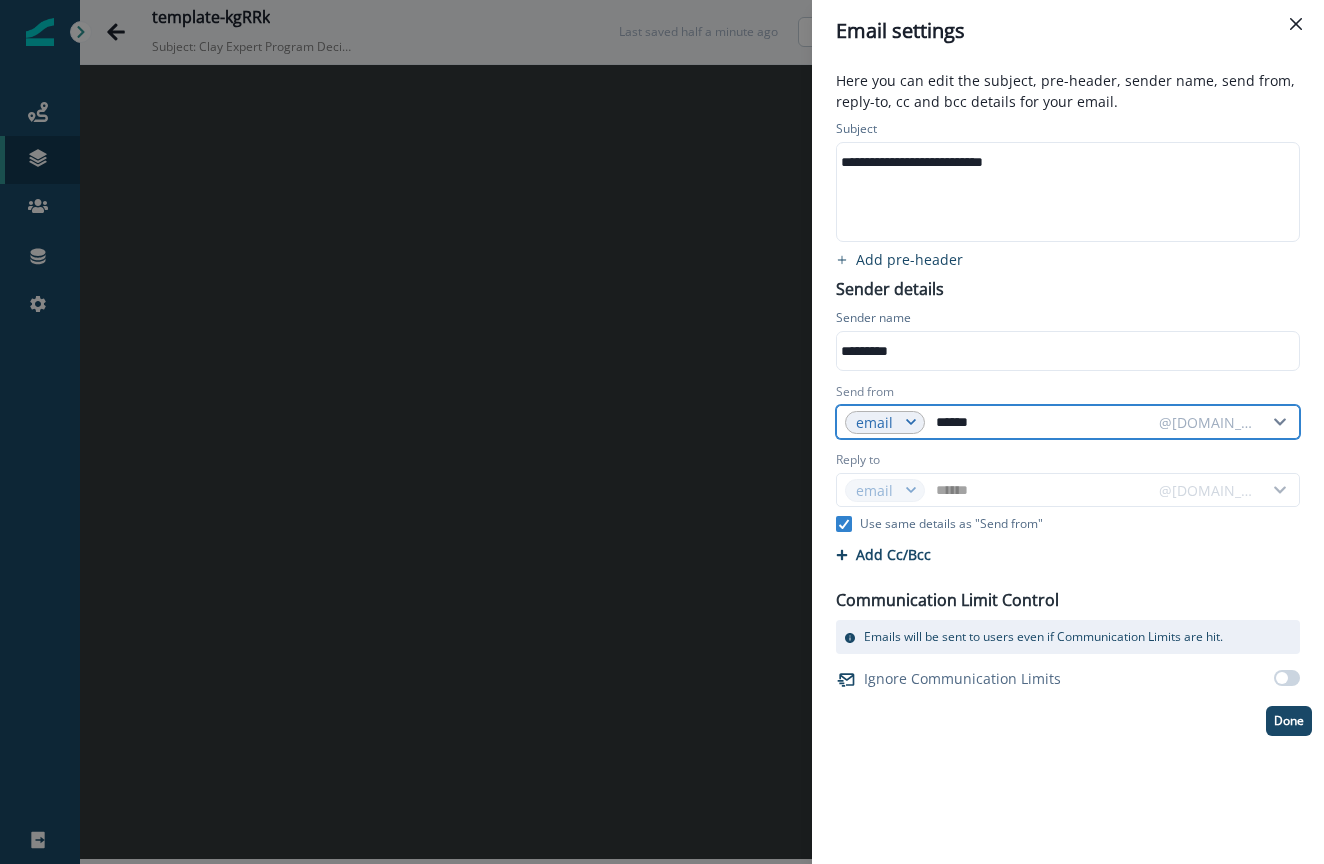 type on "*******" 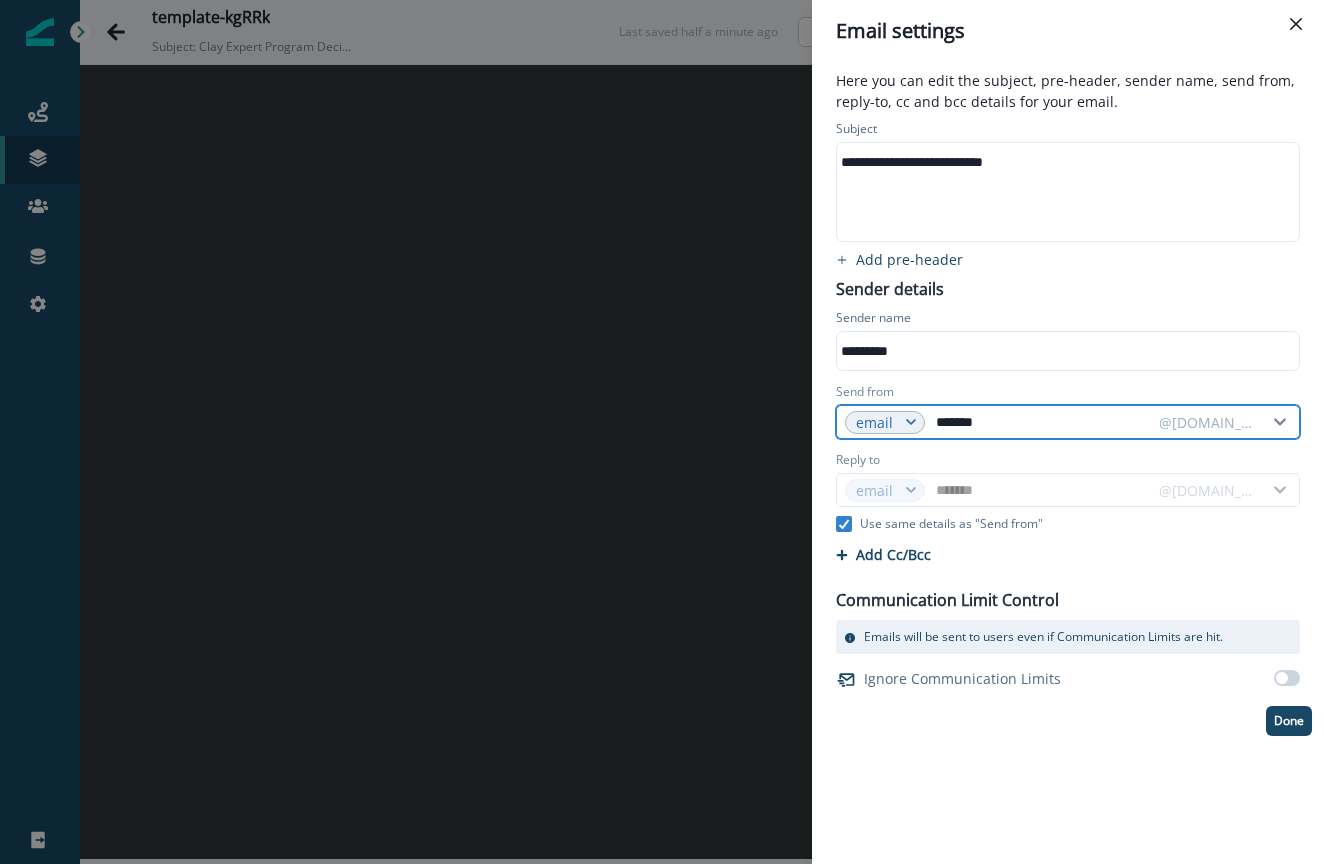 type on "********" 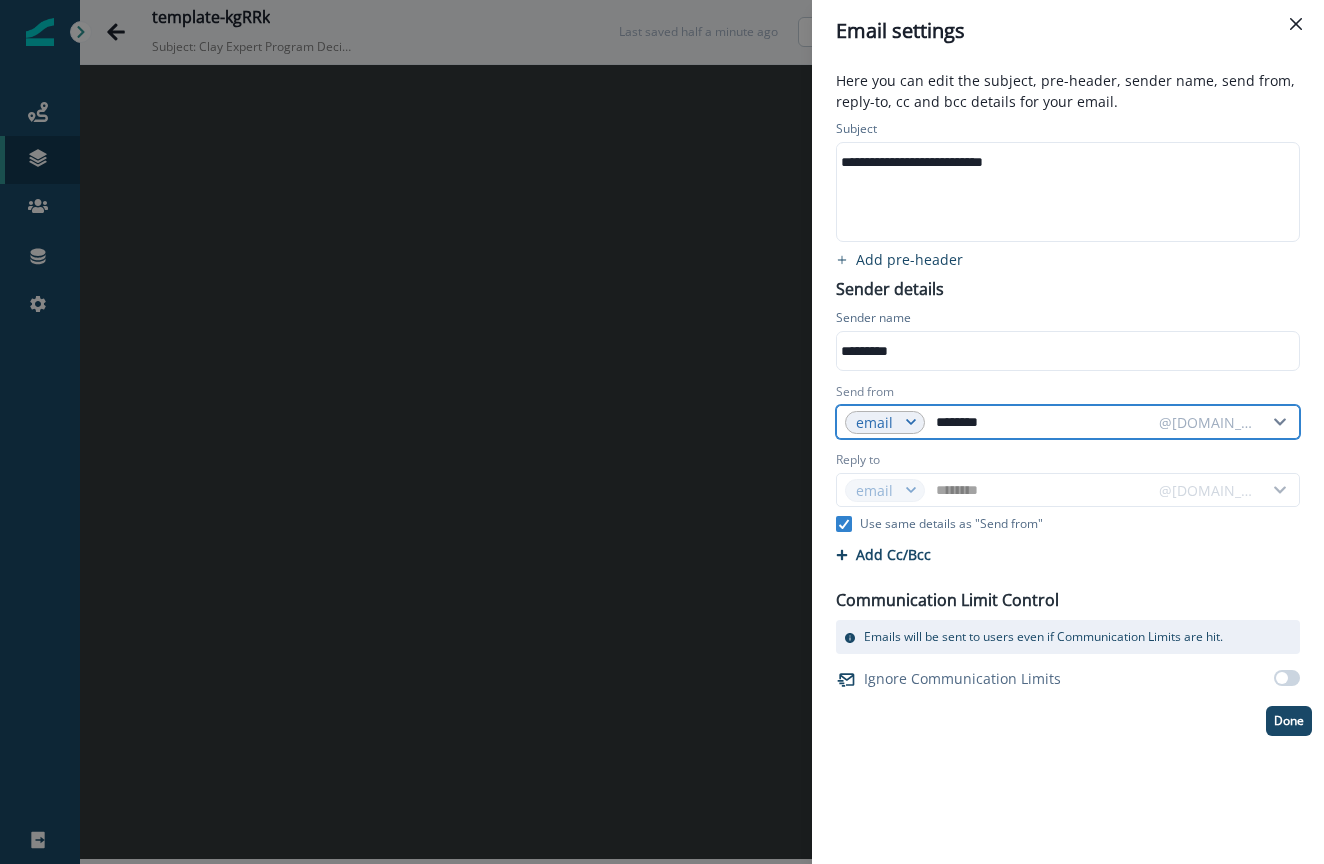 type on "*********" 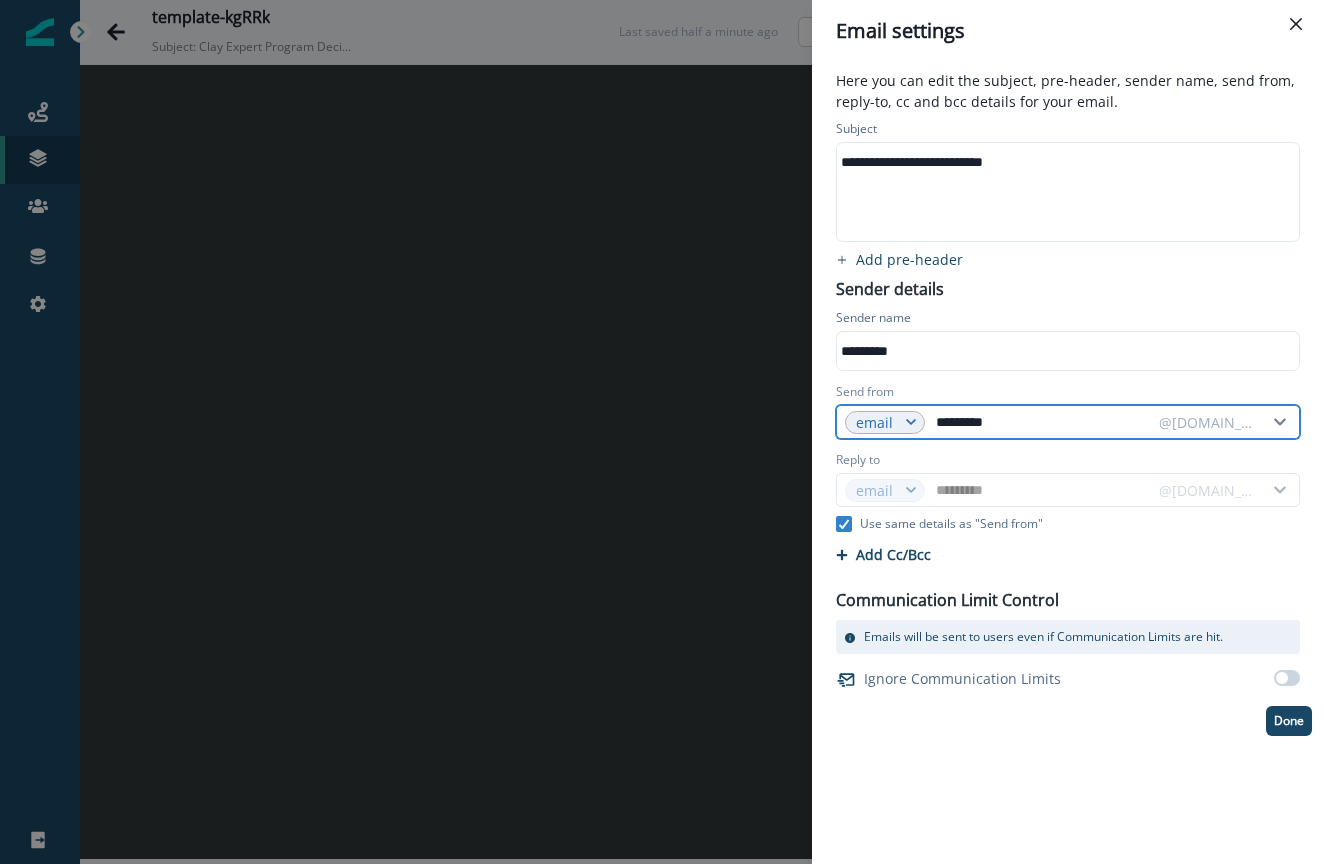 type on "**********" 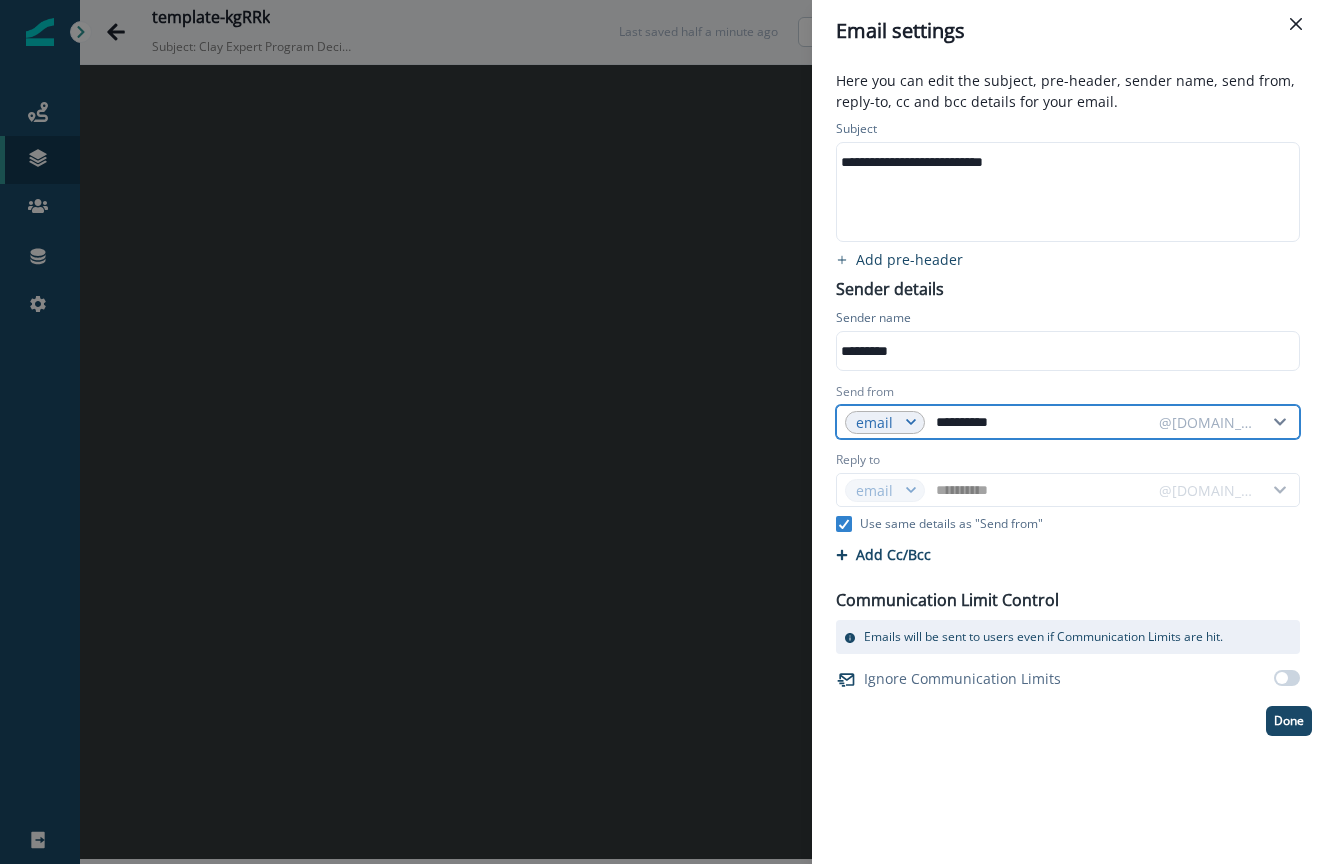 type on "**********" 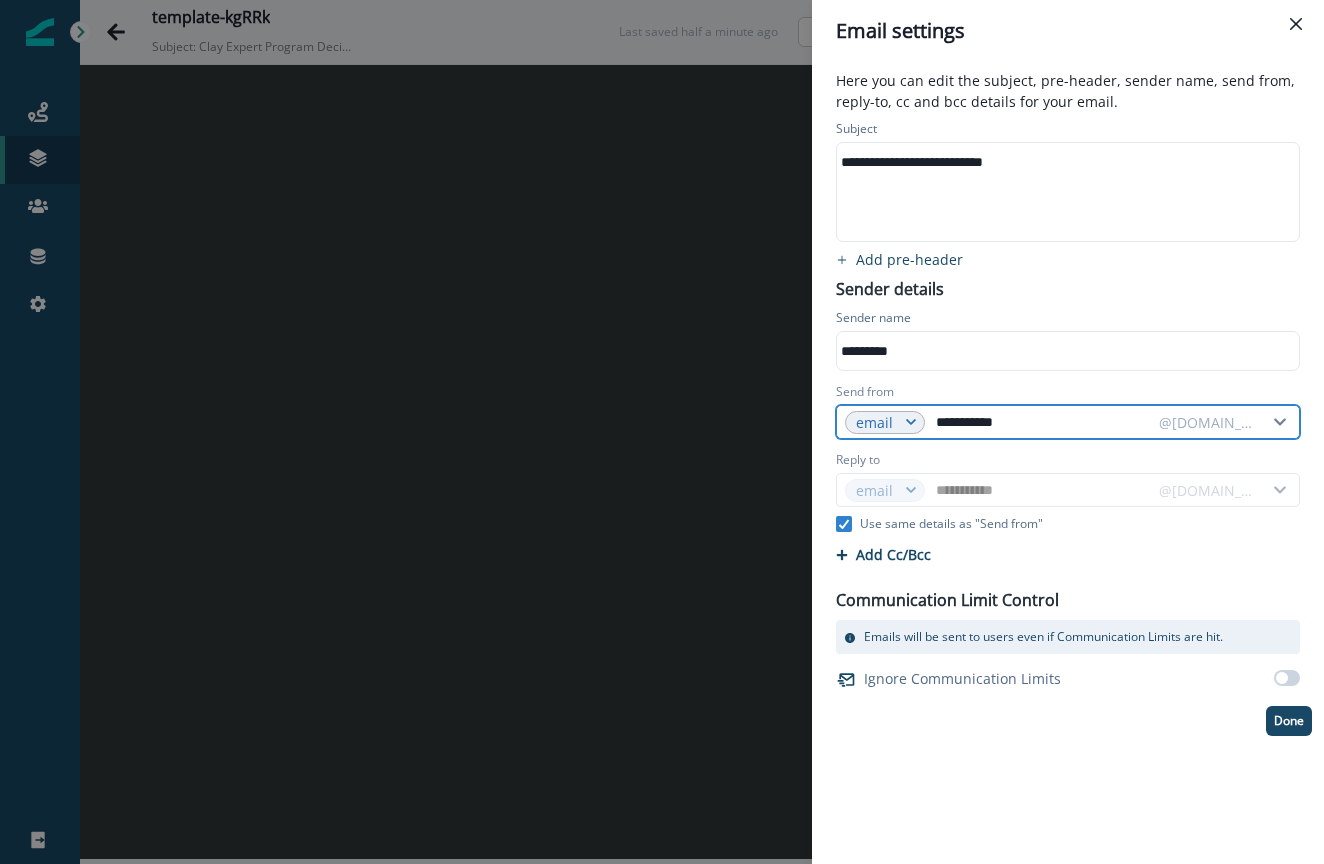 type on "**********" 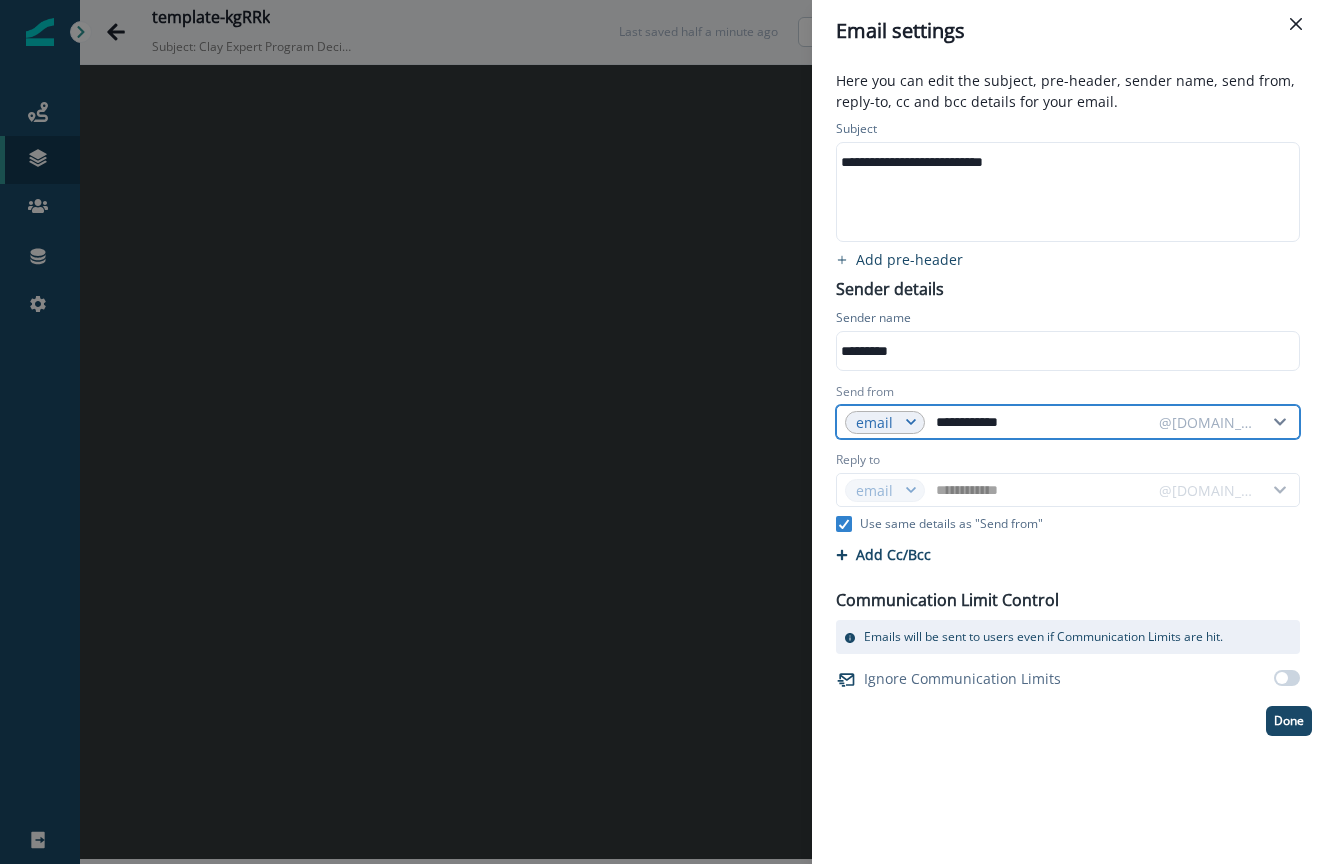 type on "**********" 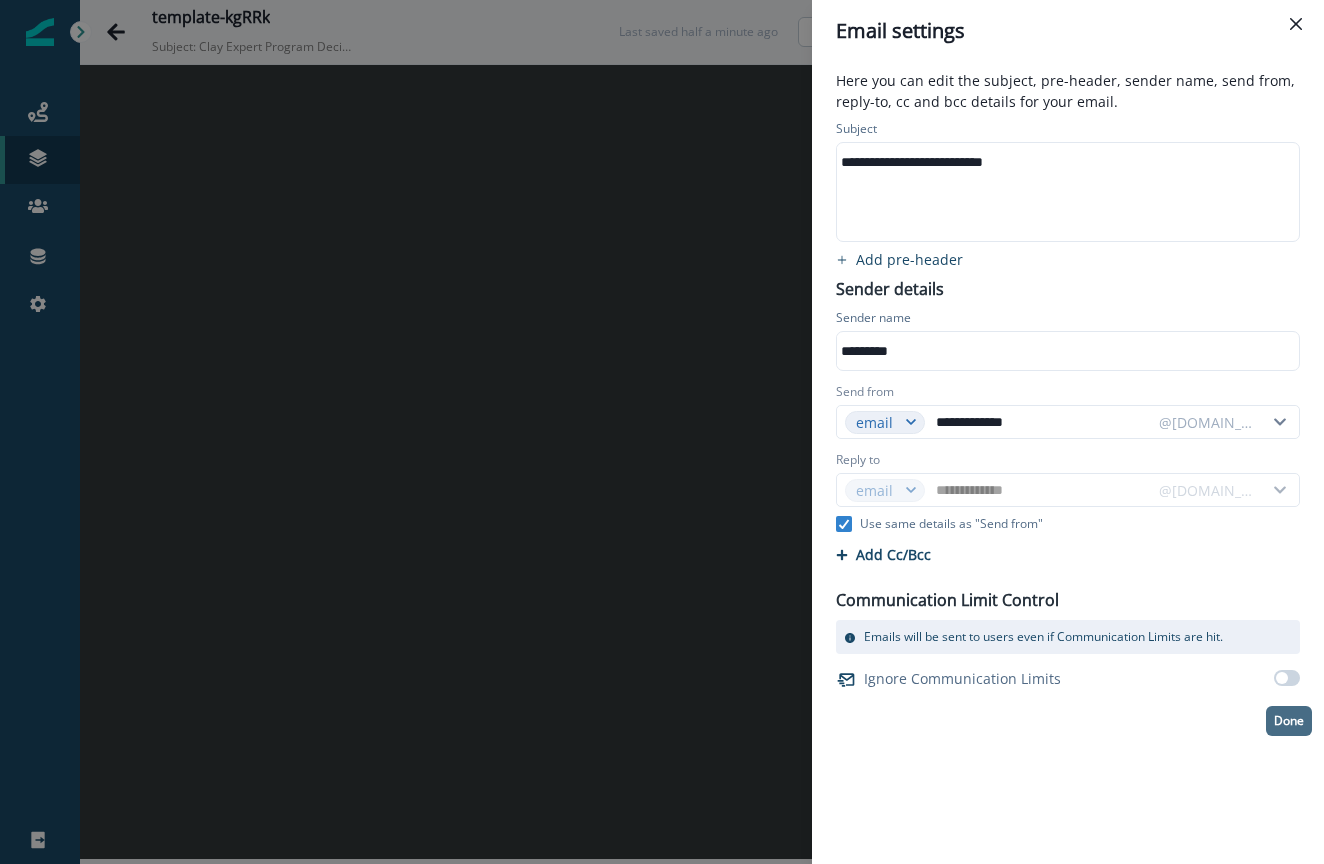 click on "Done" at bounding box center [1289, 721] 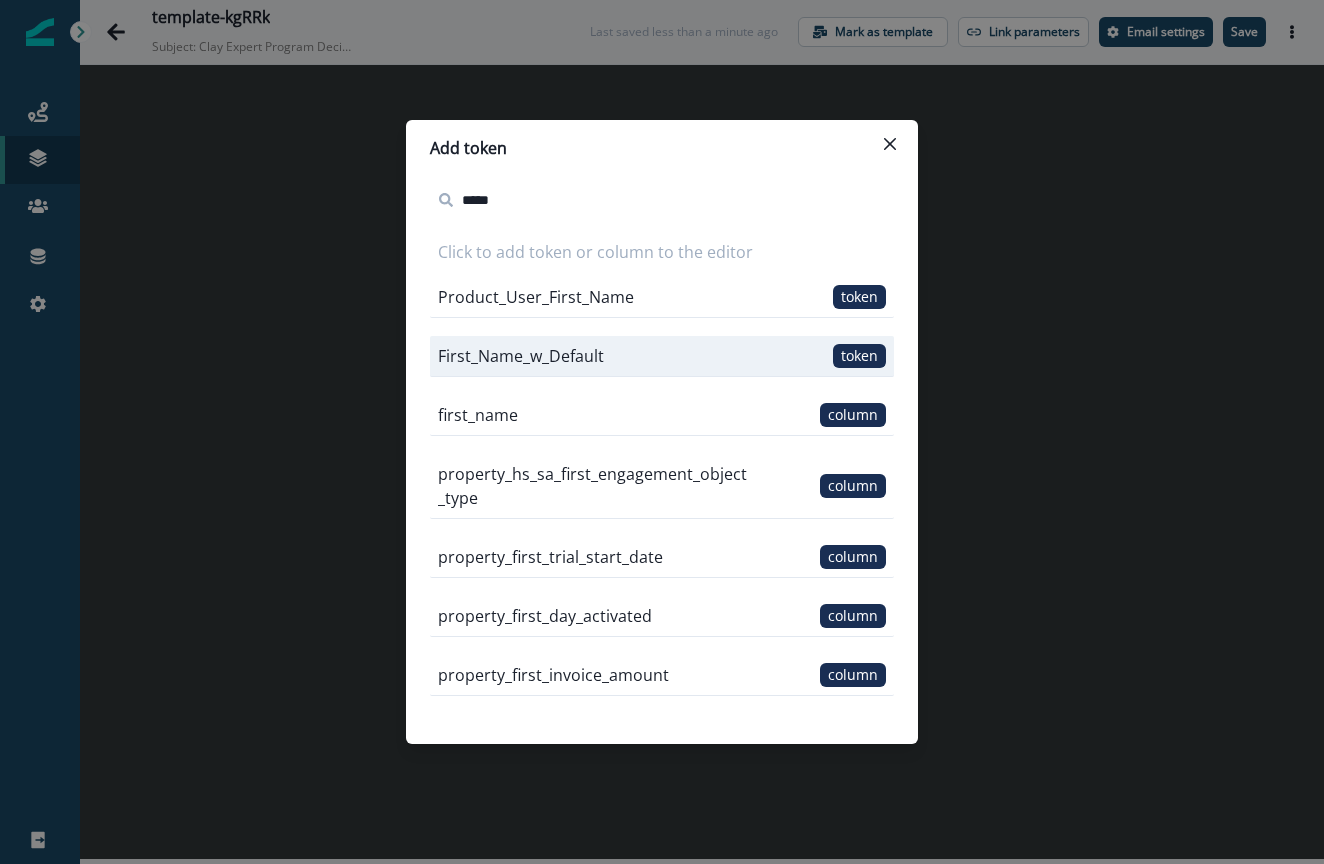 type on "*****" 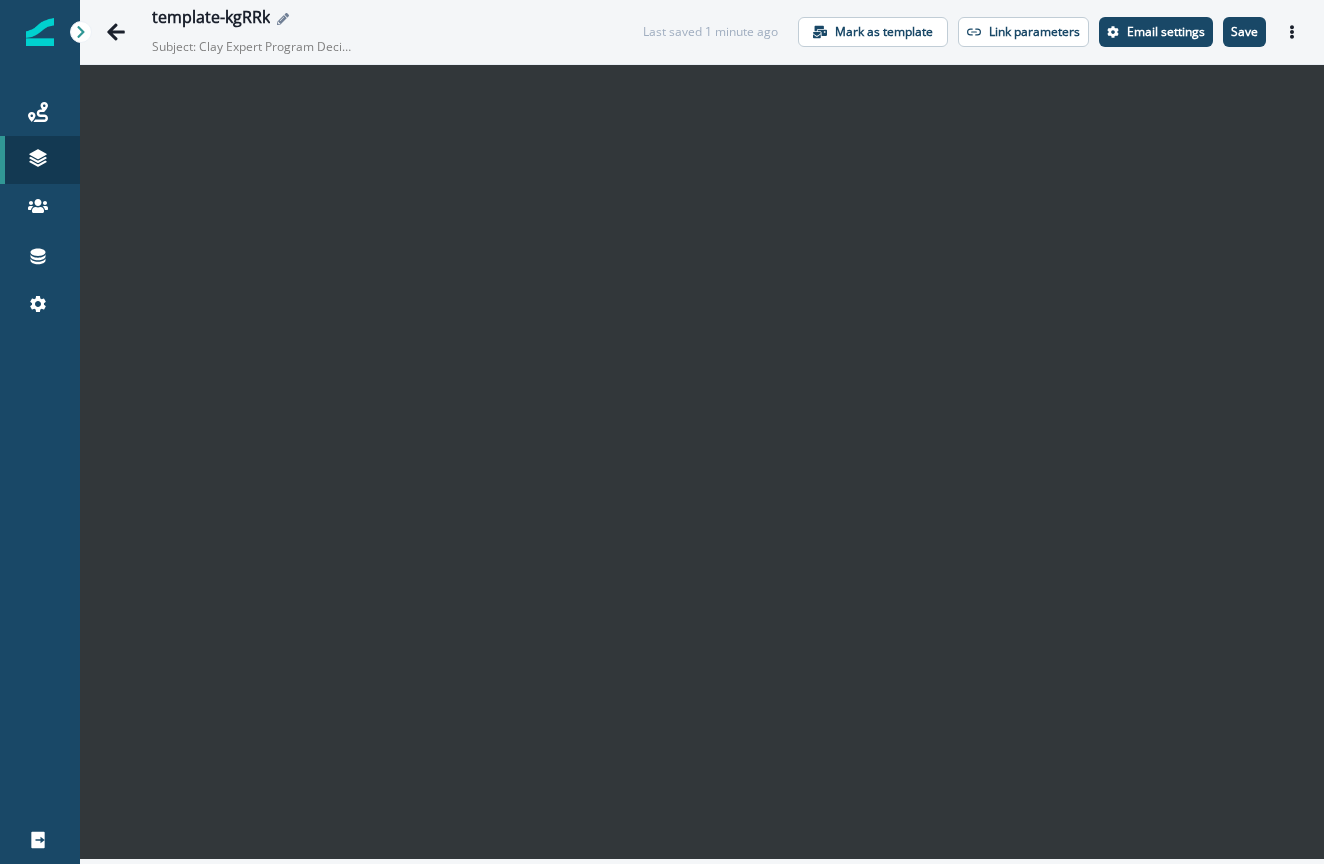 click 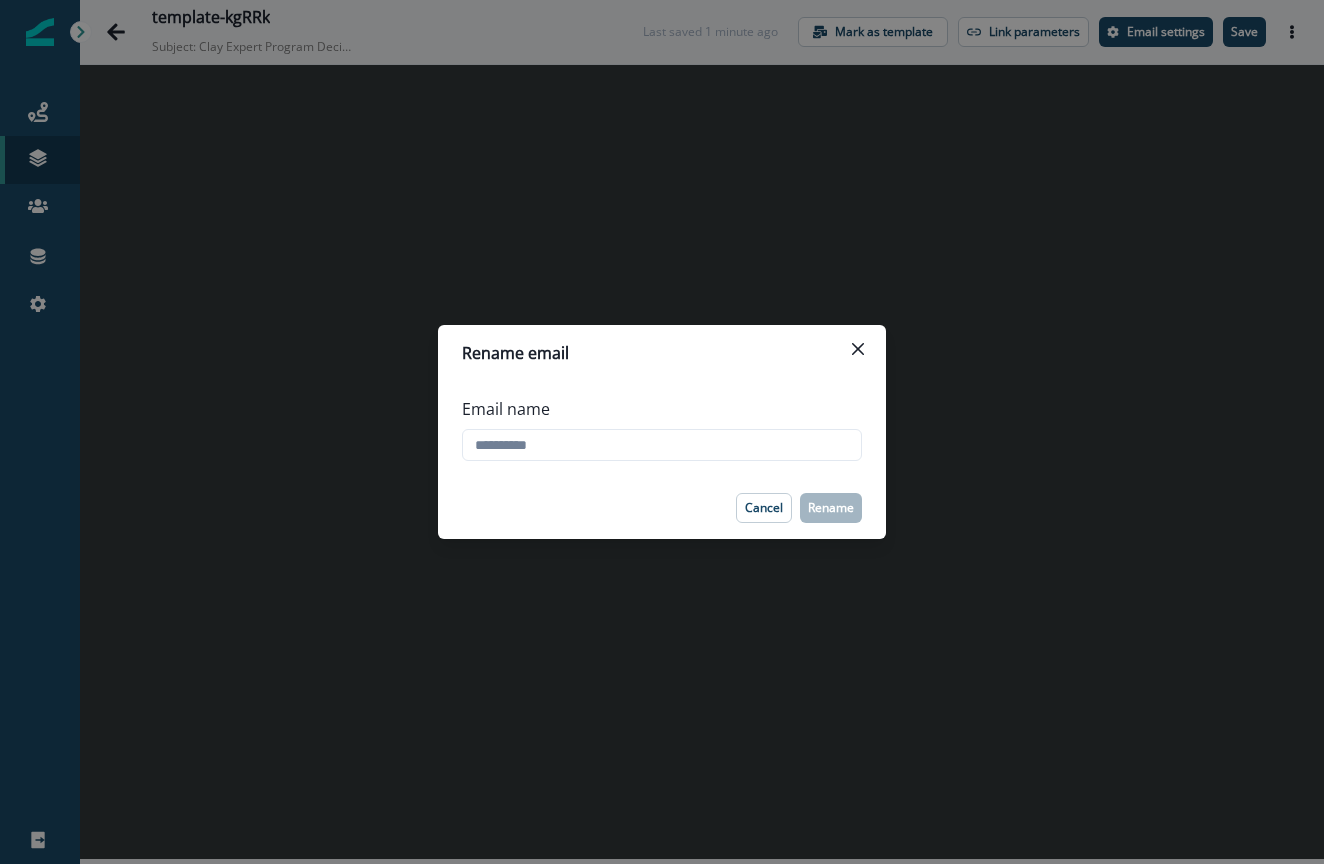 type on "*" 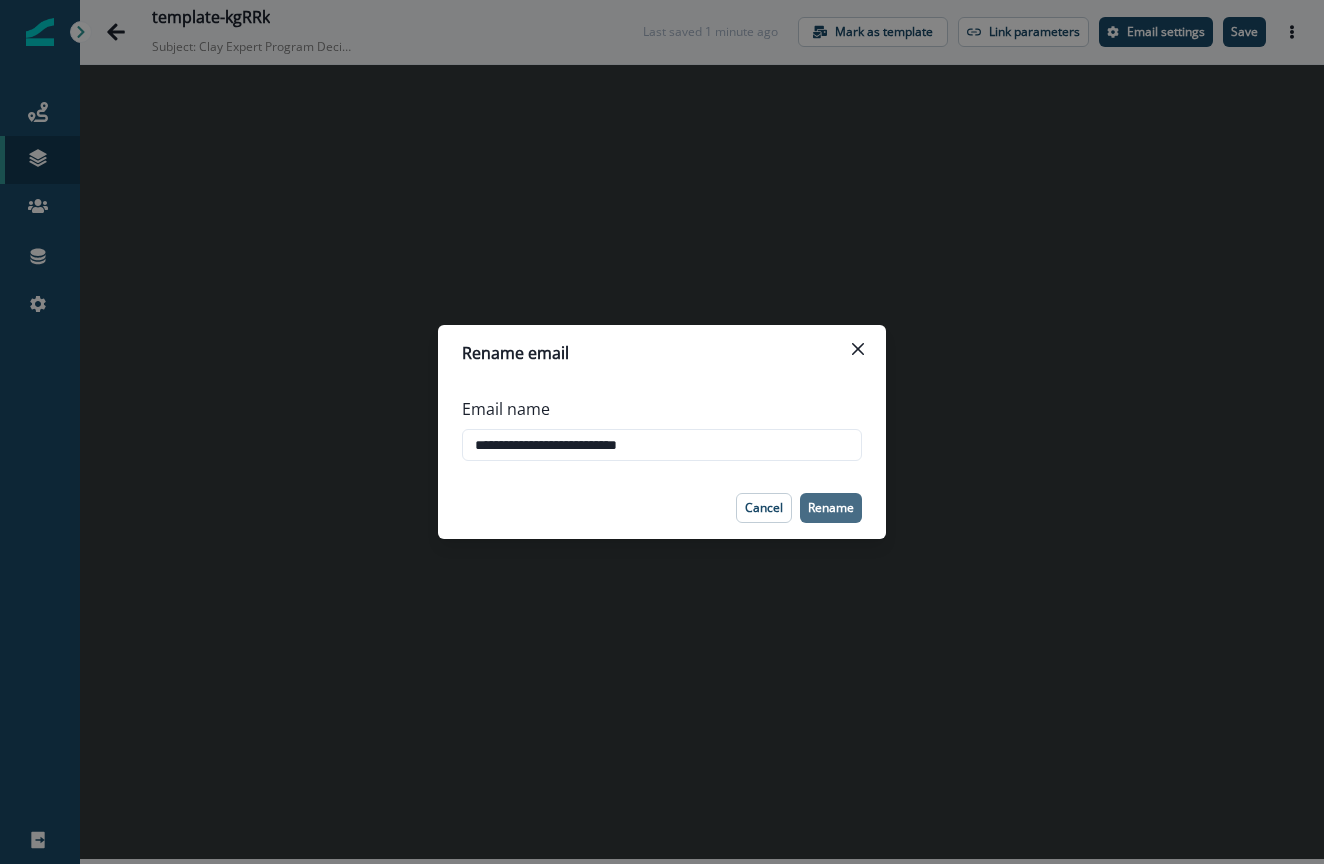 type on "**********" 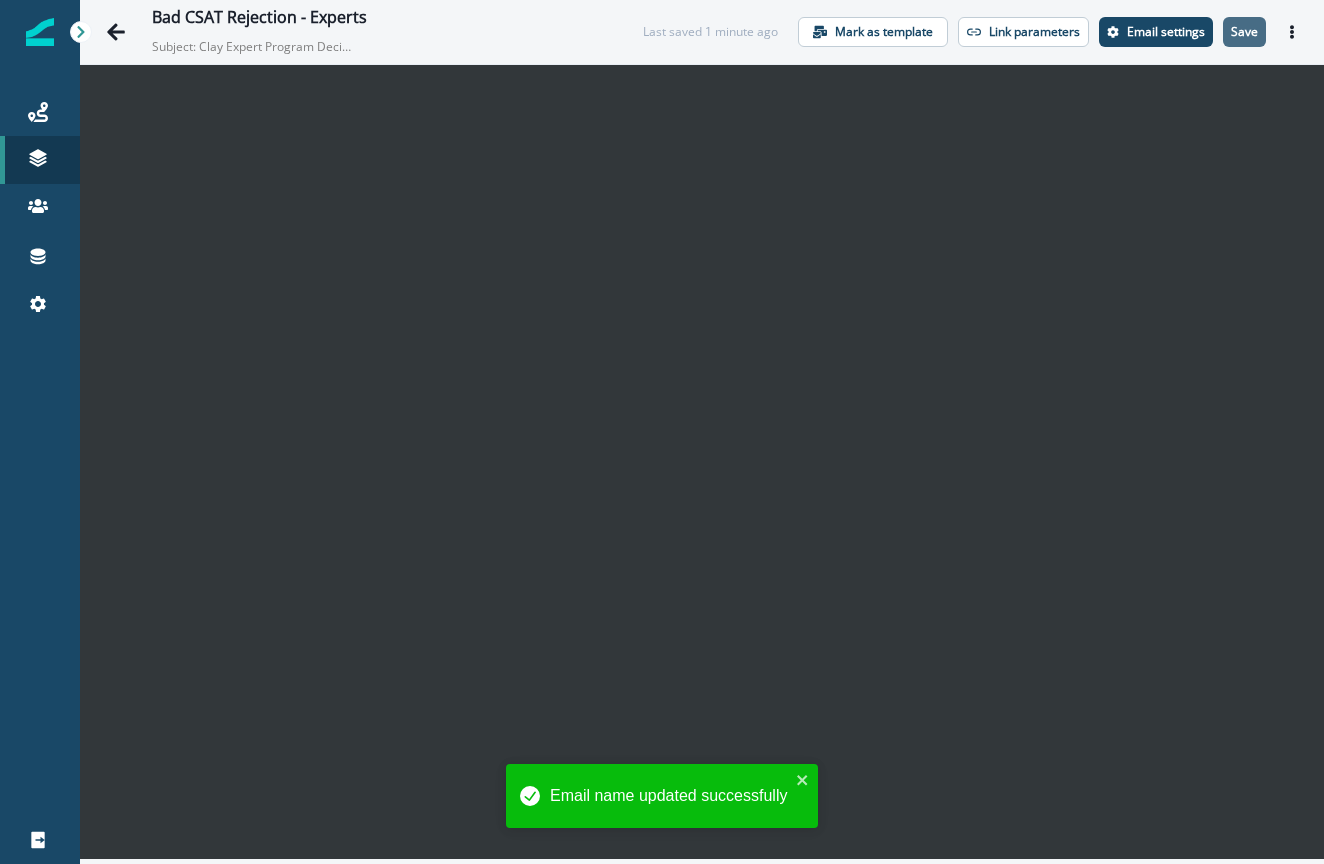 click on "Save" at bounding box center [1244, 32] 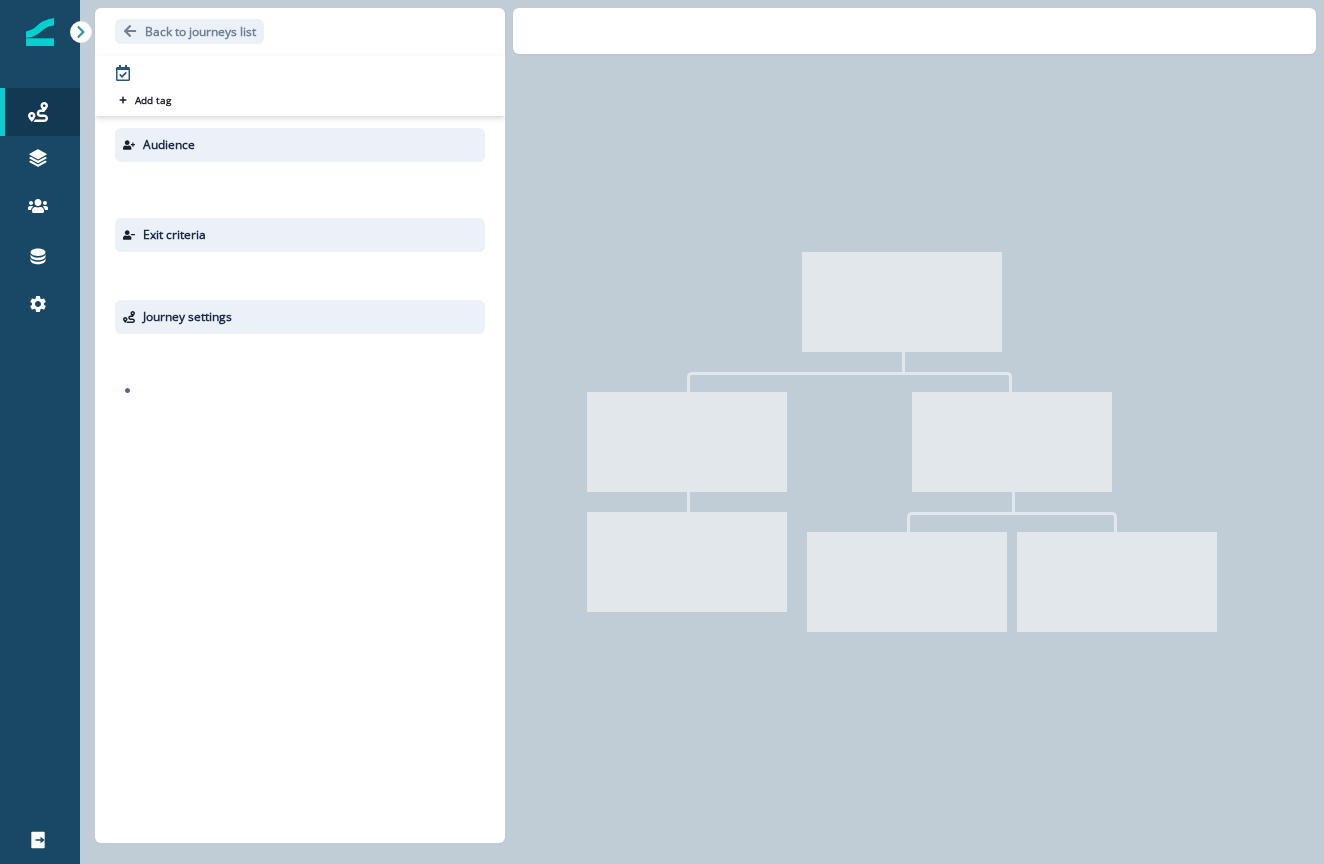 scroll, scrollTop: 0, scrollLeft: 0, axis: both 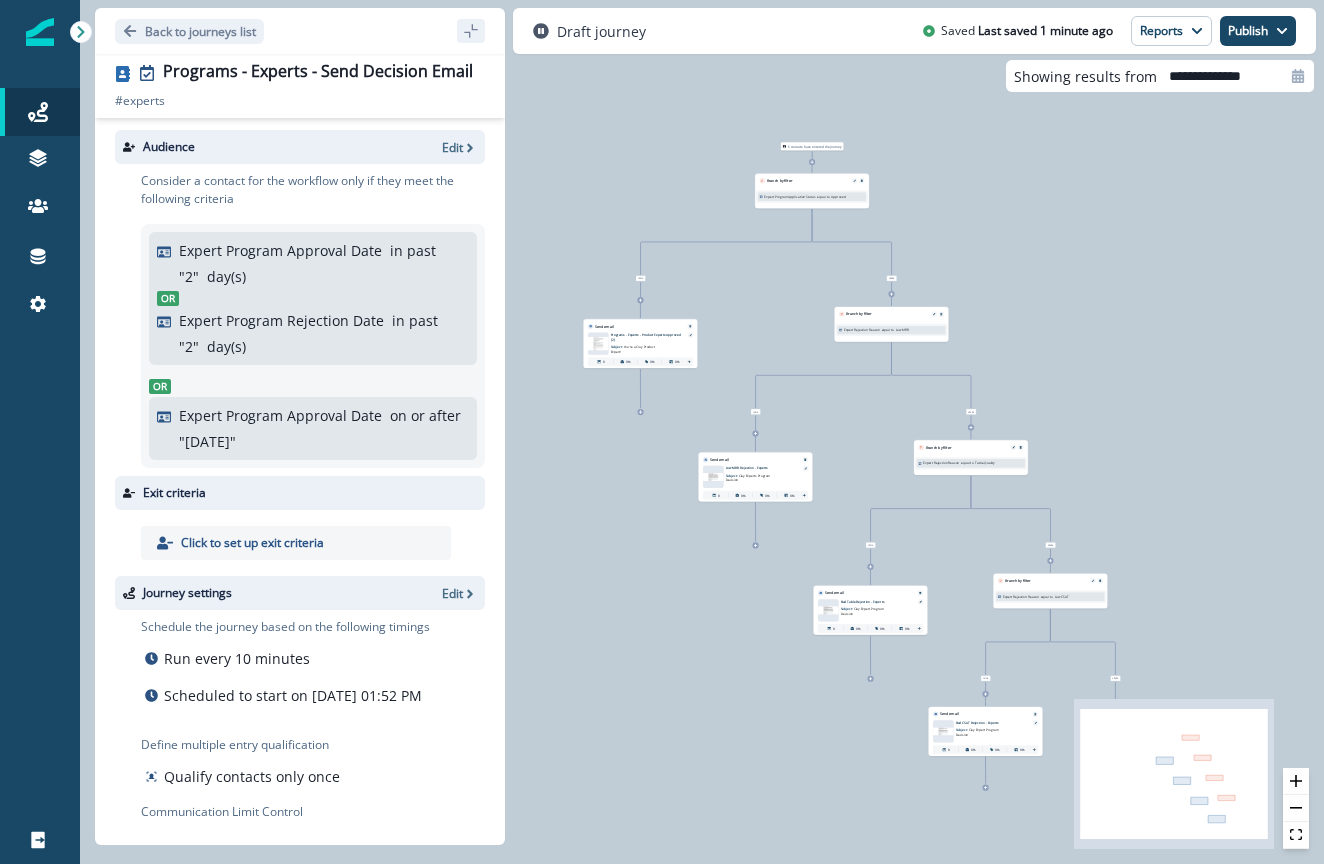 drag, startPoint x: 862, startPoint y: 364, endPoint x: 855, endPoint y: 459, distance: 95.257545 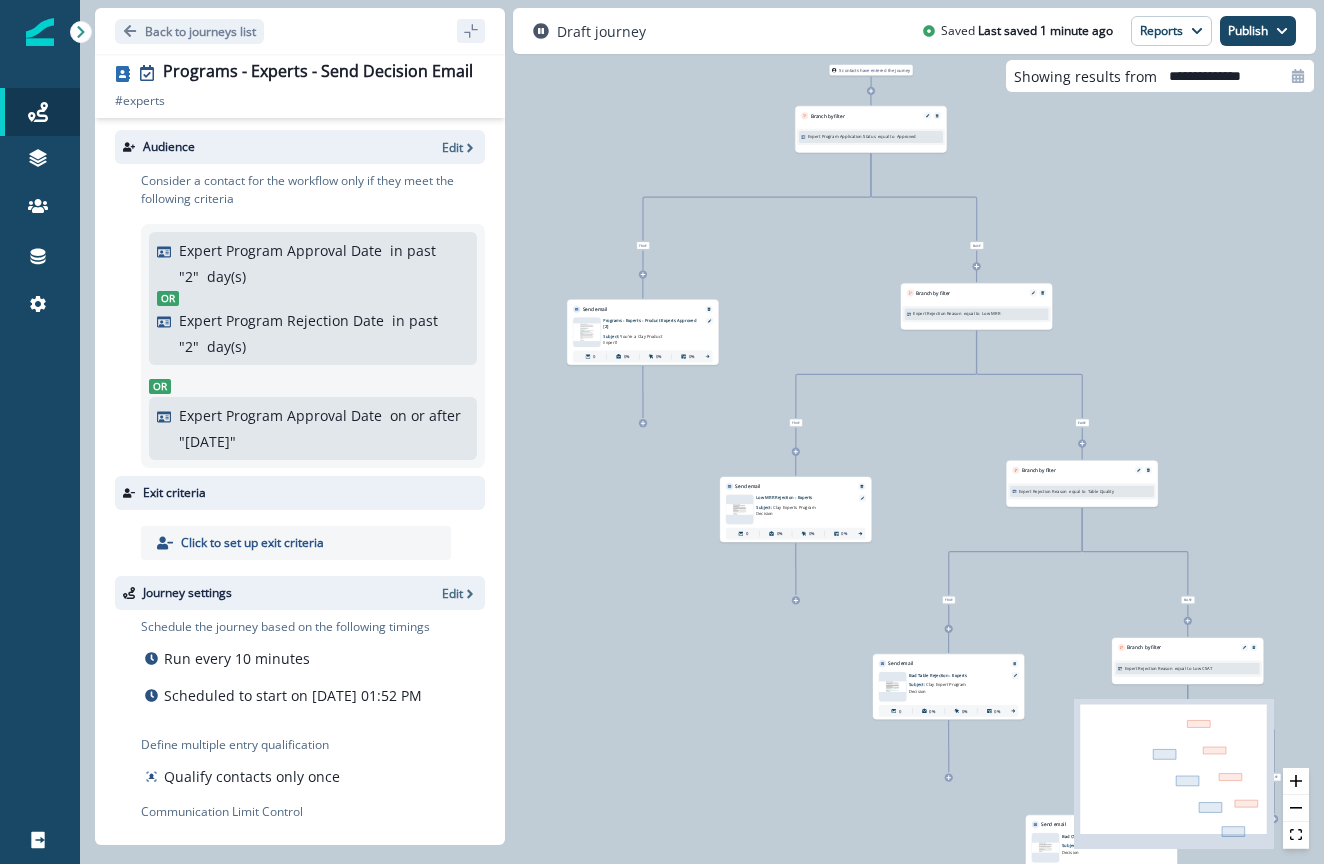 click on "Qualify contacts only once" at bounding box center (252, 776) 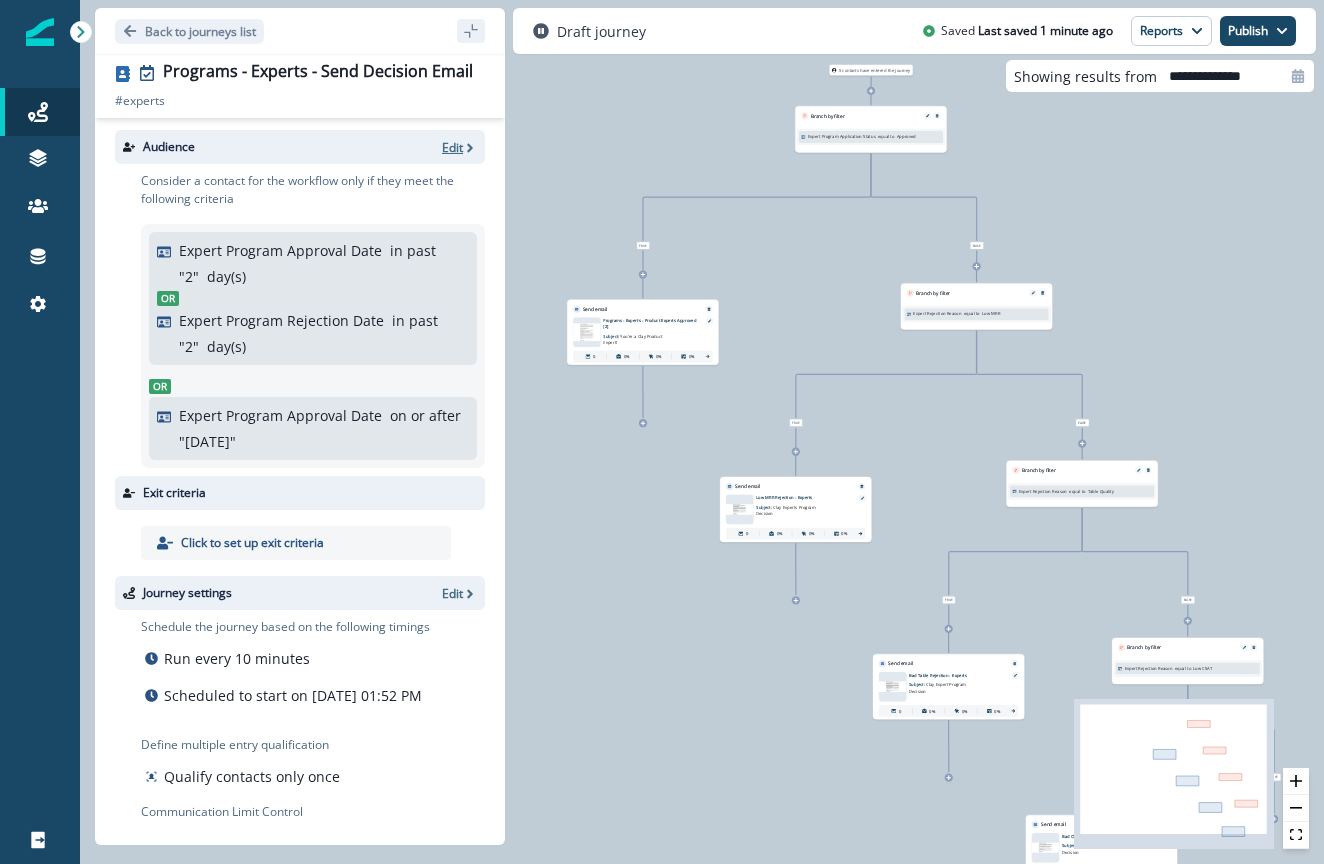 click on "Edit" at bounding box center [452, 147] 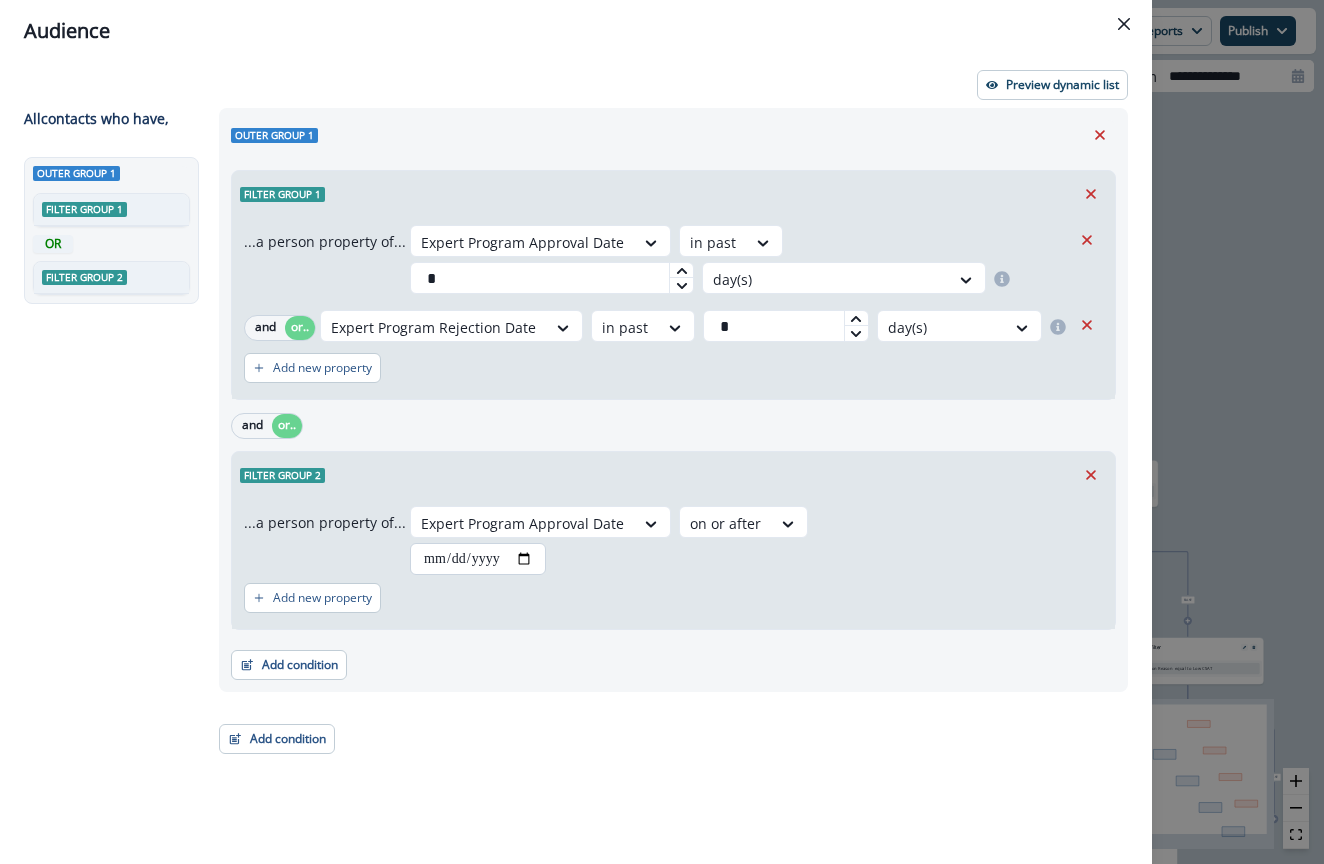 click on "**********" at bounding box center [478, 559] 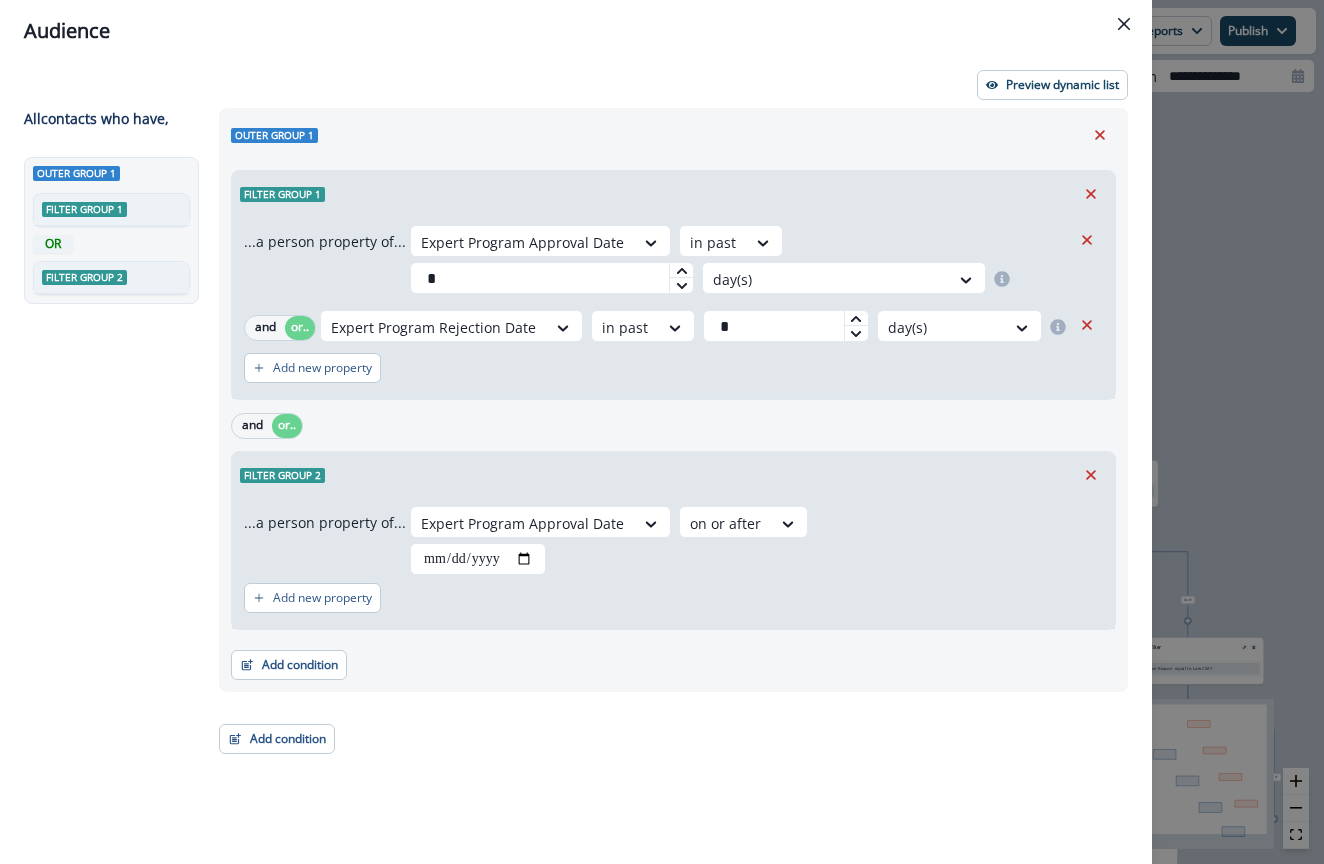 type on "**********" 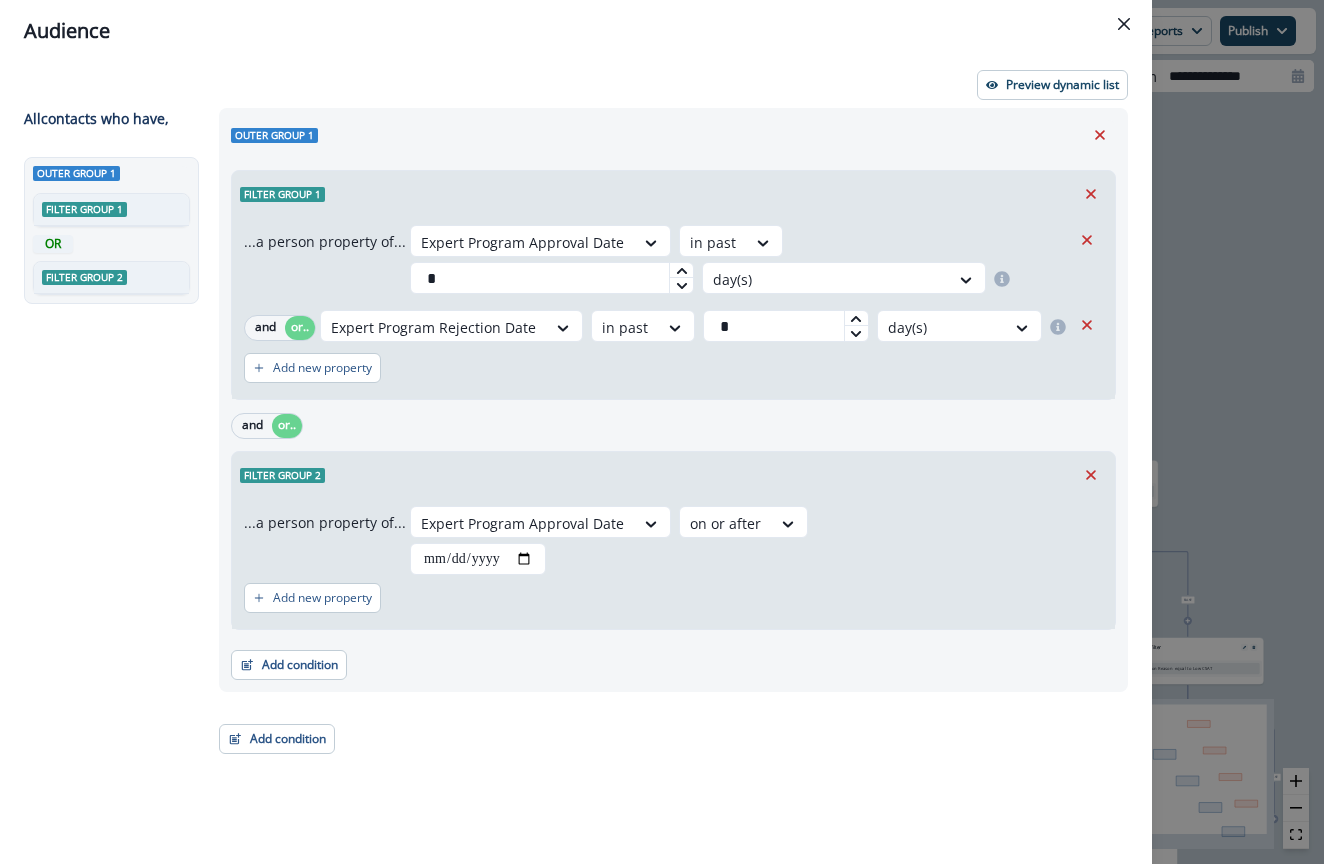 click on "Add condition Contact properties A person property Performed a product event Performed a marketing activity Performed a web activity List membership Salesforce campaign membership" at bounding box center [673, 655] 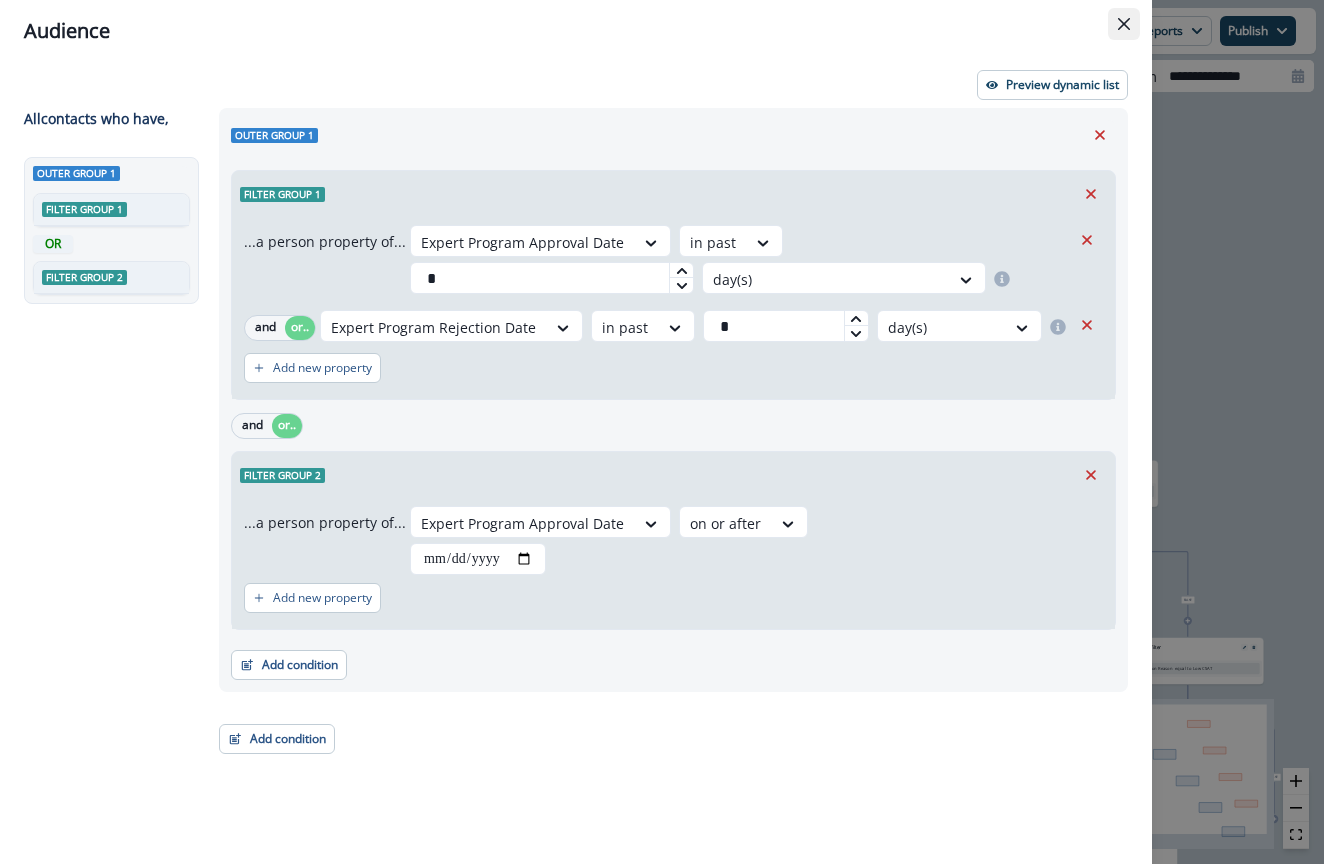 click 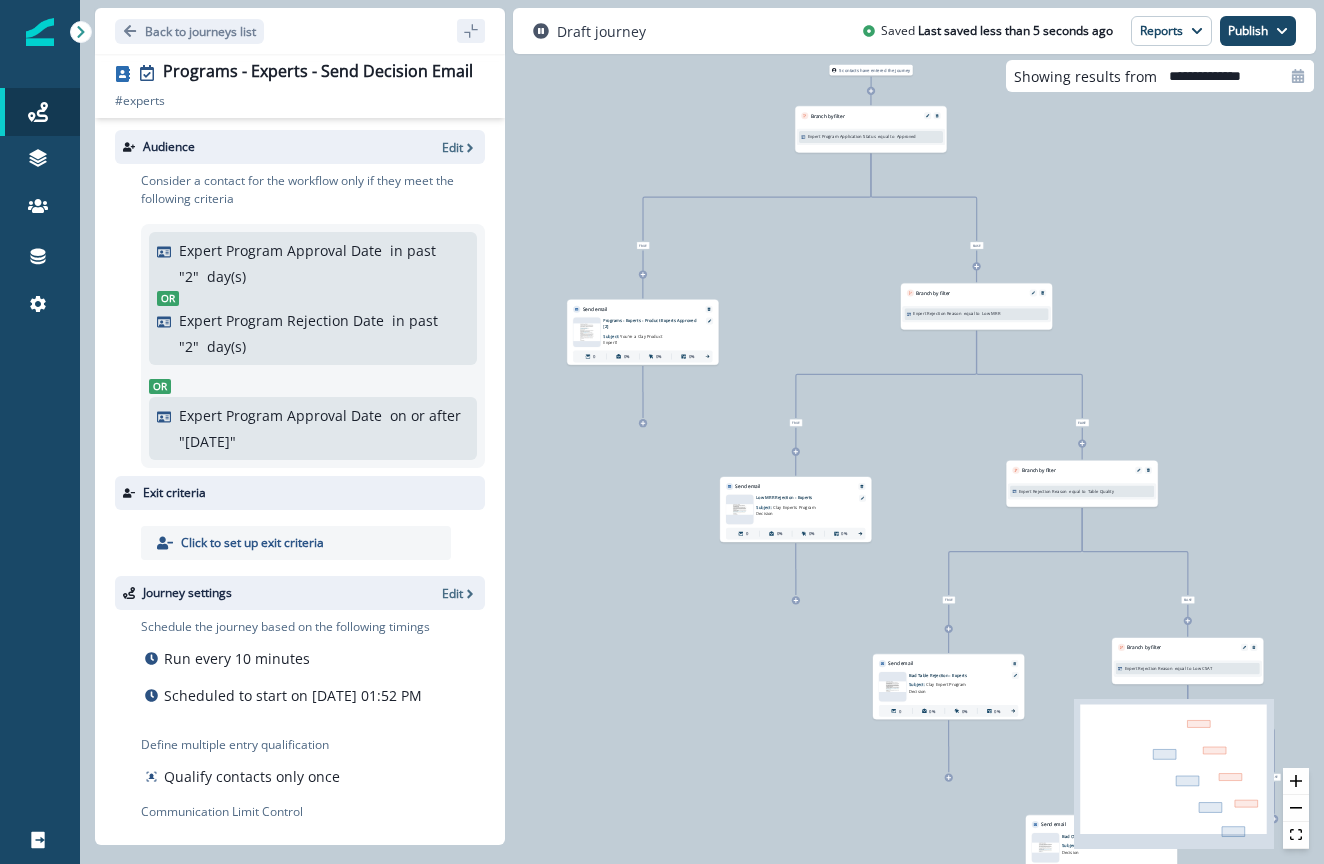 scroll, scrollTop: 0, scrollLeft: 0, axis: both 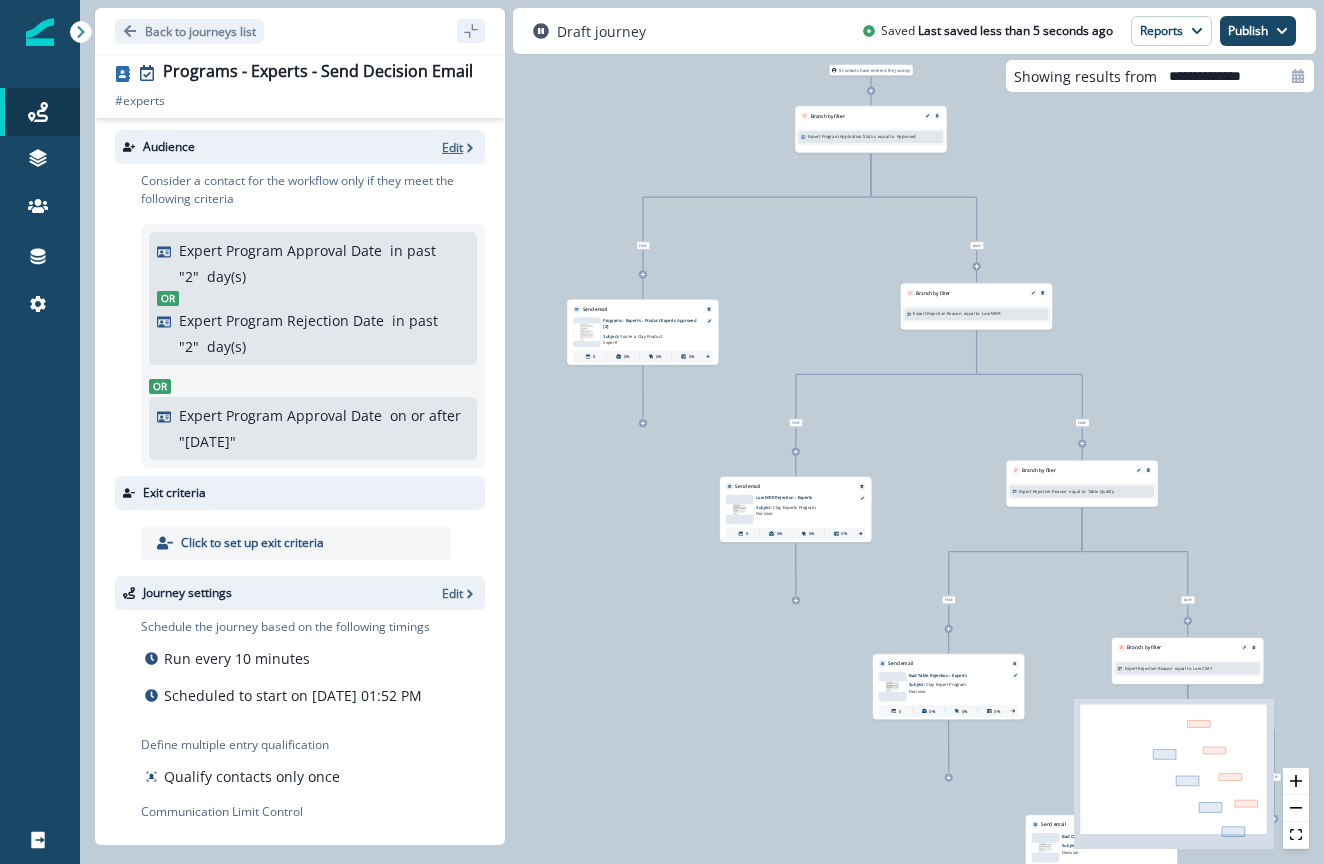 click on "Edit" at bounding box center [452, 147] 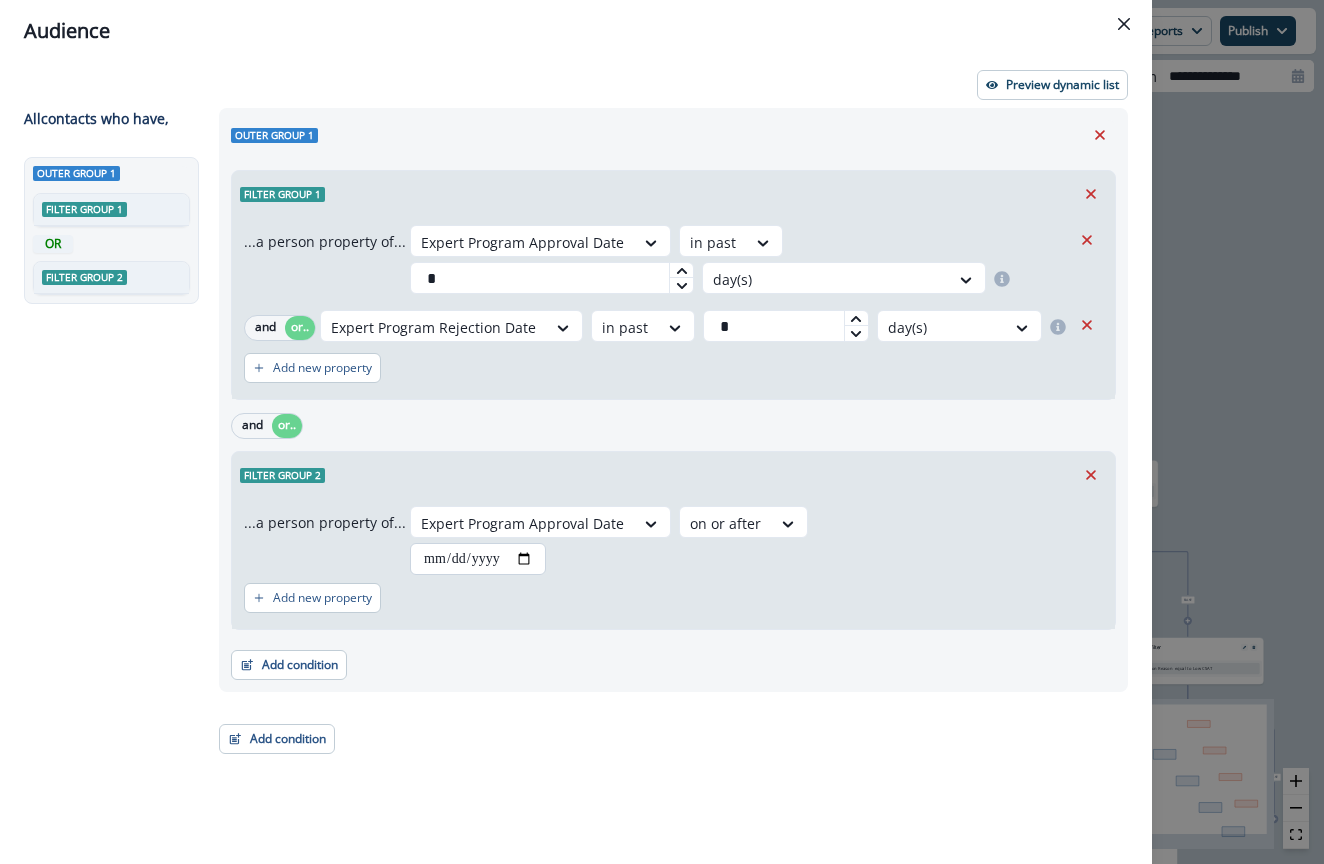 click on "**********" at bounding box center [478, 559] 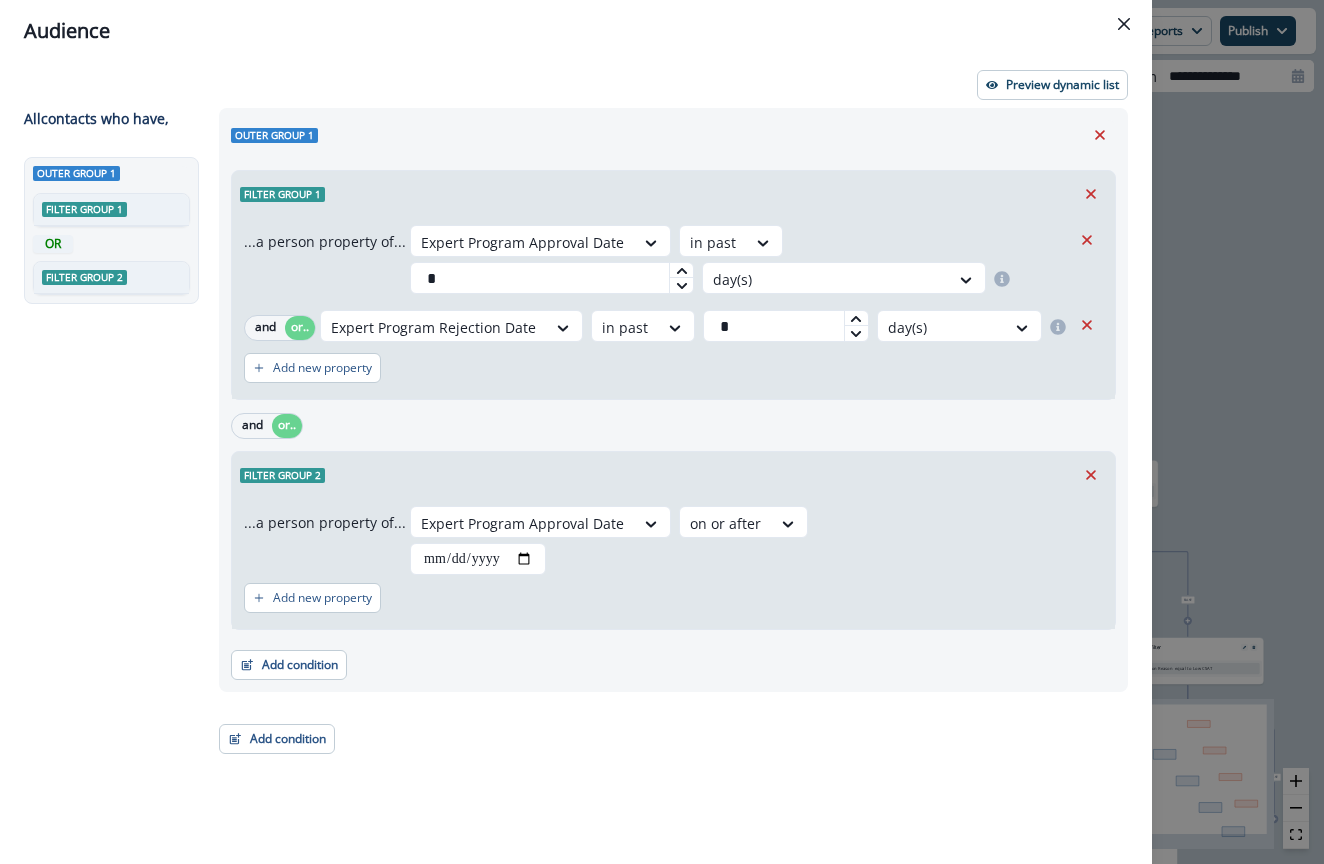 type on "**********" 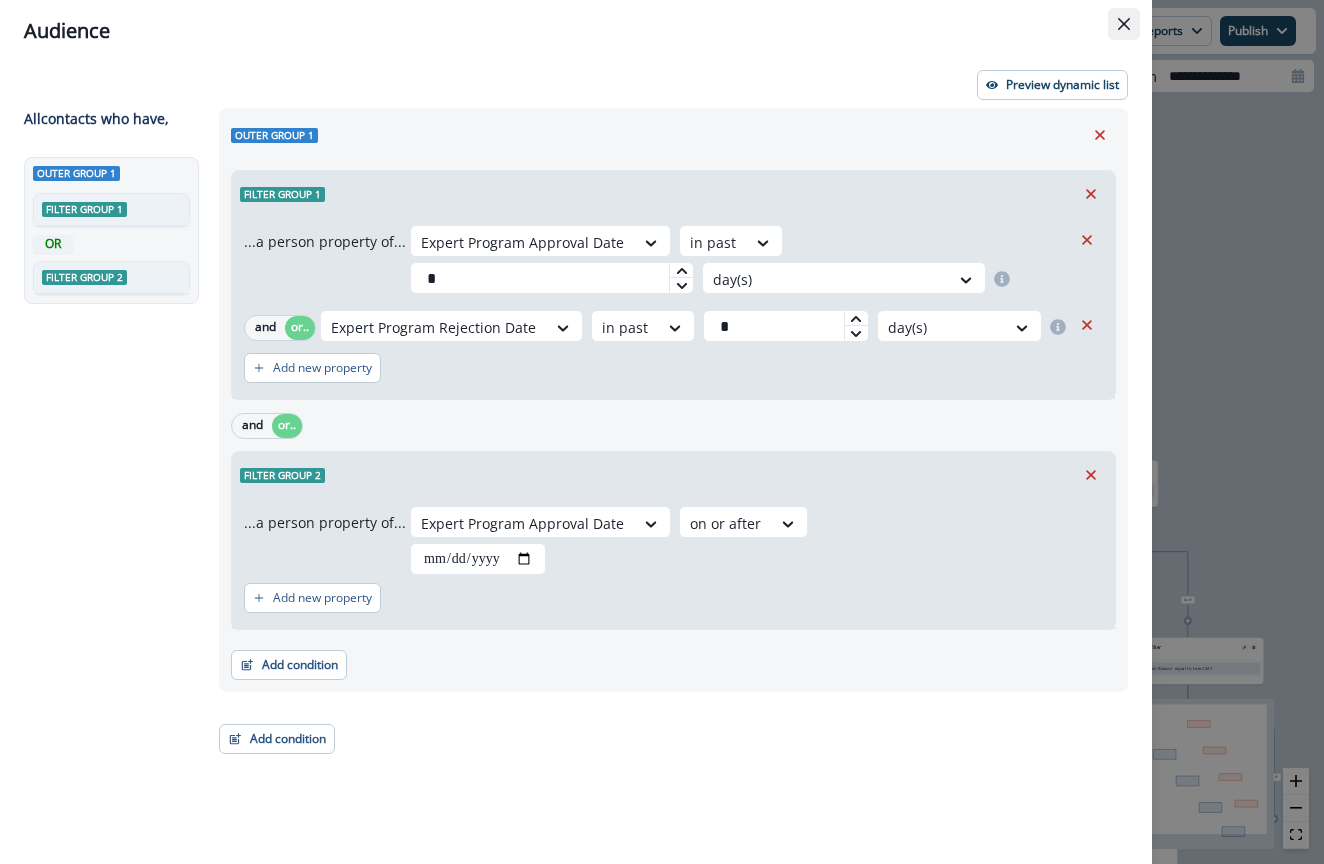 click at bounding box center [1124, 24] 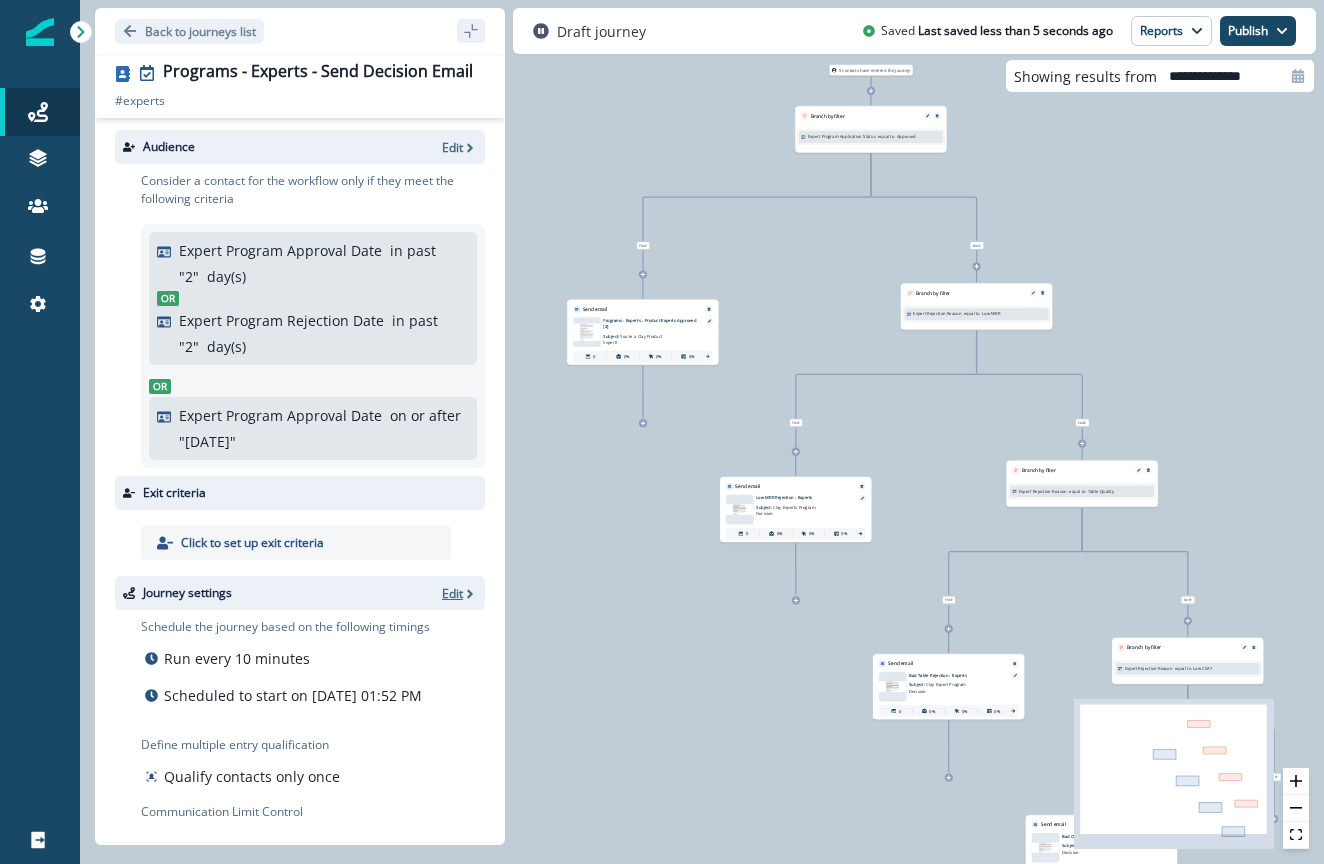 click on "Edit" at bounding box center (452, 593) 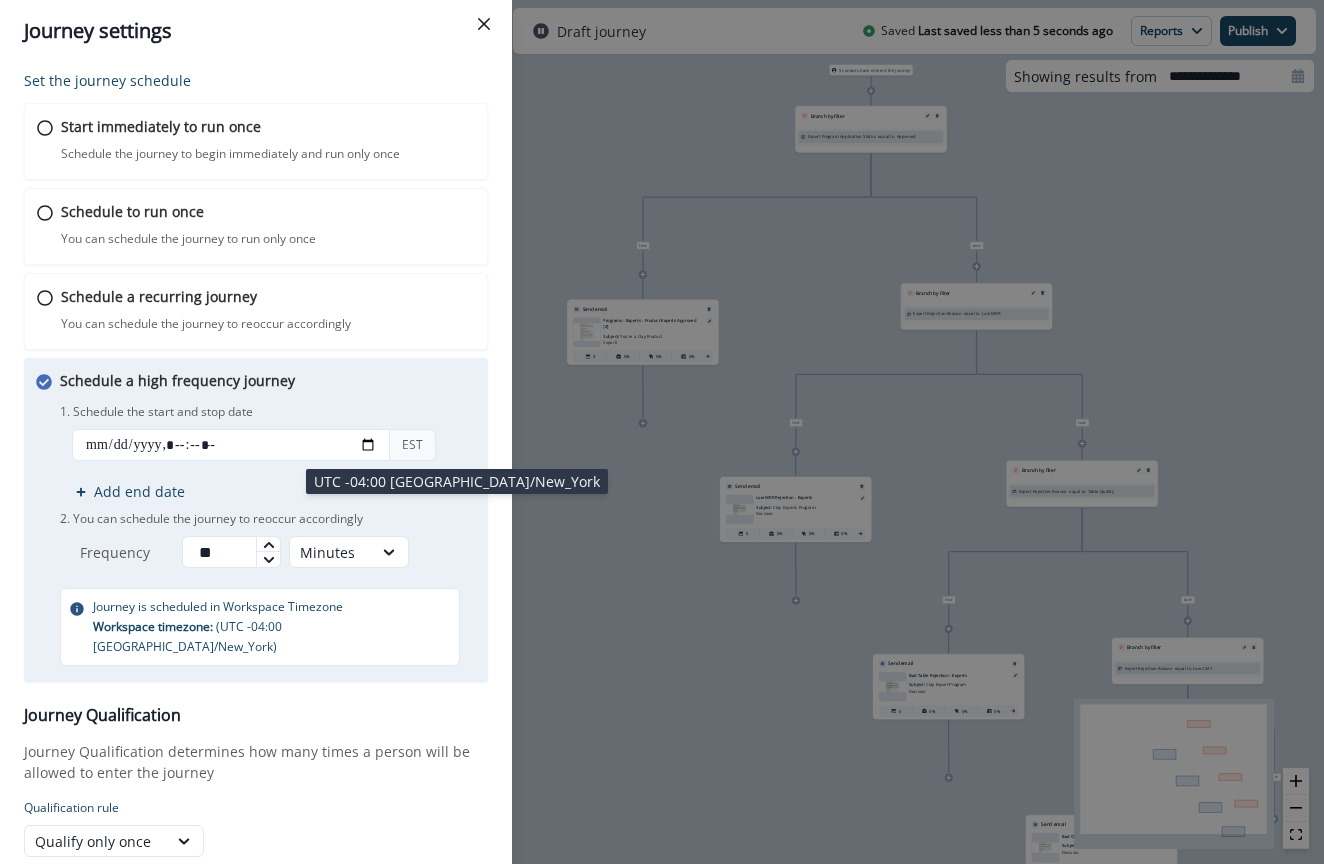 click on "EST" at bounding box center (412, 445) 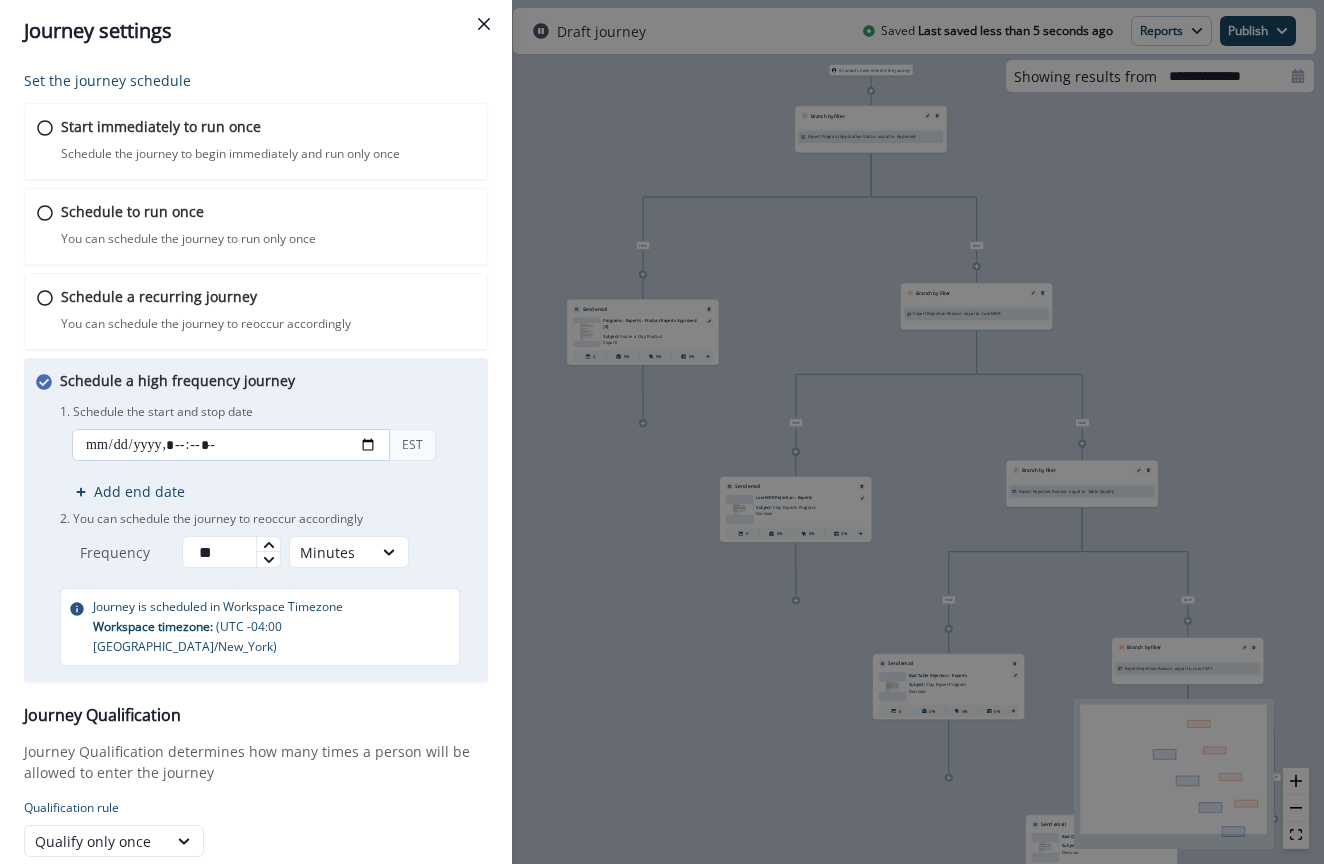 click at bounding box center (231, 445) 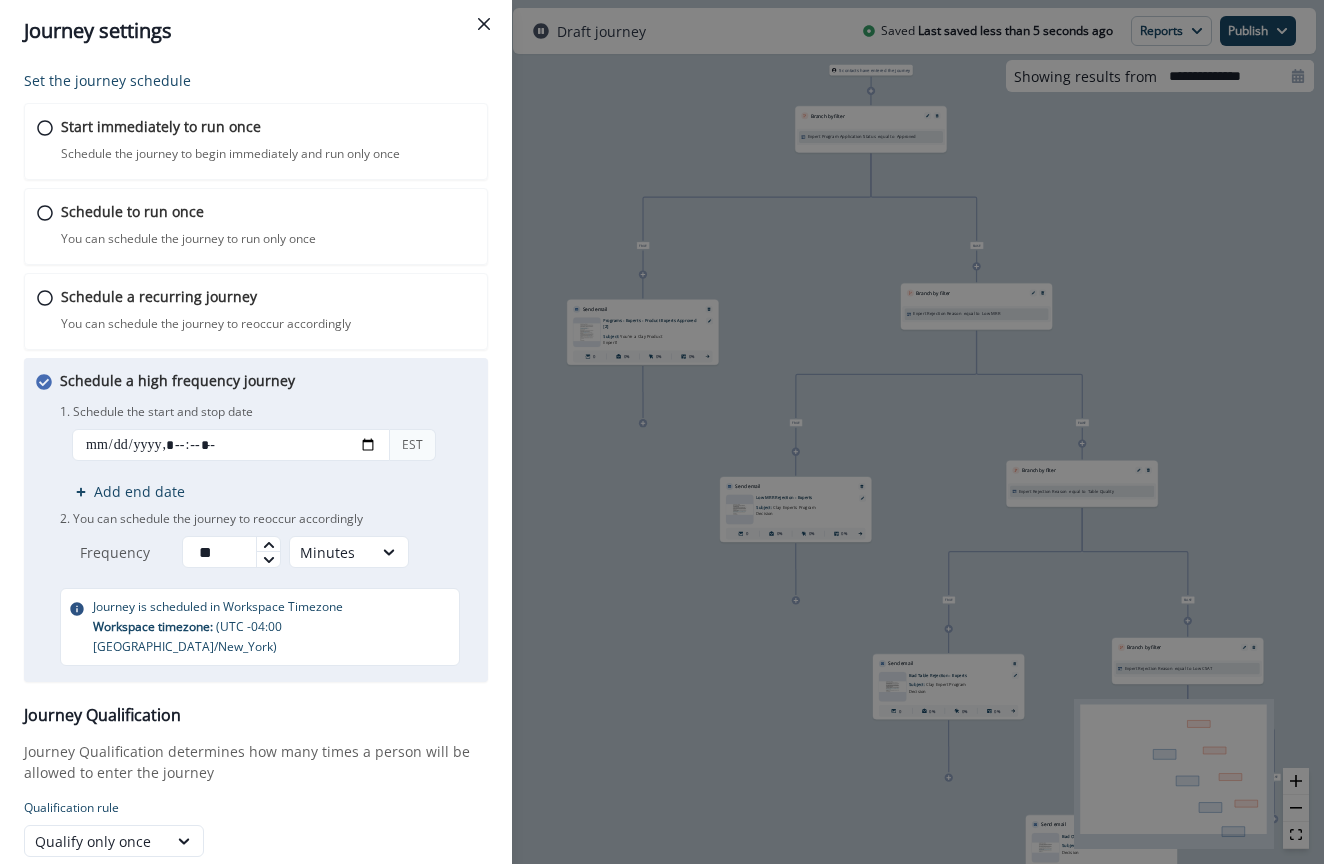 click on "Schedule a high frequency journey You can schedule the journey to reoccur in brief intervals 1. Schedule the start and stop date EST Add end date 2. You can schedule the journey to reoccur accordingly Frequency ** Minutes   Journey is scheduled in Workspace Timezone Workspace timezone:   ( UTC -04:00 America/New_York )" at bounding box center (268, 518) 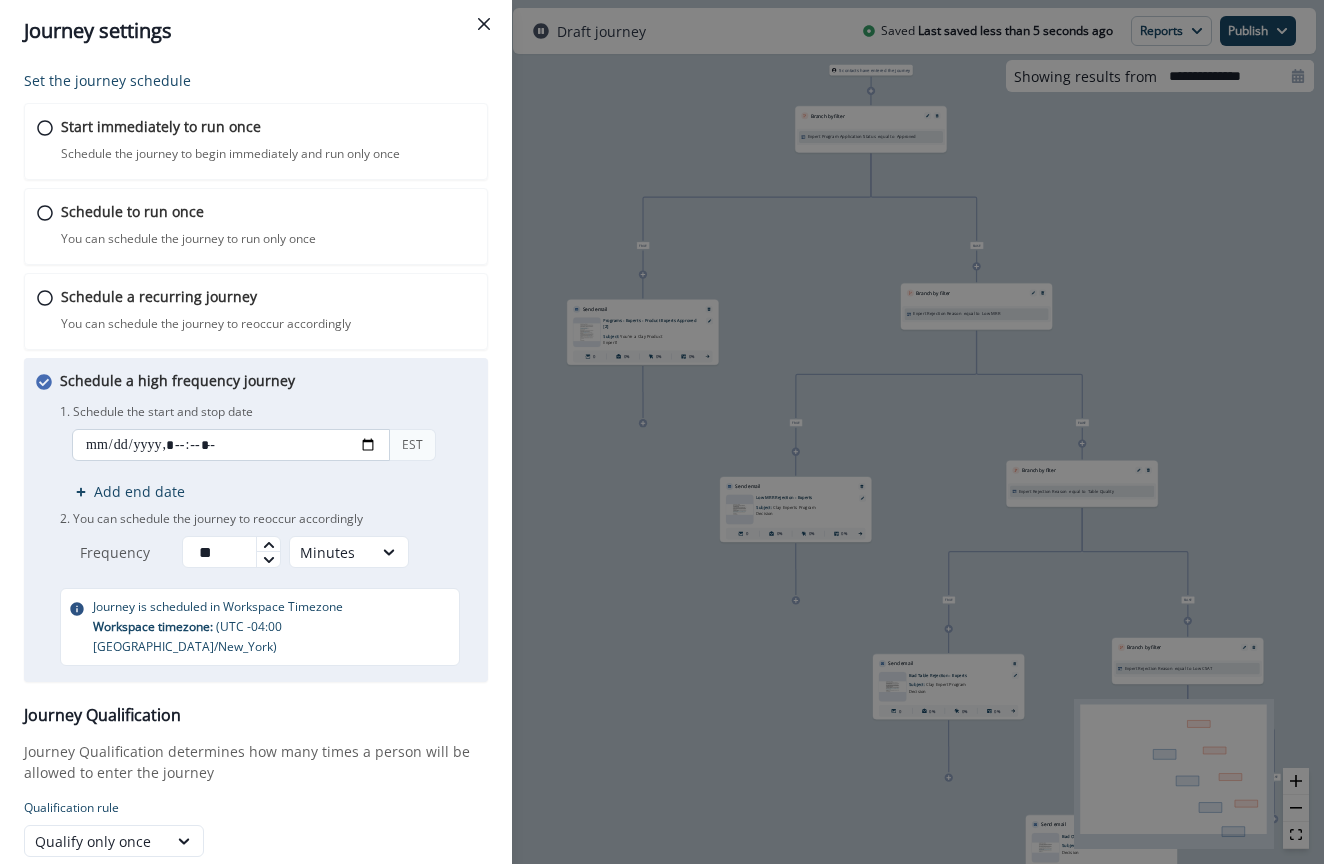 click at bounding box center (231, 445) 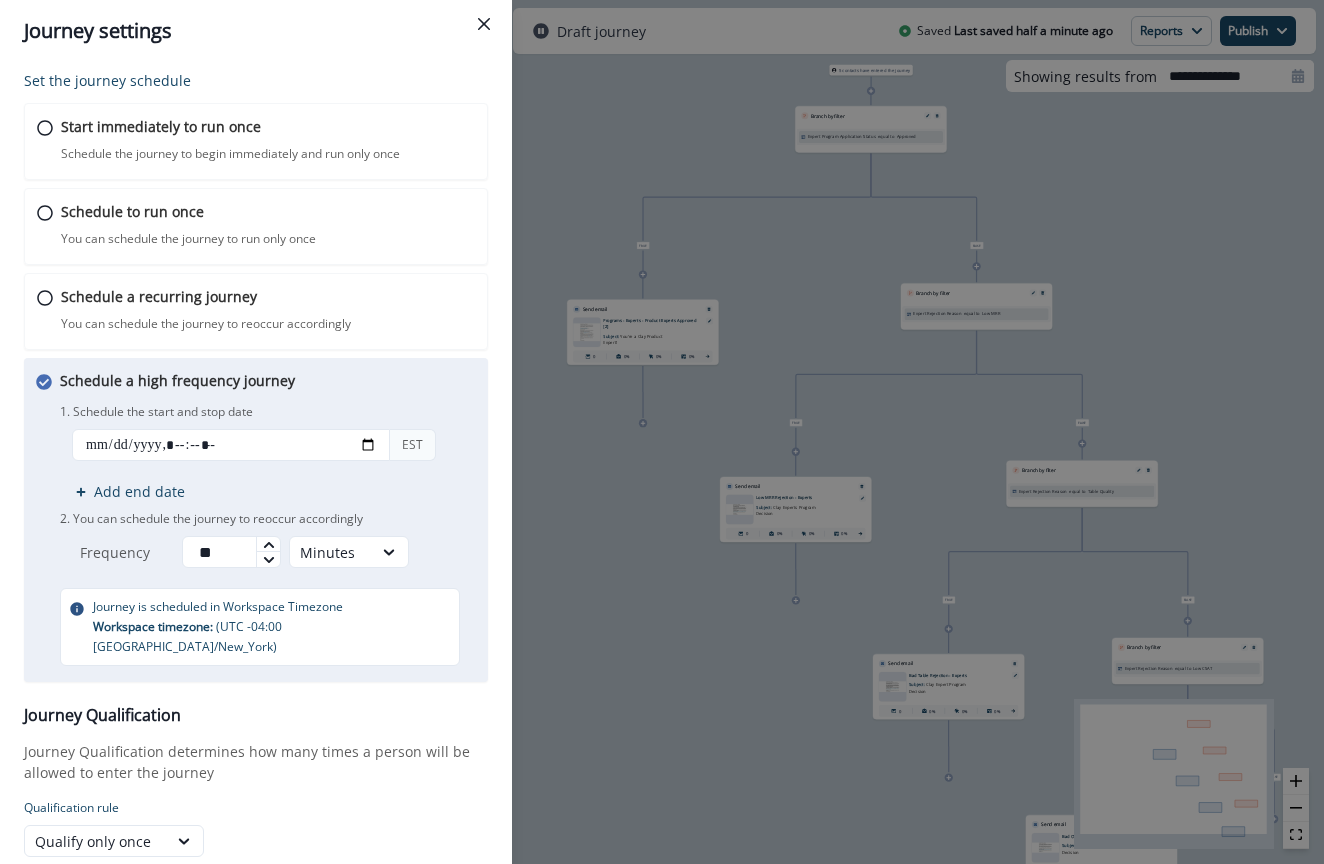 type on "**********" 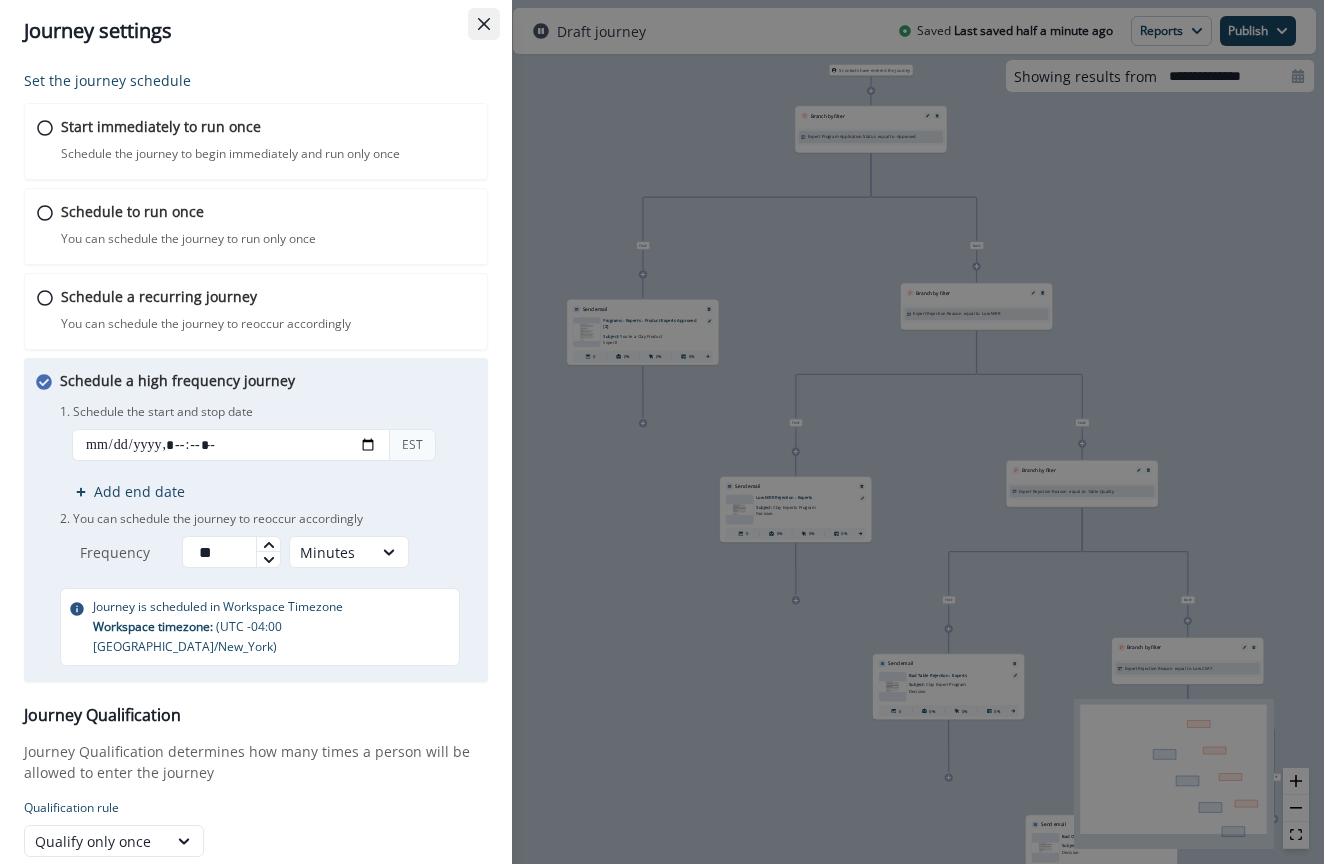 click 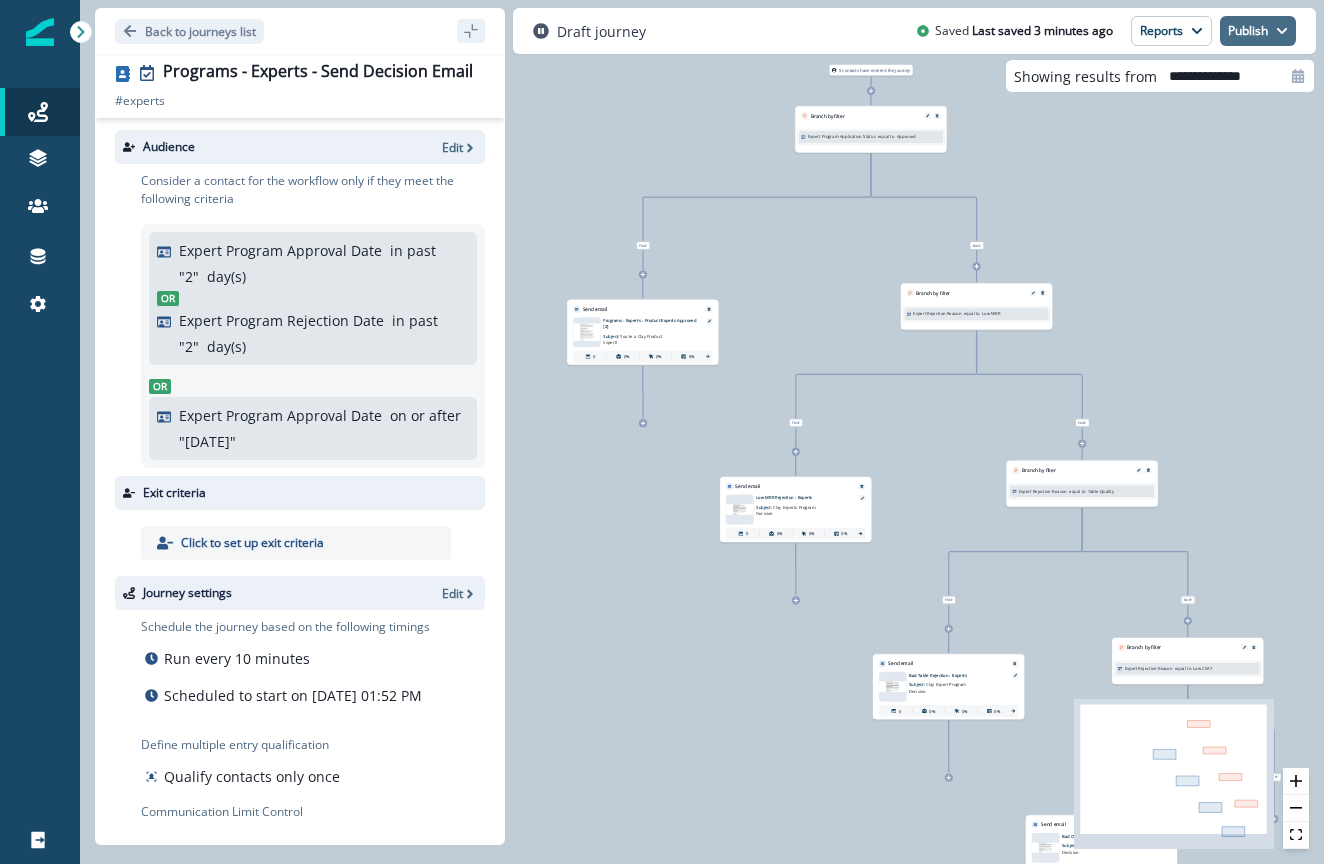 click on "Publish" at bounding box center (1258, 31) 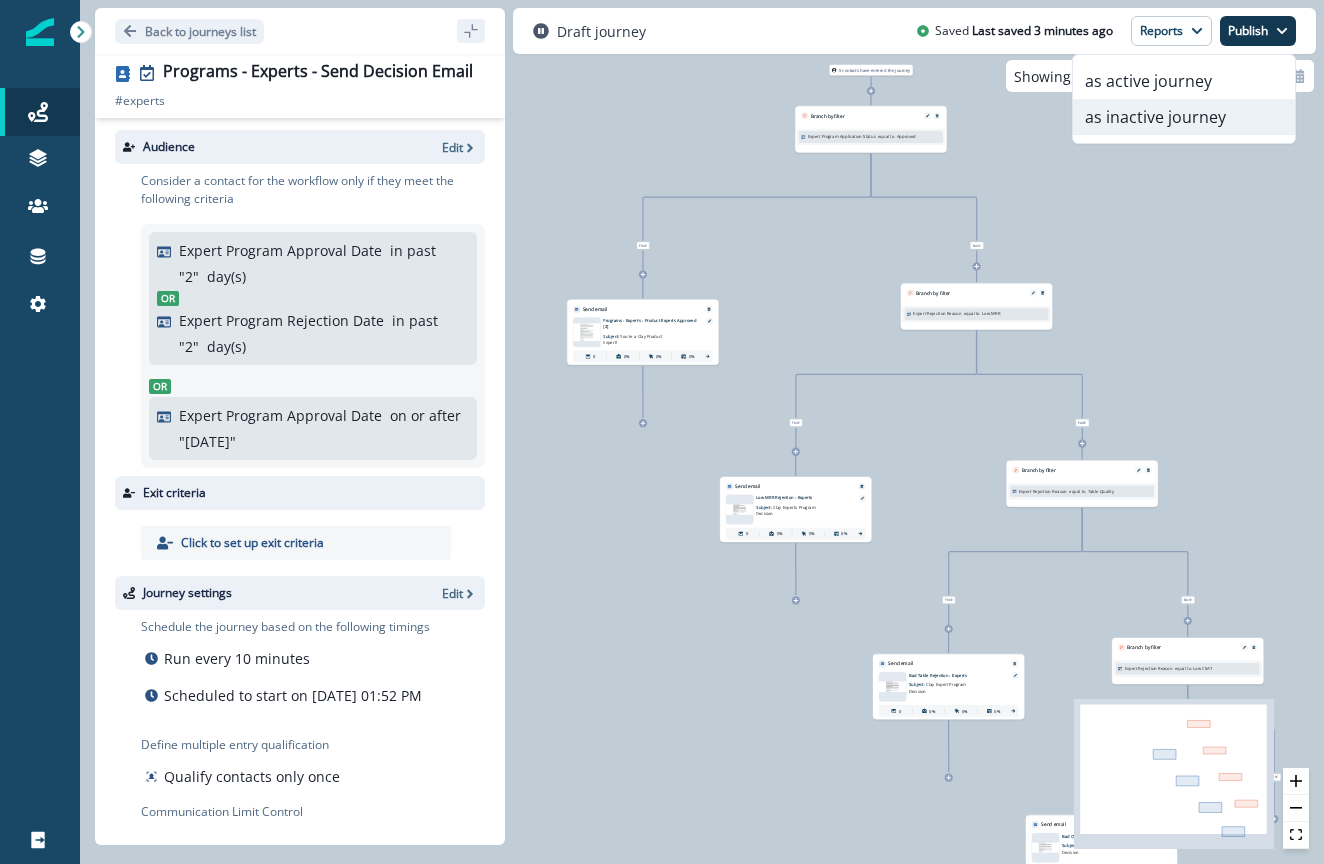 click on "as inactive journey" at bounding box center [1184, 117] 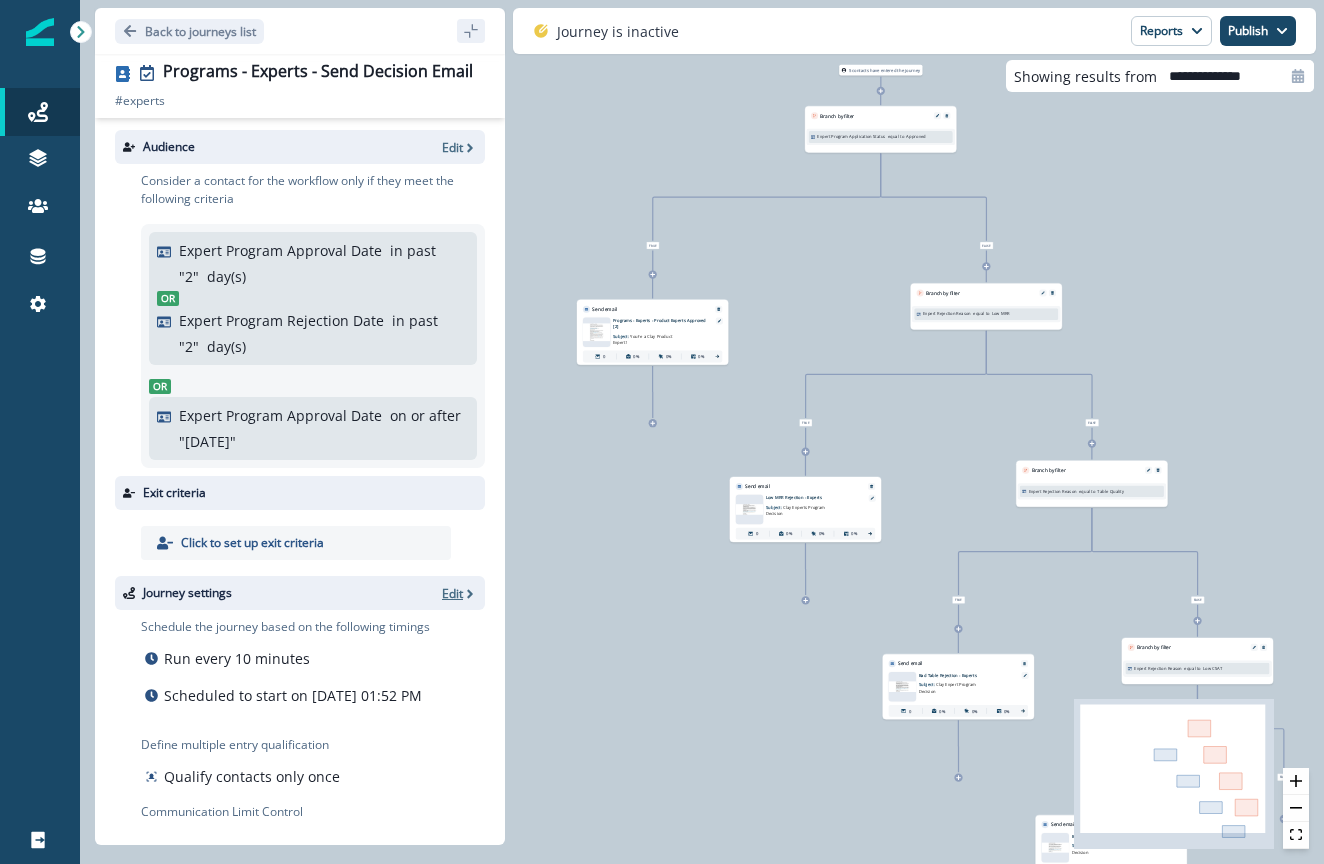 click on "Edit" at bounding box center [452, 593] 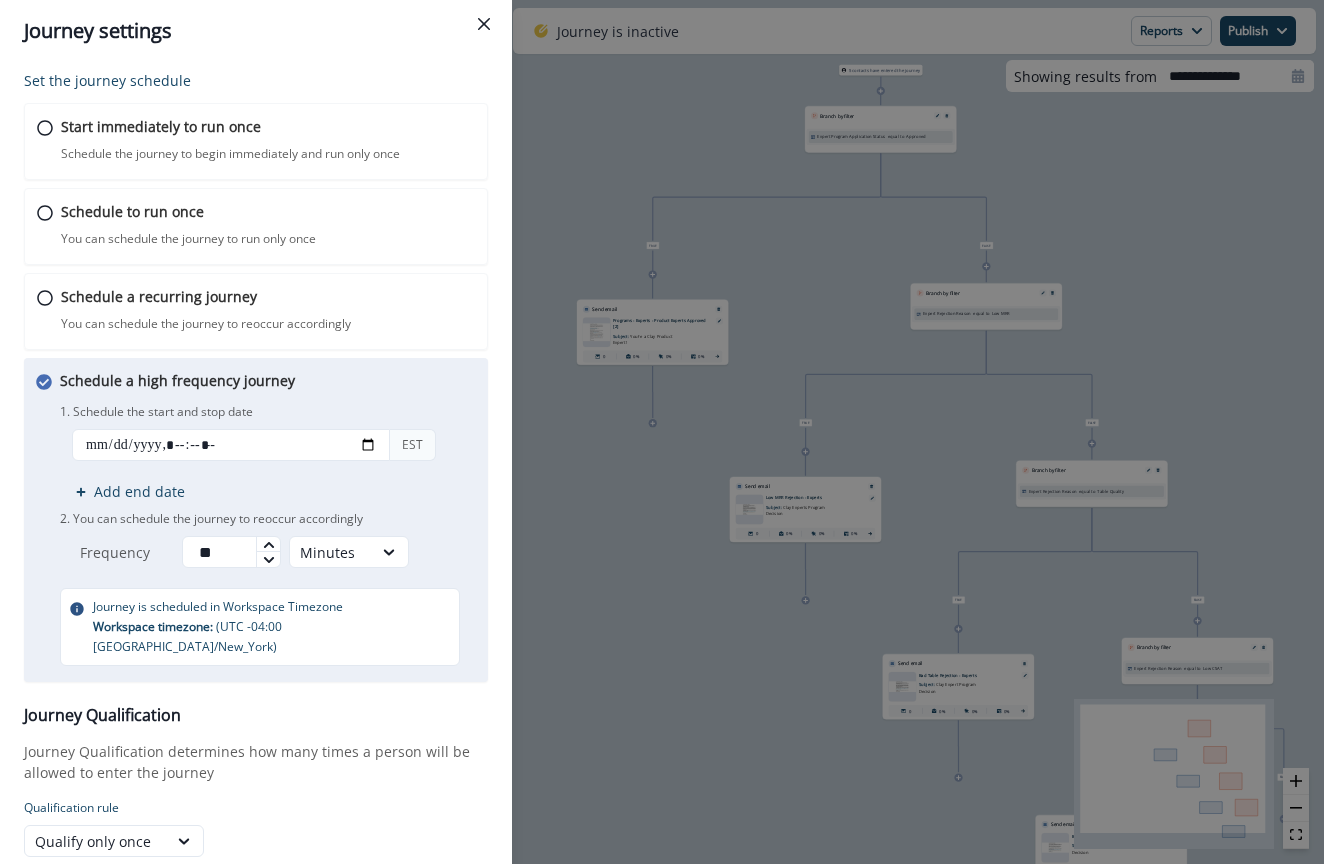 click on "Journey settings Set the journey schedule Start immediately to run once Schedule the journey to begin immediately and run only once   Journey is scheduled in Workspace Timezone Workspace timezone:   ( UTC -04:00 America/New_York ) Schedule to run once You can schedule the journey to run only once   Journey is scheduled in Workspace Timezone Workspace timezone:   ( UTC -04:00 America/New_York ) Schedule a recurring journey You can schedule the journey to reoccur accordingly   Journey is scheduled in Workspace Timezone Workspace timezone:   ( UTC -04:00 America/New_York ) Schedule a high frequency journey You can schedule the journey to reoccur in brief intervals 1. Schedule the start and stop date EST Add end date 2. You can schedule the journey to reoccur accordingly Frequency ** Minutes   Journey is scheduled in Workspace Timezone Workspace timezone:   ( UTC -04:00 America/New_York ) Journey Qualification Journey Qualification determines how many times a person will be allowed to enter the journey Cancel" at bounding box center [662, 432] 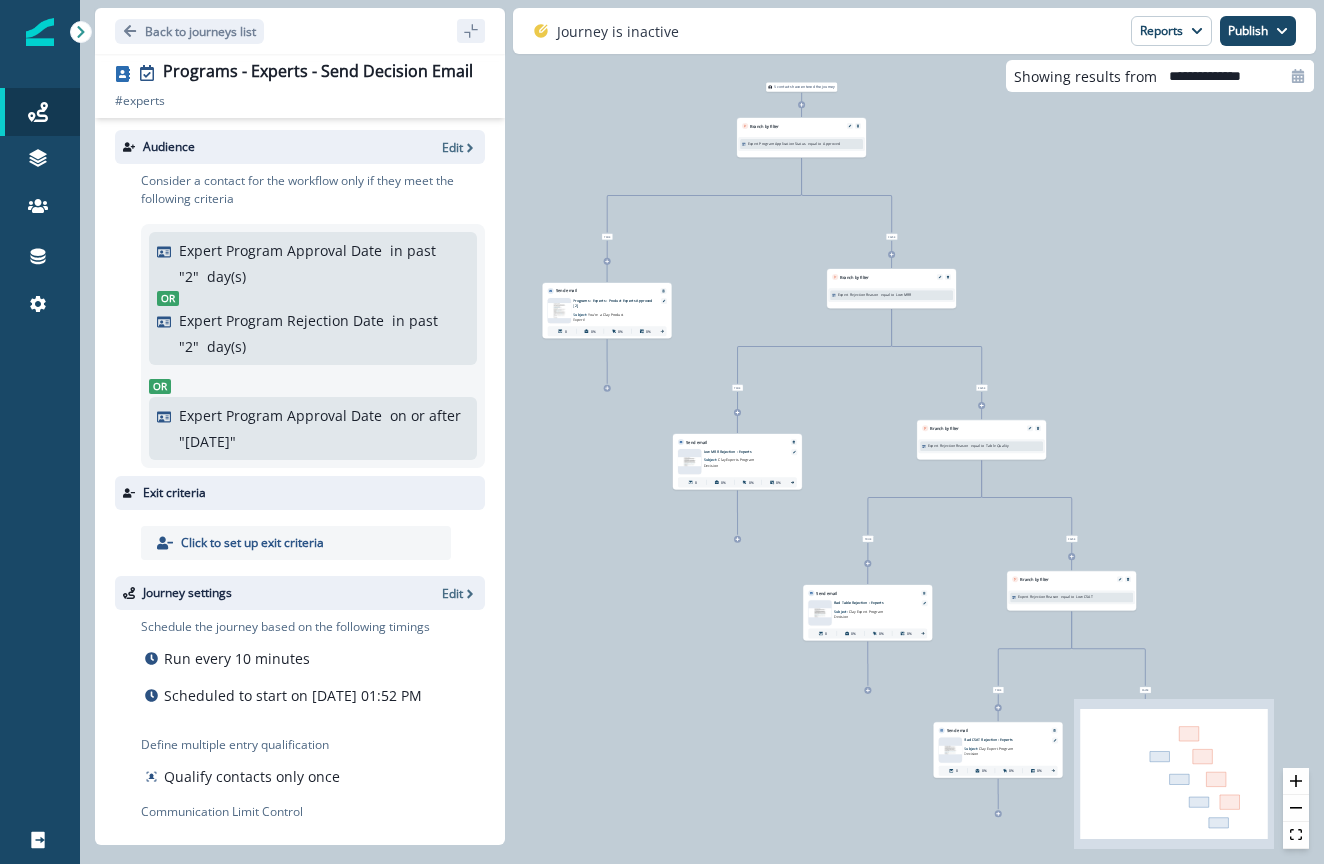 click on "Programs - Experts - Product Experts Approved [2] Subject:   You're a Clay Product Expert!" at bounding box center (614, 310) 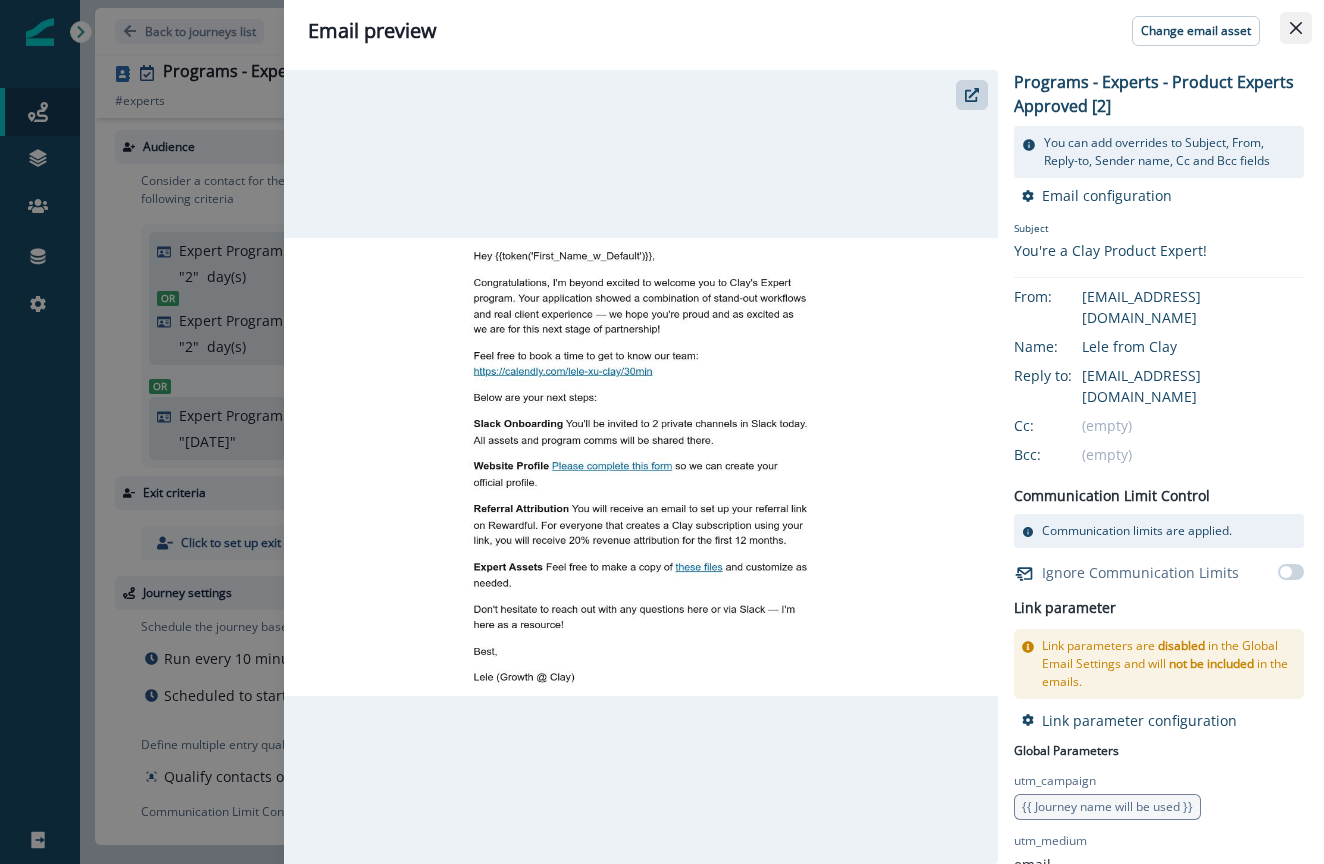 click 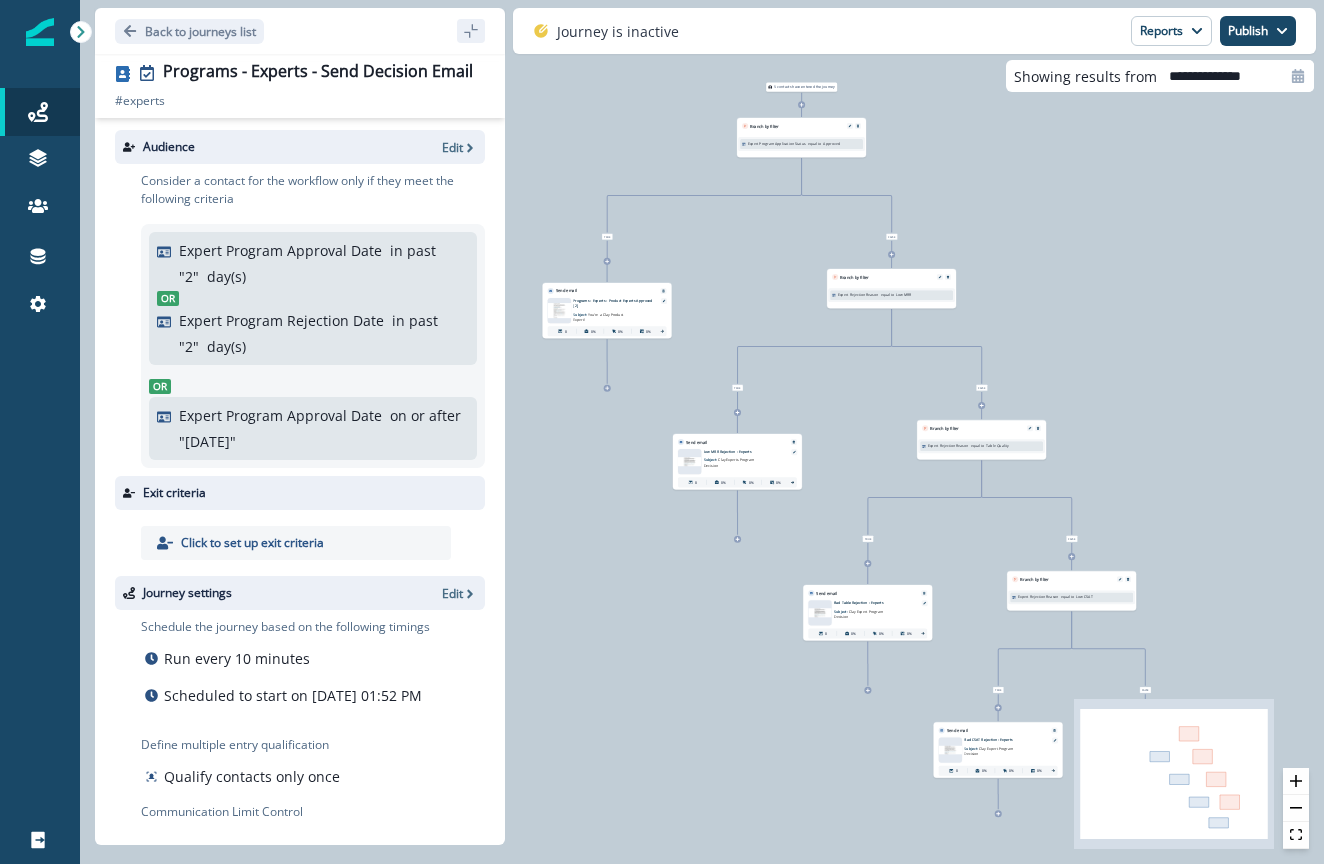 scroll, scrollTop: 0, scrollLeft: 0, axis: both 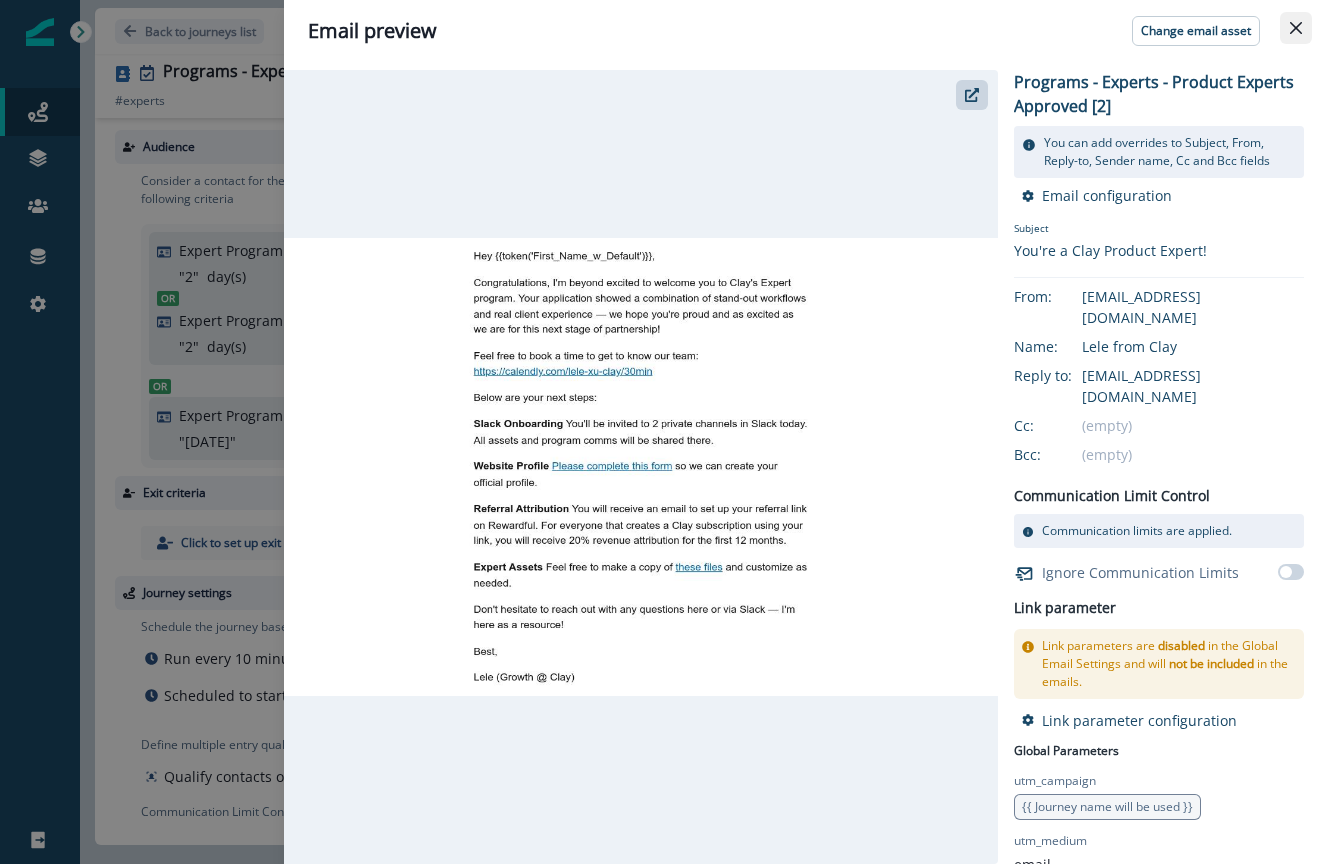 click at bounding box center (1296, 28) 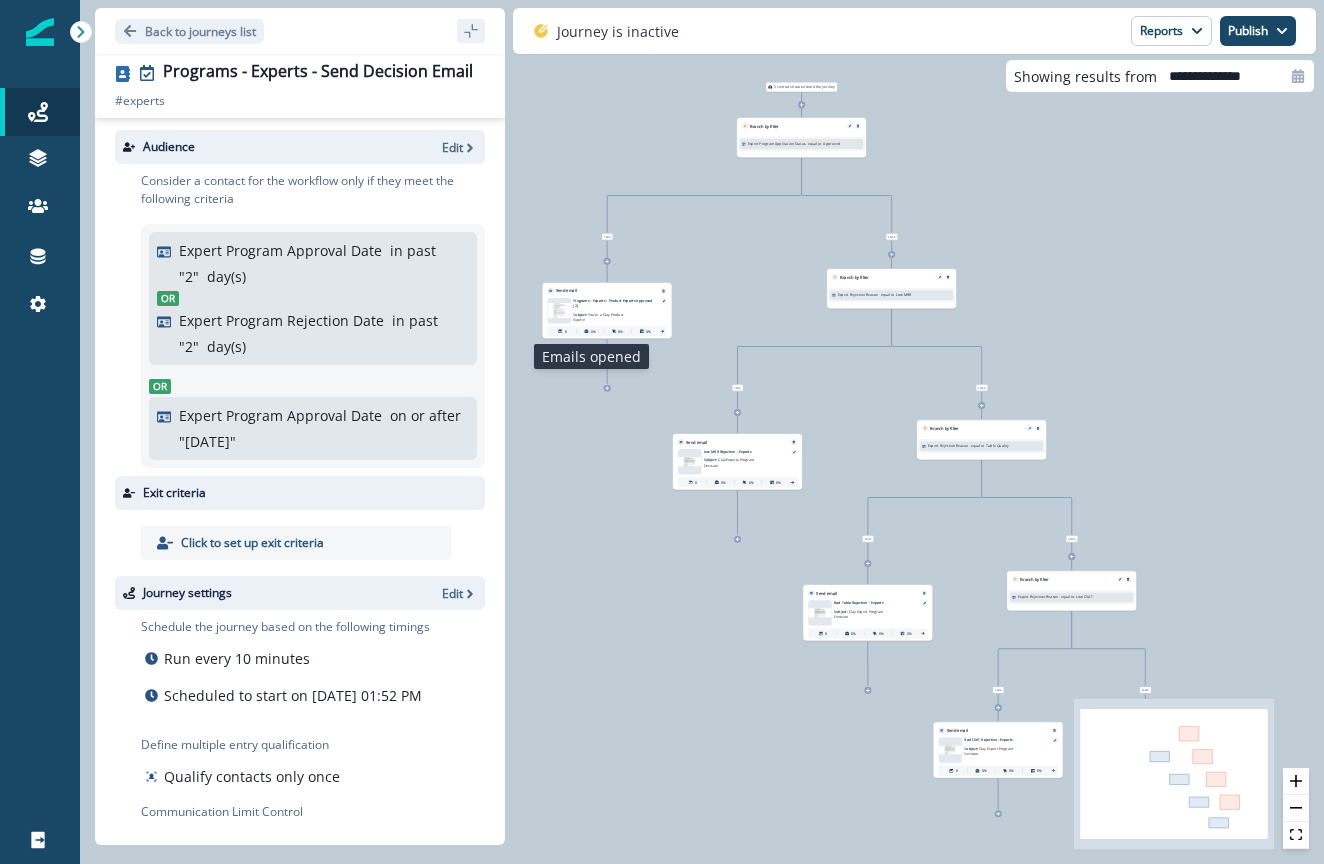click on "0%" at bounding box center (589, 331) 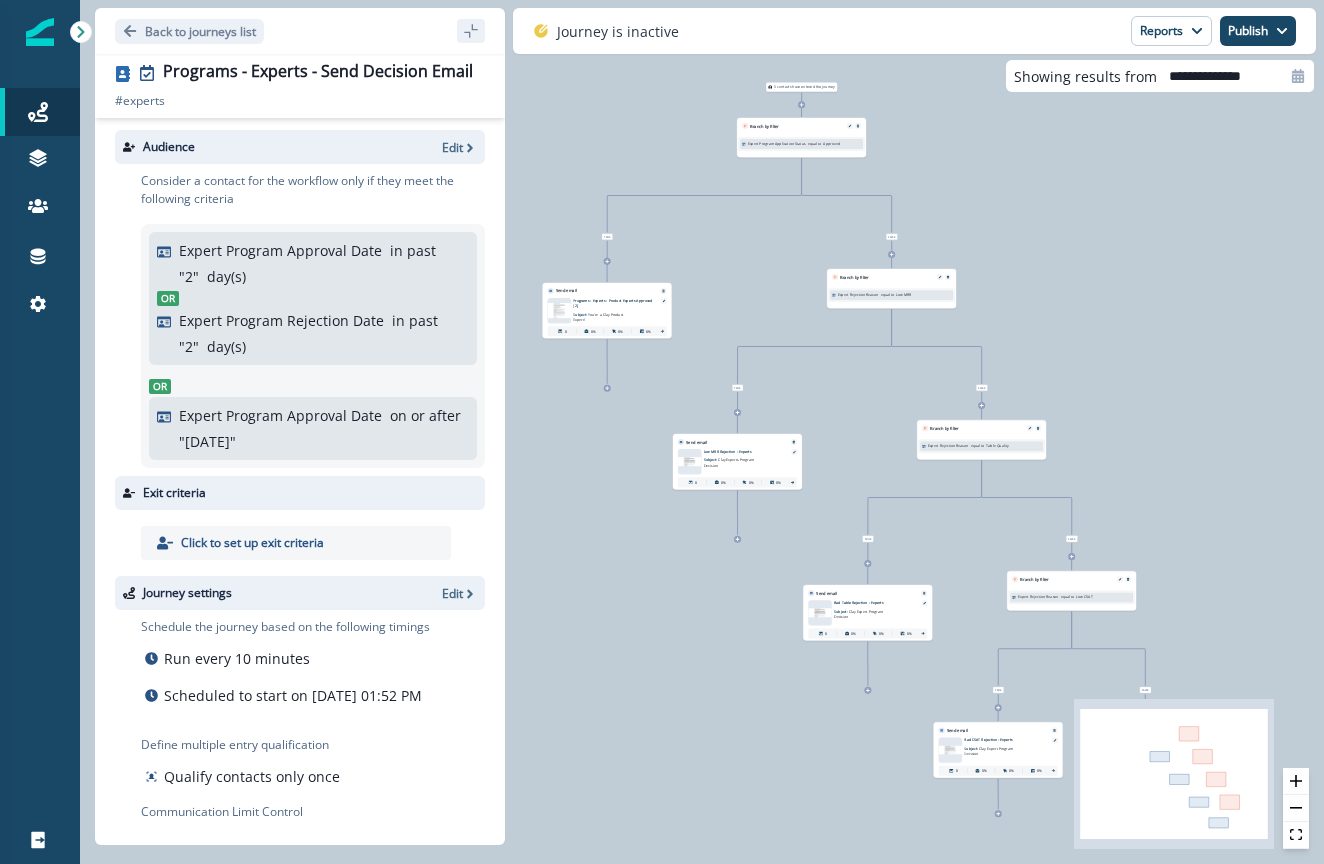 type on "**********" 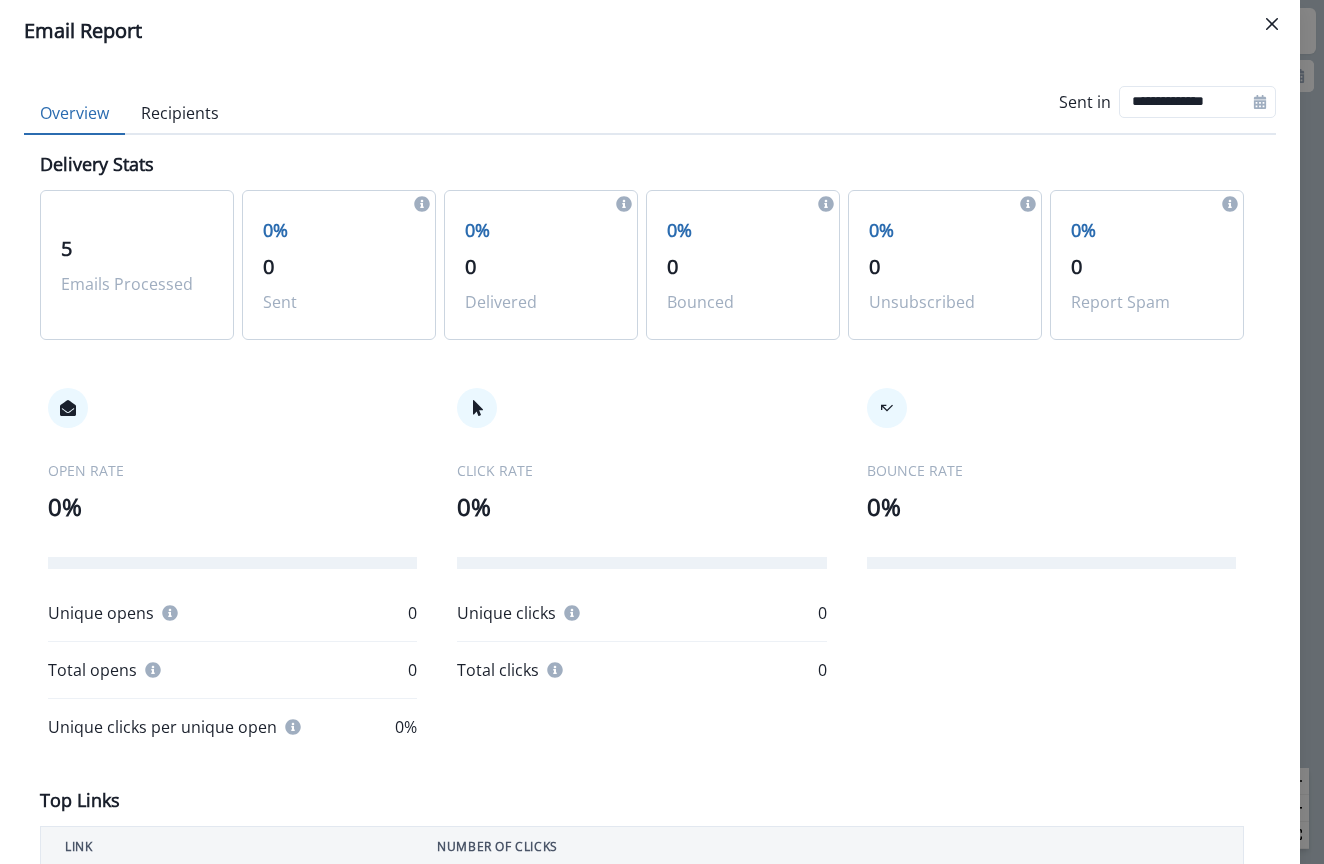 click on "5  Emails Processed" at bounding box center [137, 265] 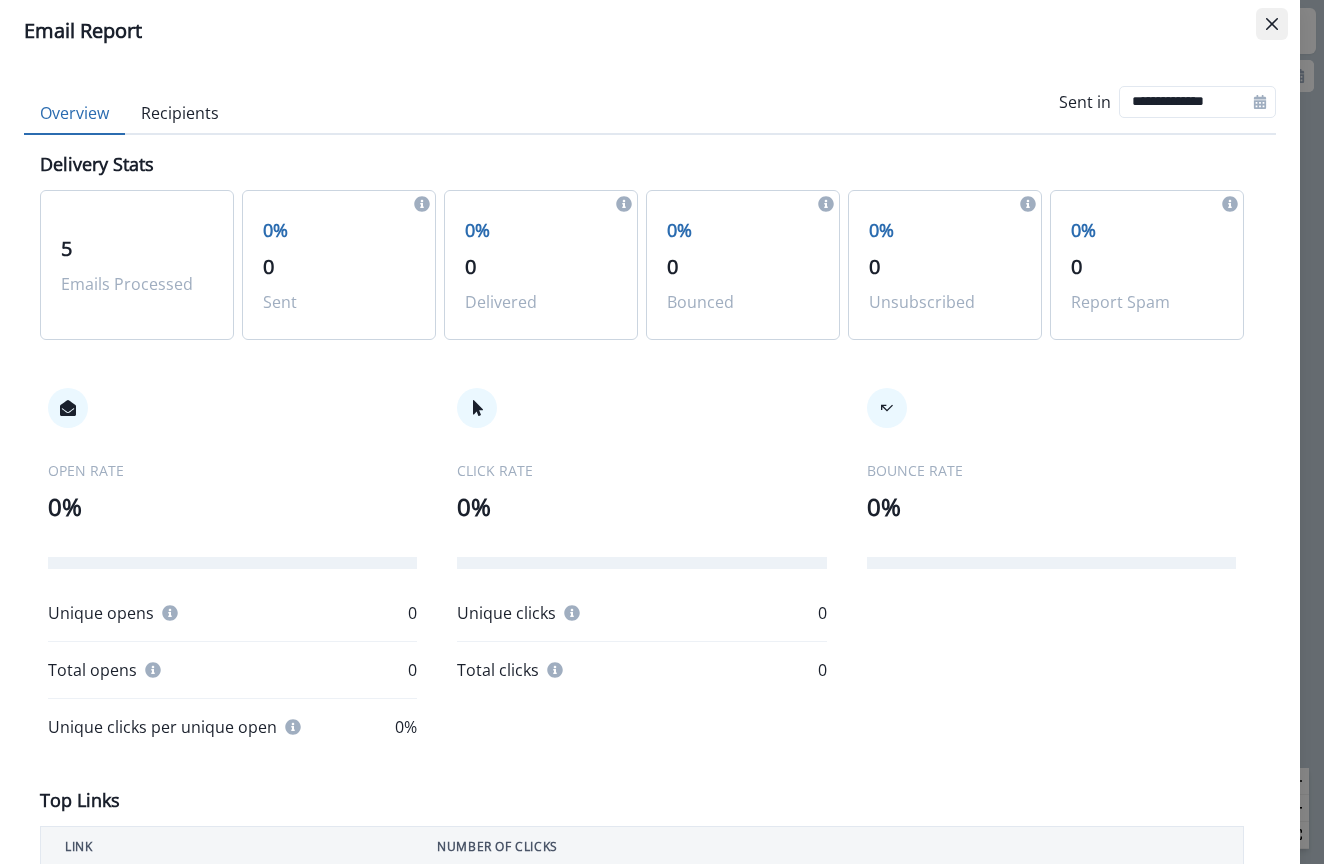 click at bounding box center [1272, 24] 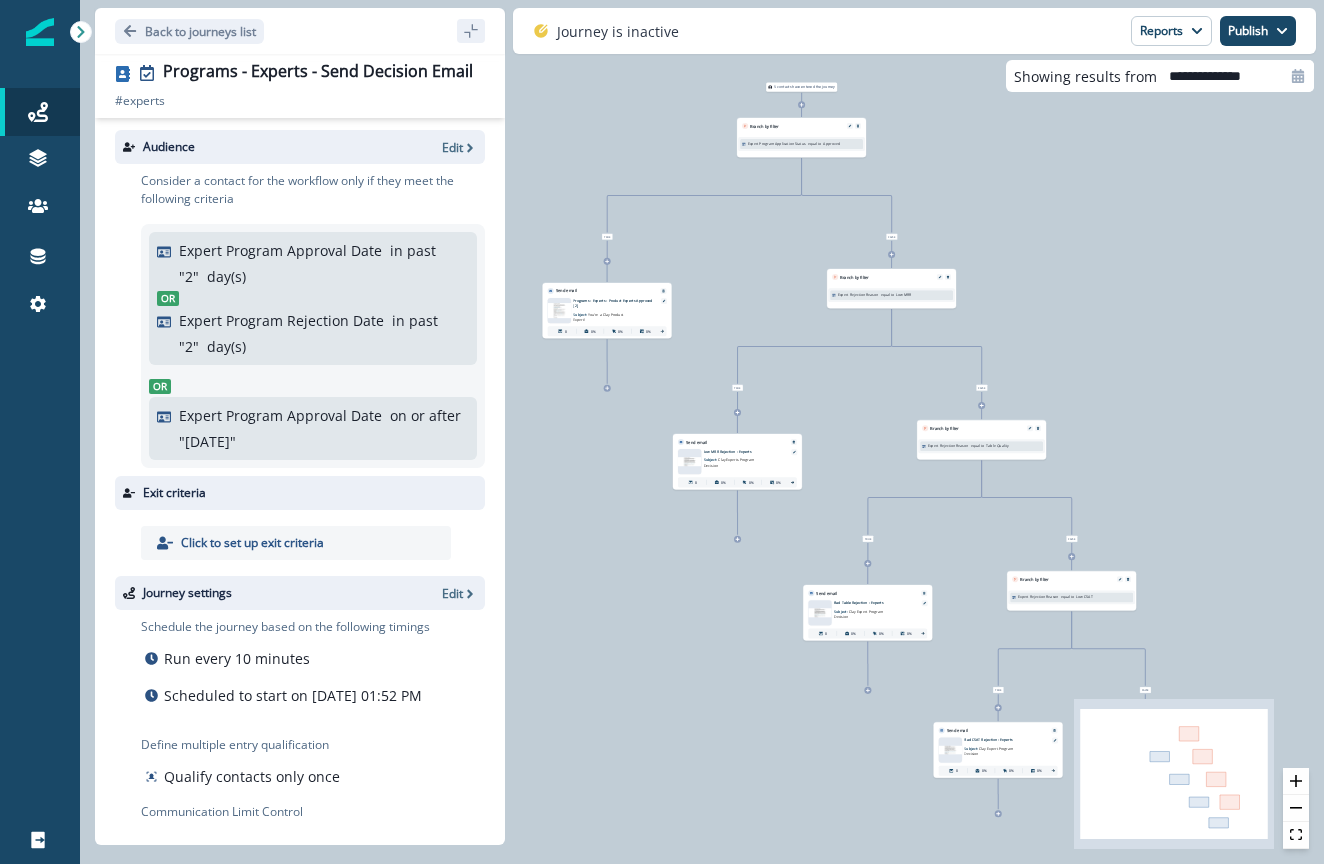 drag, startPoint x: 1267, startPoint y: 23, endPoint x: 1306, endPoint y: 55, distance: 50.447994 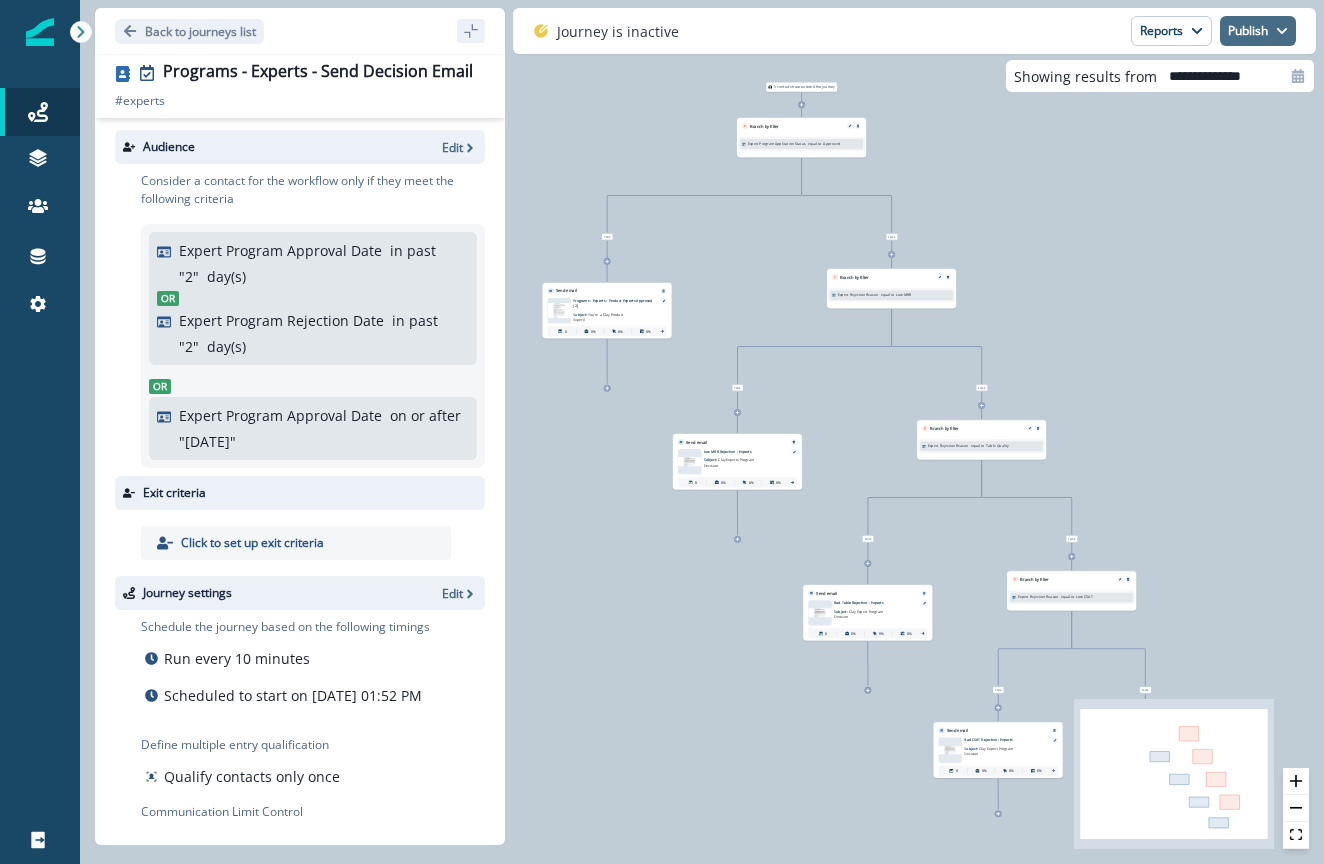 click on "Publish" at bounding box center (1258, 31) 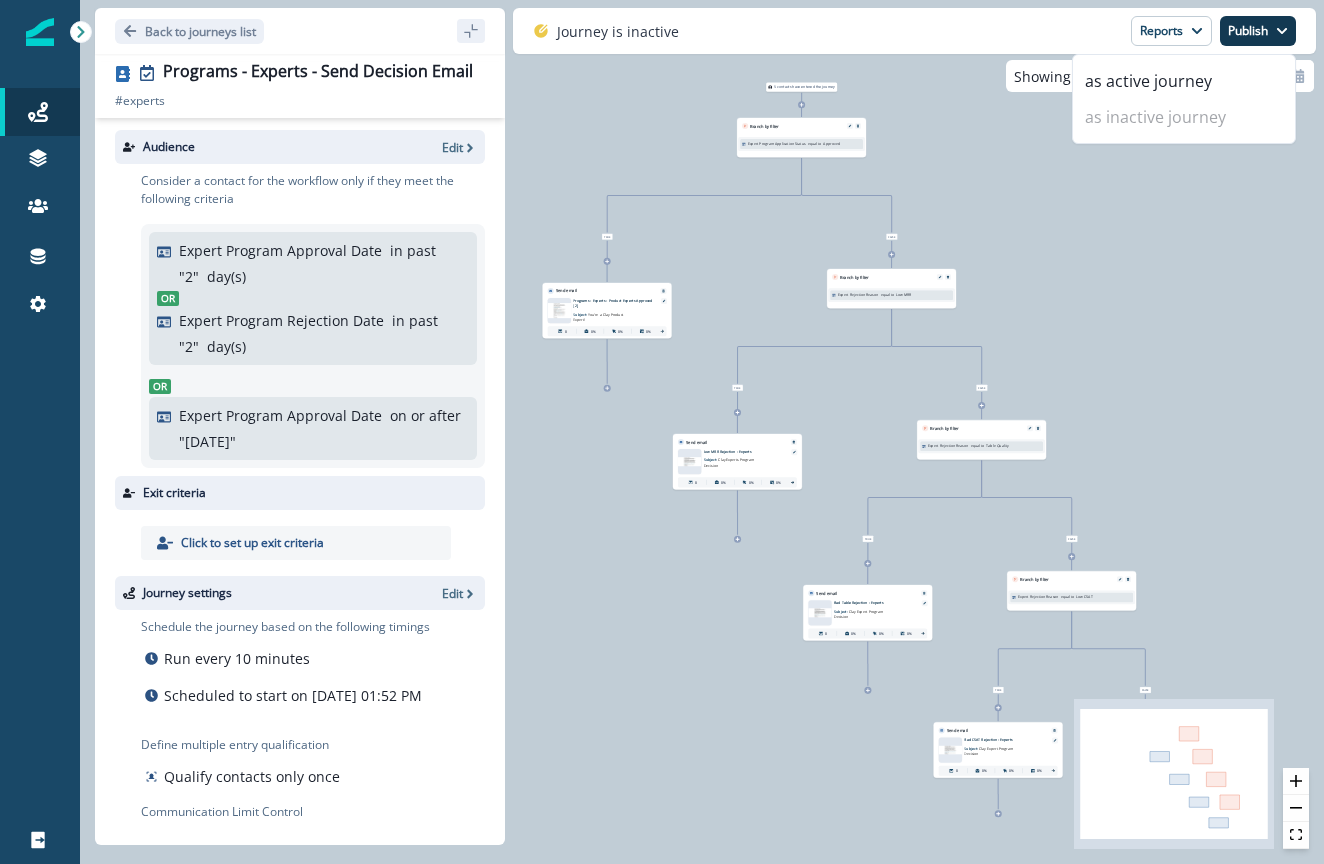 click on "5 contacts have entered the journey Branch by filter Expert Program Application Status equal to   Approved   True Send email Email asset changed, journey reports will be subject to change This asset has overrides for  Programs - Experts - Product Experts Approved [2] Subject:   You're a Clay Product Expert! 0 0% 0% 0% False Branch by filter Expert Rejection Reason equal to   Low MRR   True Send email Email asset changed, journey reports will be subject to change This asset has overrides for  Low MRR Rejection - Experts  Subject:   Clay Experts Program Decision 0 0% 0% 0% False Branch by filter Expert Rejection Reason equal to   Table Quality   True Send email Email asset changed, journey reports will be subject to change This asset has overrides for  Bad Table Rejection - Experts Subject:   Clay Expert Program Decision 0 0% 0% 0% False Branch by filter Expert Rejection Reason equal to   Low CSAT   True Send email Email asset changed, journey reports will be subject to change This asset has overrides for    0" at bounding box center (702, 432) 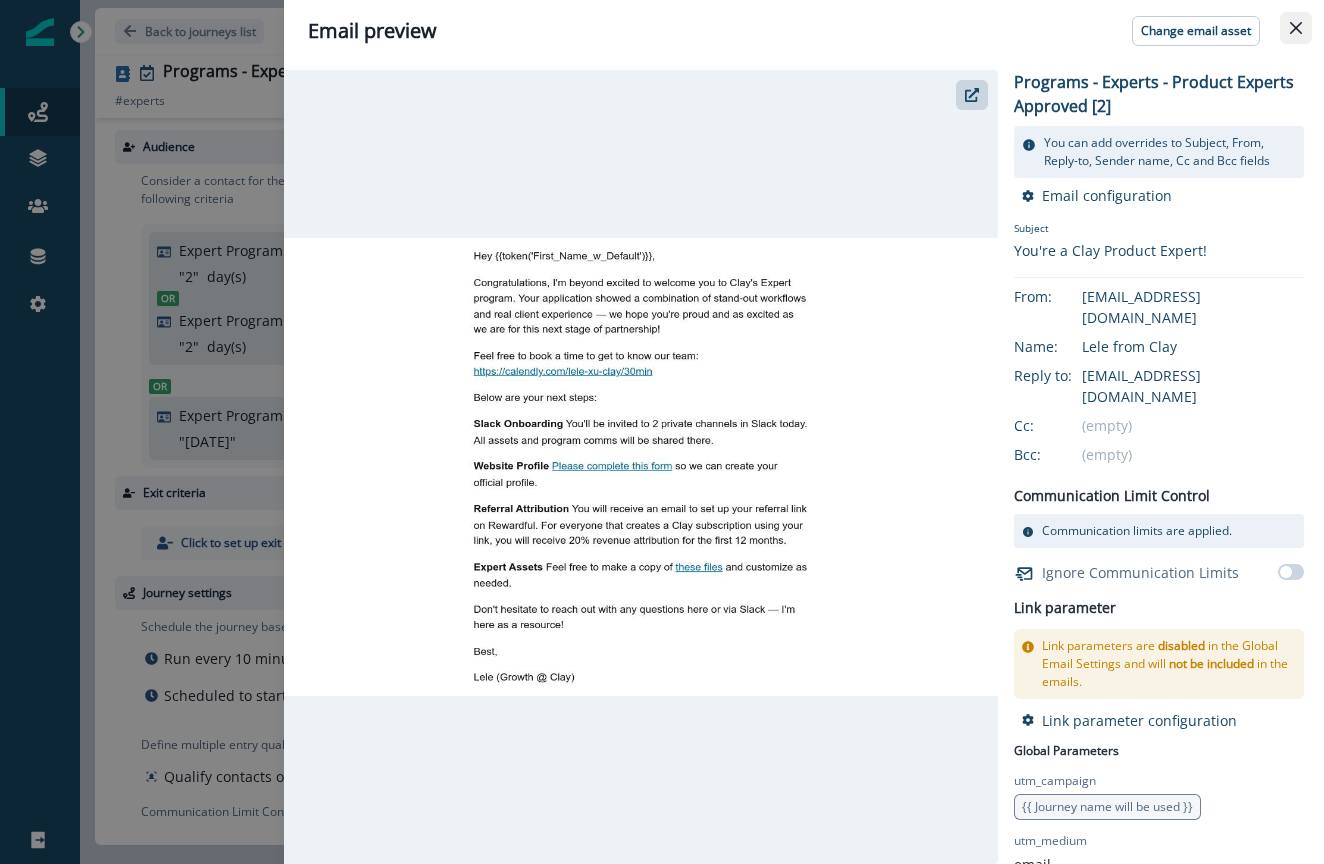 click at bounding box center [1296, 28] 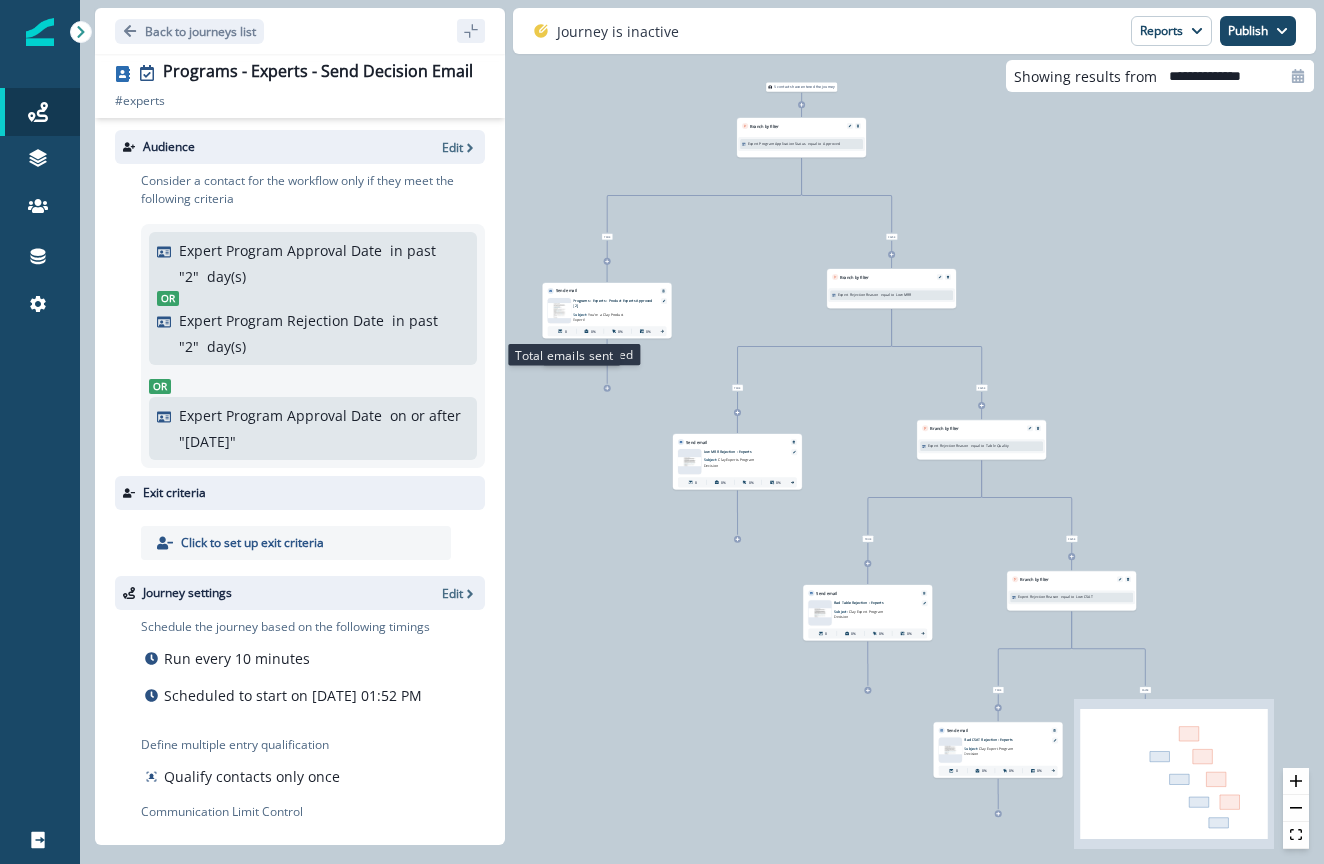 click on "0" at bounding box center (562, 331) 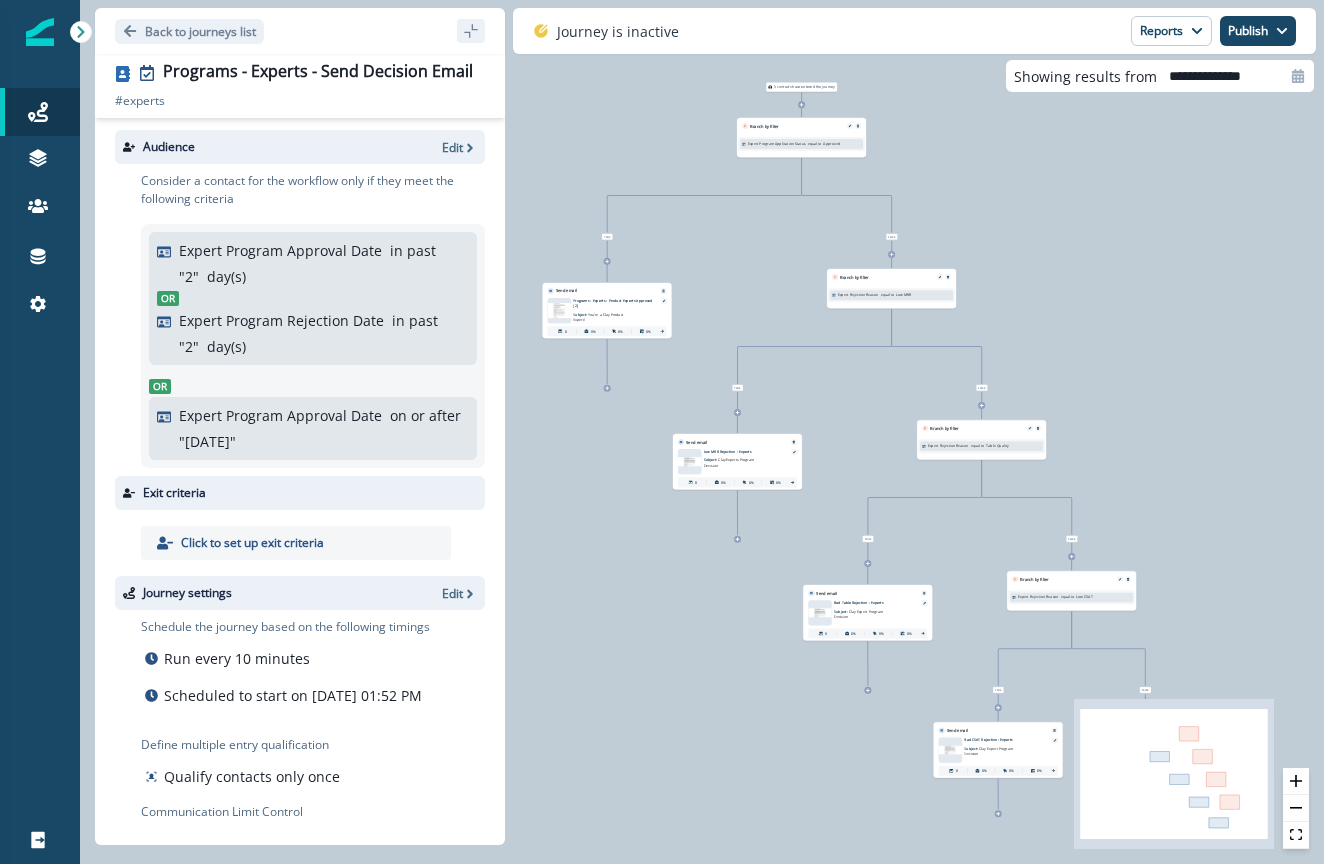 type on "**********" 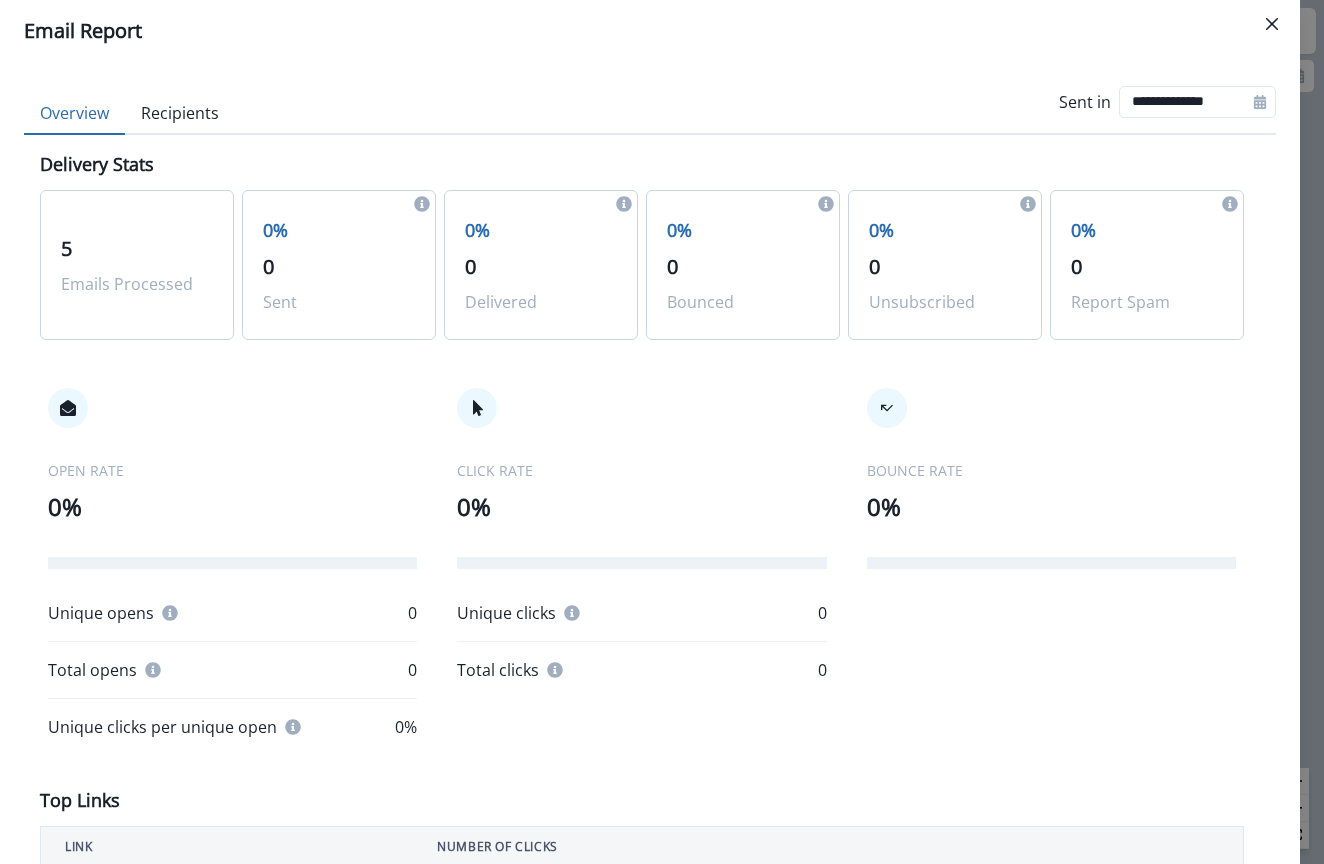 click on "Recipients" at bounding box center [180, 114] 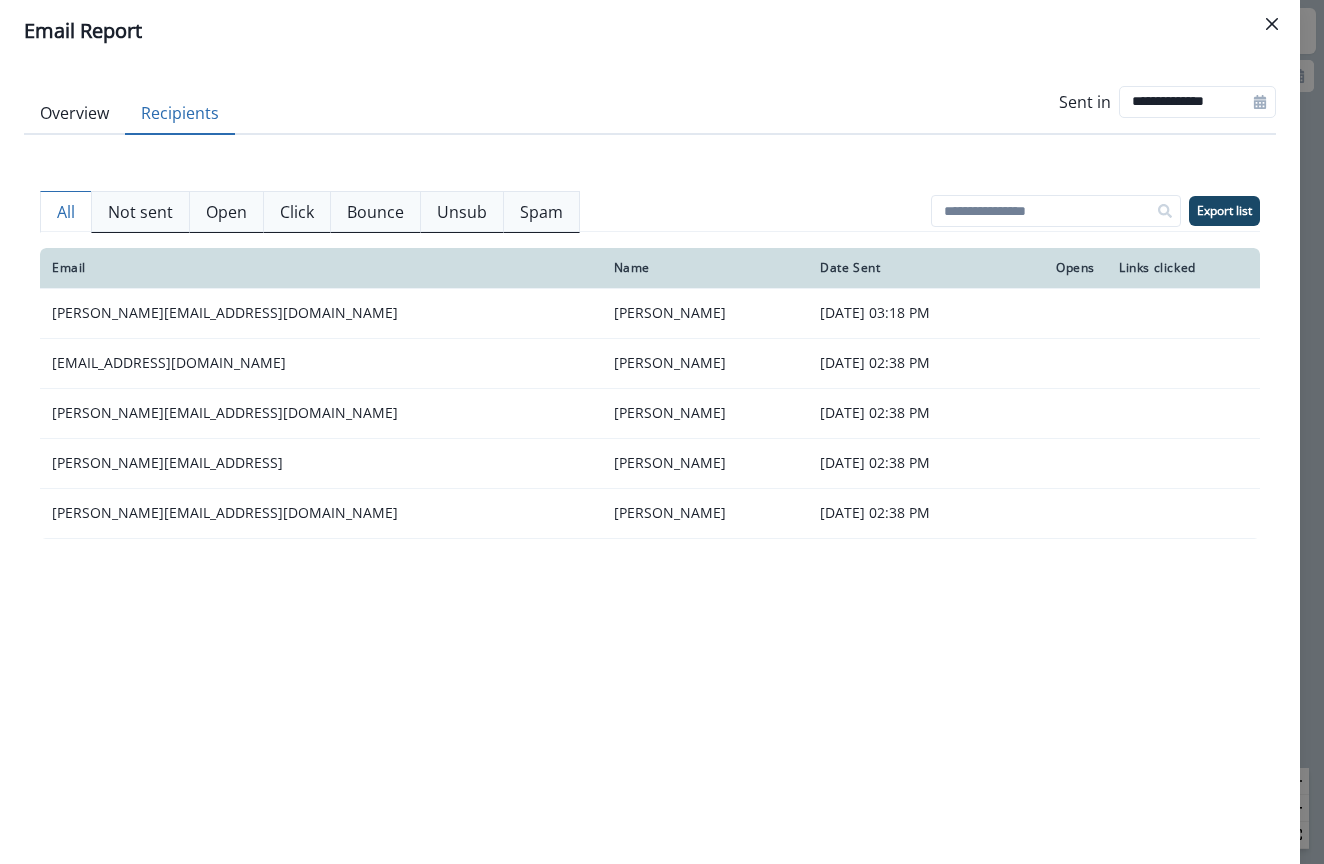 click on "Overview" at bounding box center [74, 114] 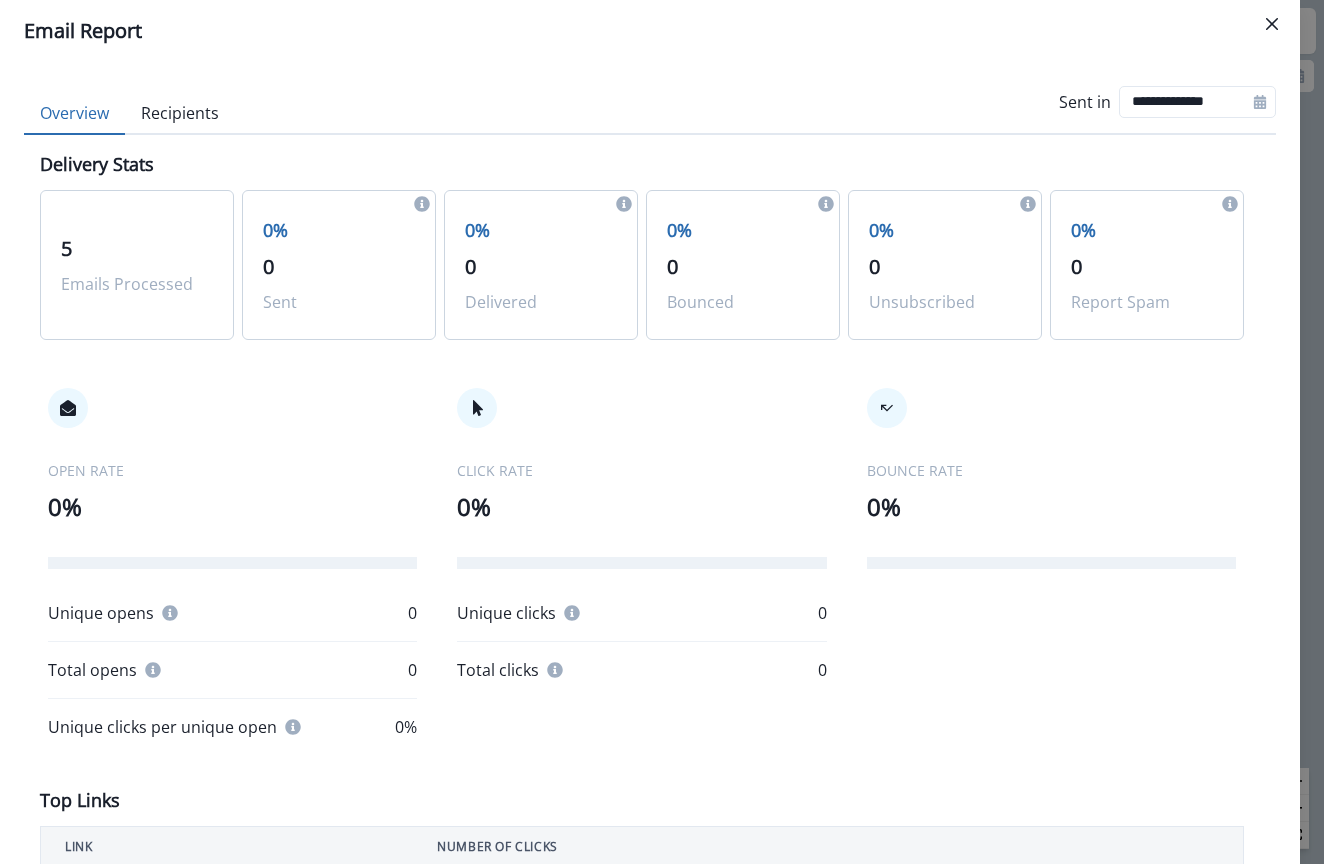 scroll, scrollTop: 0, scrollLeft: 0, axis: both 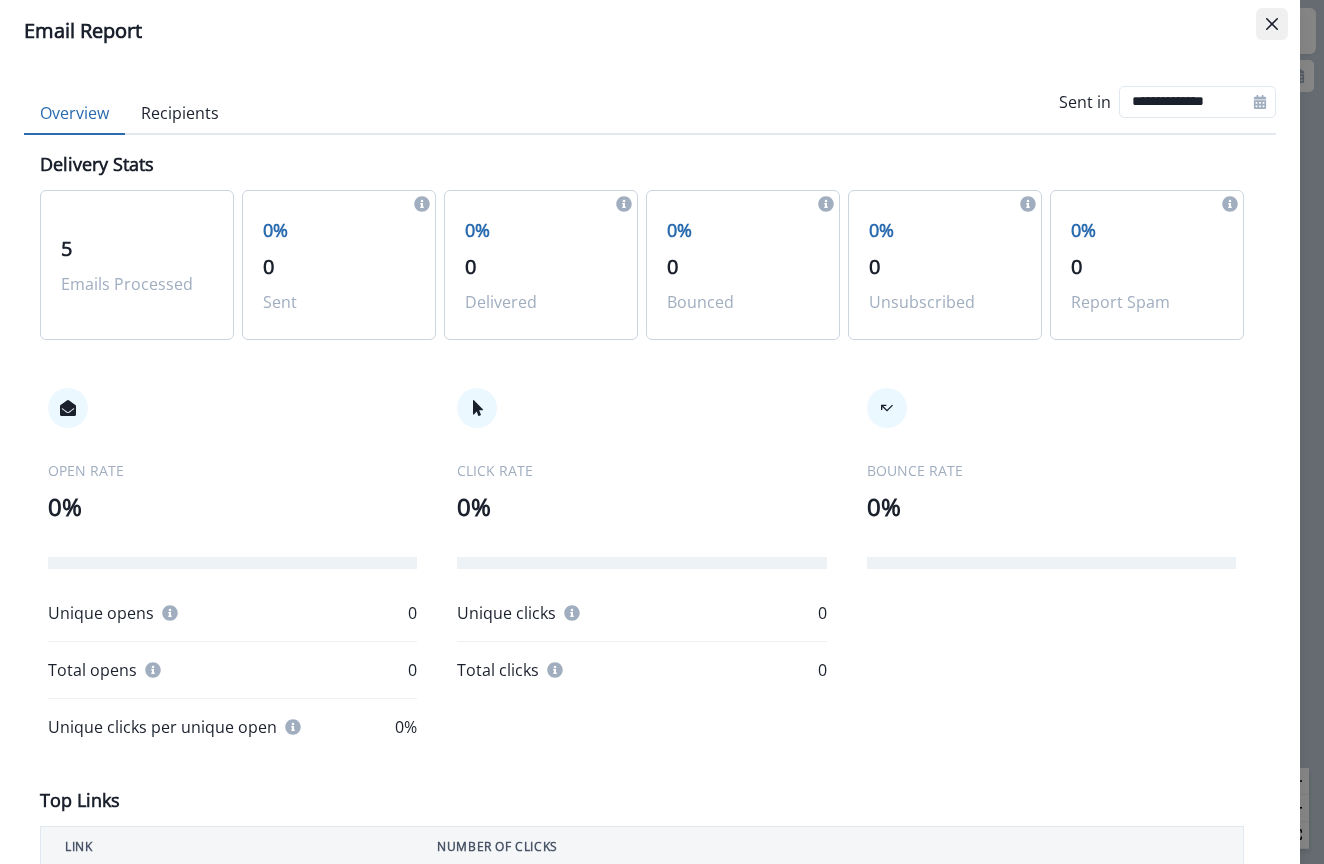 click 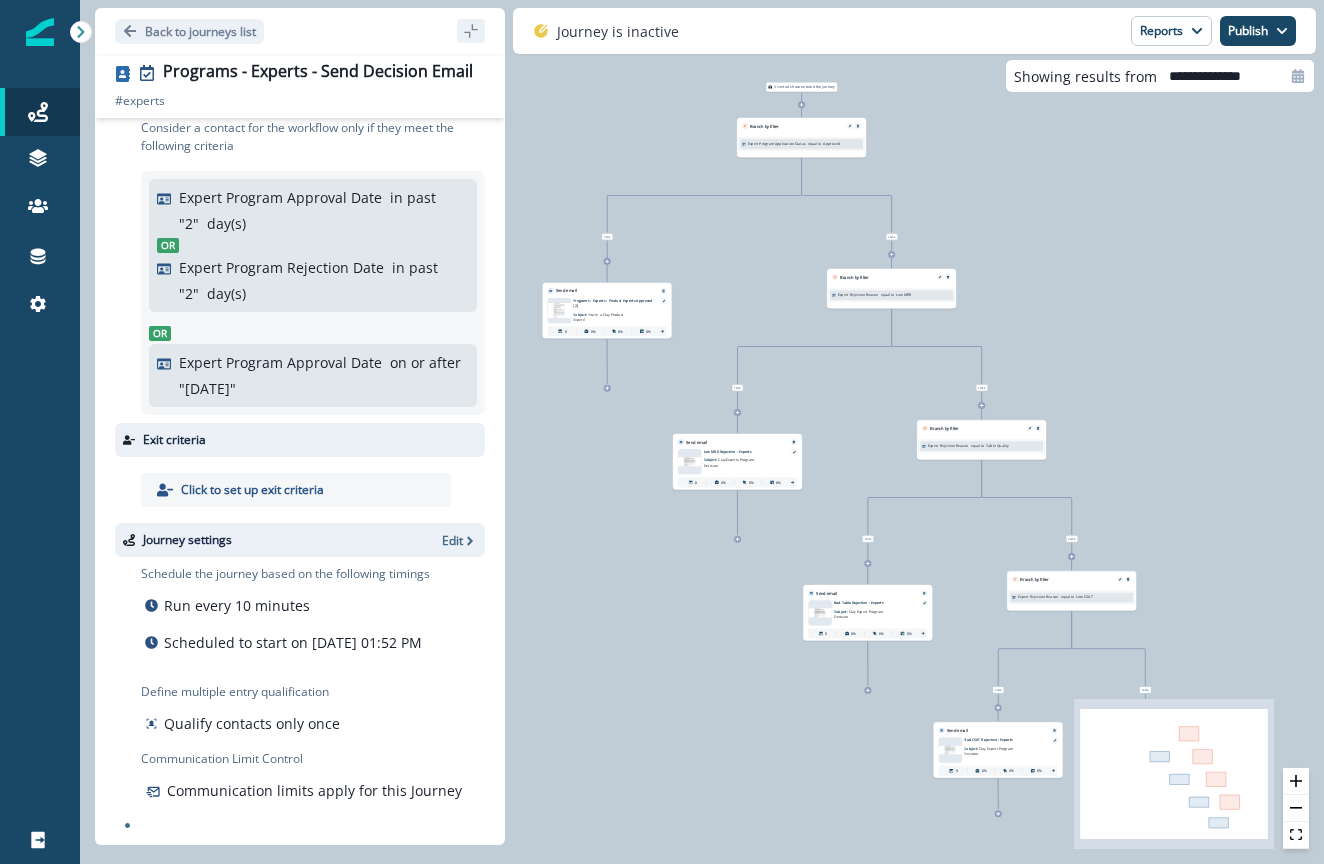 scroll, scrollTop: 53, scrollLeft: 0, axis: vertical 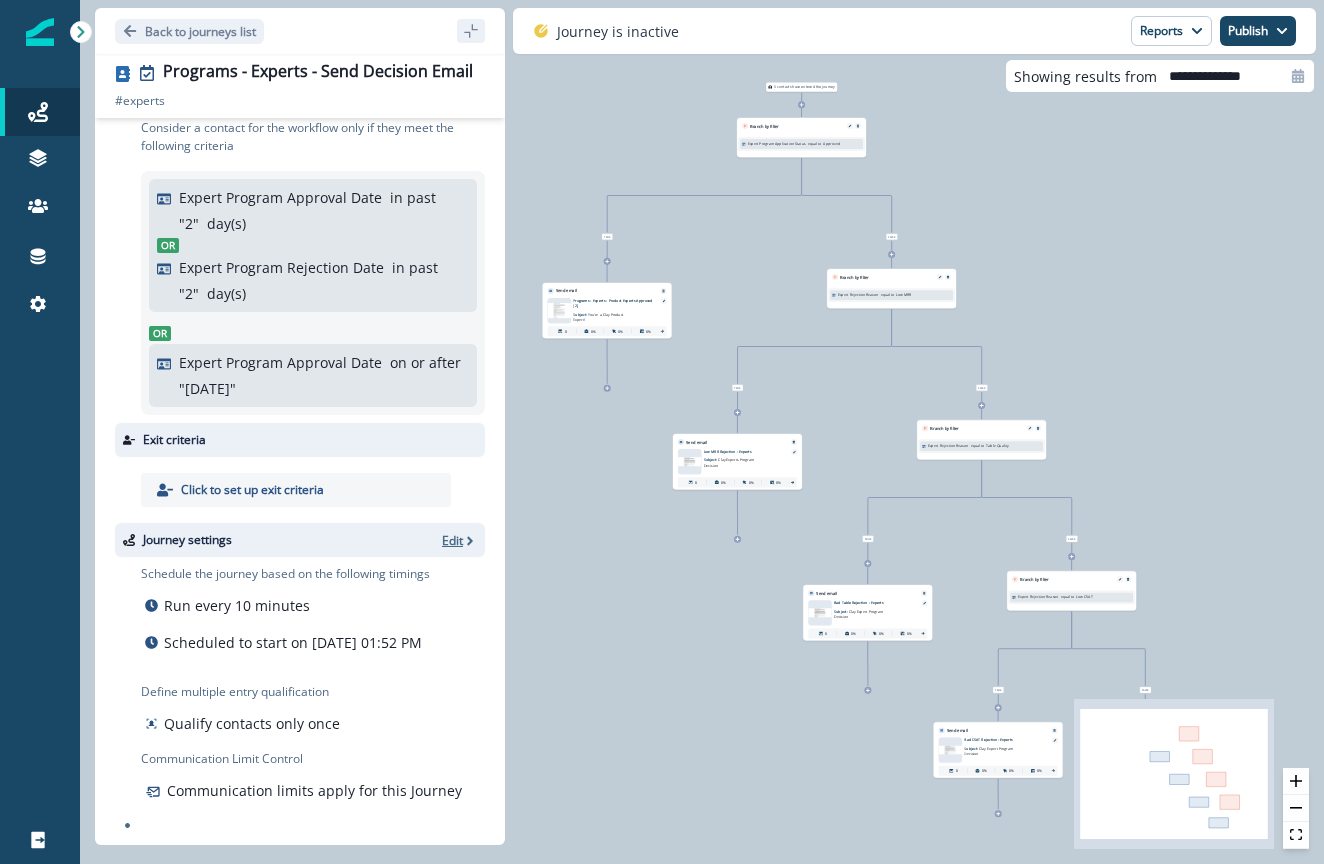 click on "Edit" at bounding box center (452, 540) 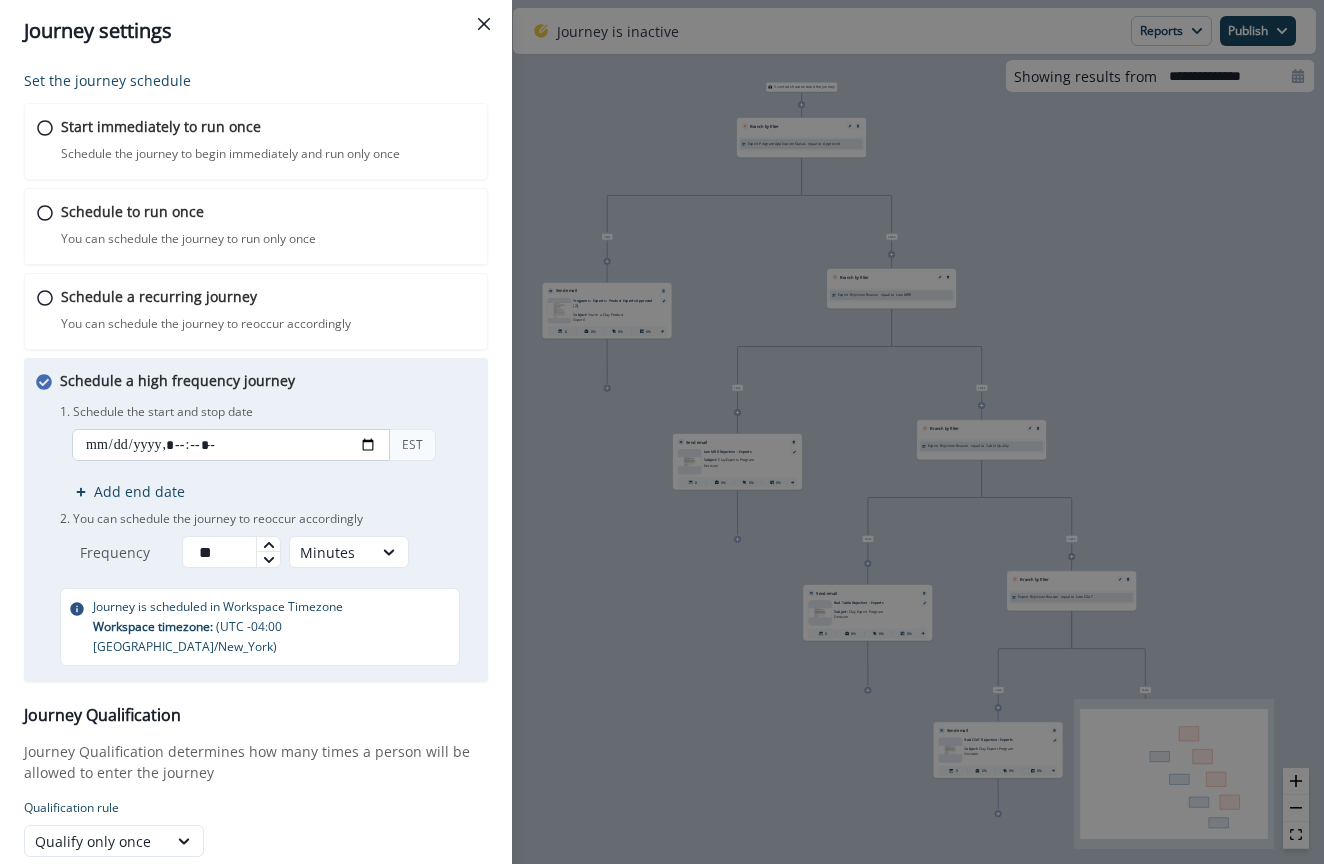 click at bounding box center (231, 445) 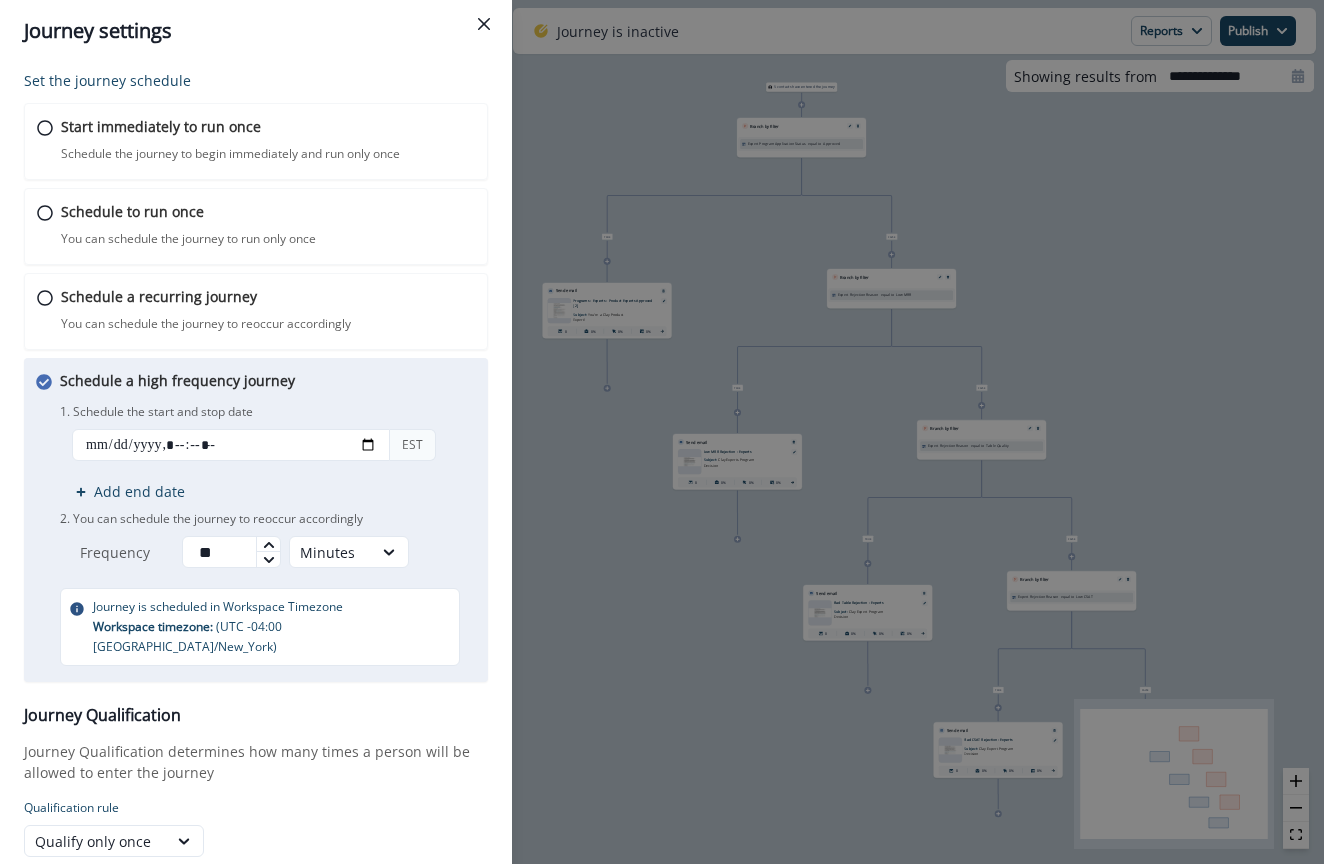 type on "**********" 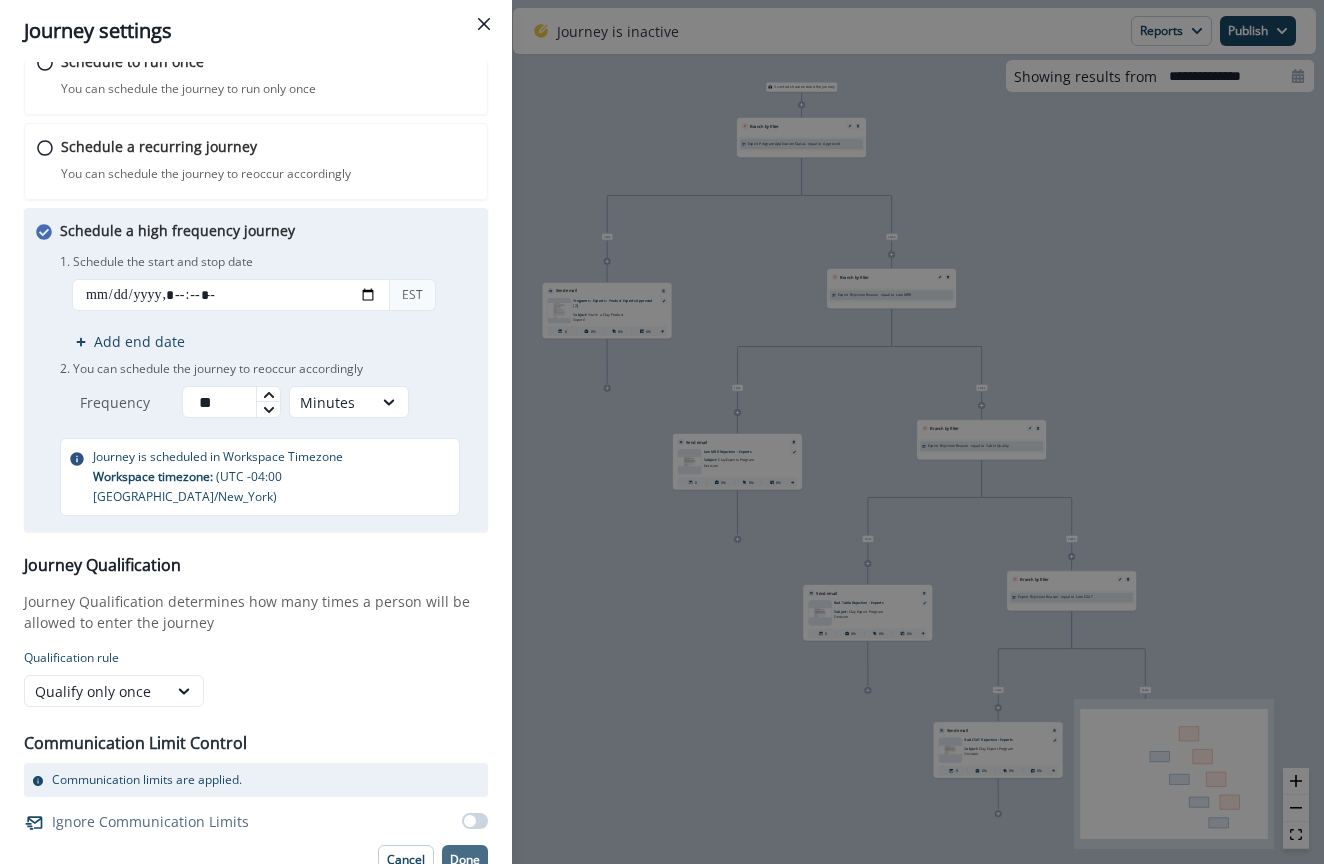 scroll, scrollTop: 149, scrollLeft: 0, axis: vertical 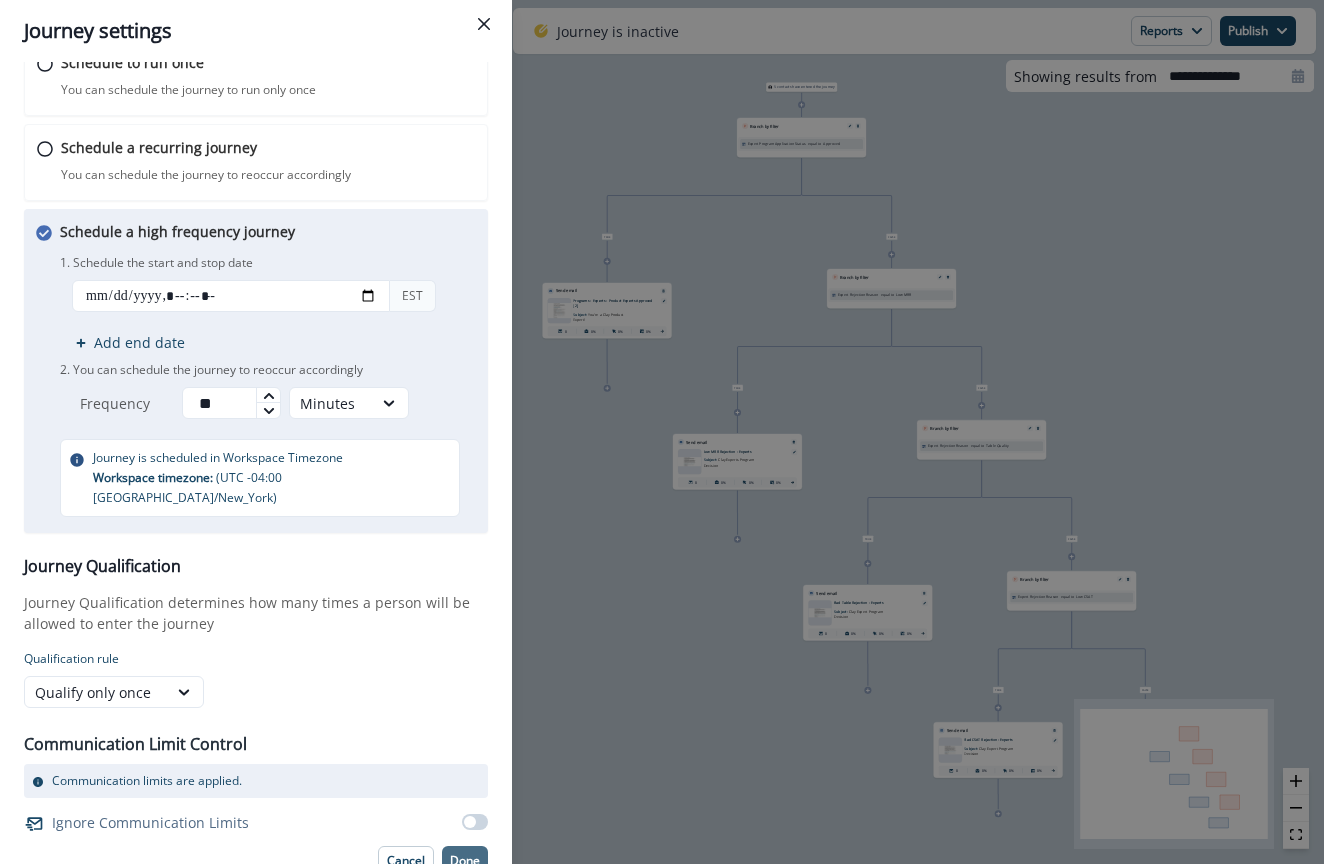 click on "Done" at bounding box center [465, 861] 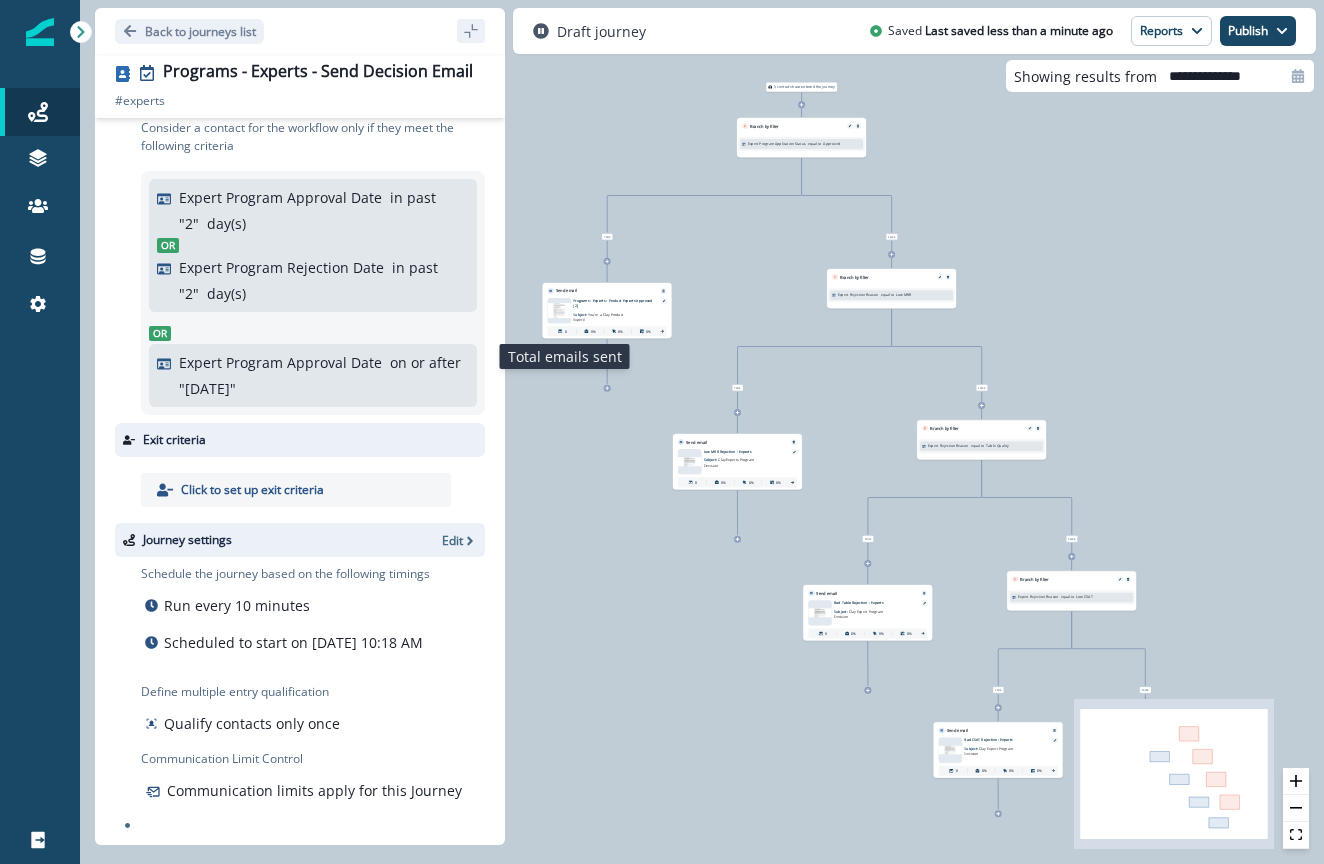 click on "0" at bounding box center [562, 331] 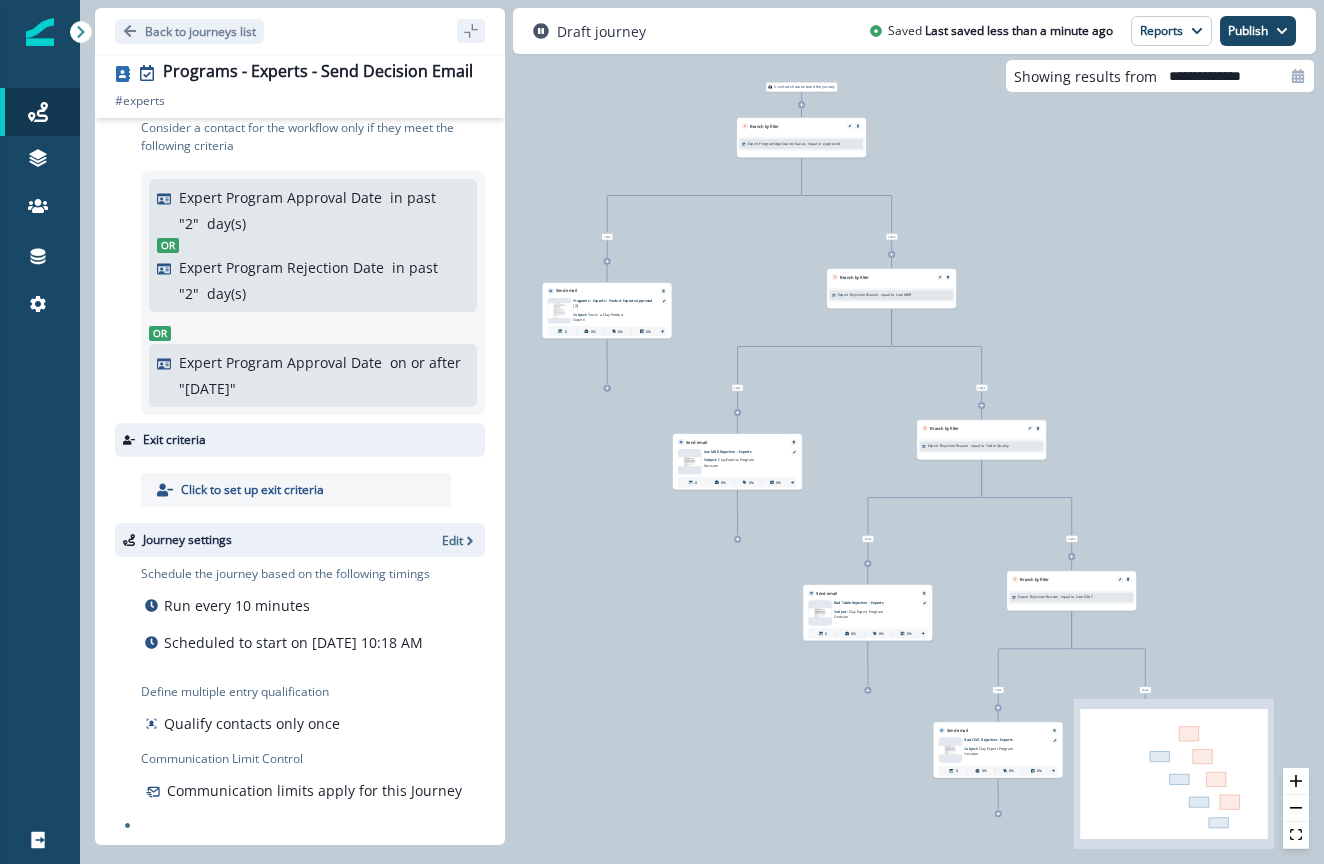 type on "**********" 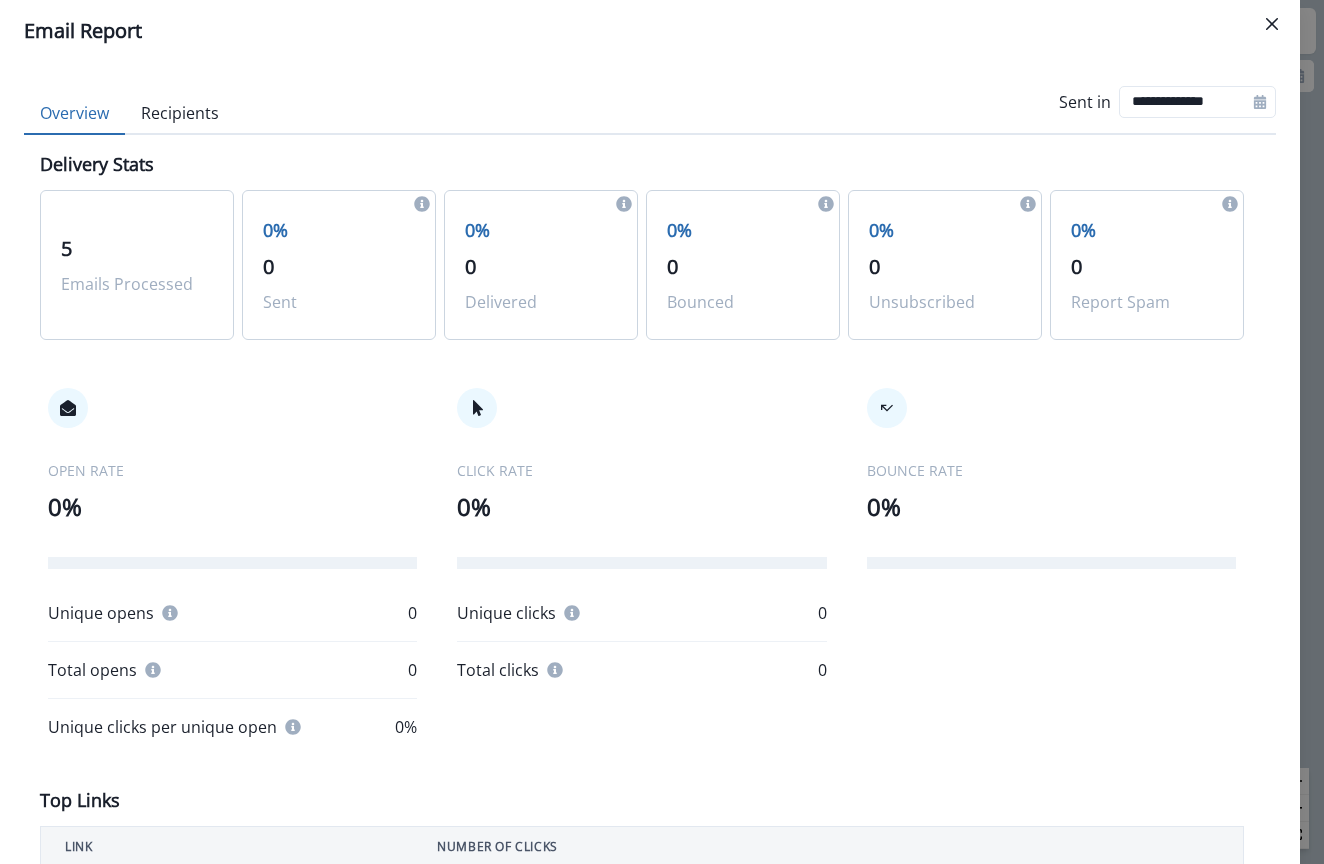 click on "Recipients" at bounding box center (180, 114) 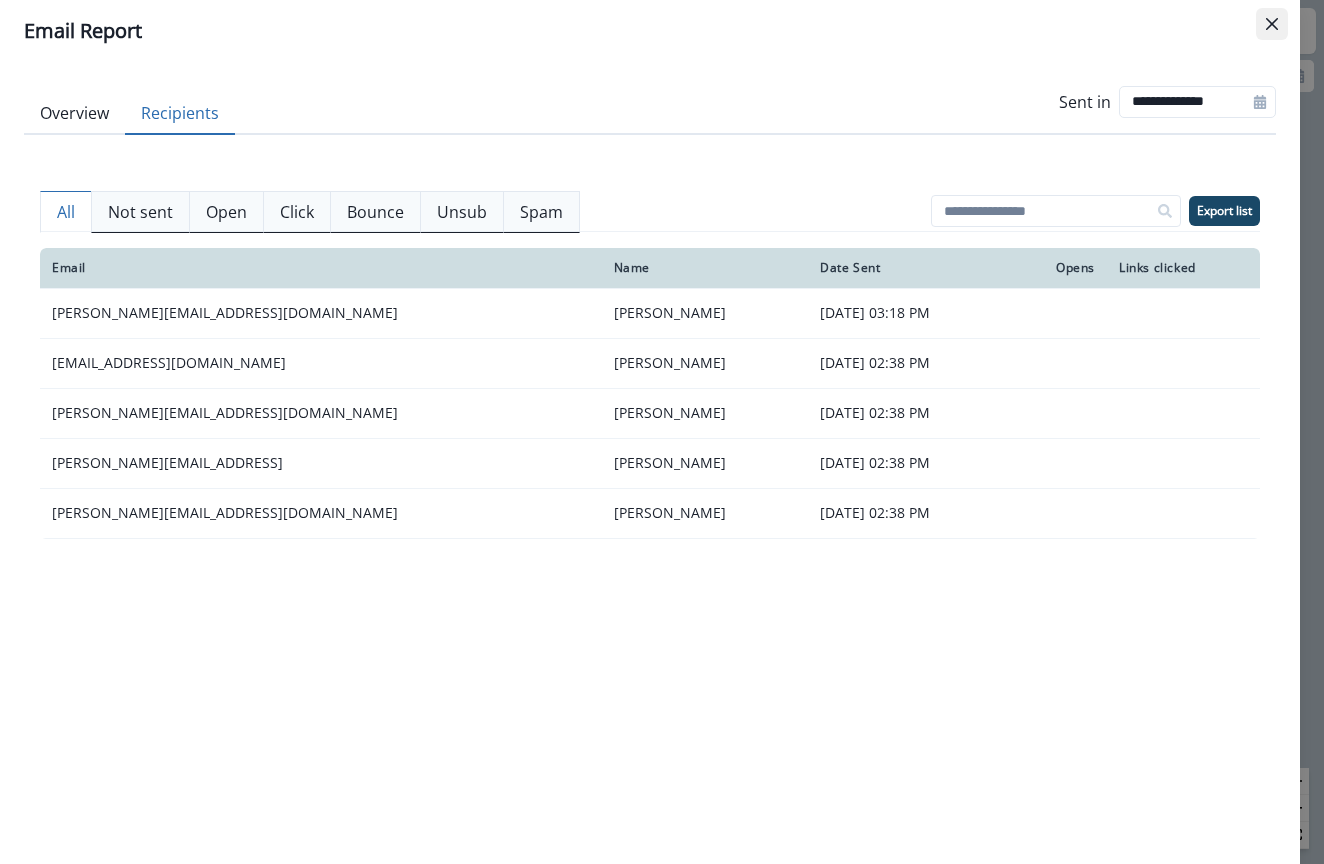 click at bounding box center [1272, 24] 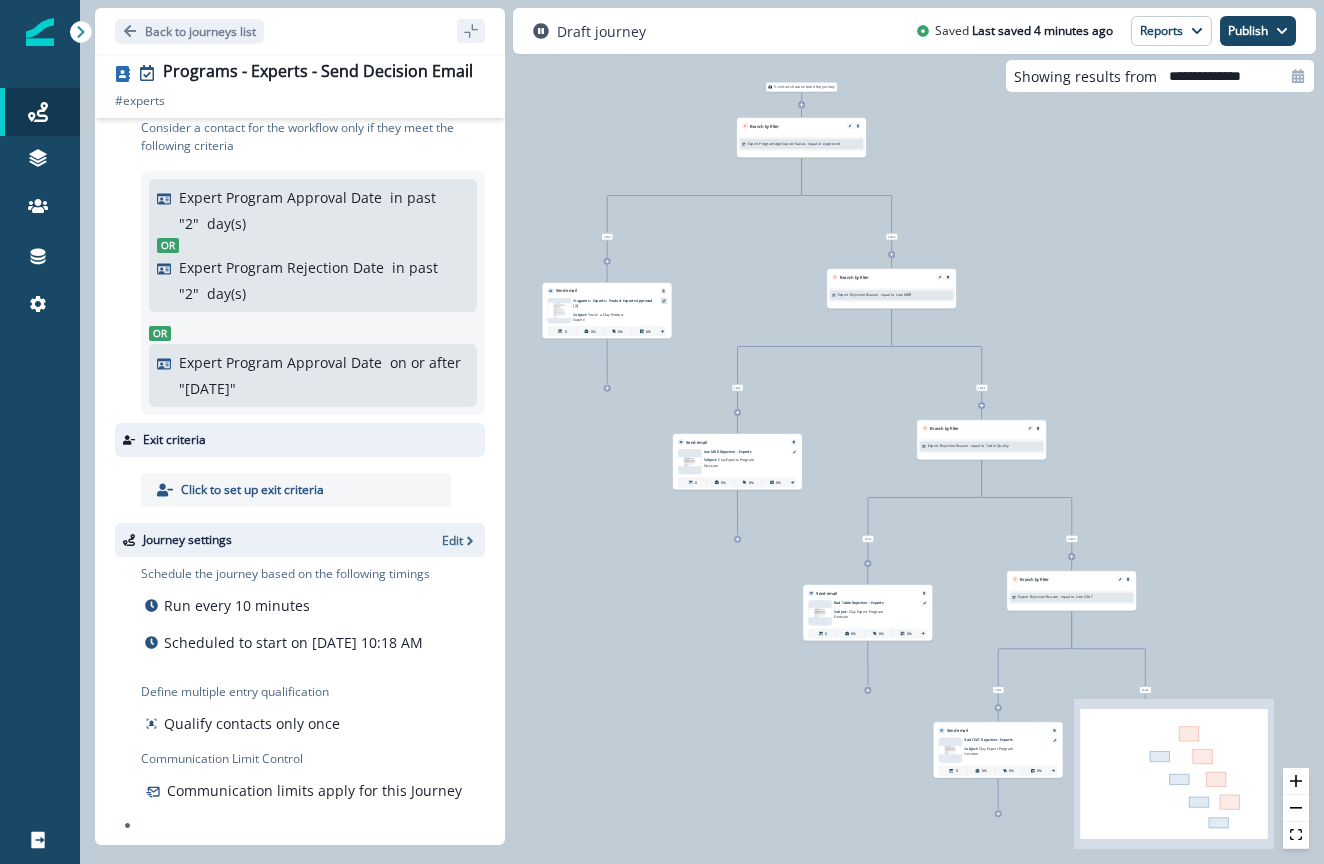 click at bounding box center (664, 301) 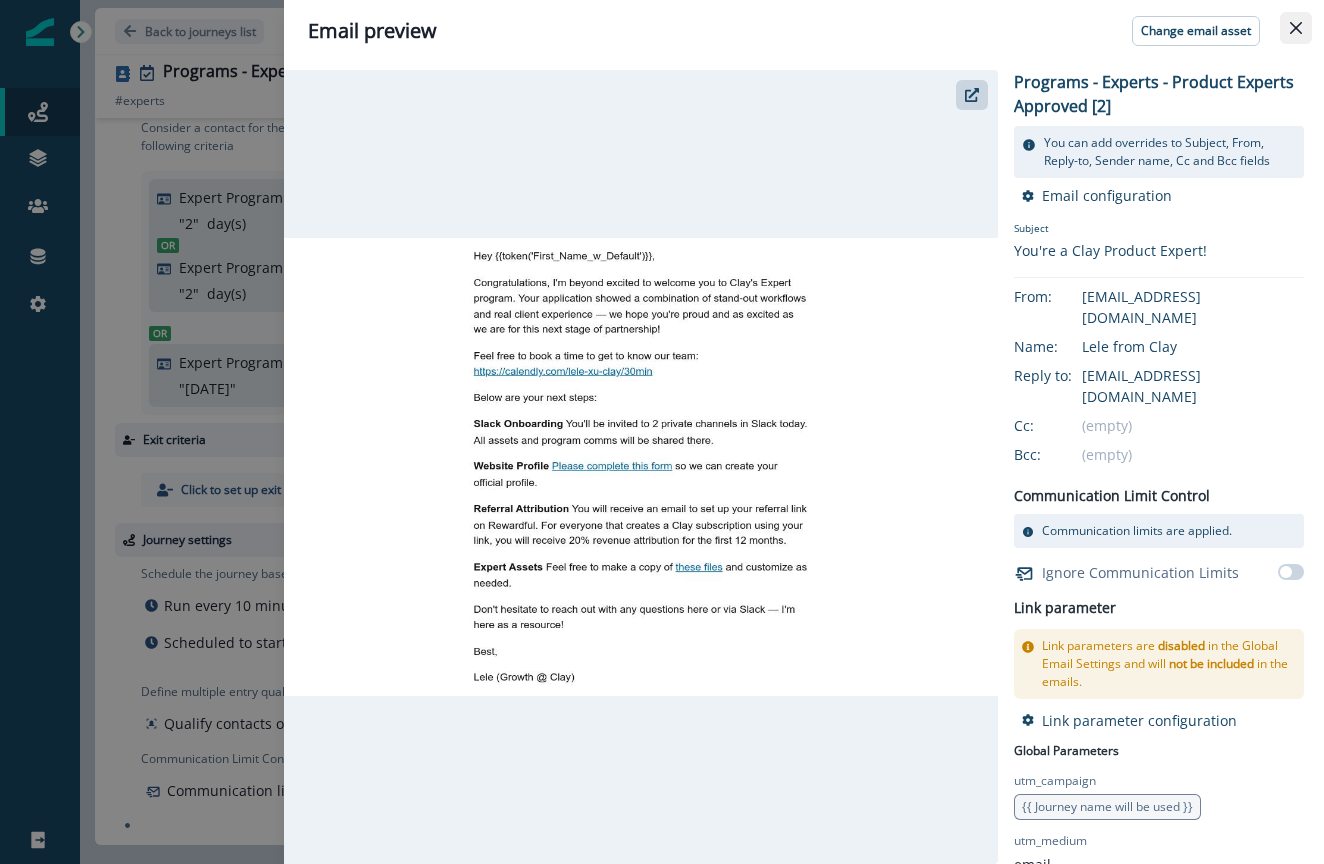 click 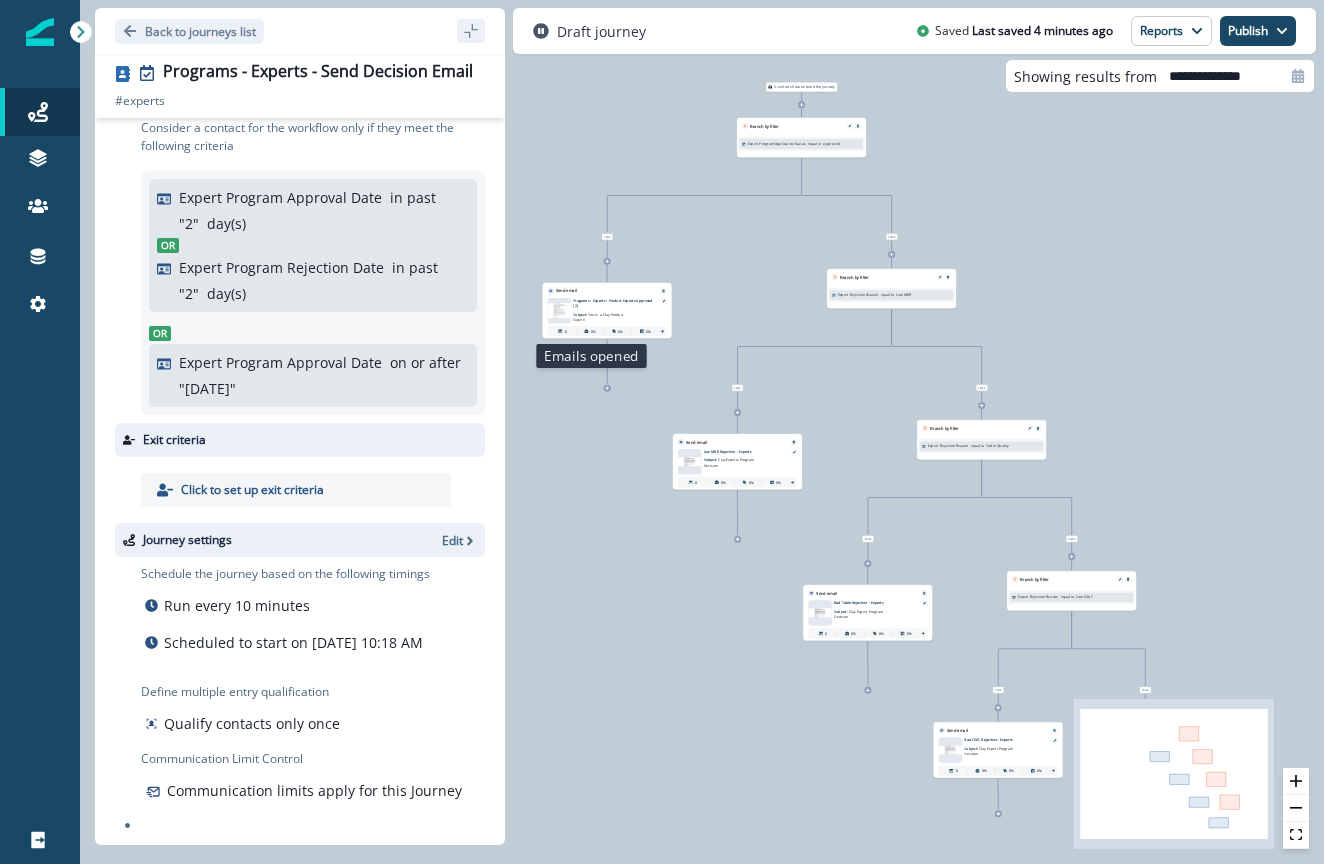 click on "0%" at bounding box center [593, 331] 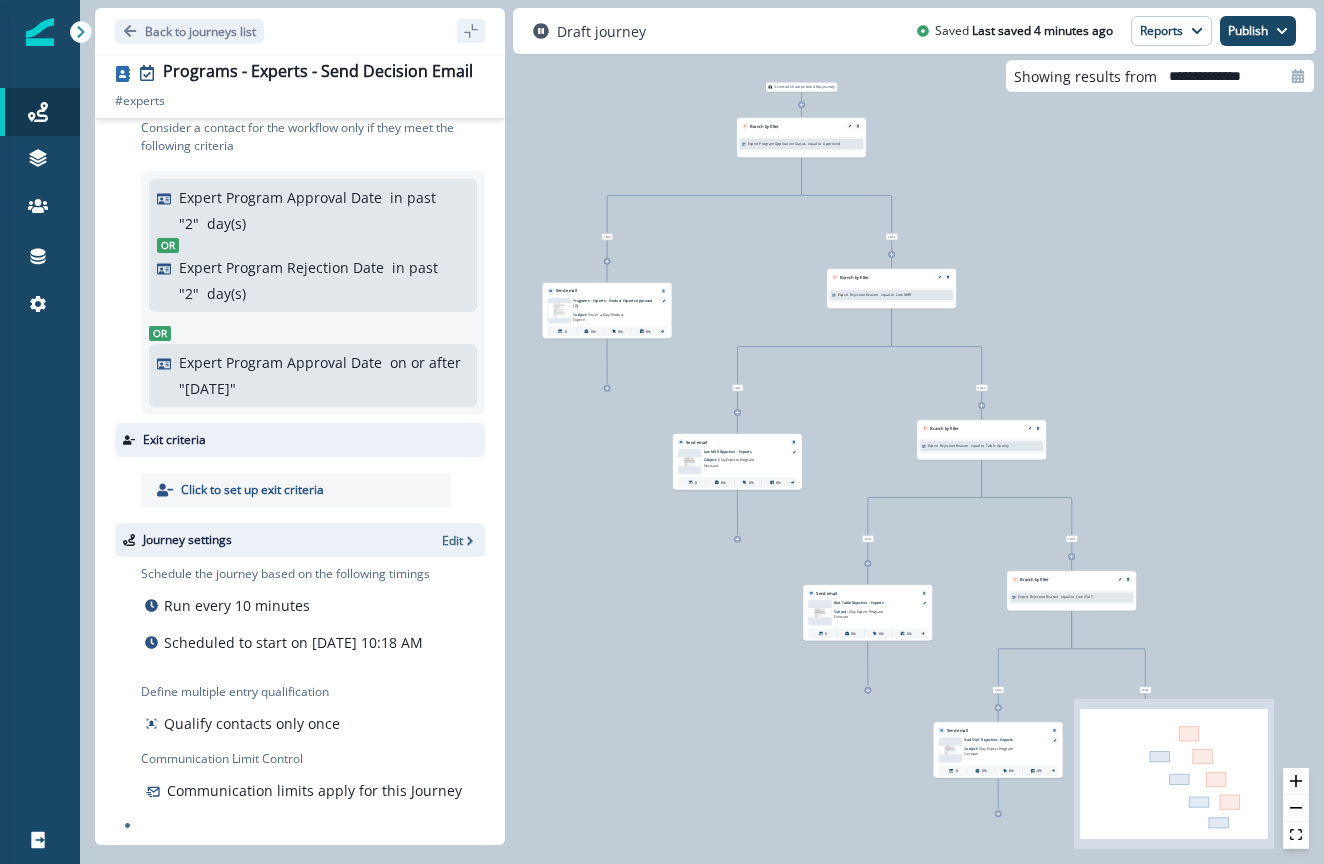 type on "**********" 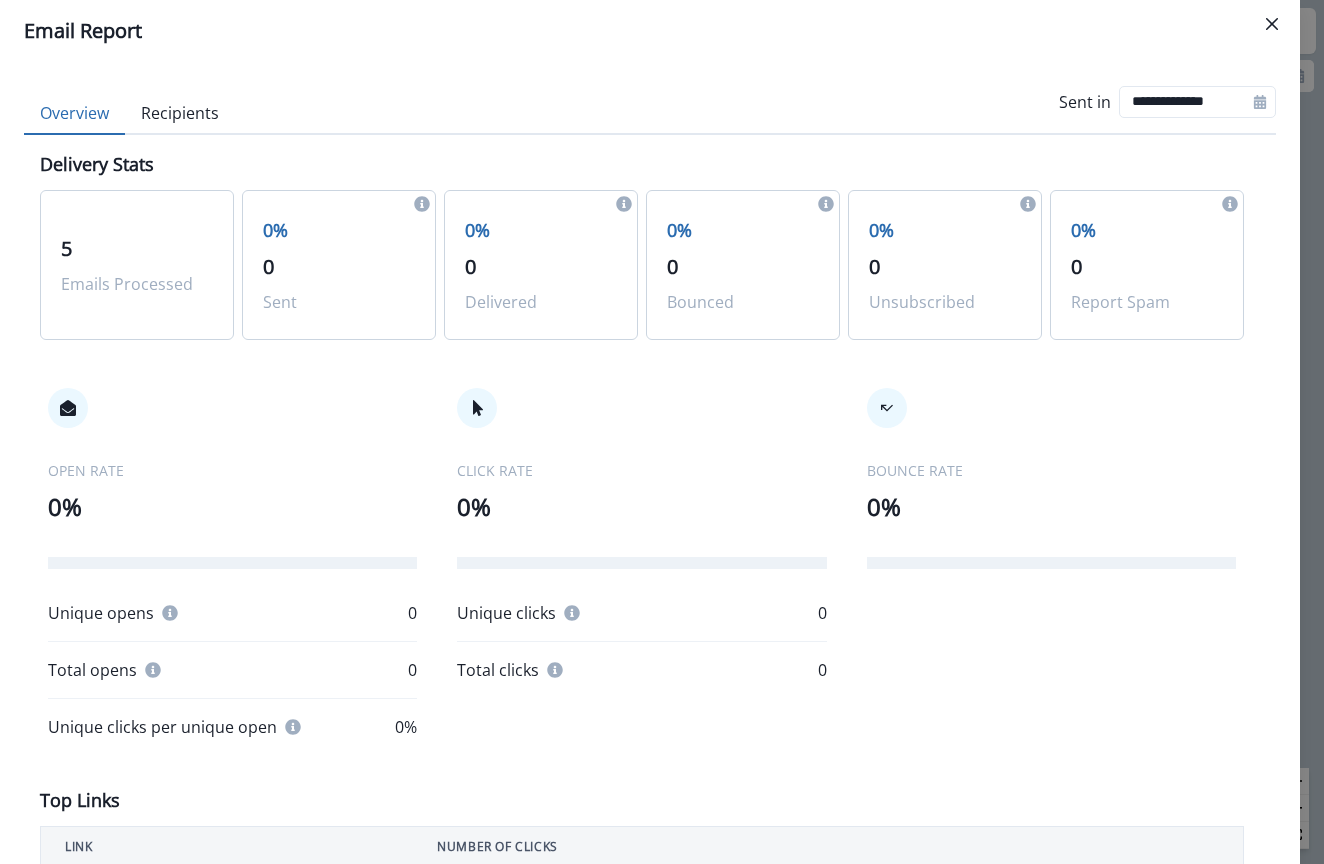 click on "Recipients" at bounding box center (180, 114) 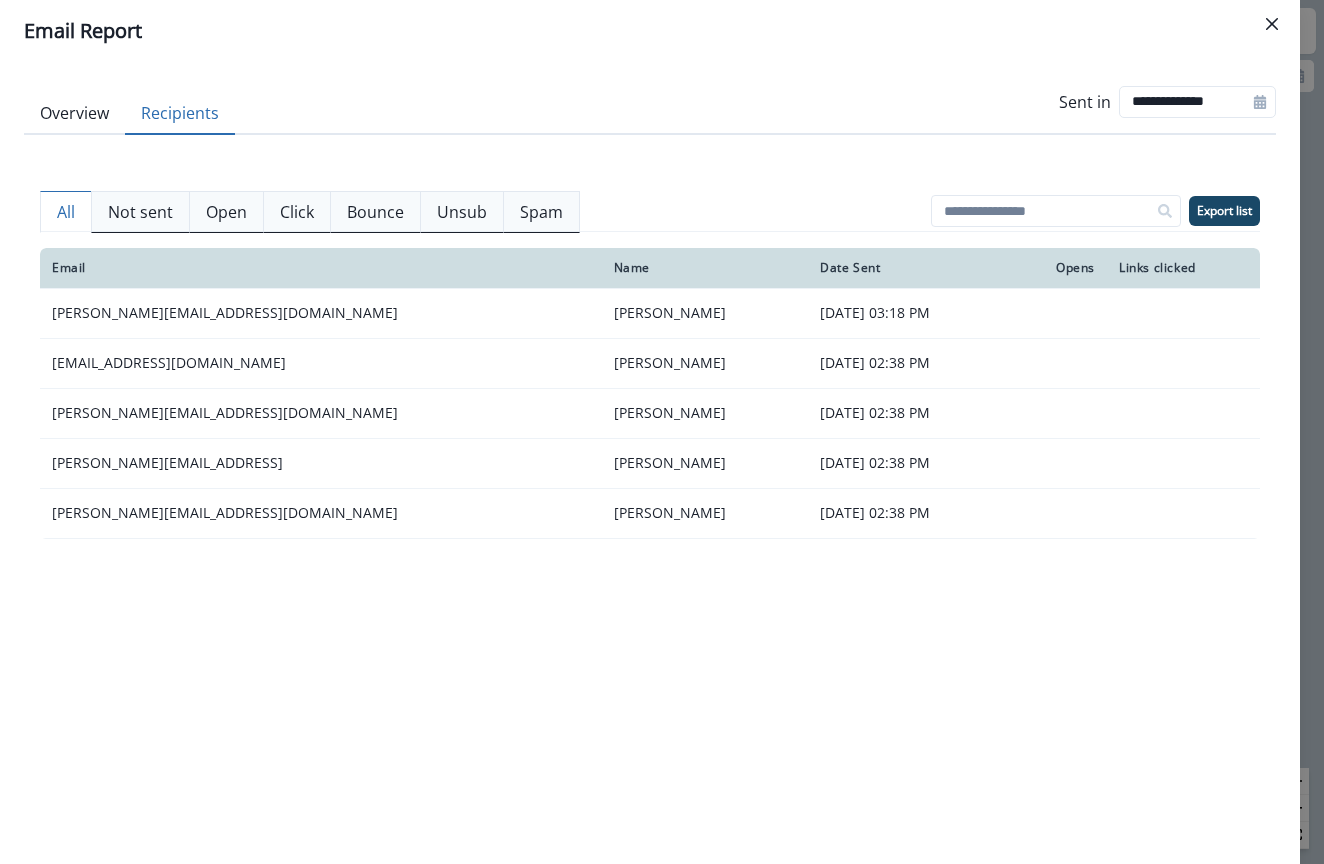 click on "Overview" at bounding box center (74, 114) 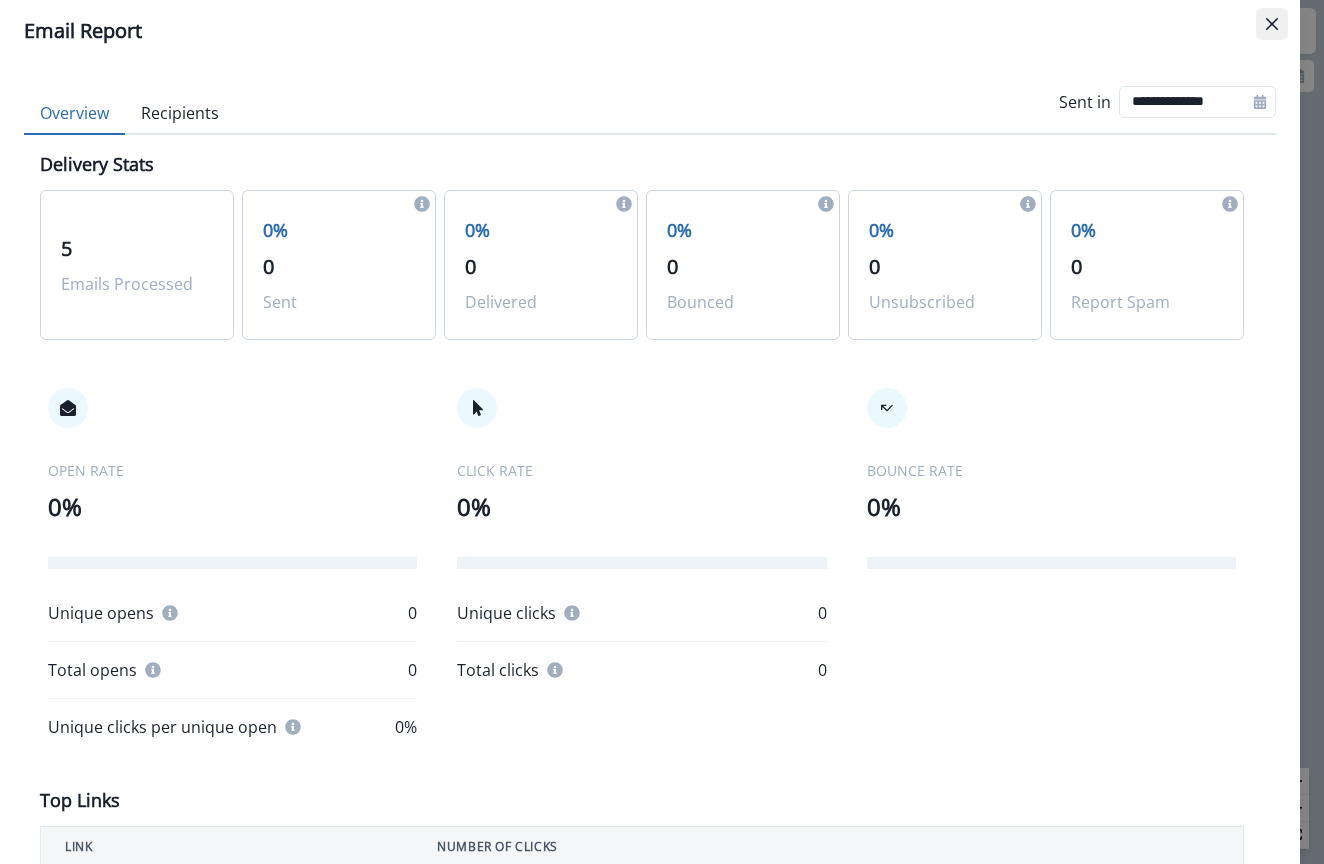 click 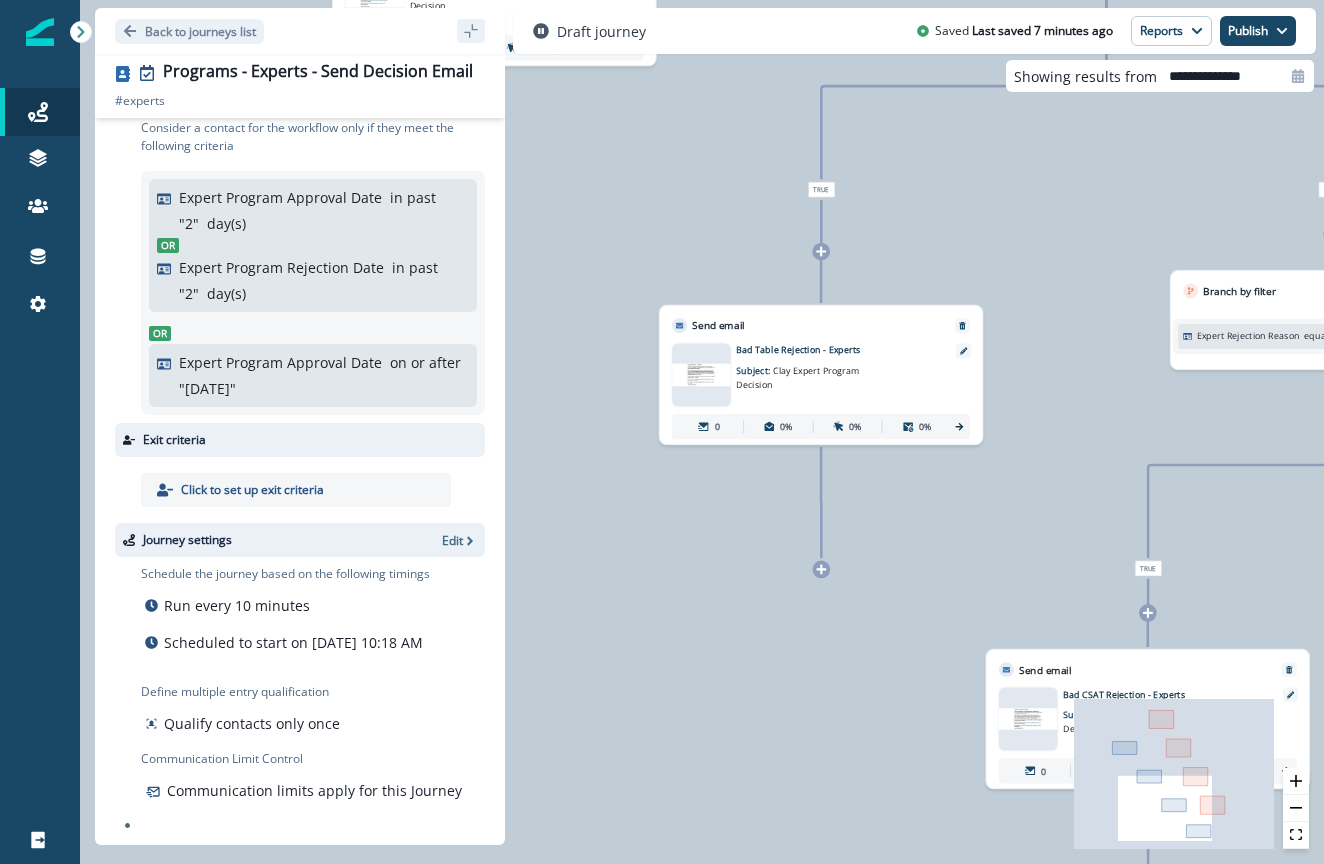 drag, startPoint x: 807, startPoint y: 569, endPoint x: 619, endPoint y: 119, distance: 487.69254 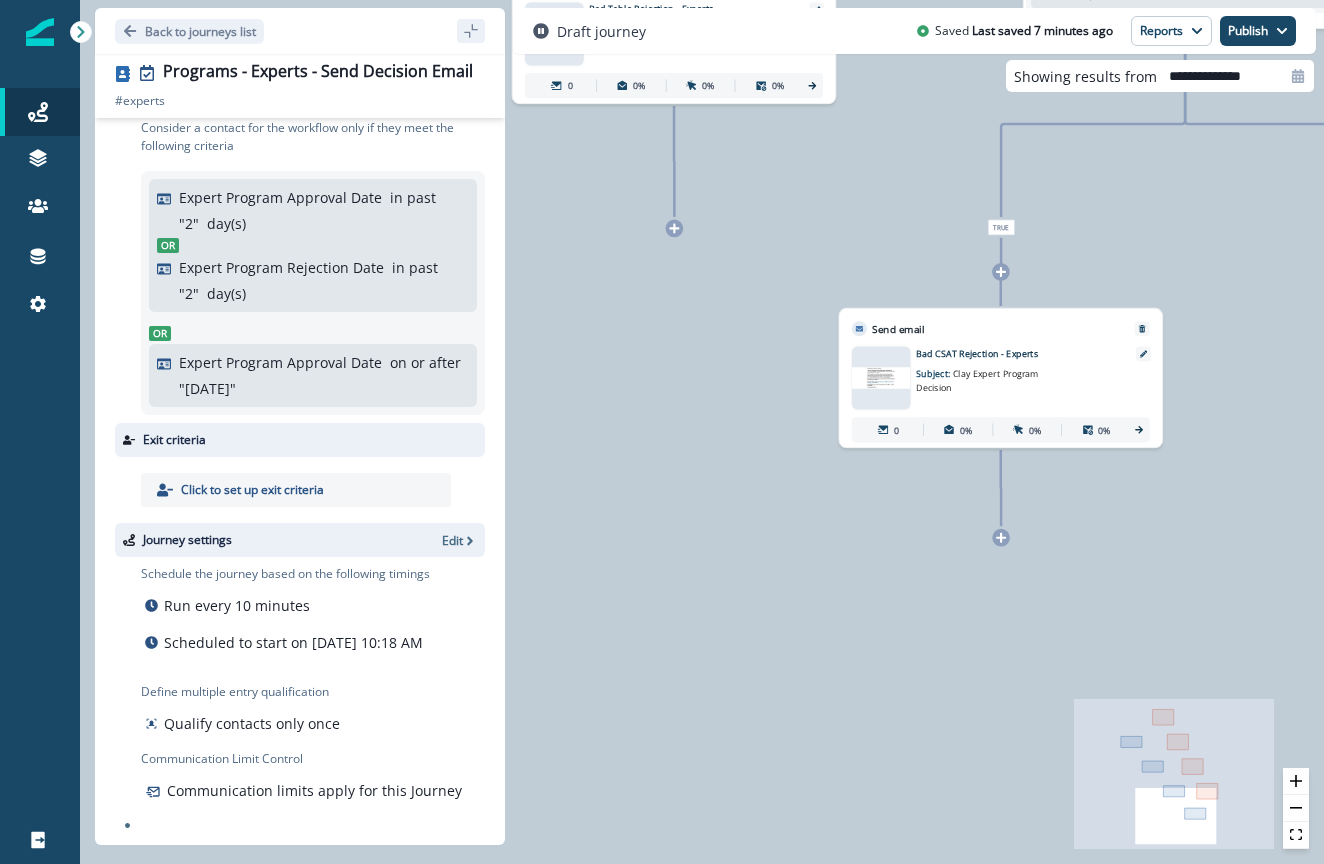drag, startPoint x: 681, startPoint y: 491, endPoint x: 534, endPoint y: 150, distance: 371.33542 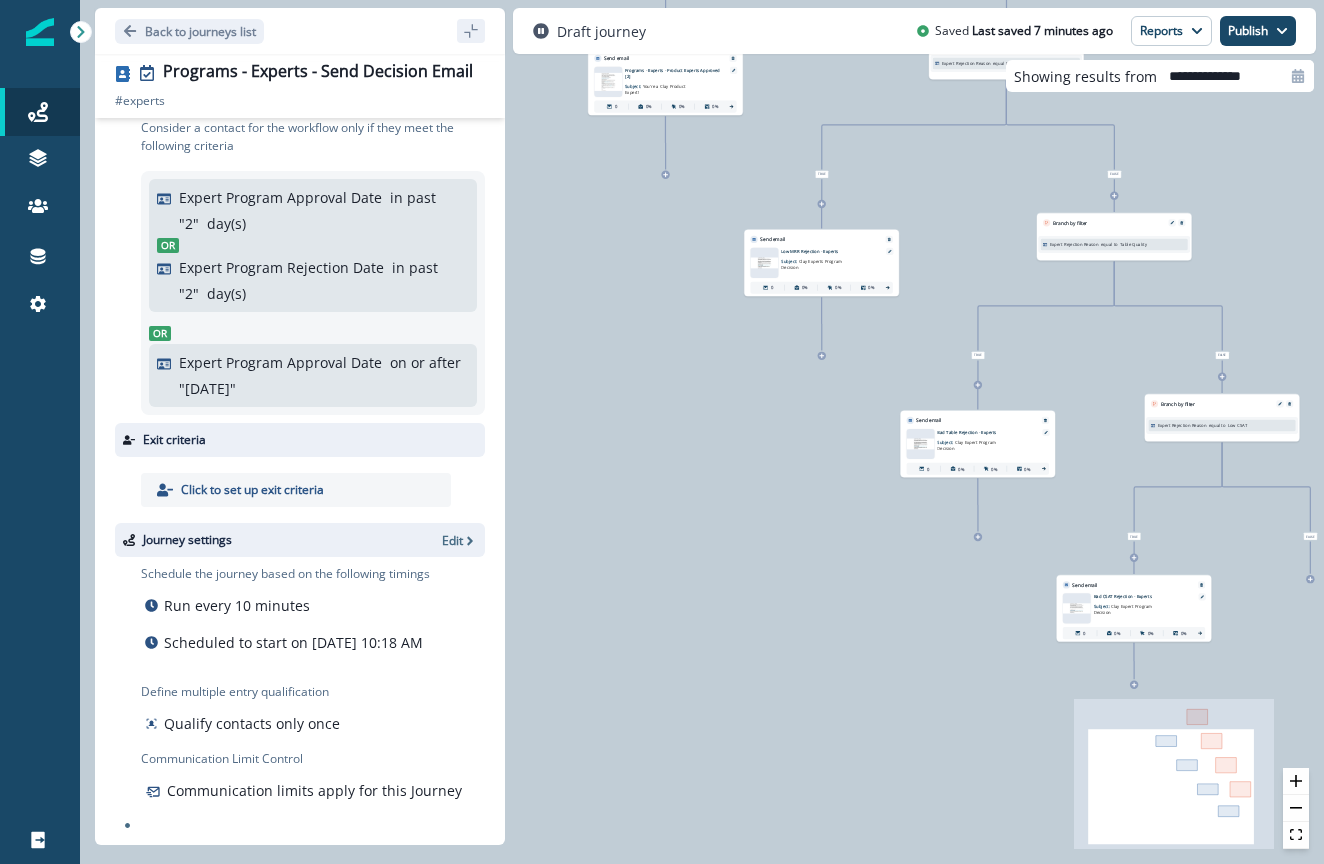 drag, startPoint x: 530, startPoint y: 283, endPoint x: 910, endPoint y: 622, distance: 509.2357 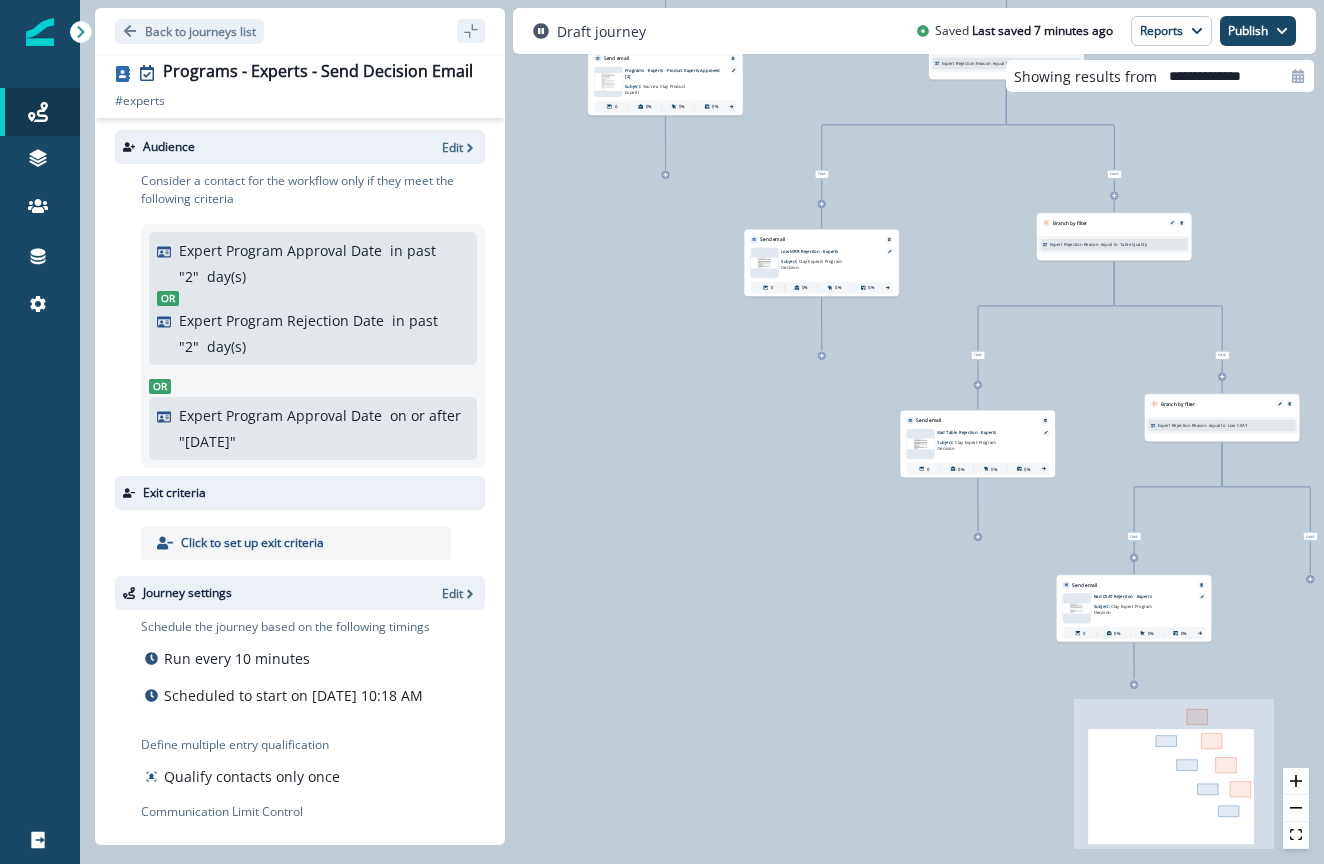 scroll, scrollTop: 0, scrollLeft: 0, axis: both 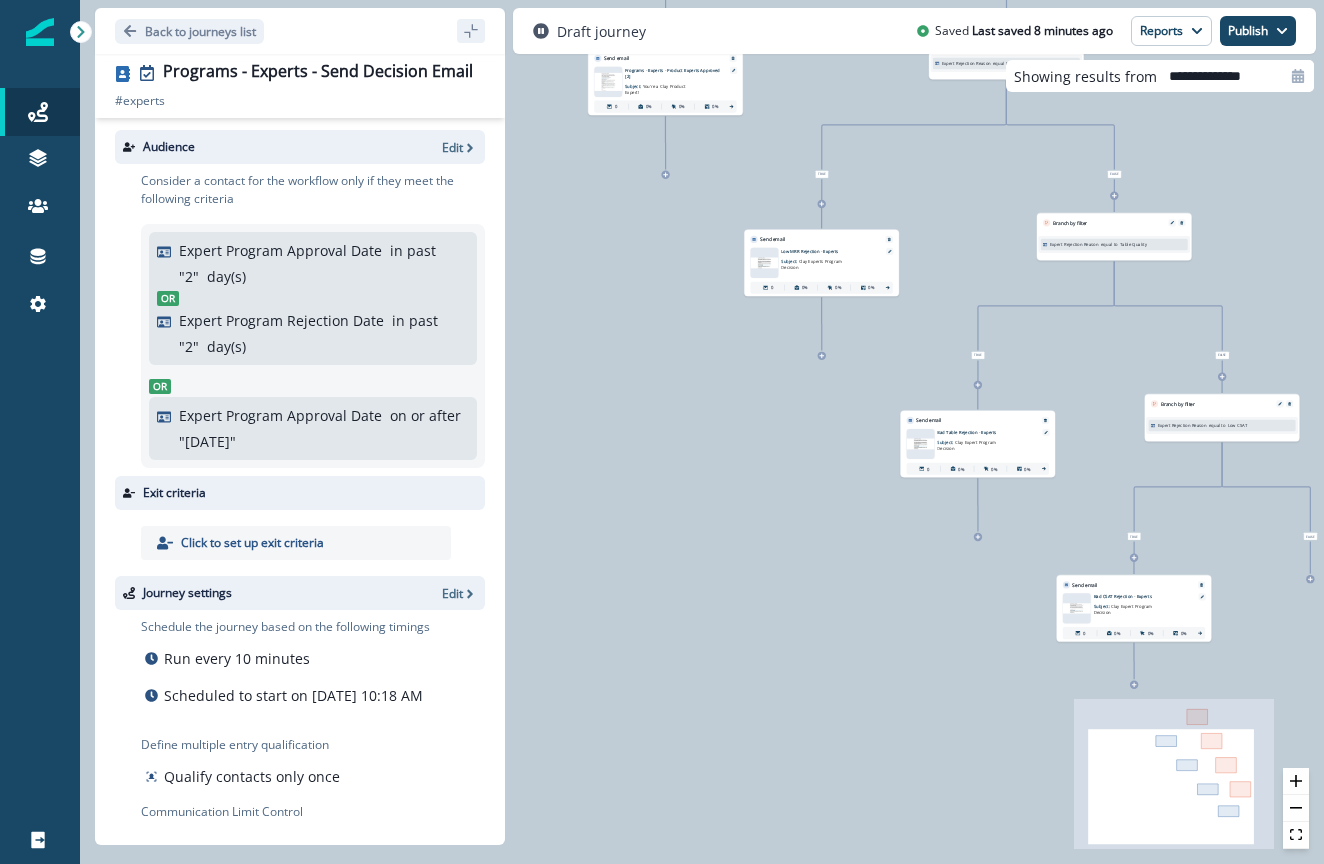 click on "5 contacts have entered the journey Branch by filter Expert Program Application Status equal to   Approved   True Send email Email asset changed, journey reports will be subject to change This asset has overrides for  Programs - Experts - Product Experts Approved [2] Subject:   You're a Clay Product Expert! 0 0% 0% 0% False Branch by filter Expert Rejection Reason equal to   Low MRR   True Send email Email asset changed, journey reports will be subject to change This asset has overrides for  Low MRR Rejection - Experts  Subject:   Clay Experts Program Decision 0 0% 0% 0% False Branch by filter Expert Rejection Reason equal to   Table Quality   True Send email Email asset changed, journey reports will be subject to change This asset has overrides for  Bad Table Rejection - Experts Subject:   Clay Expert Program Decision 0 0% 0% 0% False Branch by filter Expert Rejection Reason equal to   Low CSAT   True Send email Email asset changed, journey reports will be subject to change This asset has overrides for    0" at bounding box center [702, 432] 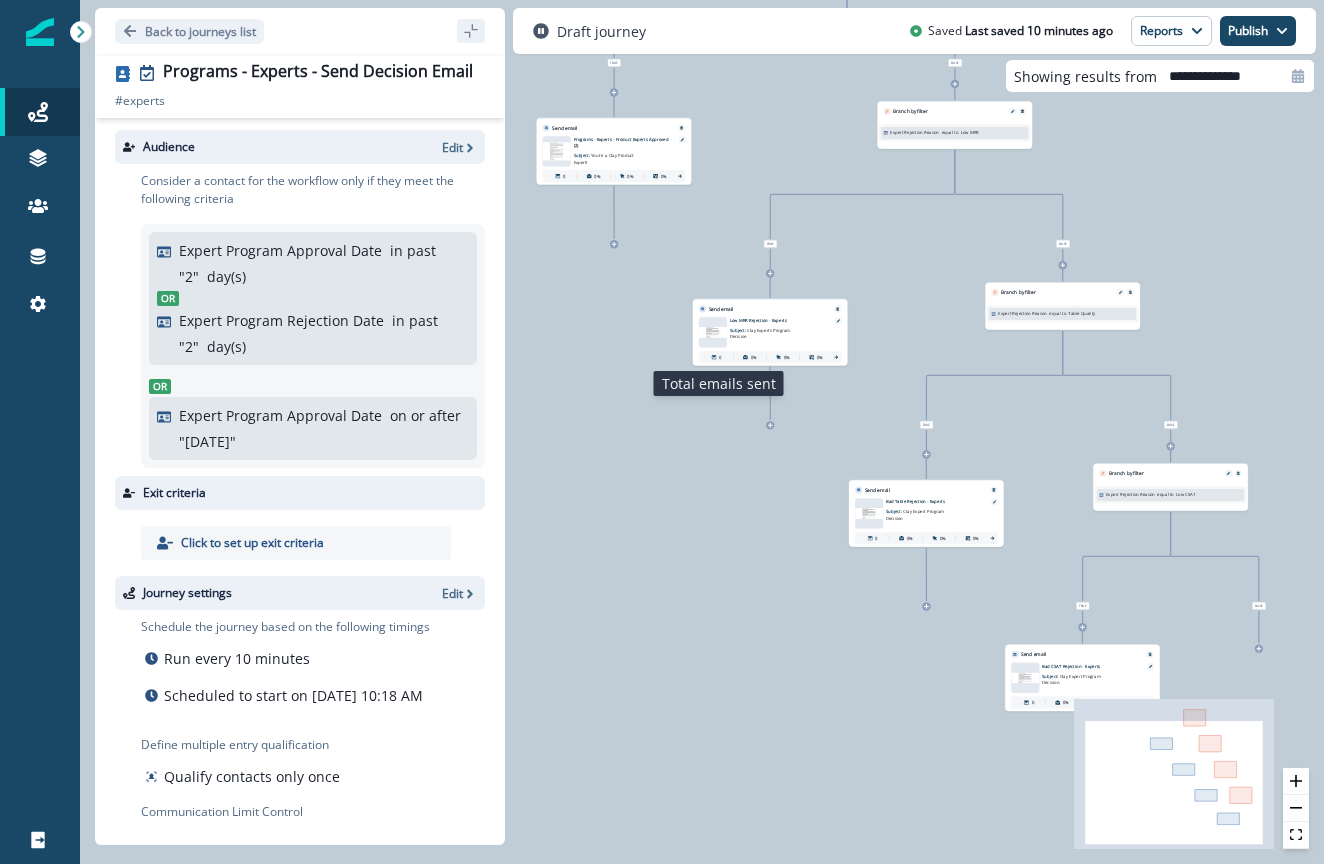 click 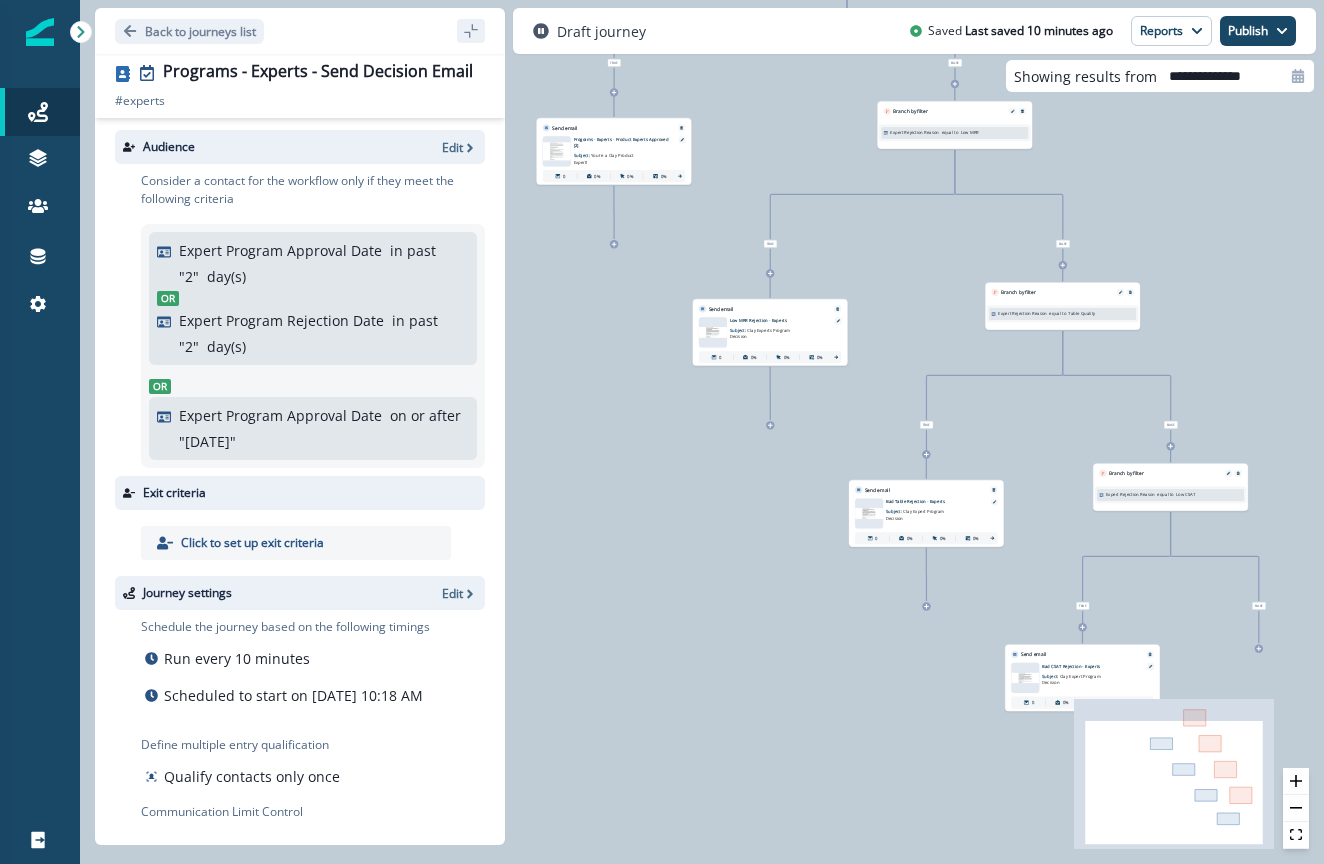 type on "**********" 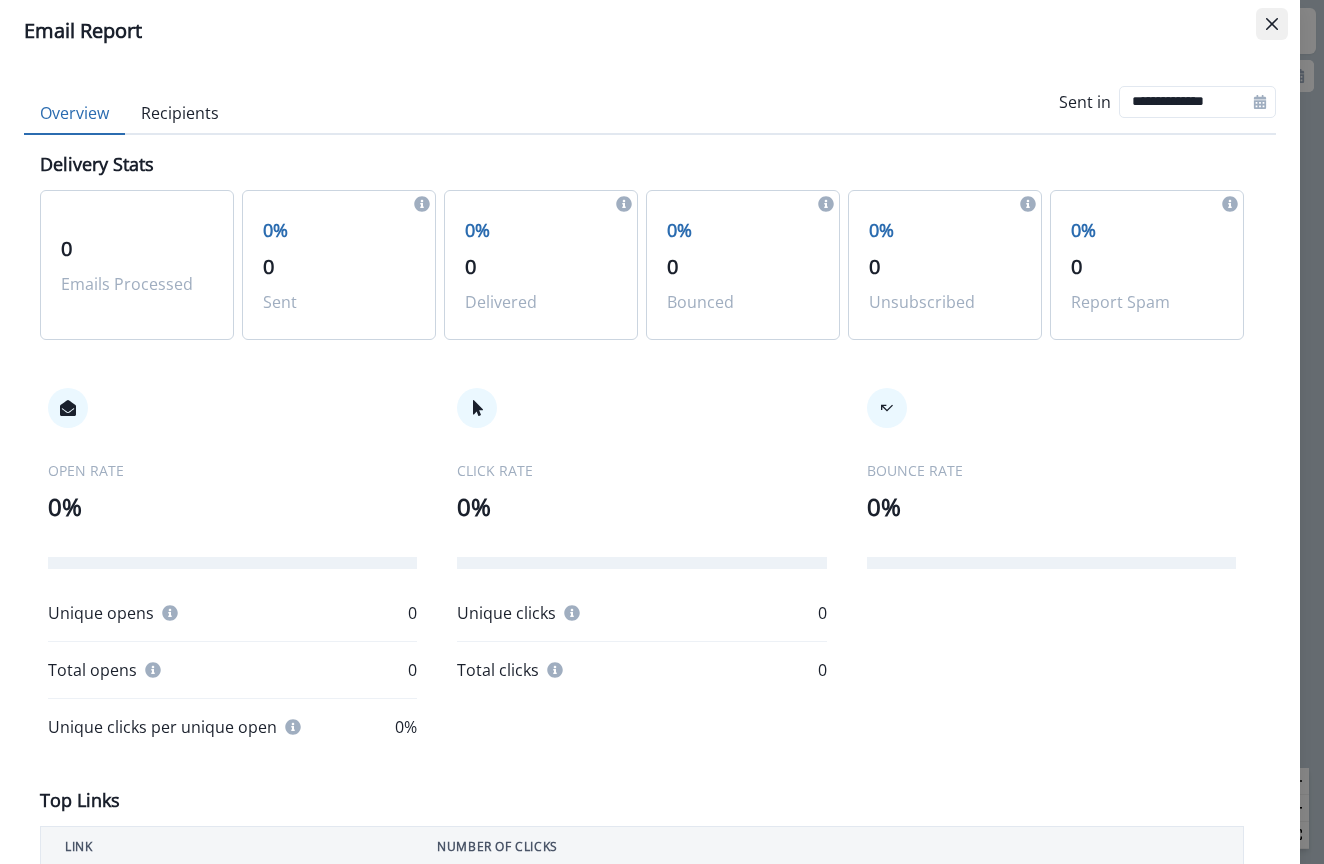 click 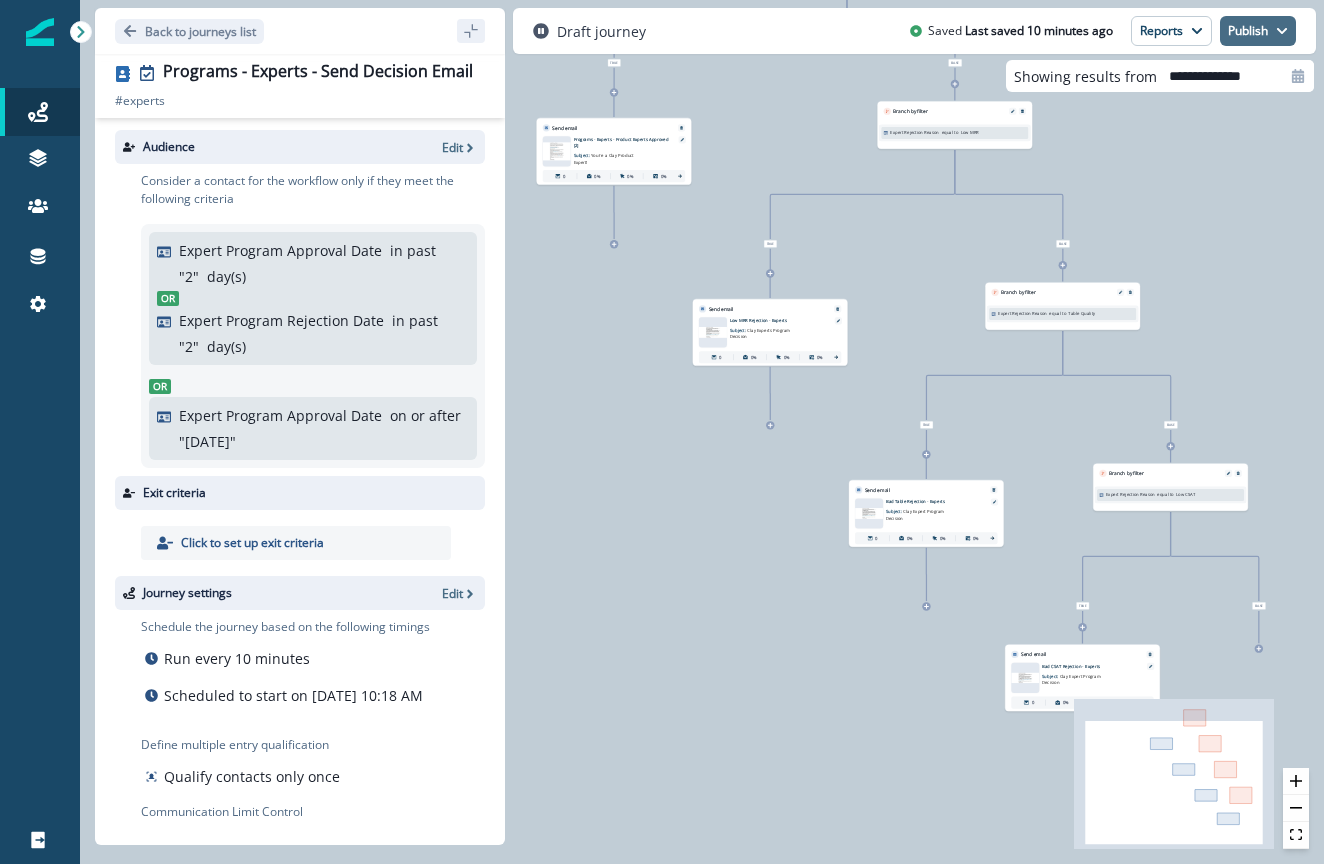 click on "Publish" at bounding box center (1258, 31) 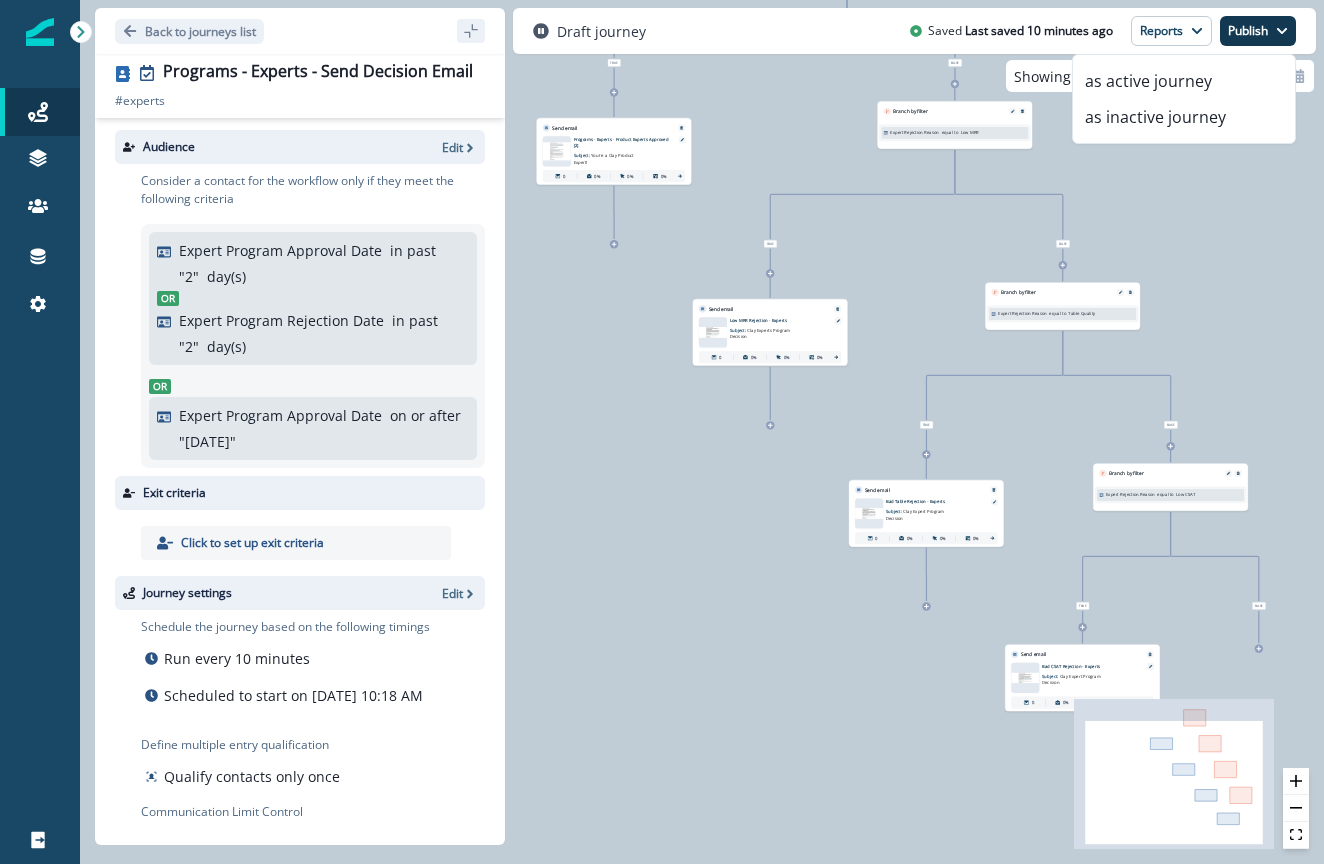 click on "5 contacts have entered the journey Branch by filter Expert Program Application Status equal to   Approved   True Send email Email asset changed, journey reports will be subject to change This asset has overrides for  Programs - Experts - Product Experts Approved [2] Subject:   You're a Clay Product Expert! 0 0% 0% 0% False Branch by filter Expert Rejection Reason equal to   Low MRR   True Send email Email asset changed, journey reports will be subject to change This asset has overrides for  Low MRR Rejection - Experts  Subject:   Clay Experts Program Decision 0 0% 0% 0% False Branch by filter Expert Rejection Reason equal to   Table Quality   True Send email Email asset changed, journey reports will be subject to change This asset has overrides for  Bad Table Rejection - Experts Subject:   Clay Expert Program Decision 0 0% 0% 0% False Branch by filter Expert Rejection Reason equal to   Low CSAT   True Send email Email asset changed, journey reports will be subject to change This asset has overrides for    0" at bounding box center (702, 432) 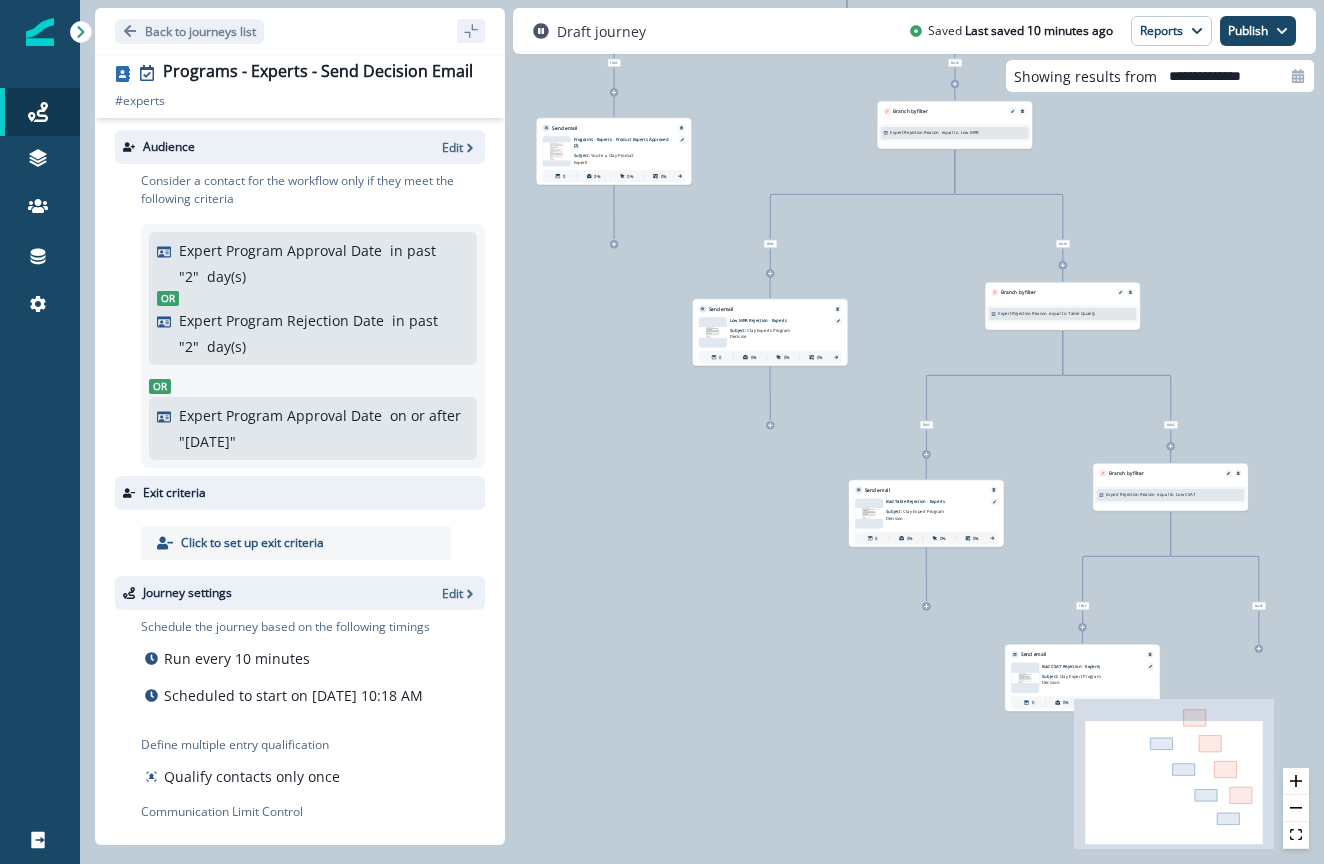 scroll, scrollTop: 0, scrollLeft: 0, axis: both 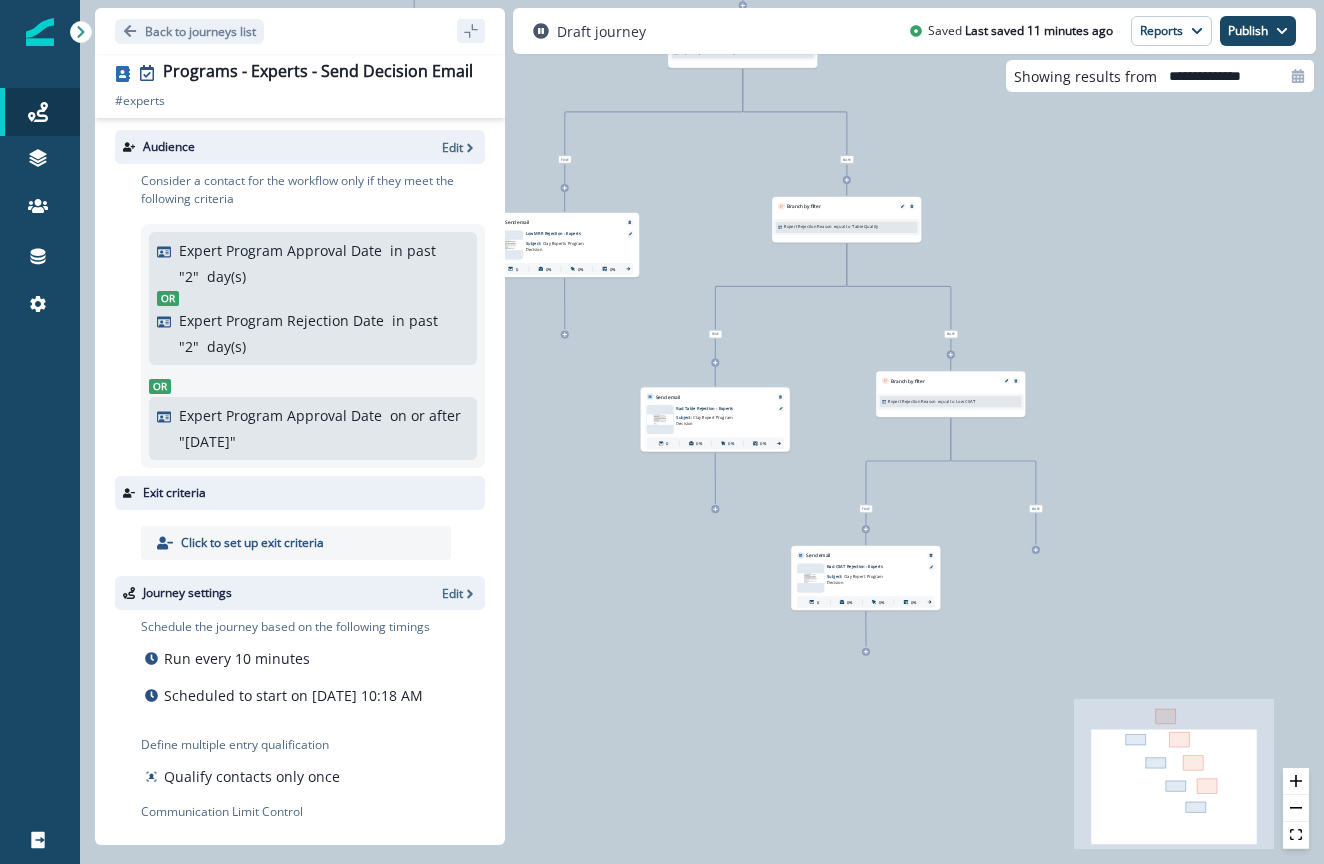 drag, startPoint x: 912, startPoint y: 649, endPoint x: 705, endPoint y: 565, distance: 223.39427 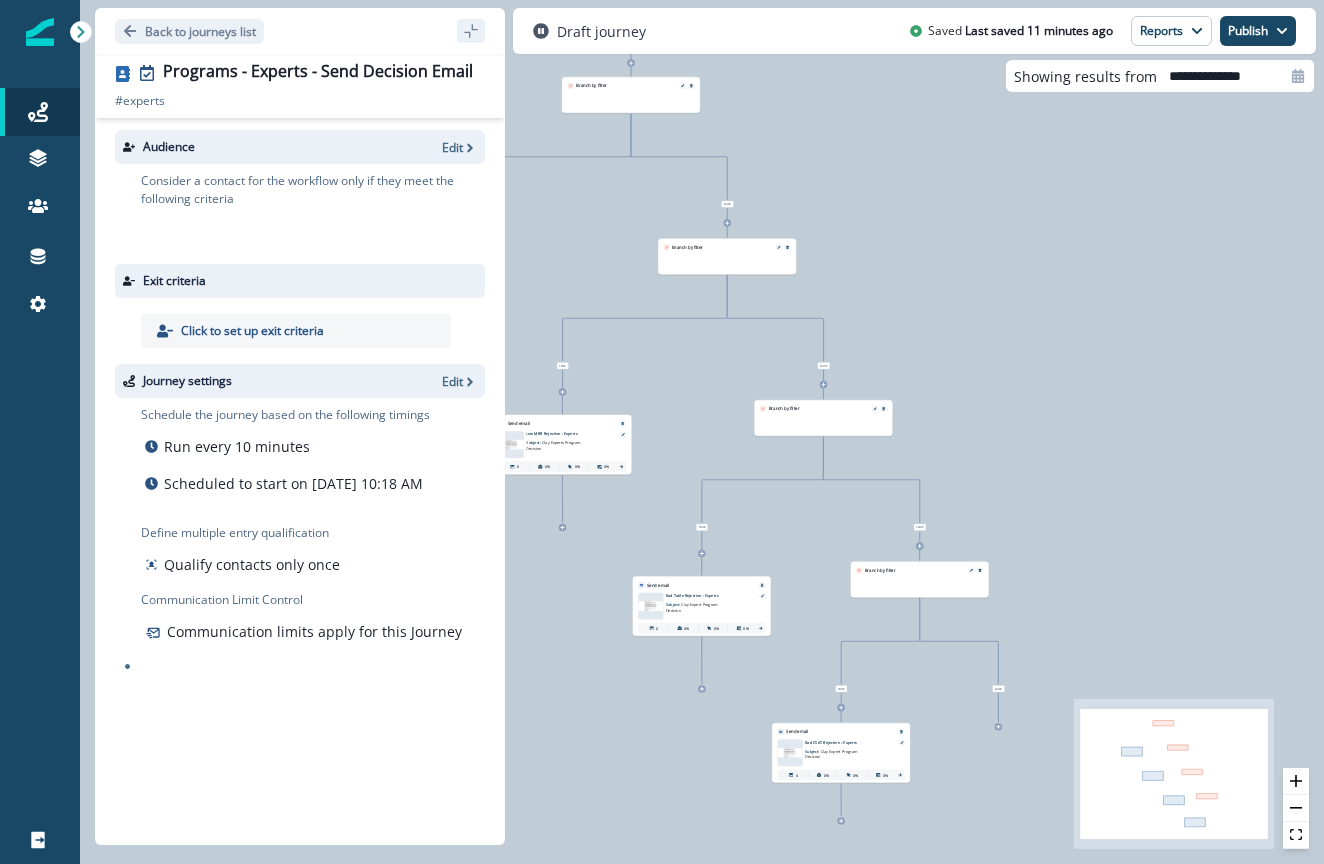 scroll, scrollTop: 0, scrollLeft: 0, axis: both 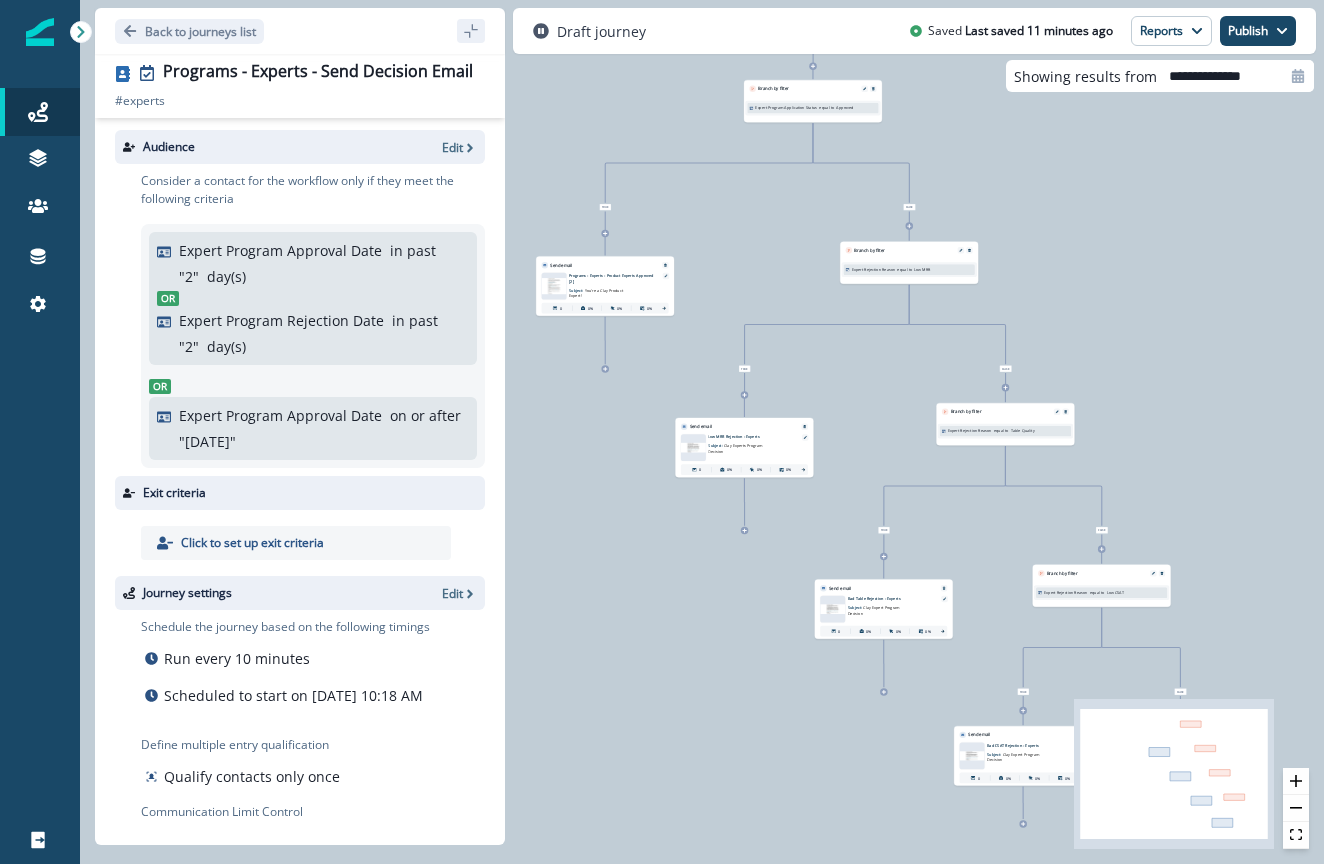 drag, startPoint x: 1114, startPoint y: 486, endPoint x: 1298, endPoint y: 492, distance: 184.0978 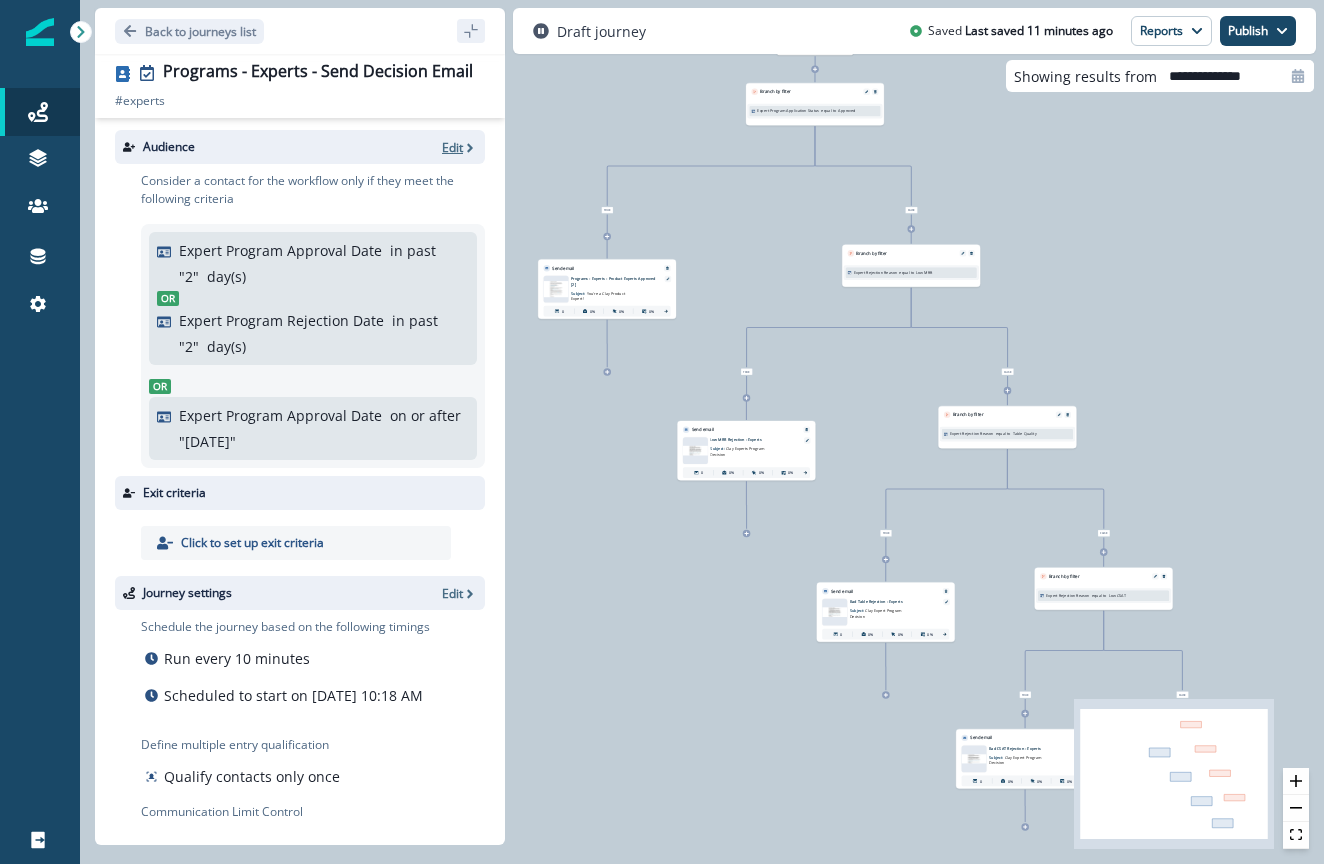 click on "Edit" at bounding box center (452, 147) 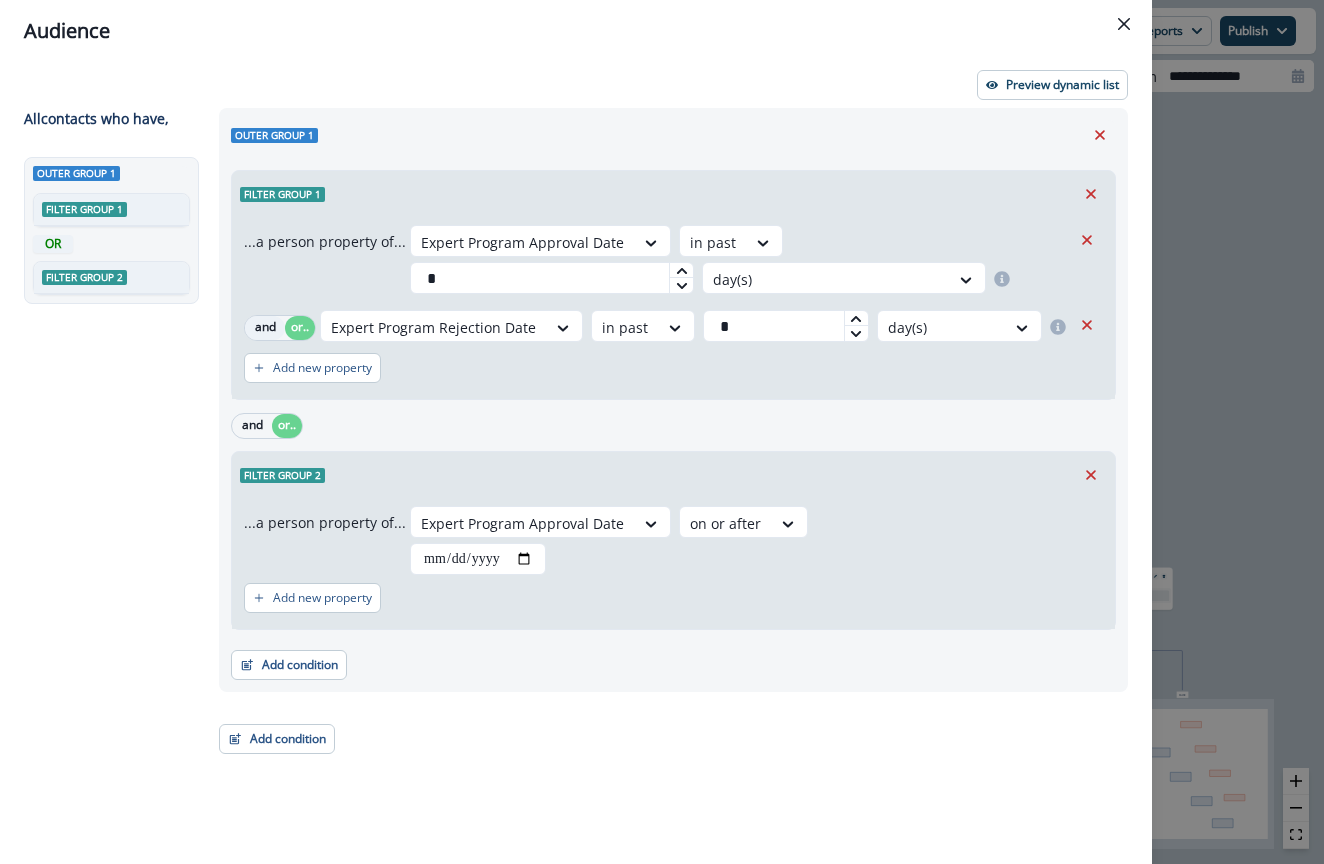 click on "and" at bounding box center [265, 328] 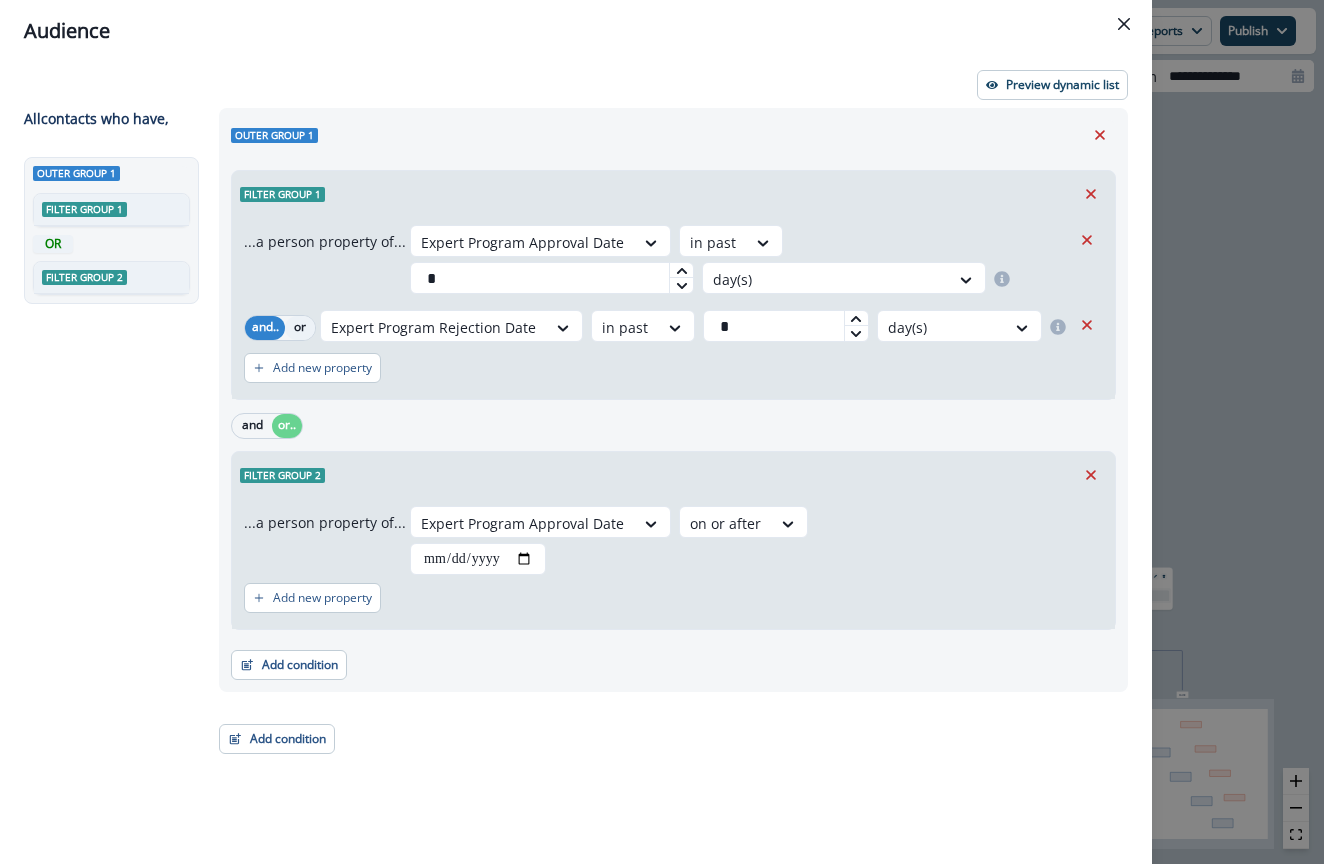 click on "or" at bounding box center [300, 328] 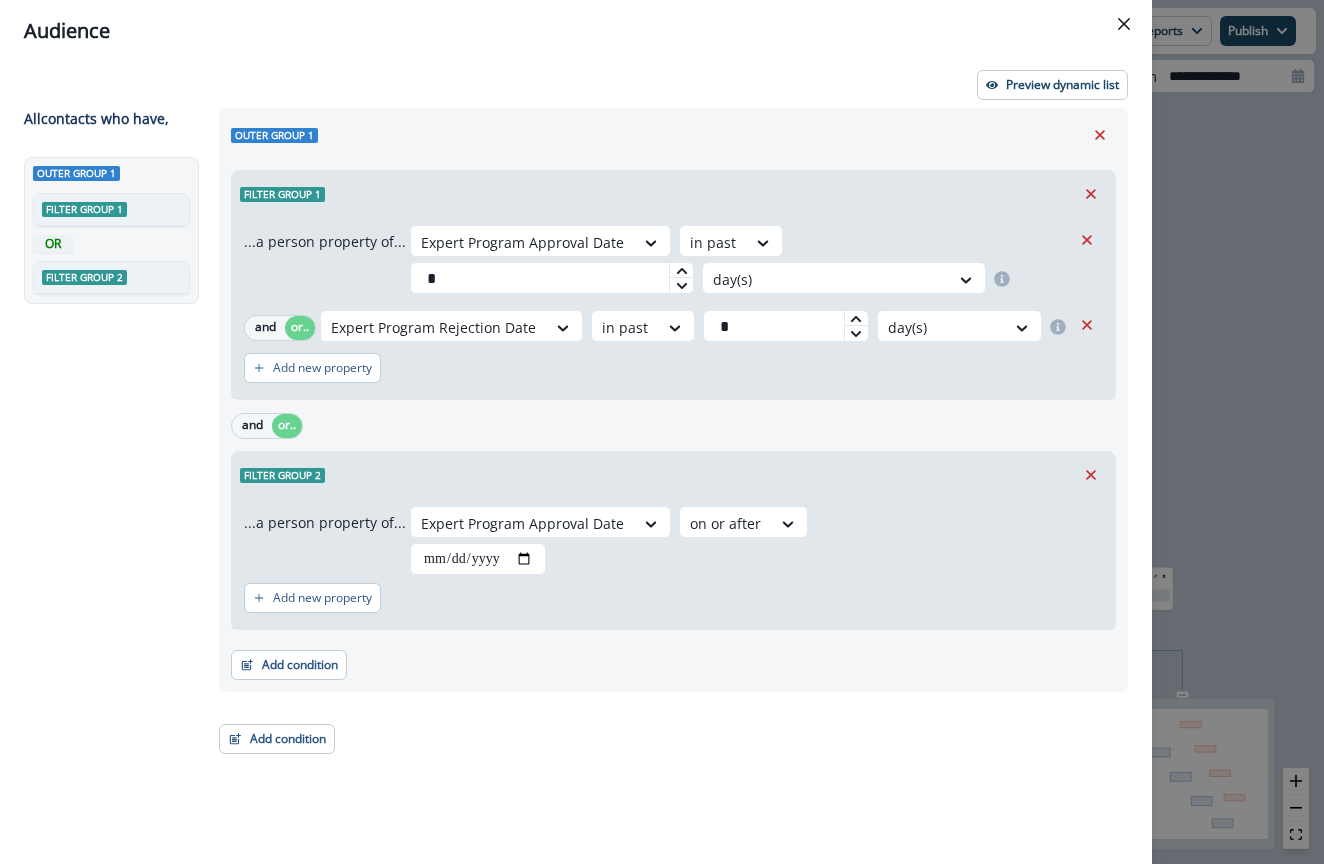 click on "Outer group 1 Filter group 1 OR Filter group 2" at bounding box center [115, 474] 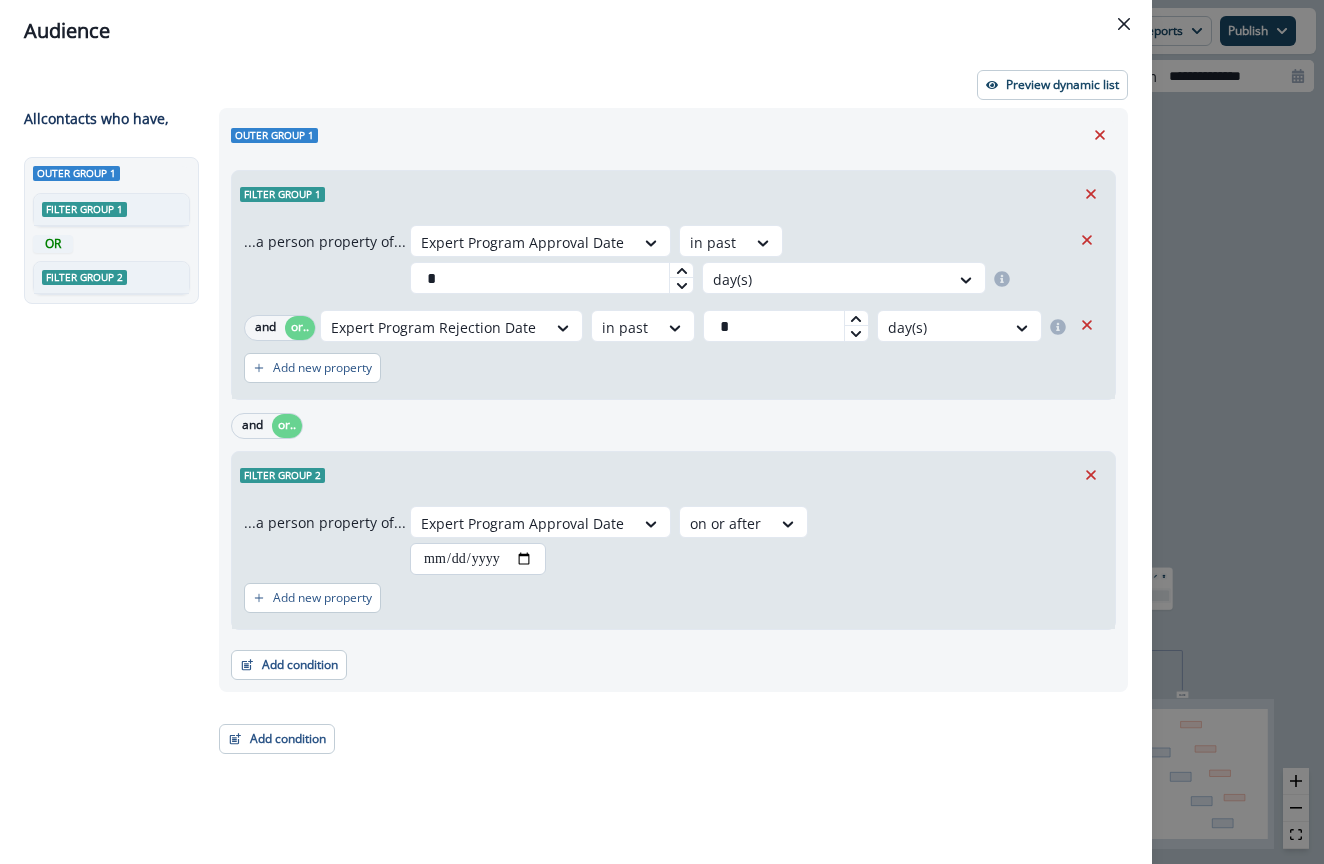 click on "**********" at bounding box center [478, 559] 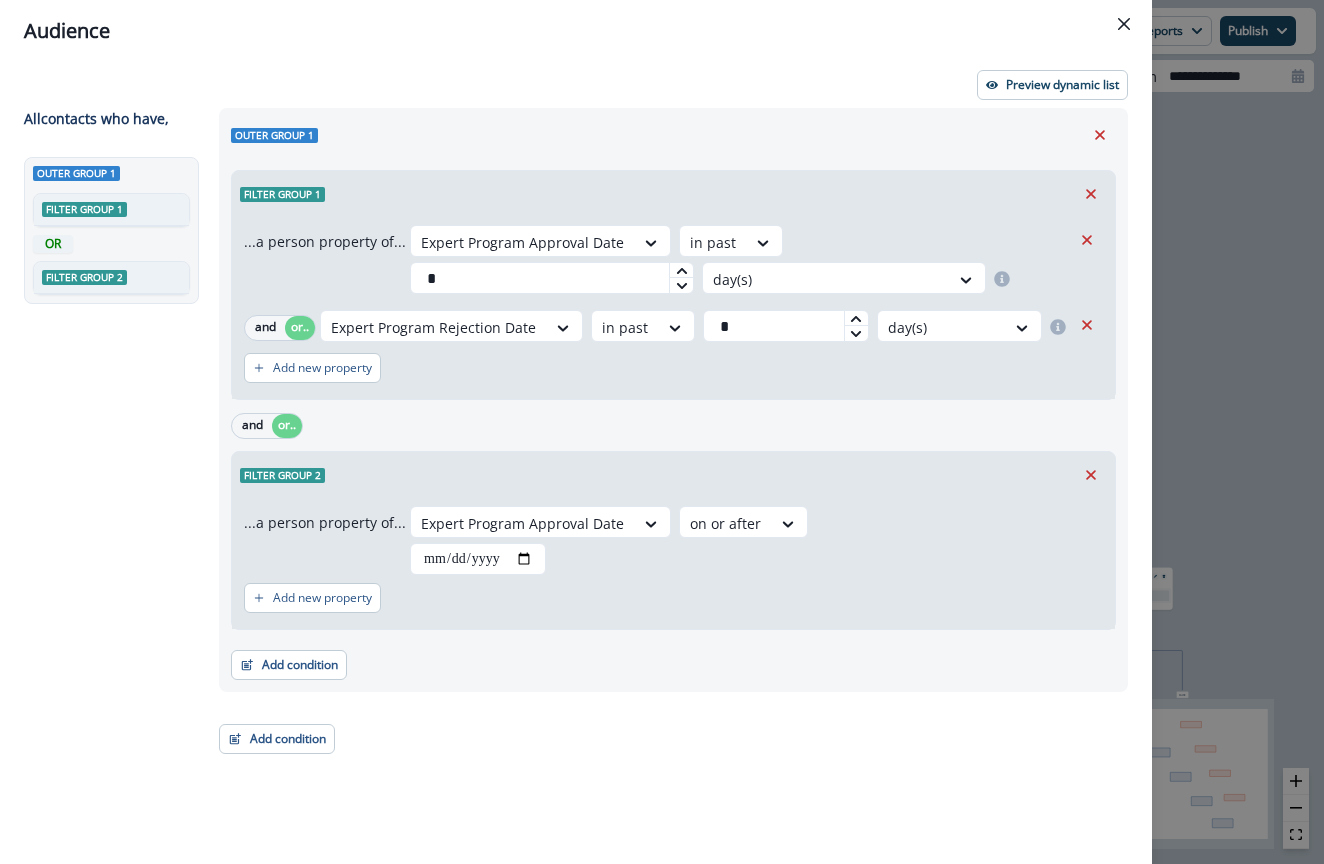 type on "**********" 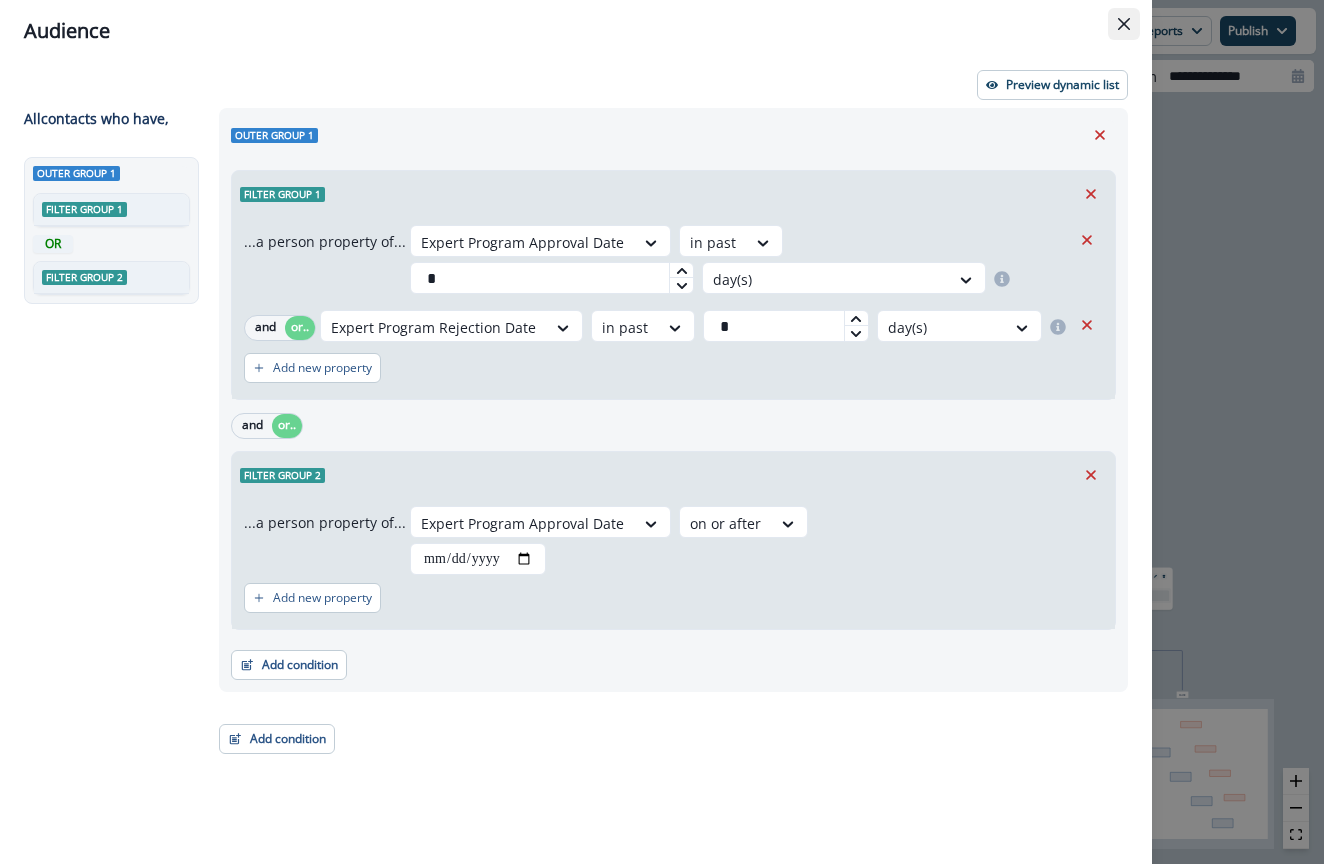 click 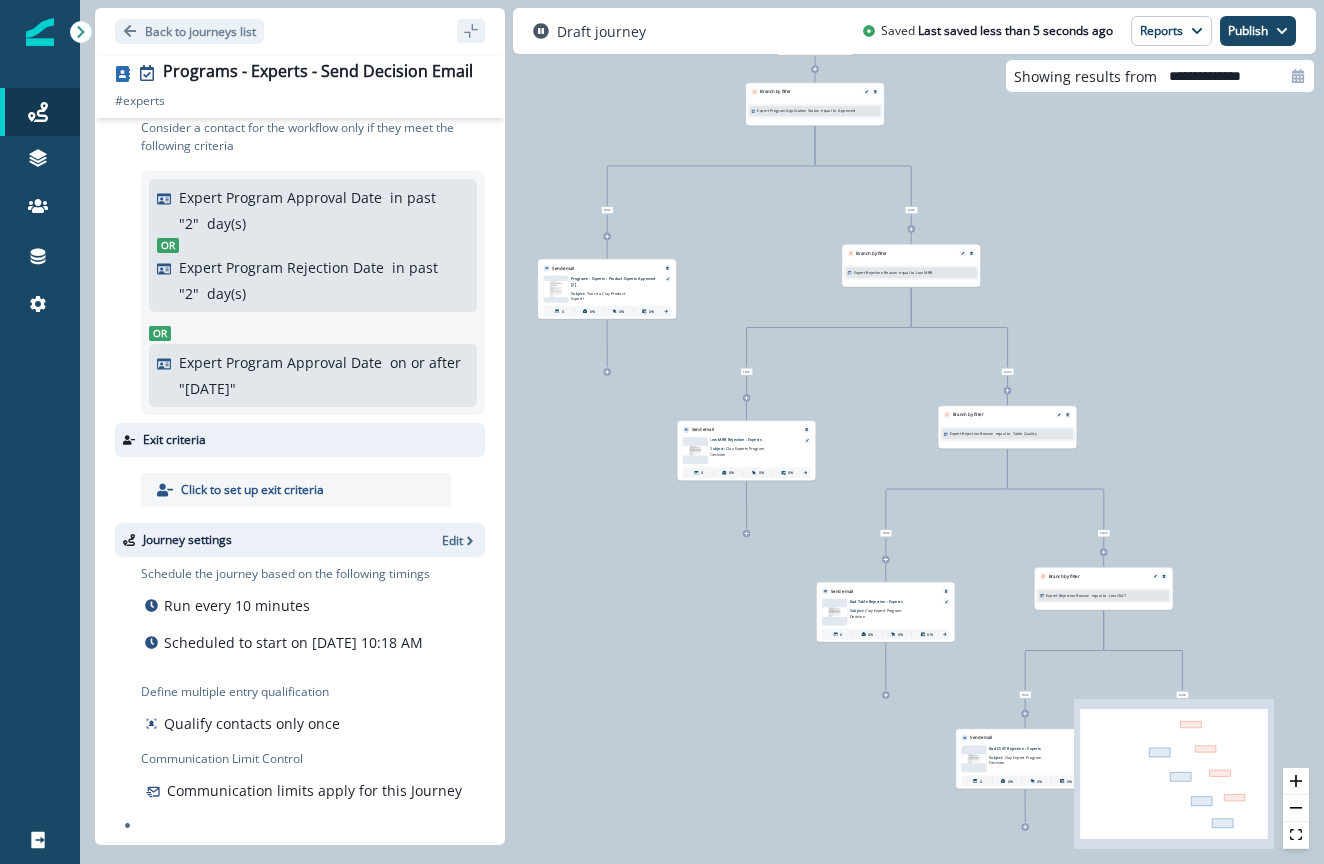 scroll, scrollTop: 53, scrollLeft: 0, axis: vertical 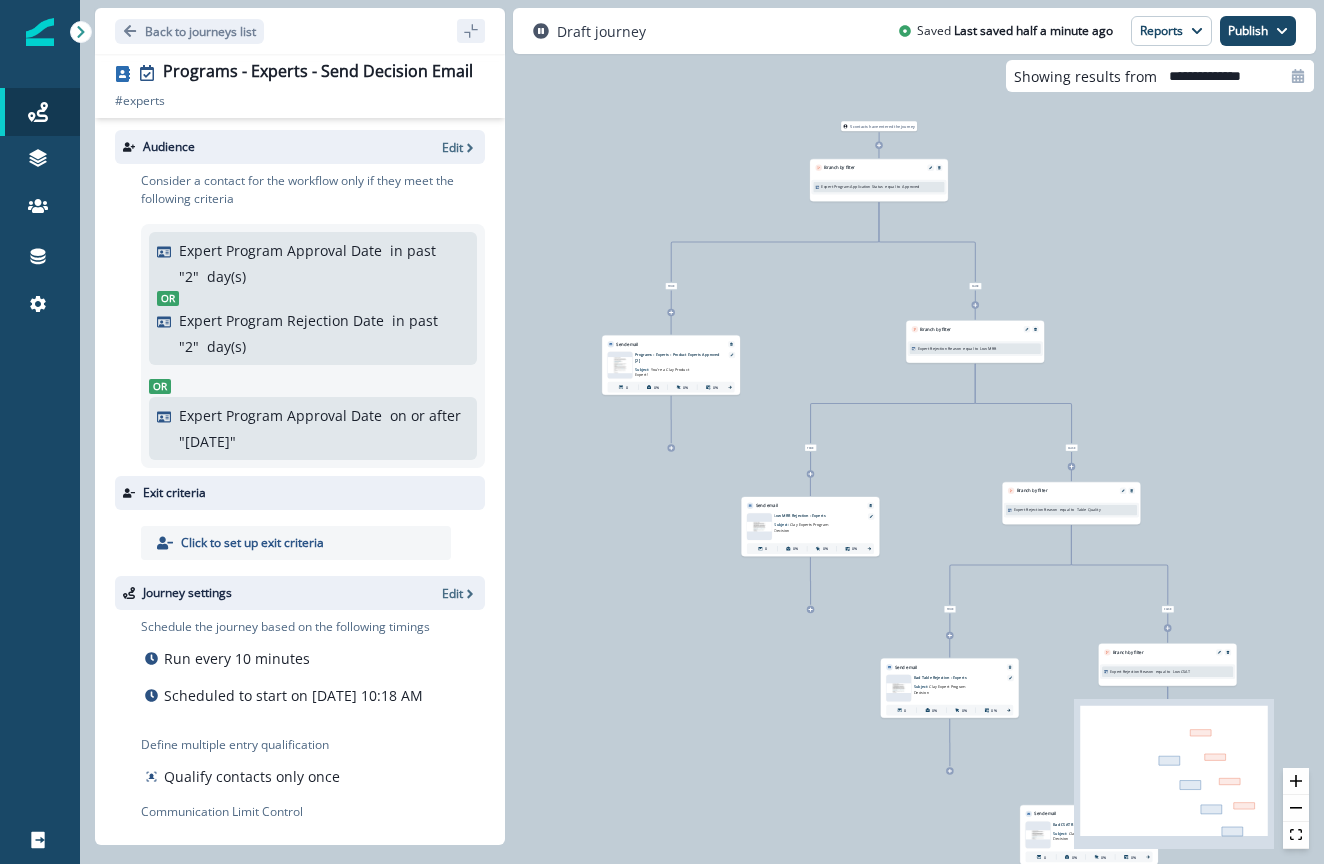drag, startPoint x: 694, startPoint y: 757, endPoint x: 942, endPoint y: 839, distance: 261.2049 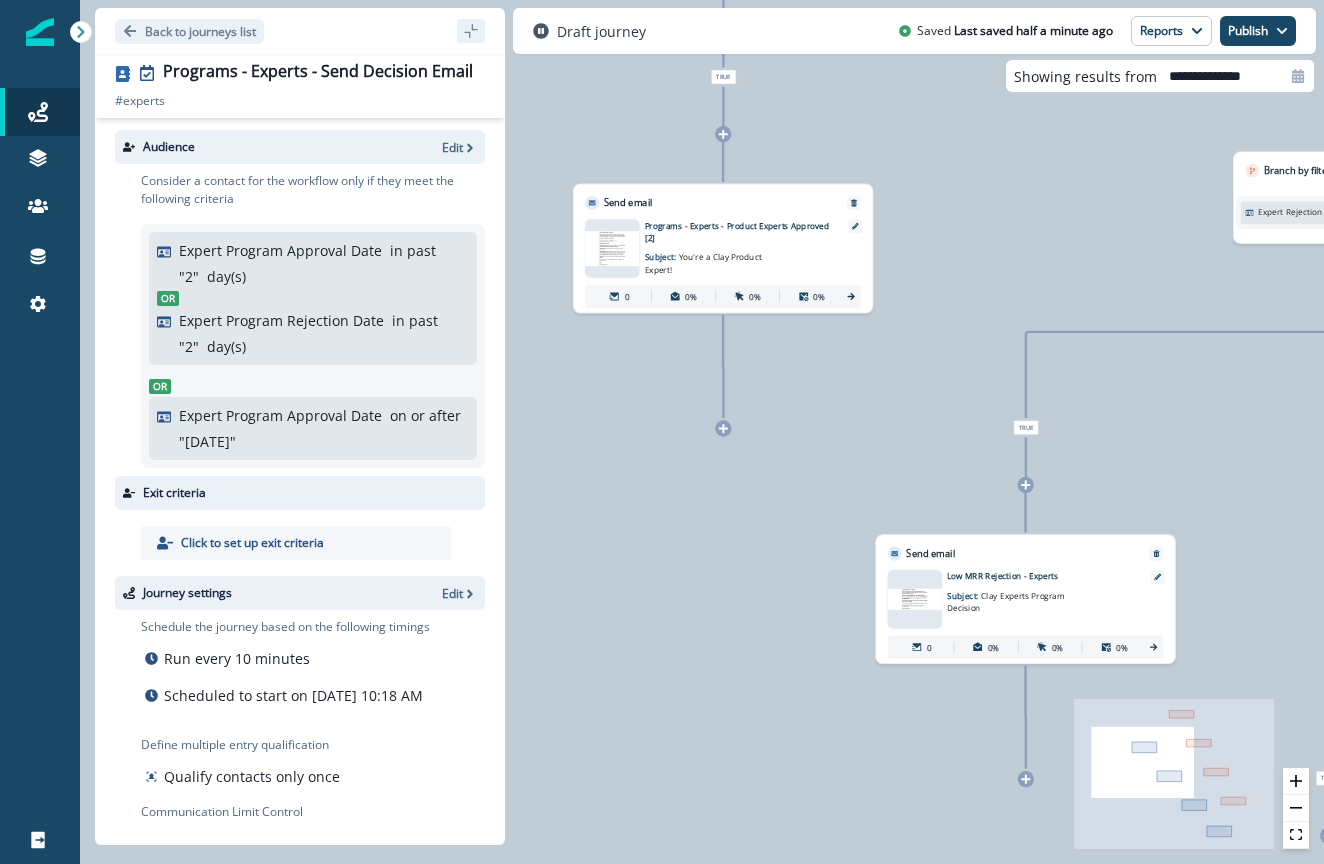 drag, startPoint x: 731, startPoint y: 598, endPoint x: 946, endPoint y: 726, distance: 250.21791 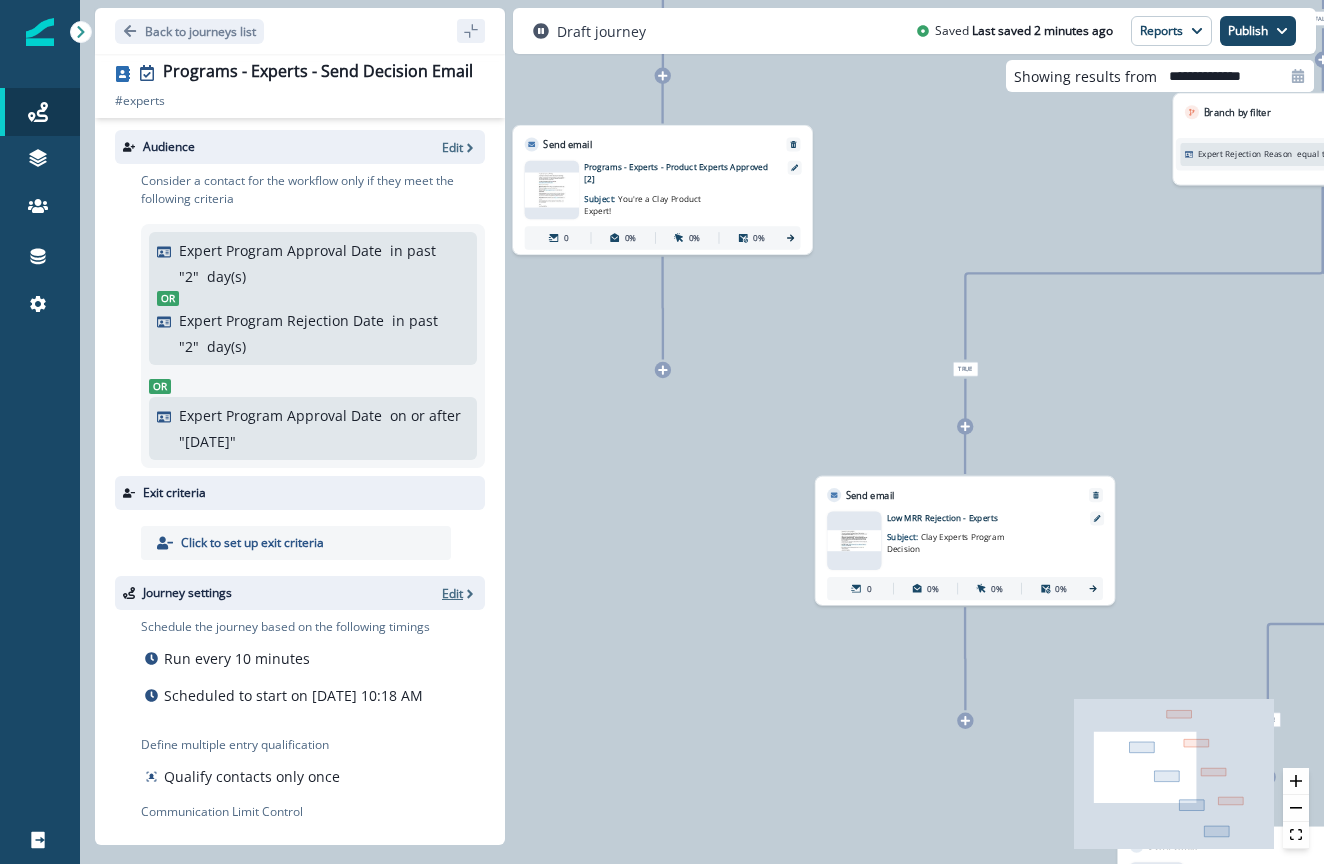 click on "Edit" at bounding box center [452, 593] 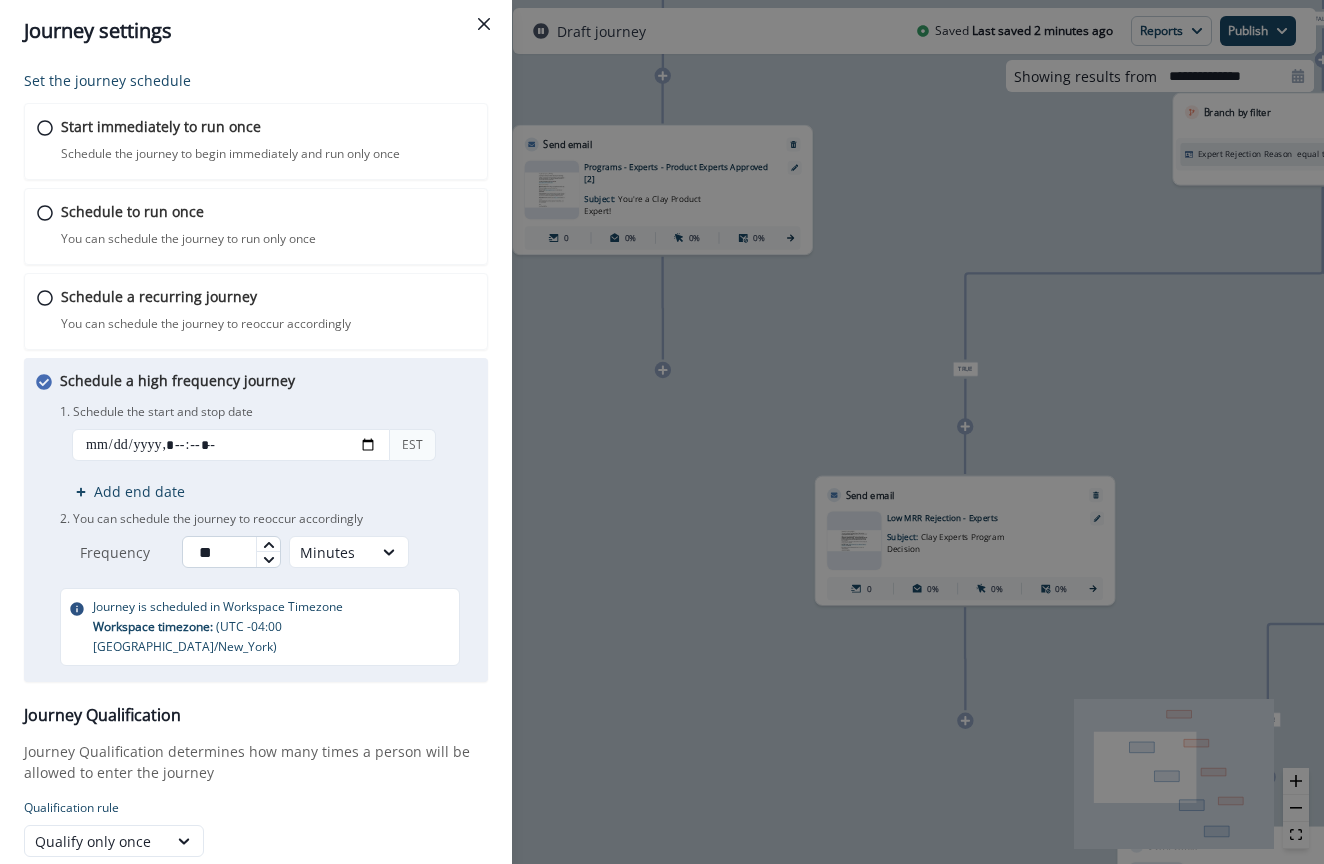 click on "**" at bounding box center [231, 552] 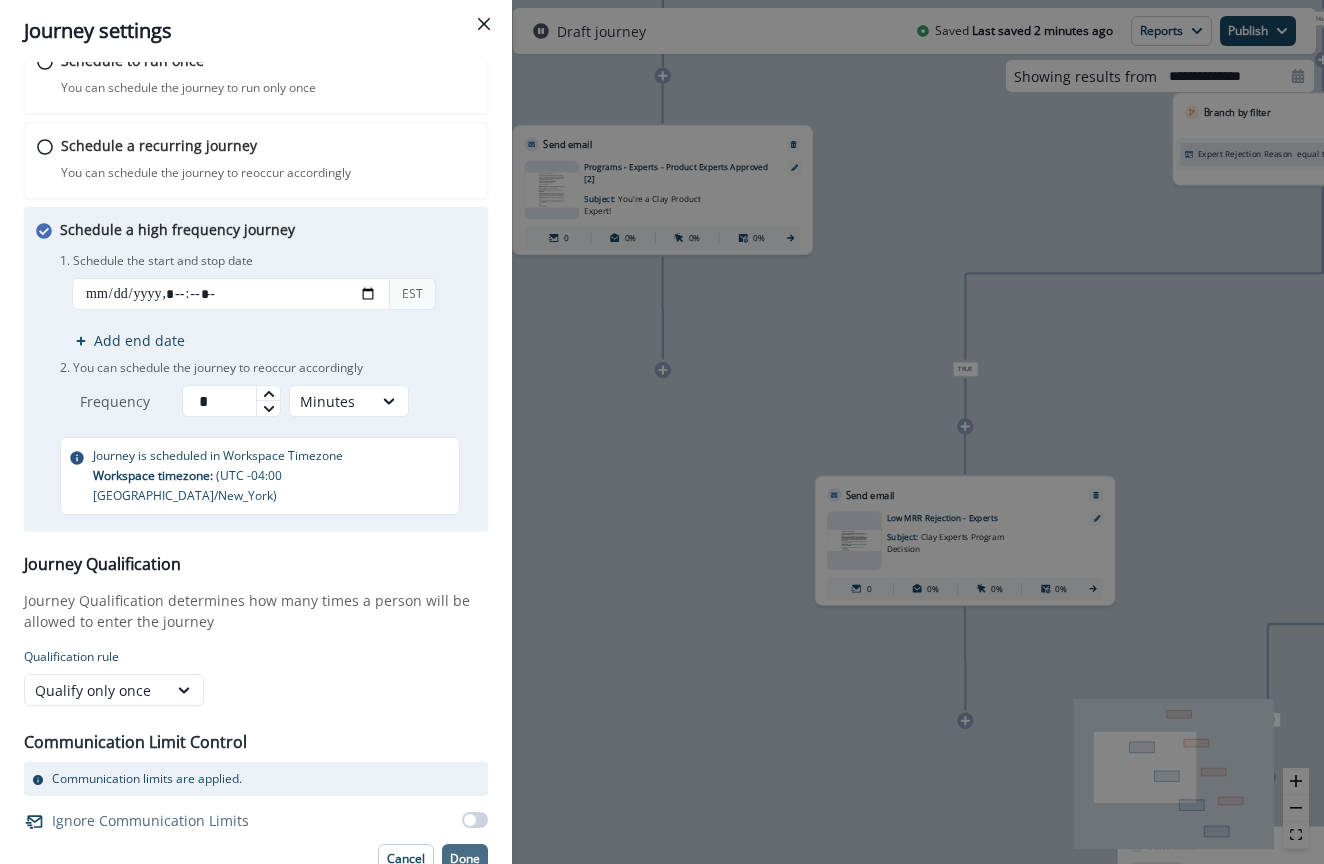 scroll, scrollTop: 149, scrollLeft: 0, axis: vertical 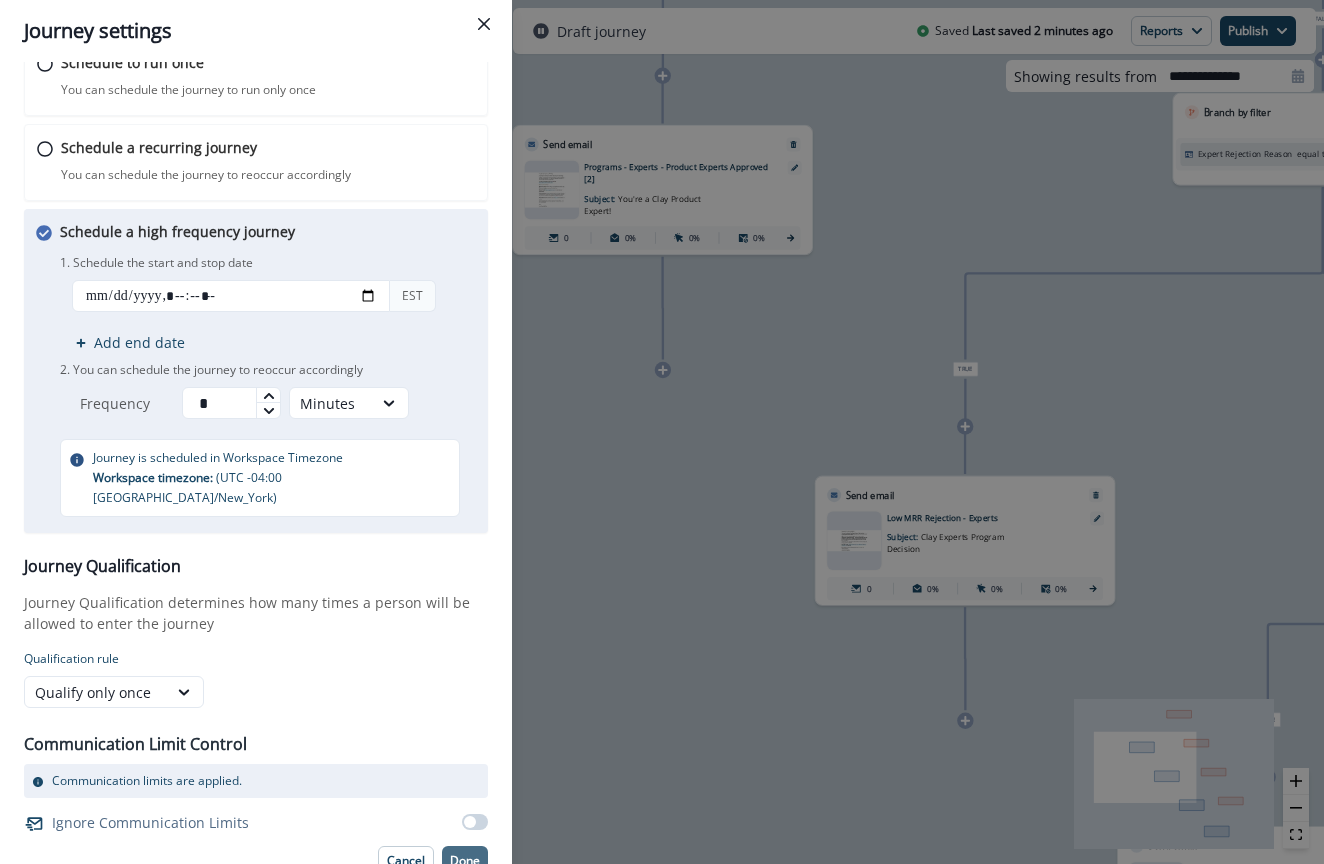 type on "*" 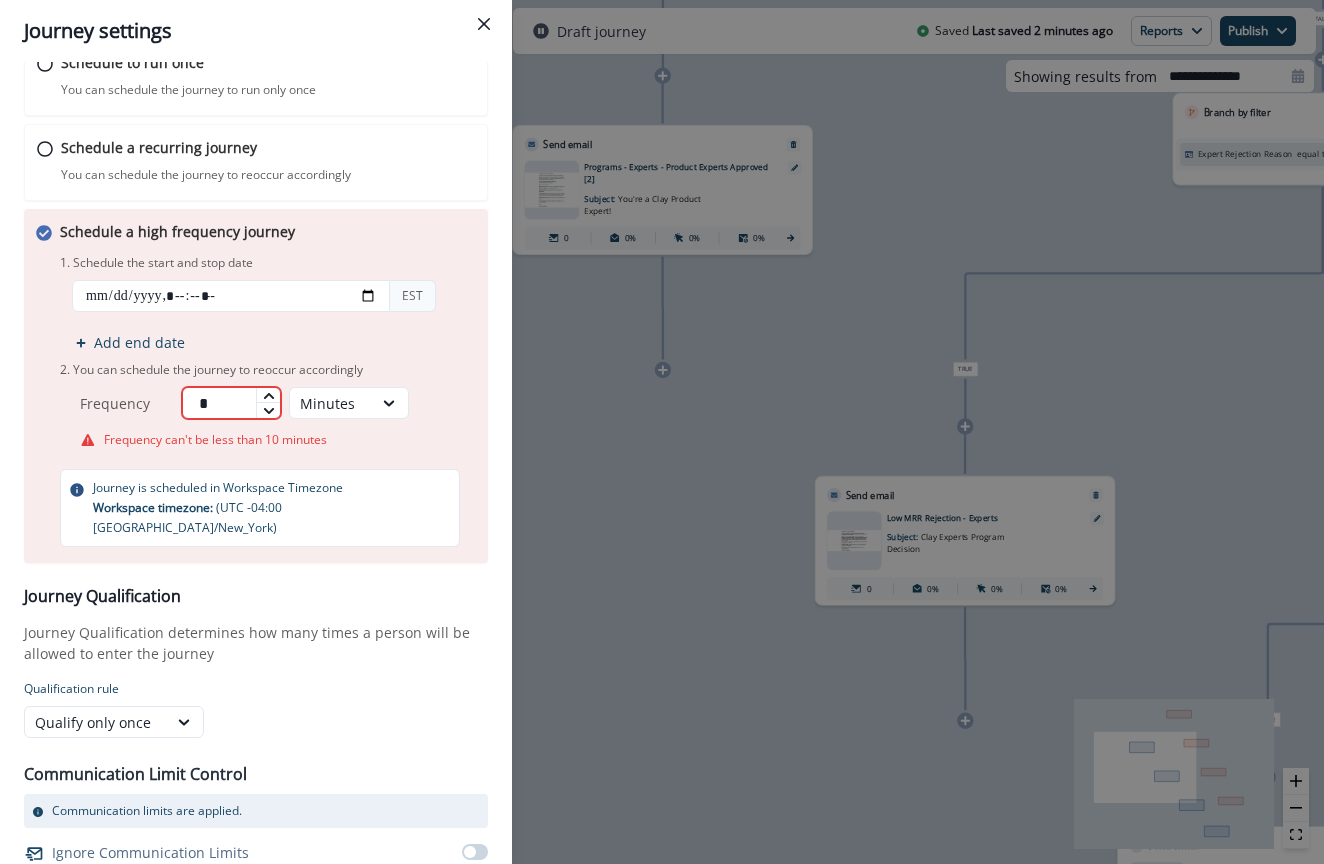 click on "*" at bounding box center [231, 403] 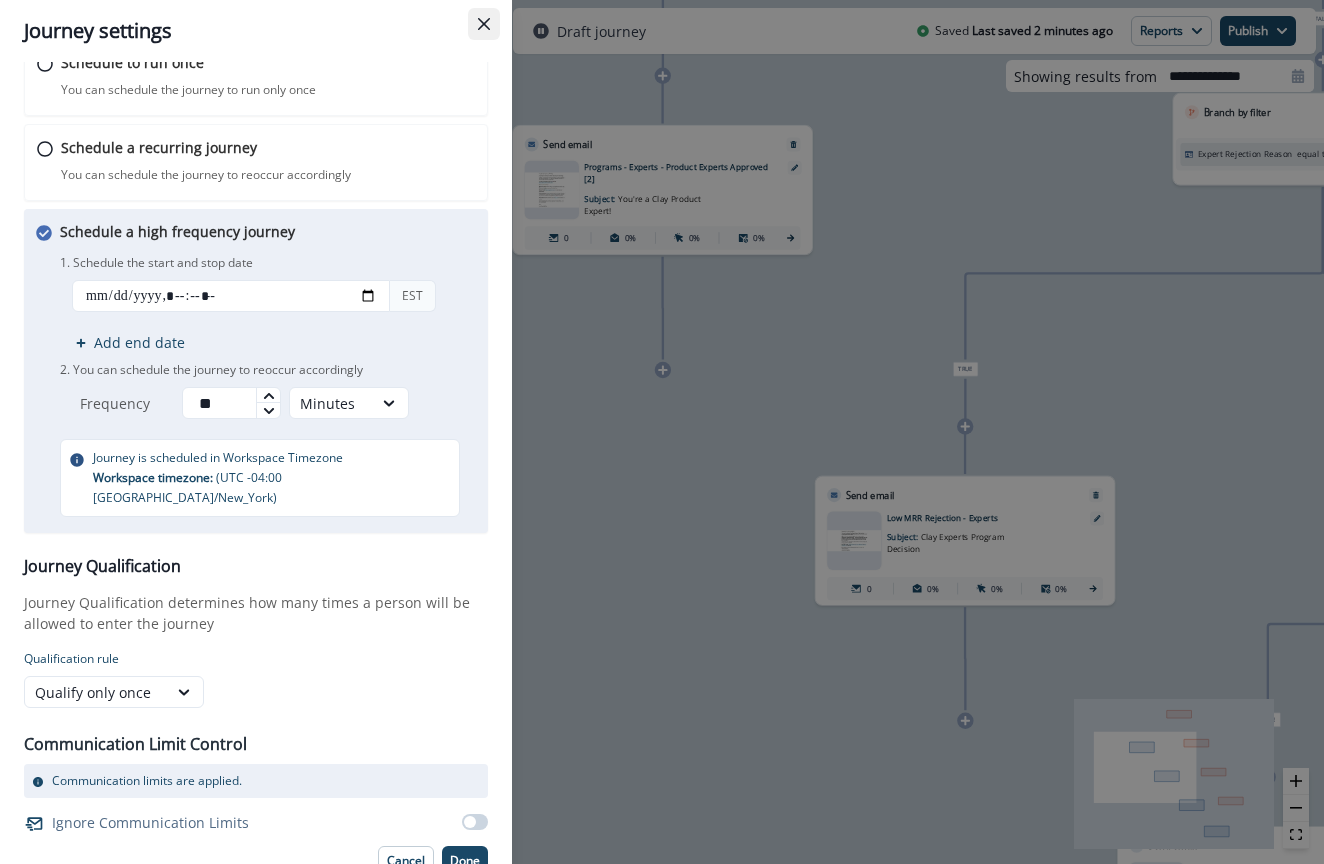 type on "**" 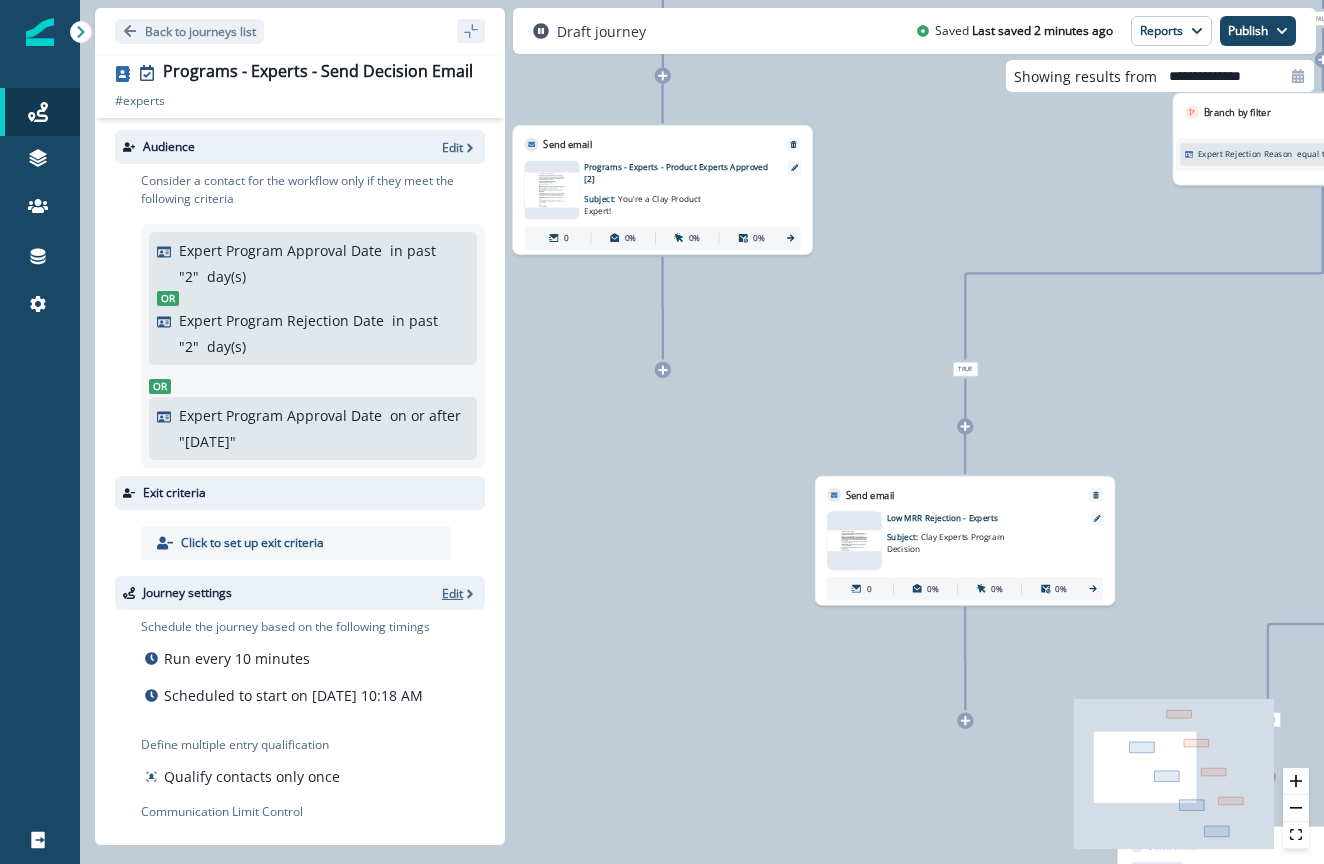 click on "Edit" at bounding box center (452, 593) 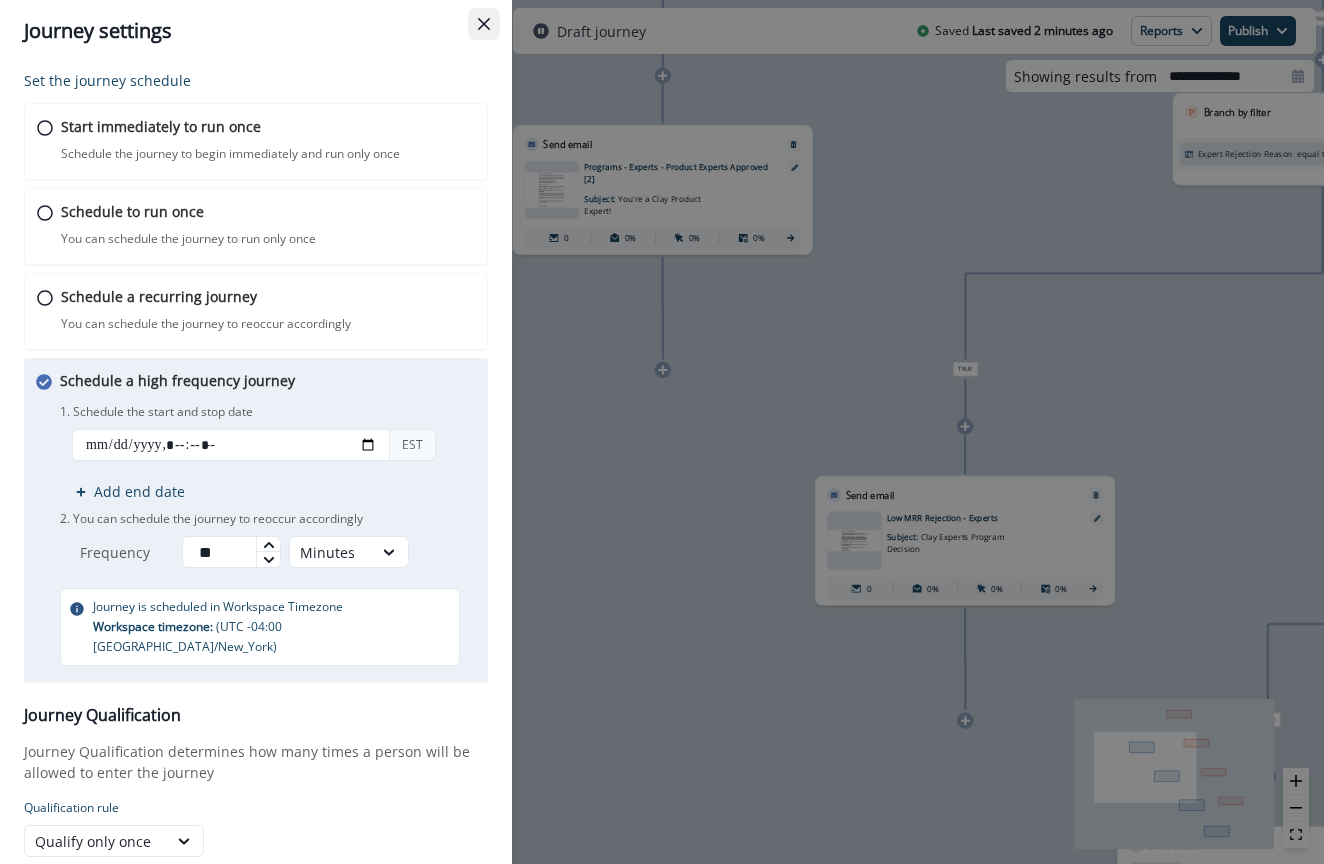 click at bounding box center (484, 24) 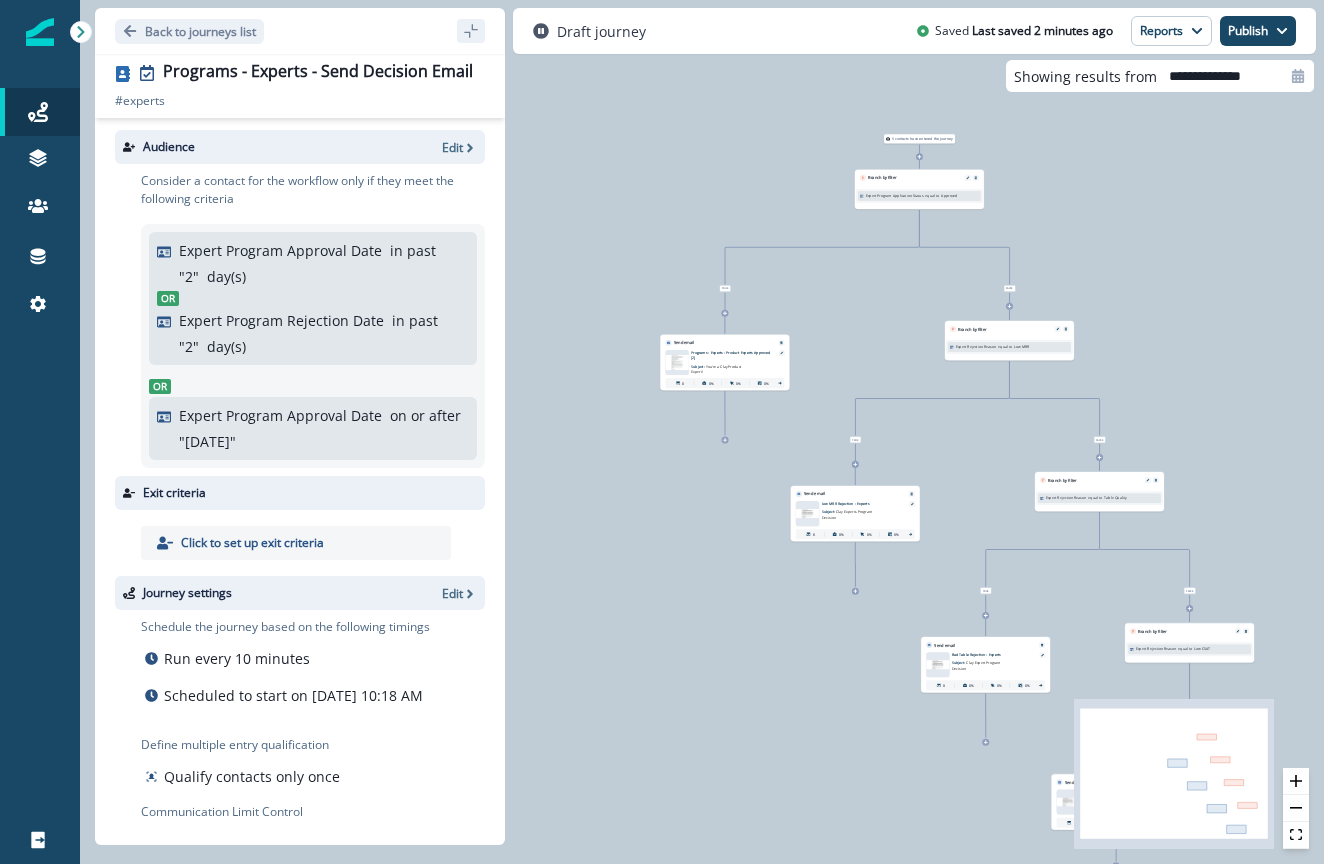 drag, startPoint x: 596, startPoint y: 395, endPoint x: 740, endPoint y: 460, distance: 157.99051 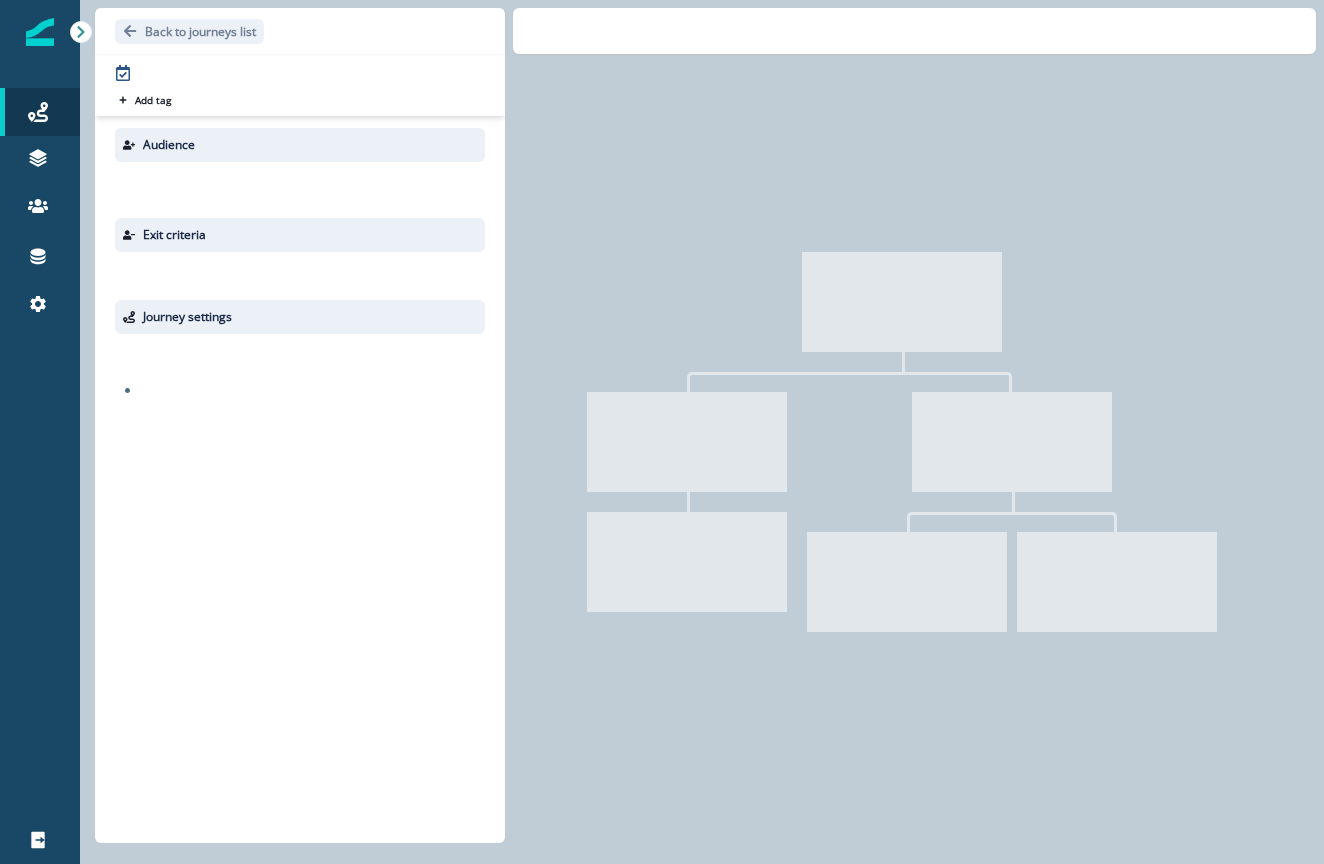 scroll, scrollTop: 0, scrollLeft: 0, axis: both 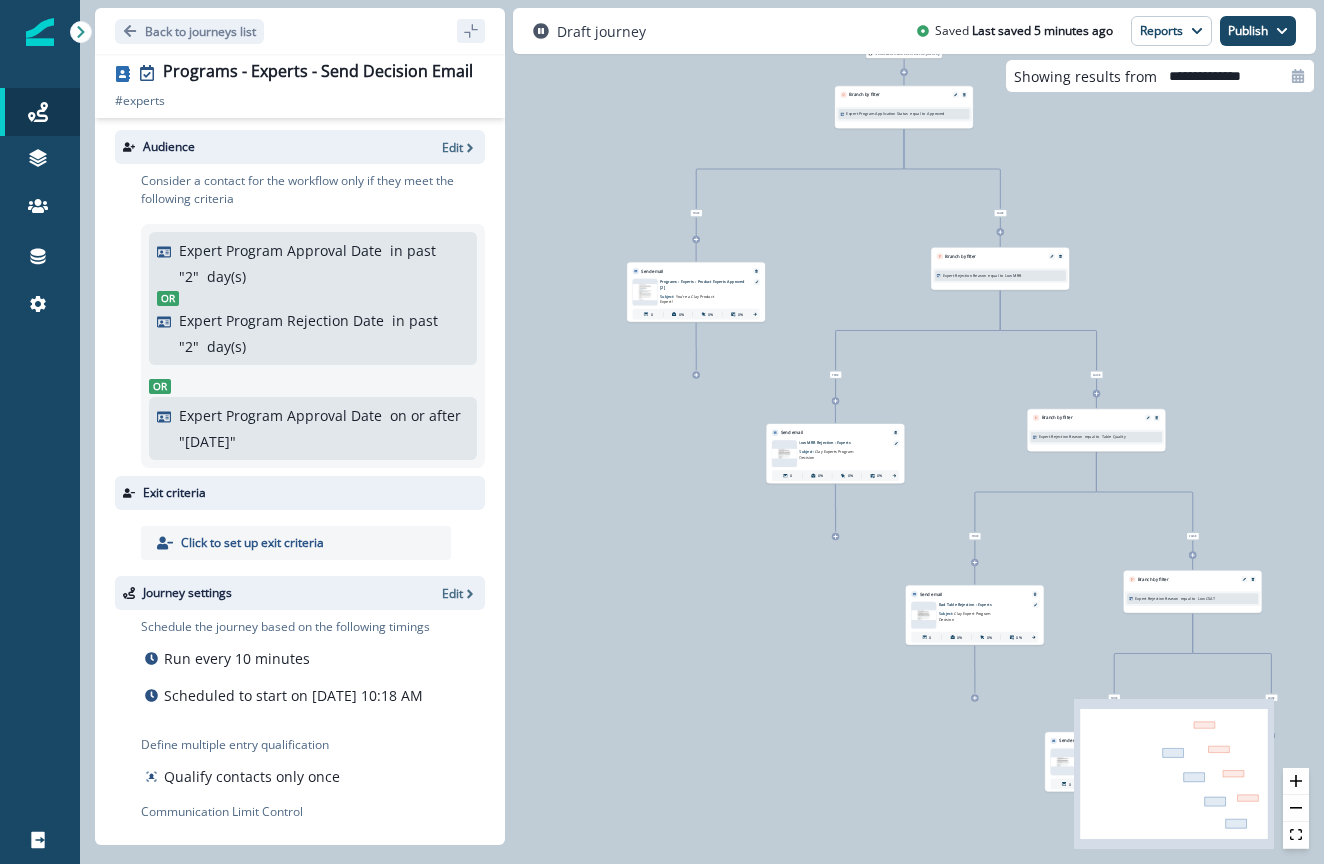 drag, startPoint x: 697, startPoint y: 375, endPoint x: 991, endPoint y: 399, distance: 294.97797 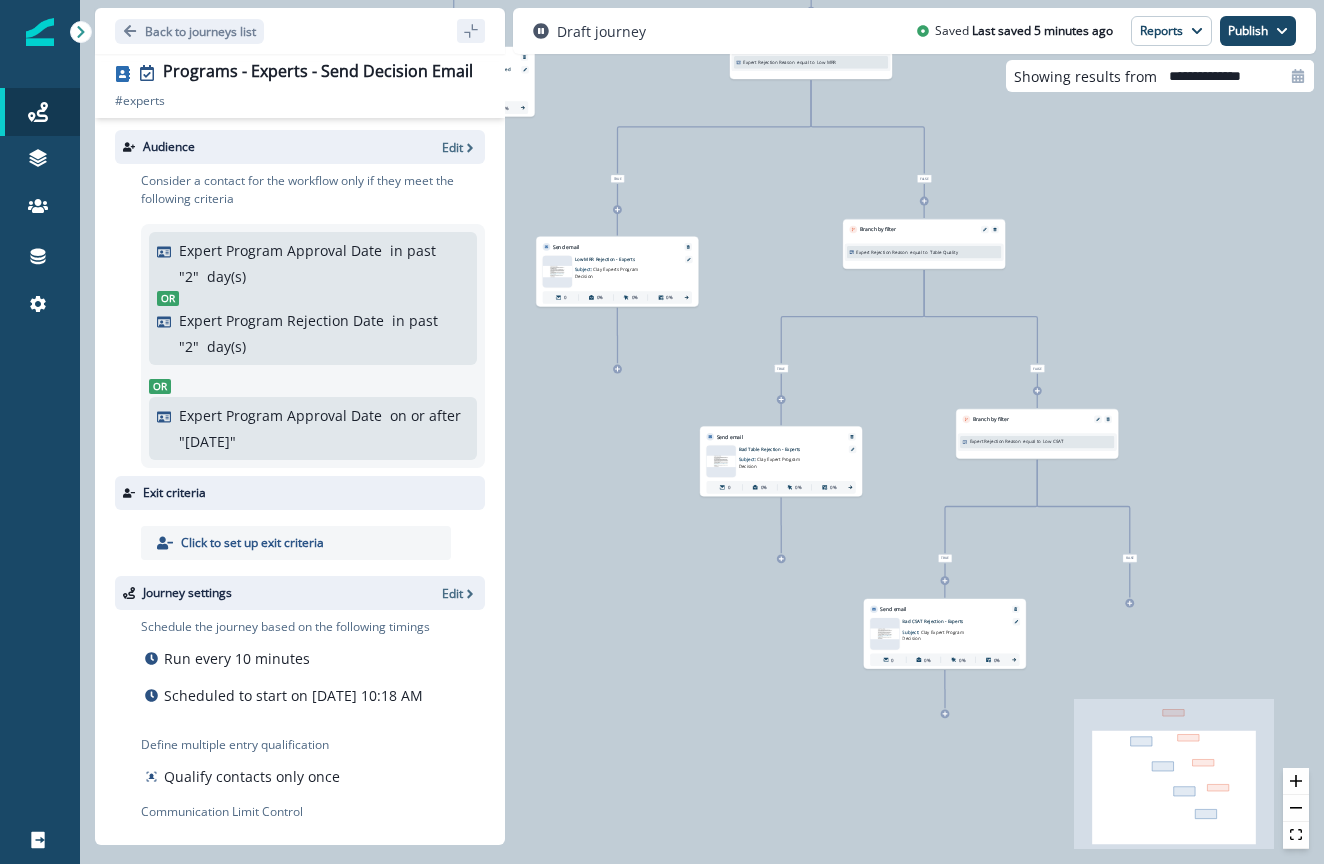 drag, startPoint x: 733, startPoint y: 658, endPoint x: 464, endPoint y: 437, distance: 348.14078 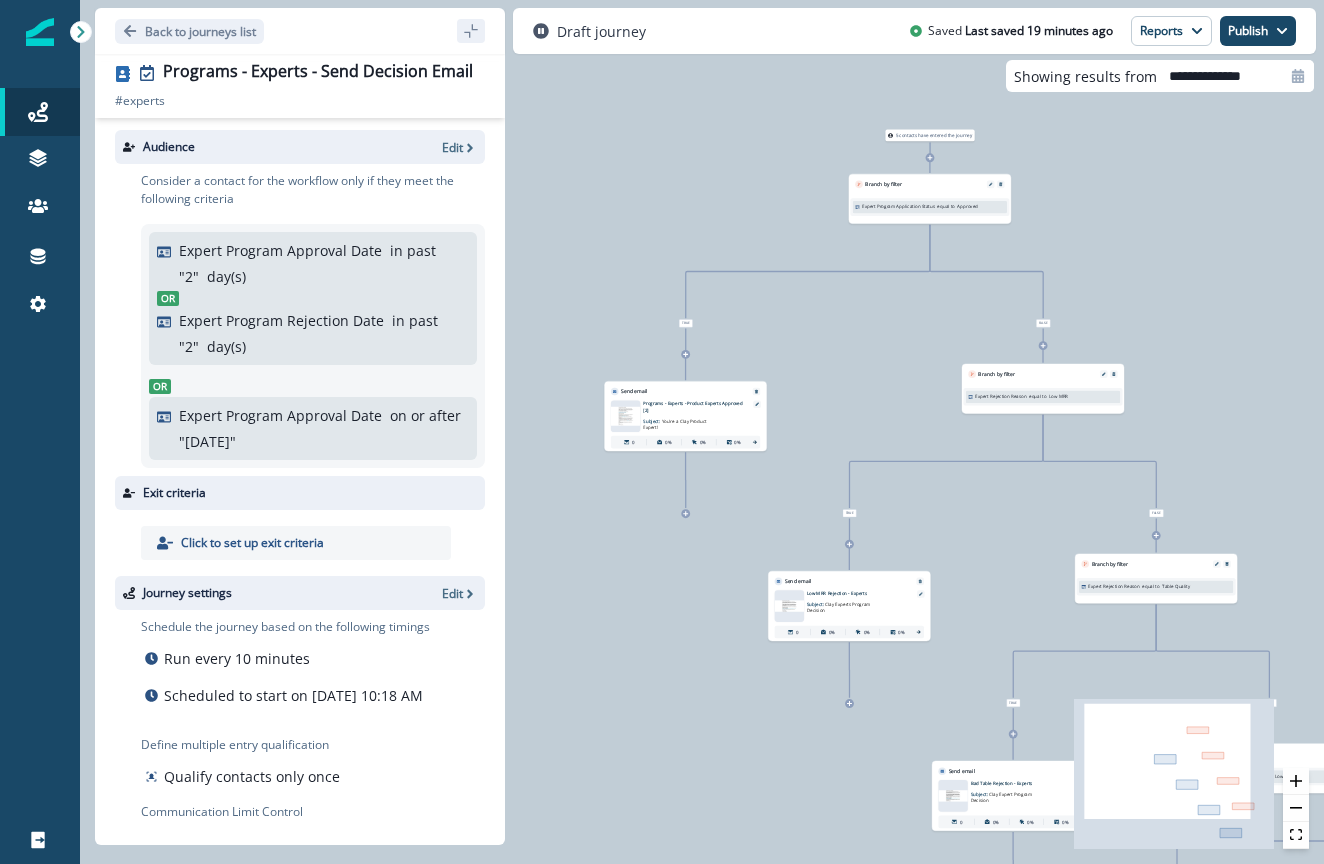 drag, startPoint x: 737, startPoint y: 428, endPoint x: 797, endPoint y: 499, distance: 92.95698 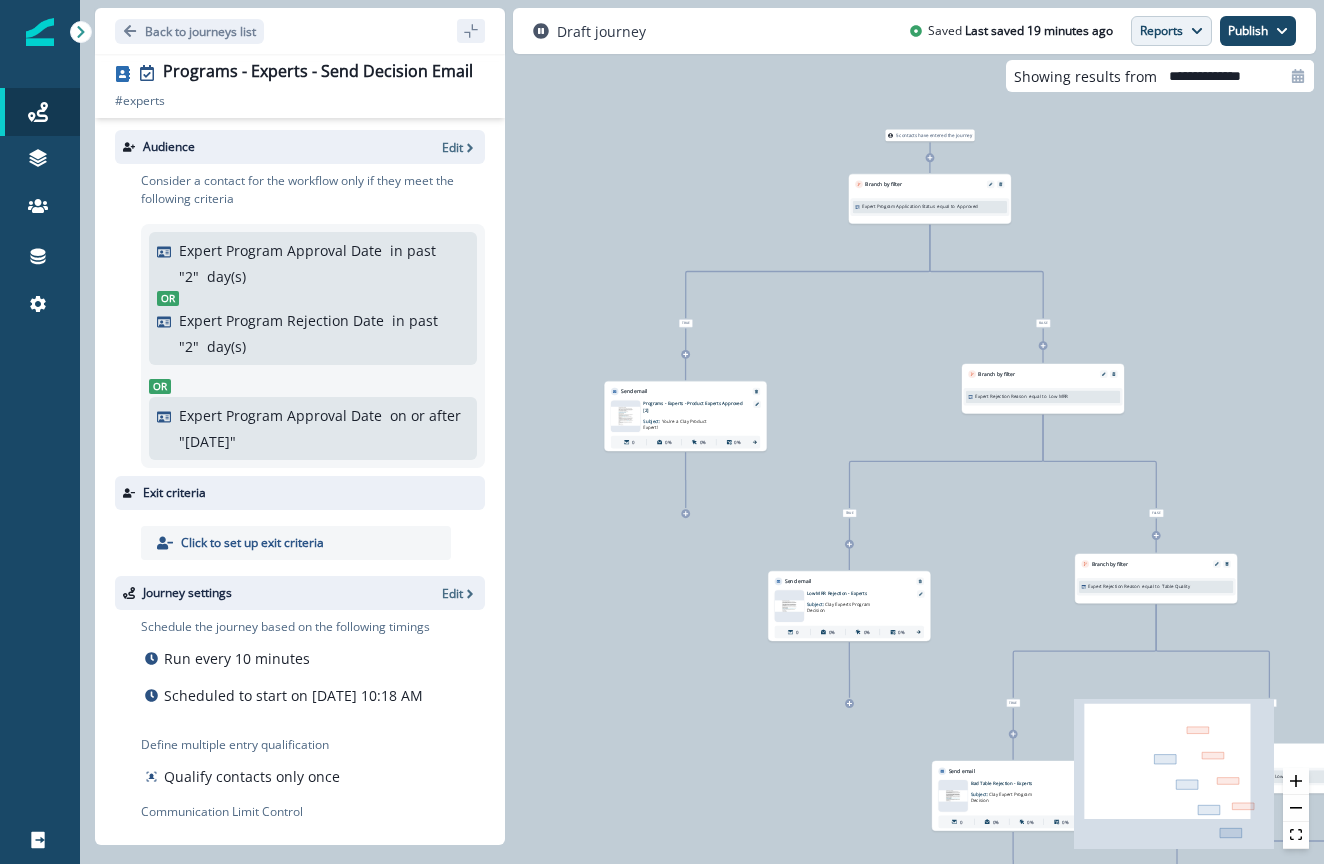 click 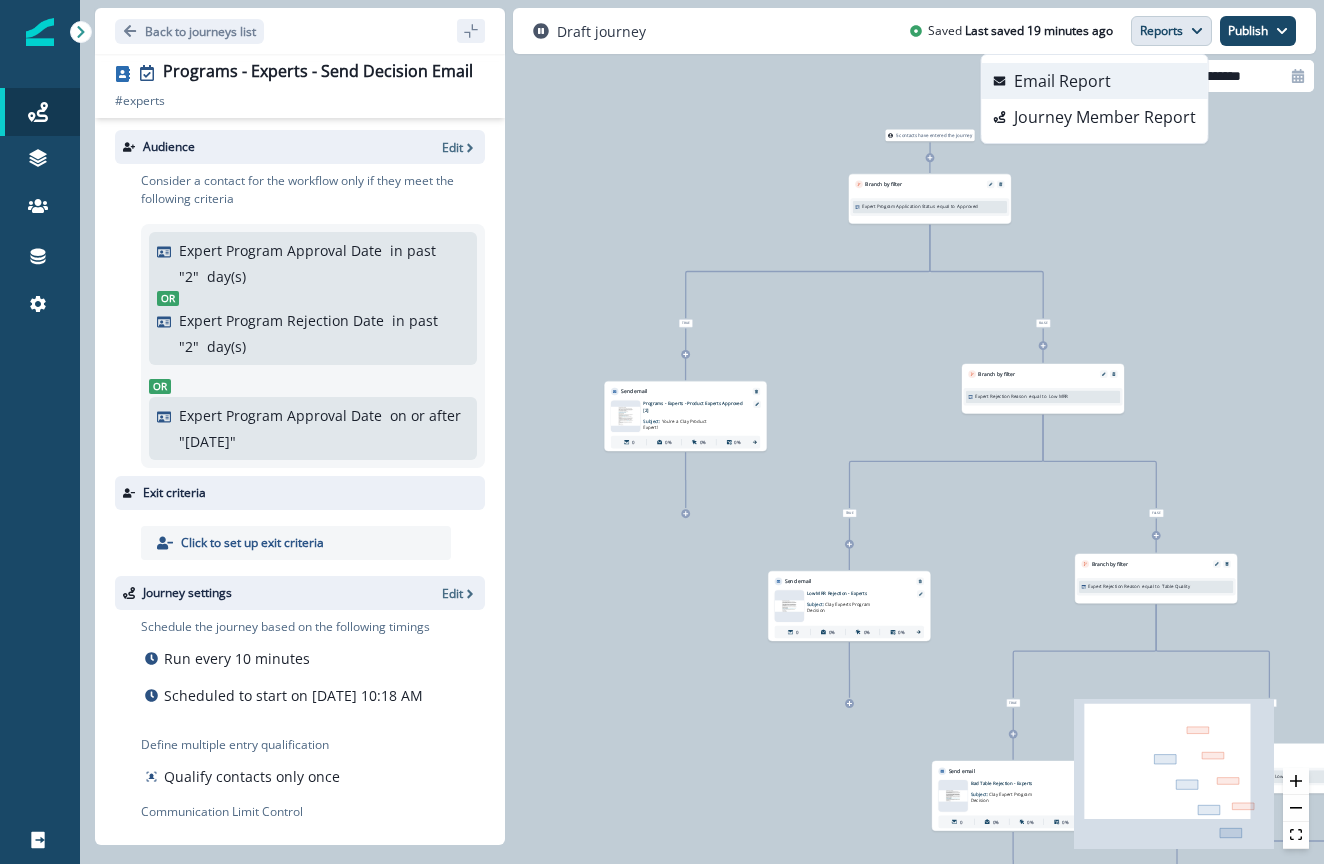 click on "Email Report" at bounding box center [1095, 81] 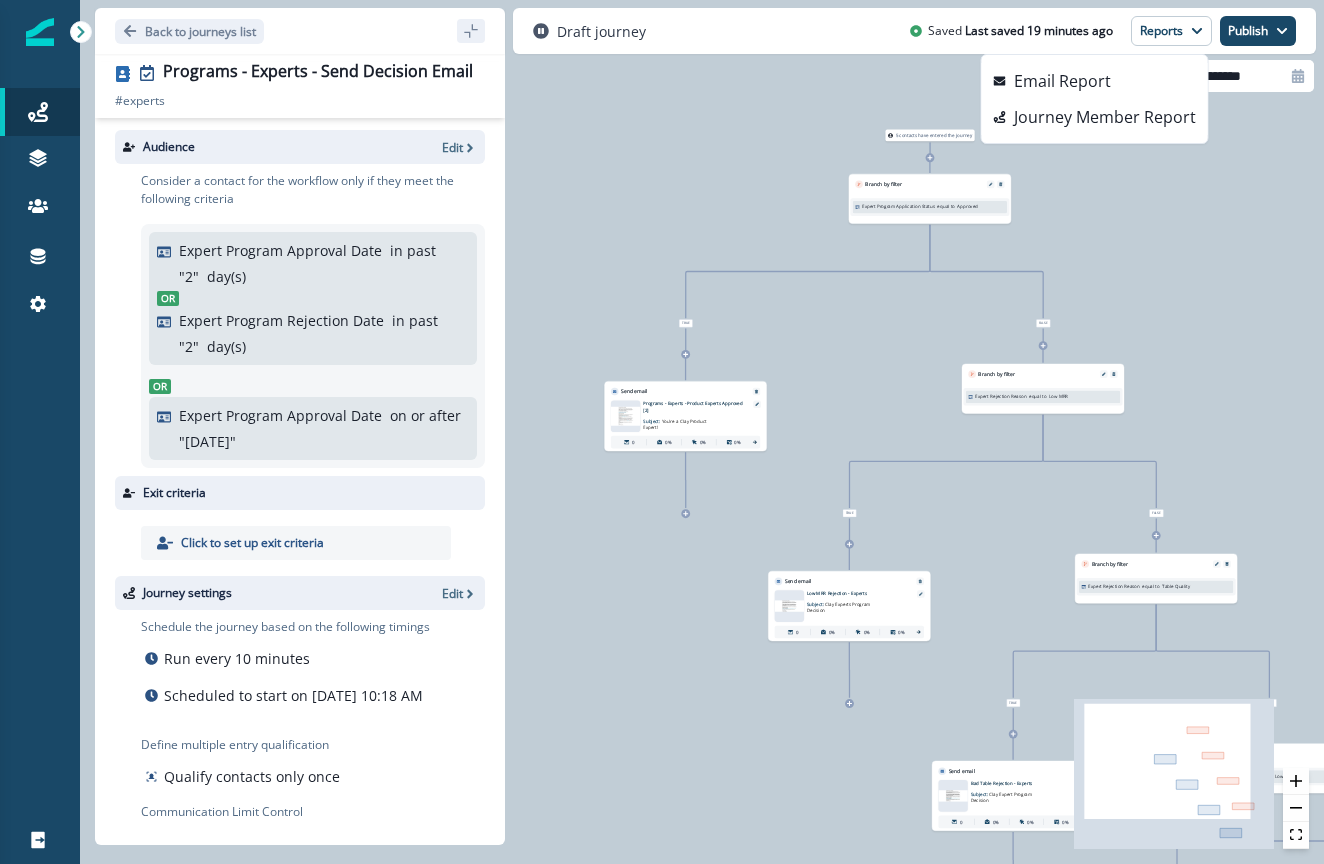 type on "**********" 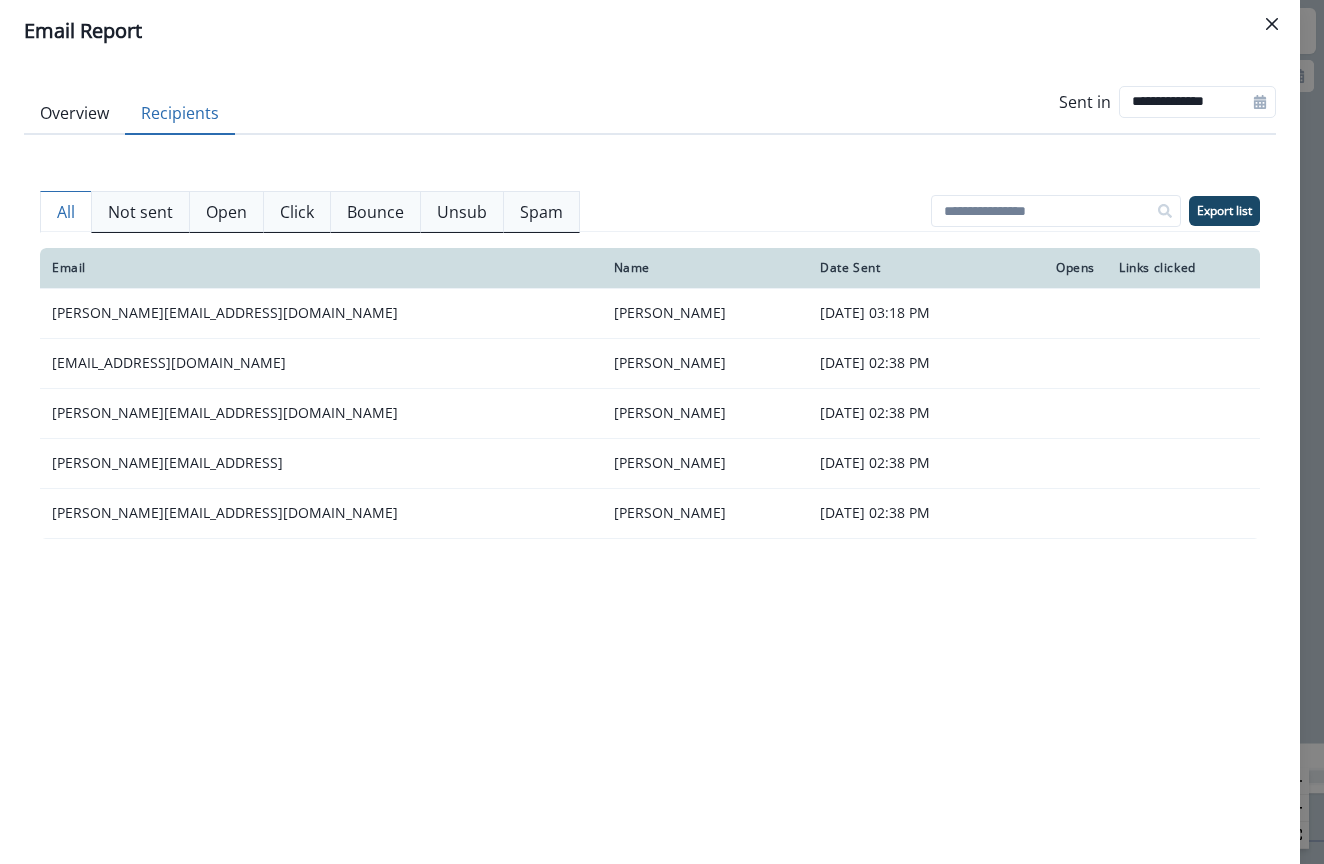 click on "Recipients" at bounding box center [180, 114] 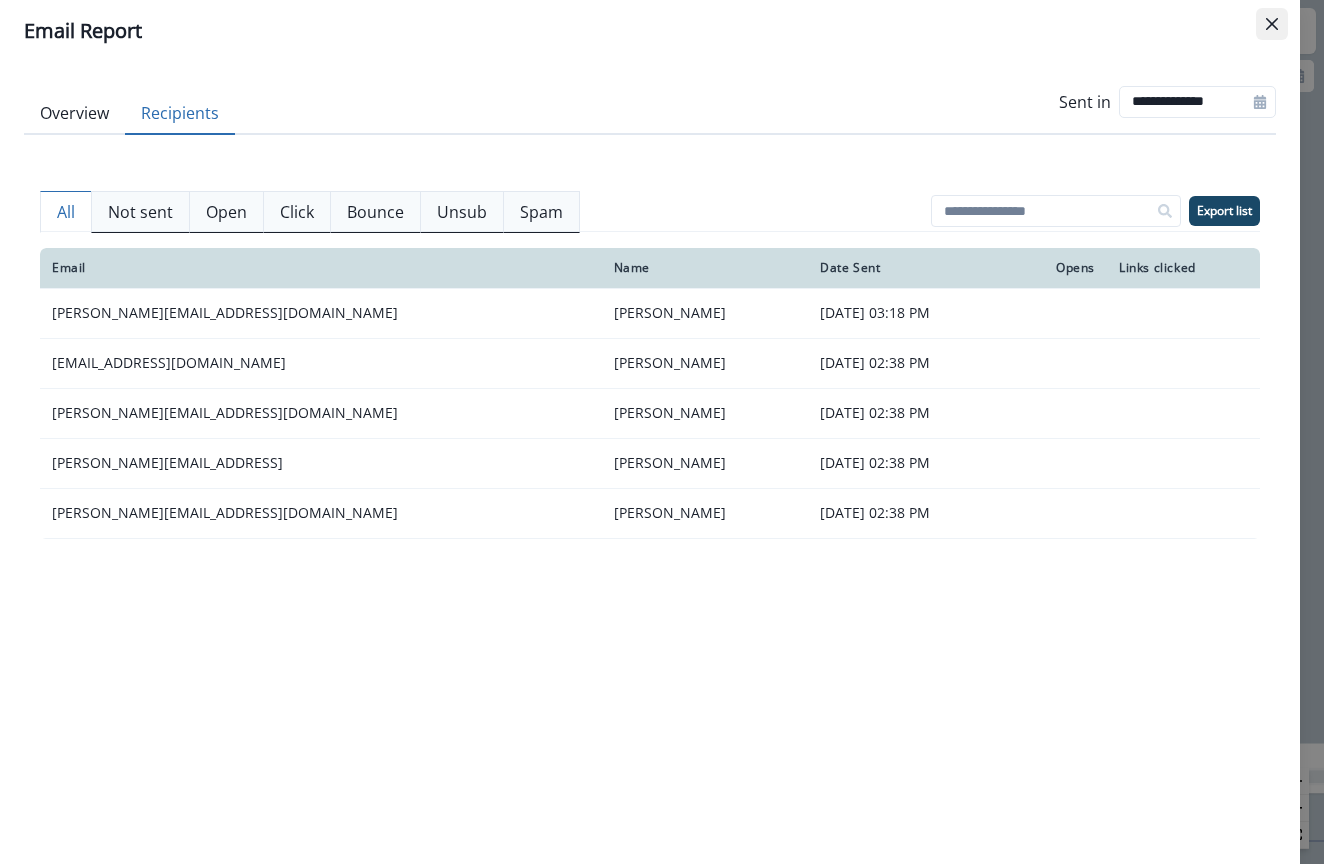 click 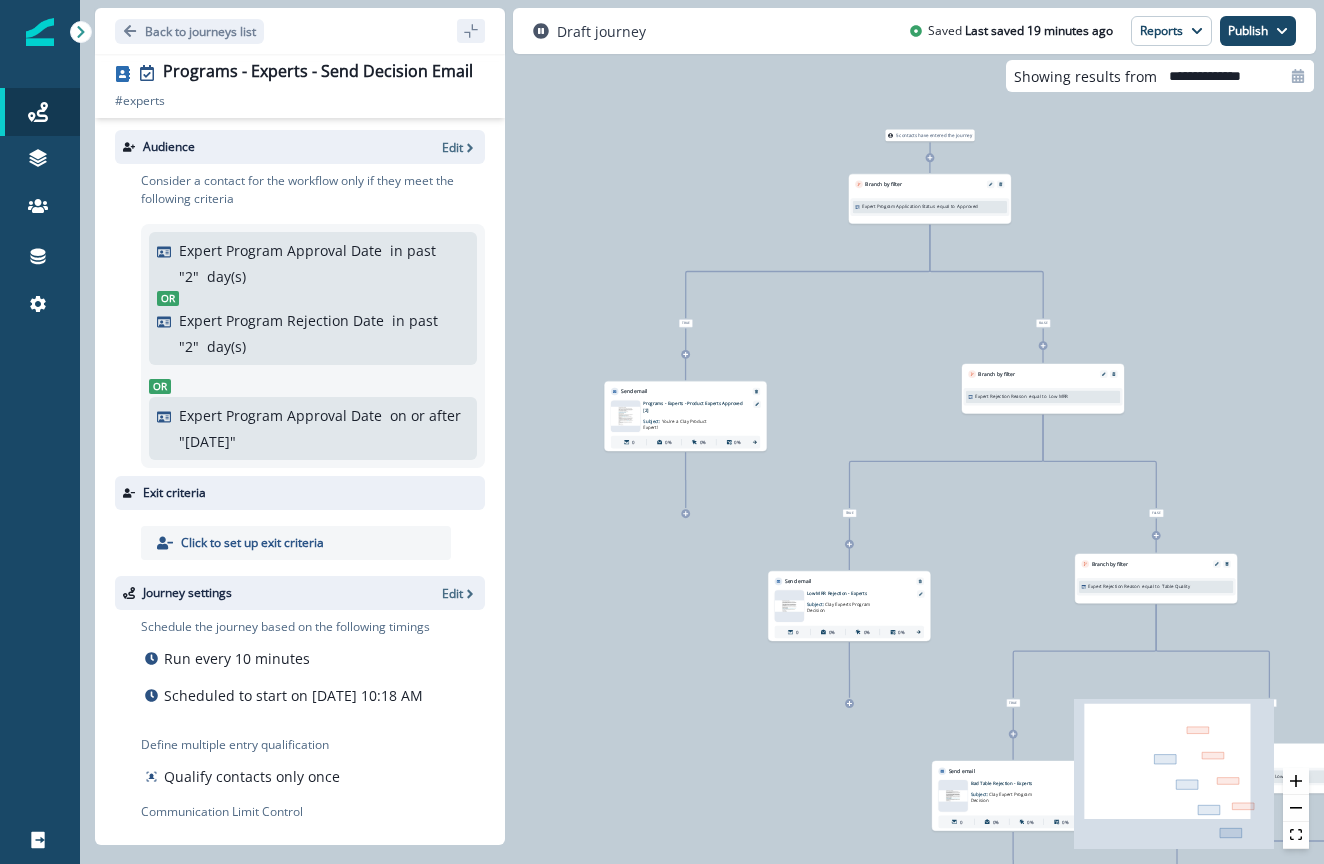 click on "5 contacts have entered the journey Branch by filter Expert Program Application Status equal to   Approved   True Send email Email asset changed, journey reports will be subject to change This asset has overrides for  Programs - Experts - Product Experts Approved [2] Subject:   You're a Clay Product Expert! 0 0% 0% 0% False Branch by filter Expert Rejection Reason equal to   Low MRR   True Send email Email asset changed, journey reports will be subject to change This asset has overrides for  Low MRR Rejection - Experts  Subject:   Clay Experts Program Decision 0 0% 0% 0% False Branch by filter Expert Rejection Reason equal to   Table Quality   True Send email Email asset changed, journey reports will be subject to change This asset has overrides for  Bad Table Rejection - Experts Subject:   Clay Expert Program Decision 0 0% 0% 0% False Branch by filter Expert Rejection Reason equal to   Low CSAT   True Send email Email asset changed, journey reports will be subject to change This asset has overrides for    0" at bounding box center (702, 432) 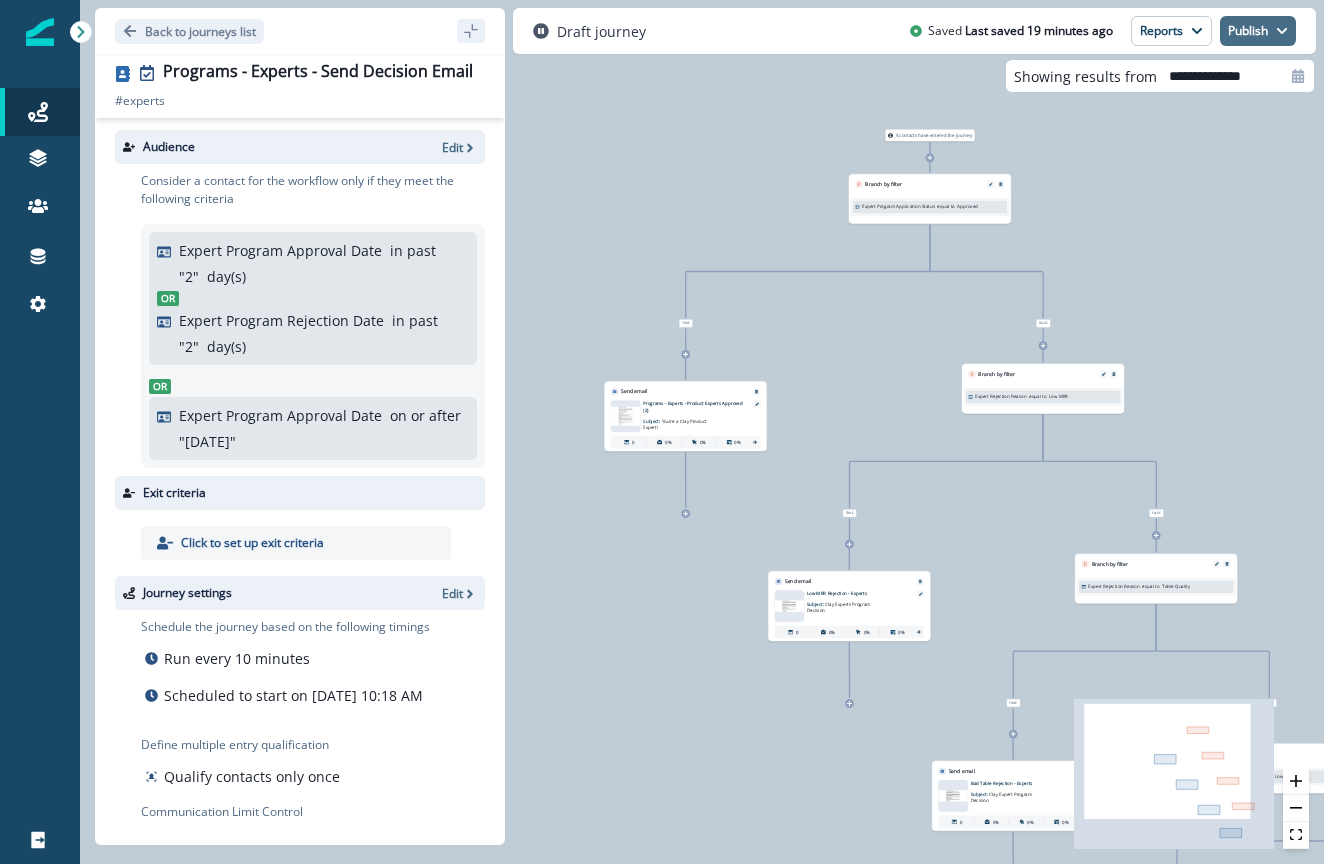 click on "Publish" at bounding box center (1258, 31) 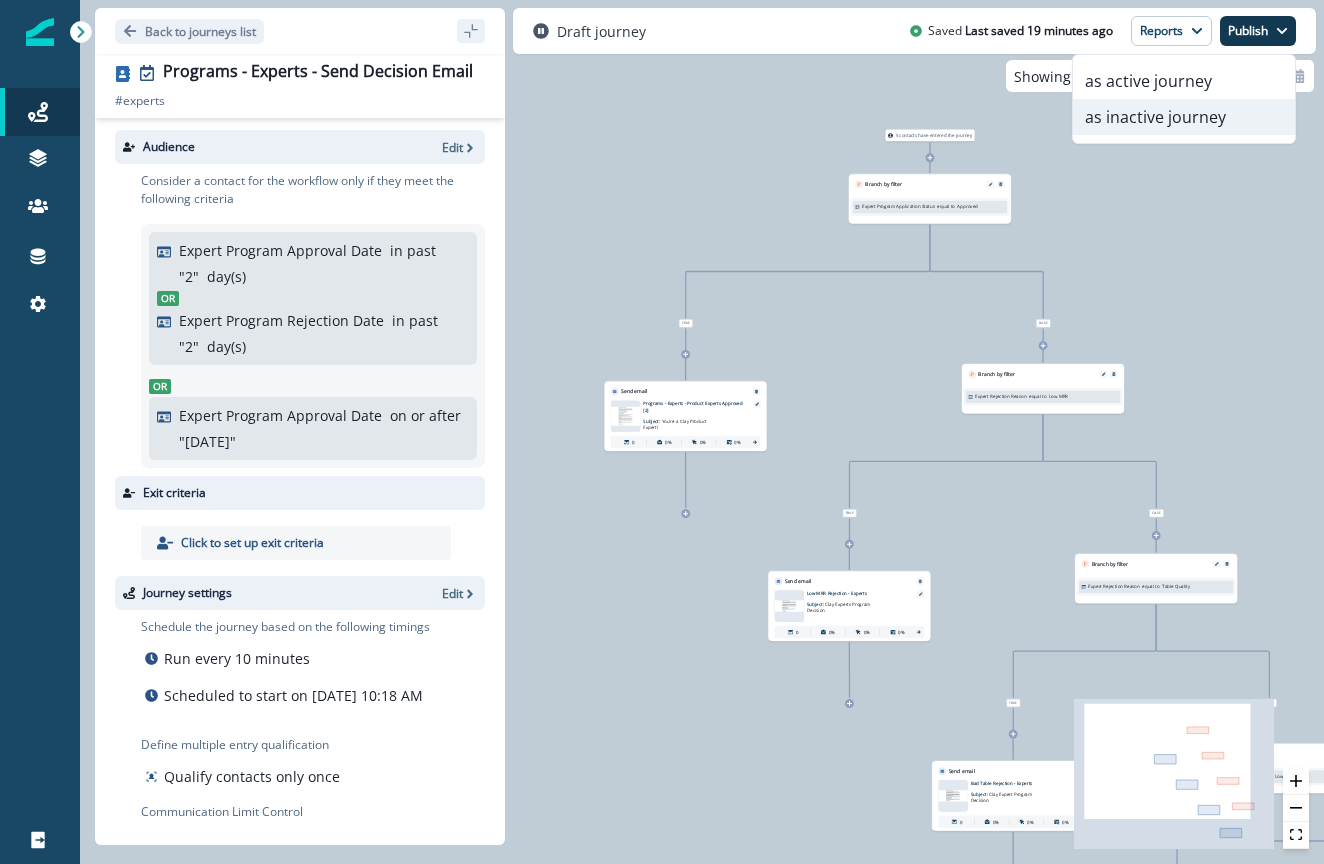 click on "as inactive journey" at bounding box center [1184, 117] 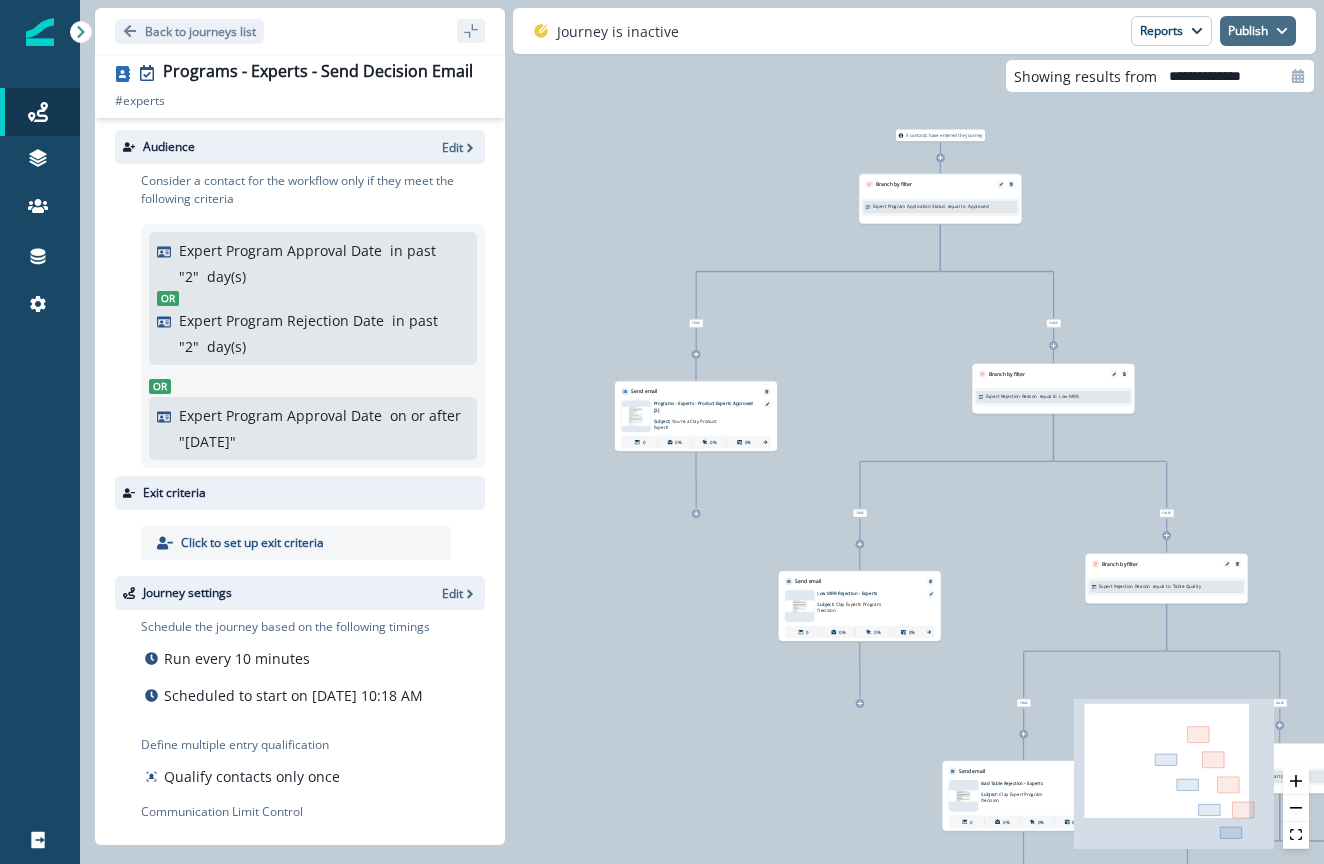click on "Publish" at bounding box center [1258, 31] 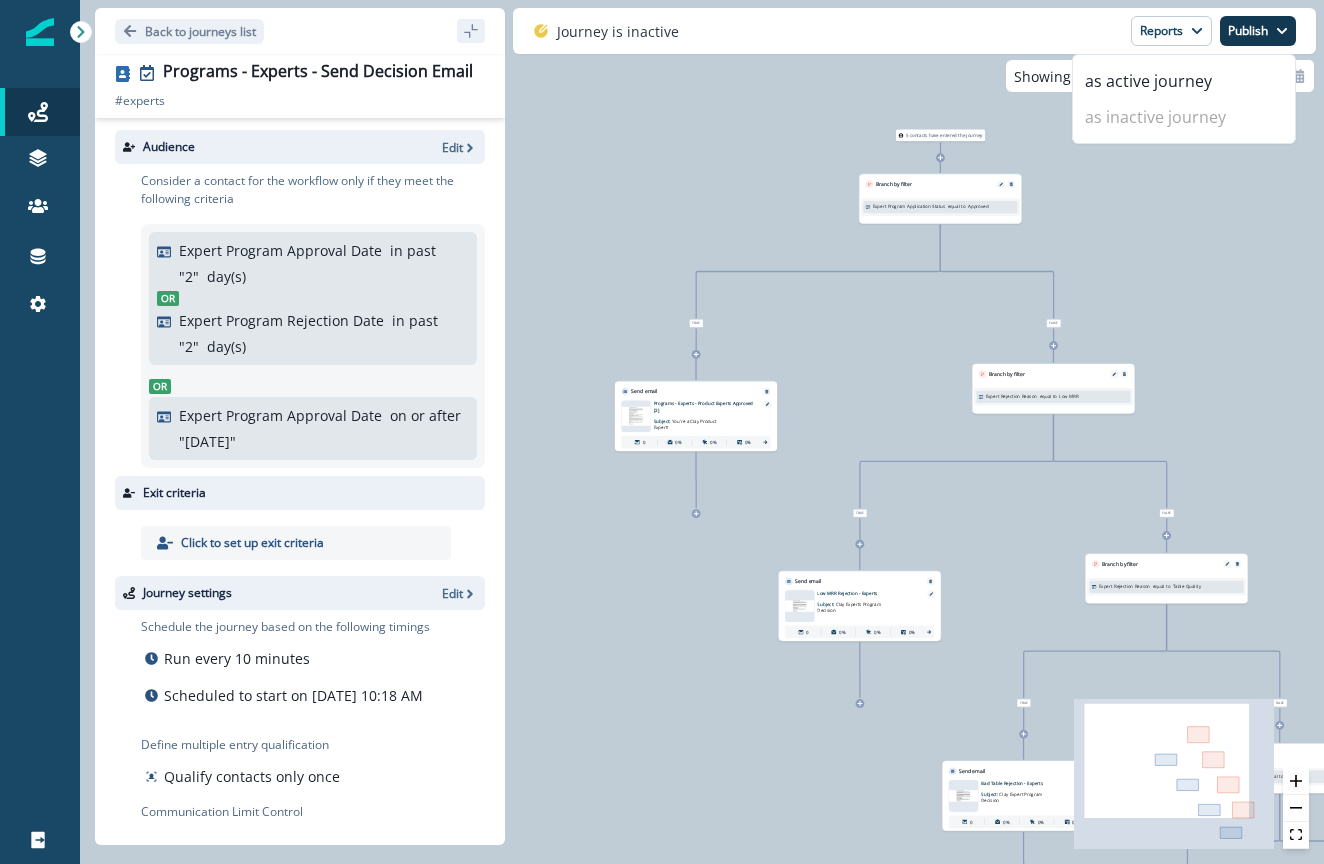 click on "5 contacts have entered the journey Branch by filter Expert Program Application Status equal to   Approved   True Send email Email asset changed, journey reports will be subject to change This asset has overrides for  Programs - Experts - Product Experts Approved [2] Subject:   You're a Clay Product Expert! 0 0% 0% 0% False Branch by filter Expert Rejection Reason equal to   Low MRR   True Send email Email asset changed, journey reports will be subject to change This asset has overrides for  Low MRR Rejection - Experts  Subject:   Clay Experts Program Decision 0 0% 0% 0% False Branch by filter Expert Rejection Reason equal to   Table Quality   True Send email Email asset changed, journey reports will be subject to change This asset has overrides for  Bad Table Rejection - Experts Subject:   Clay Expert Program Decision 0 0% 0% 0% False Branch by filter Expert Rejection Reason equal to   Low CSAT   True Send email Email asset changed, journey reports will be subject to change This asset has overrides for    0" at bounding box center [702, 432] 